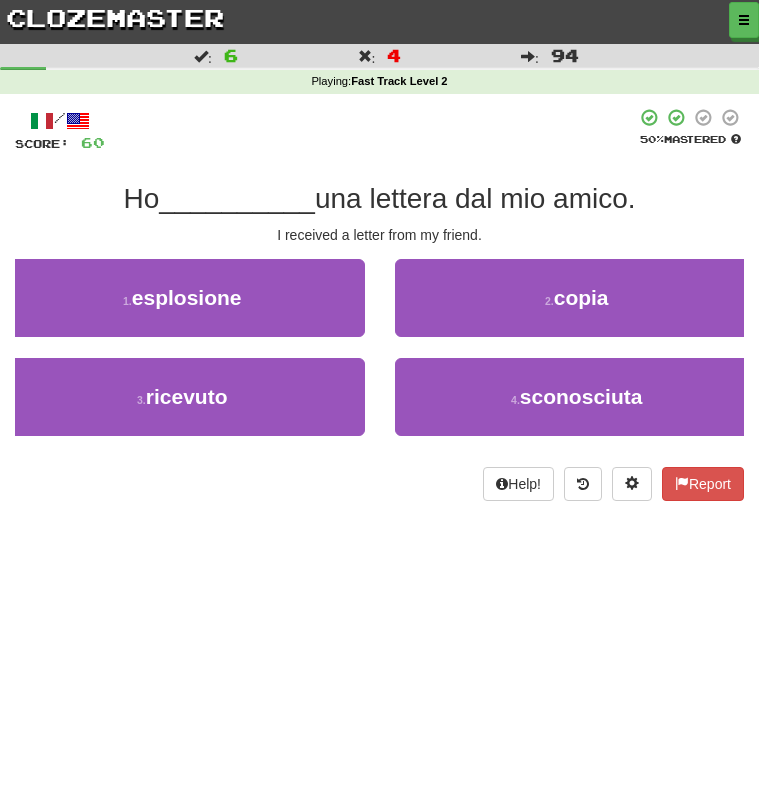scroll, scrollTop: 4, scrollLeft: 0, axis: vertical 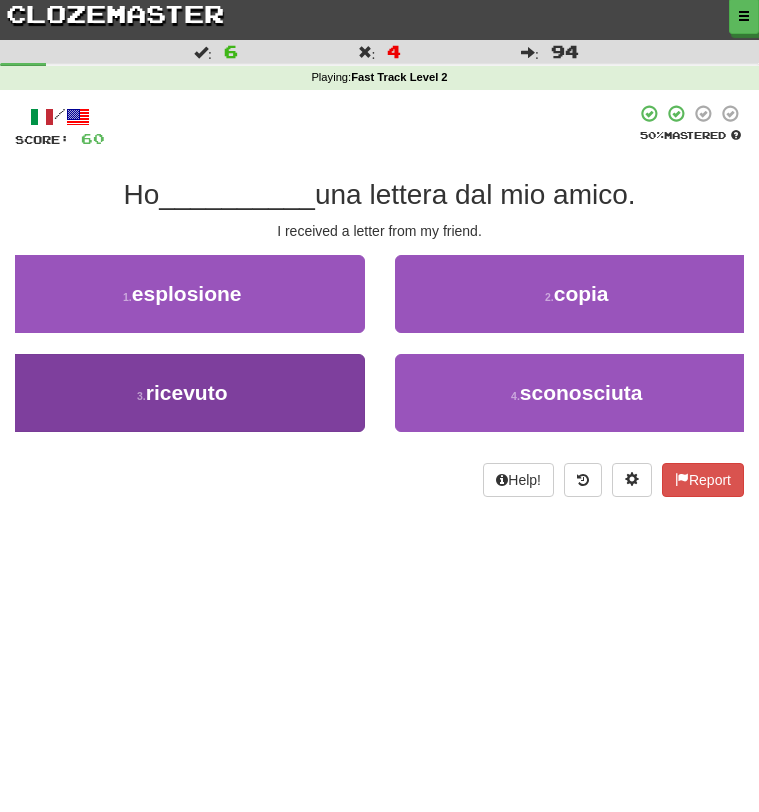 click on "ricevuto" at bounding box center (187, 392) 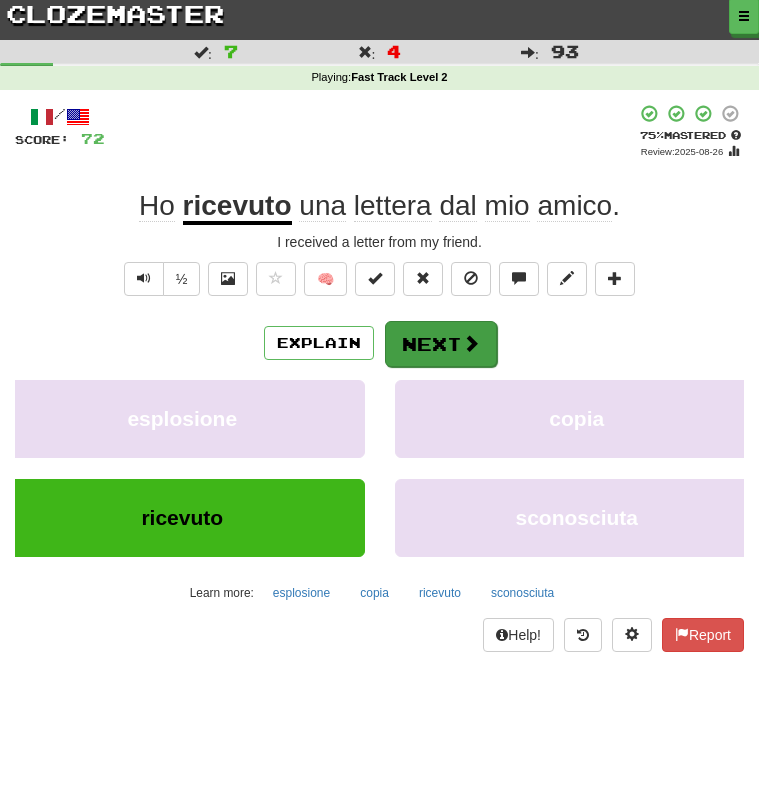 click at bounding box center (471, 343) 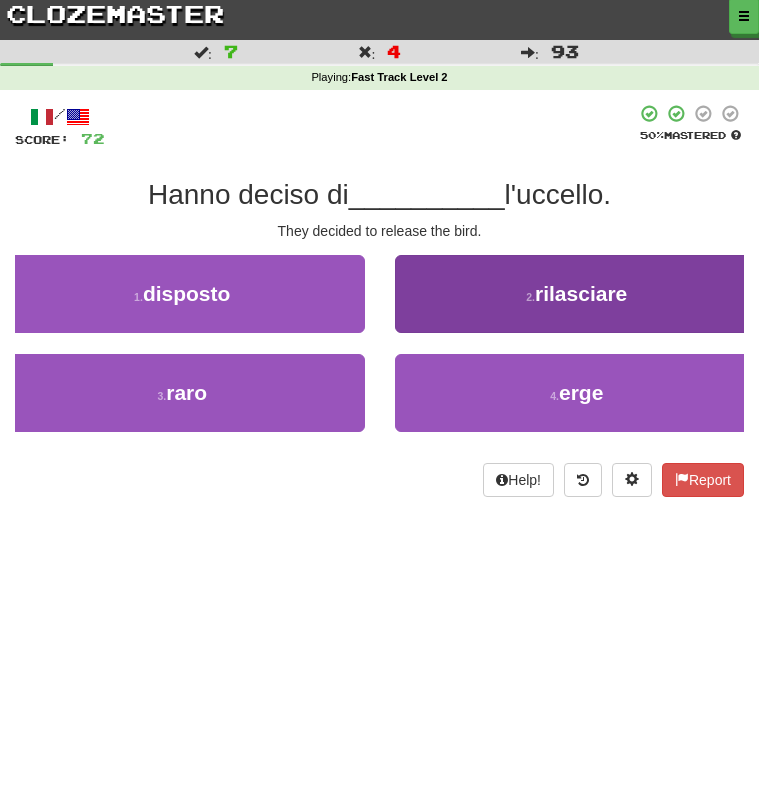 click on "2 .  rilasciare" at bounding box center (577, 294) 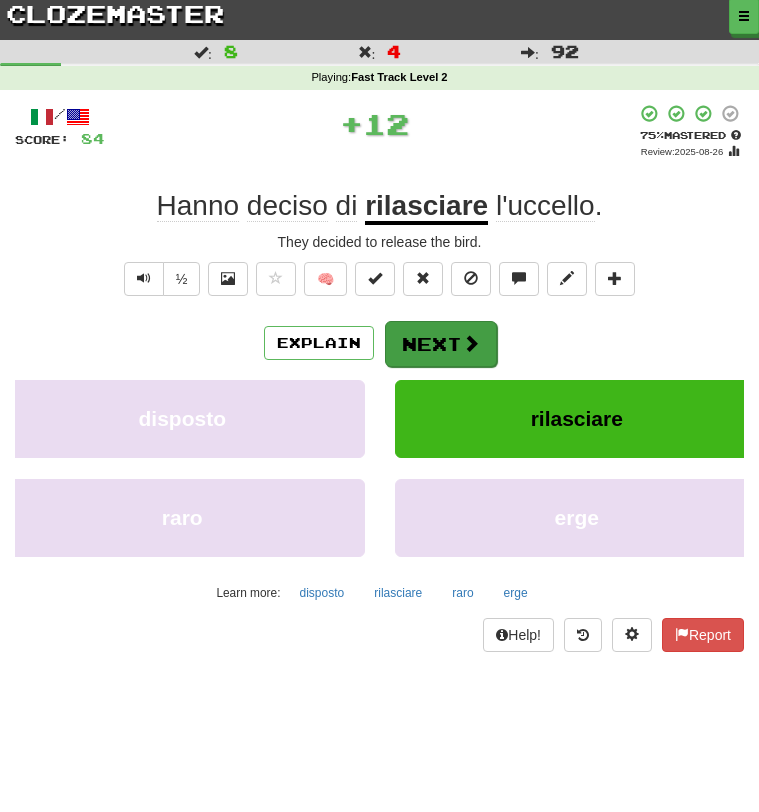 click on "Next" at bounding box center (441, 344) 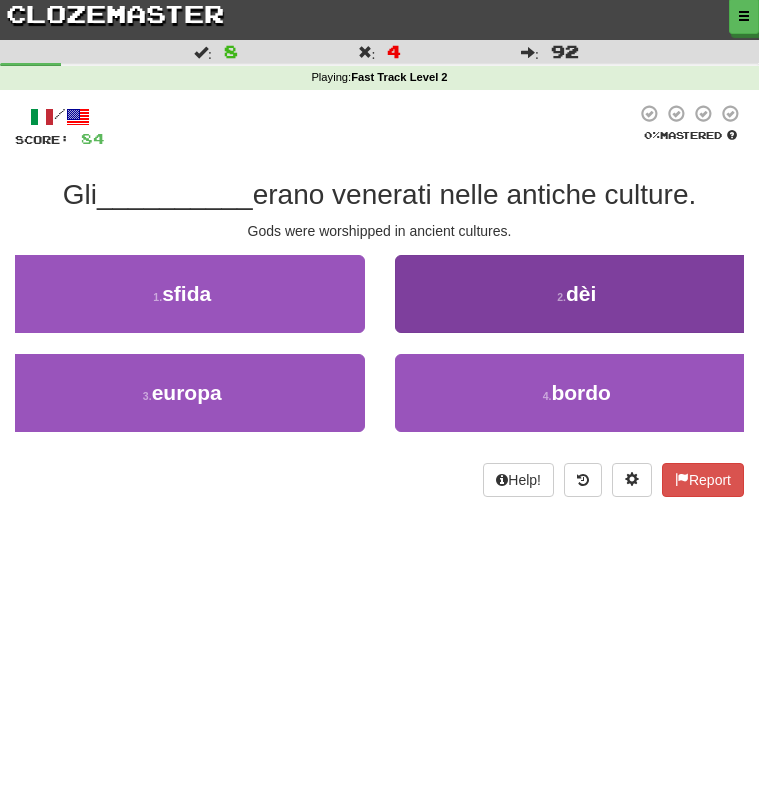 click on "2 .  dèi" at bounding box center (577, 294) 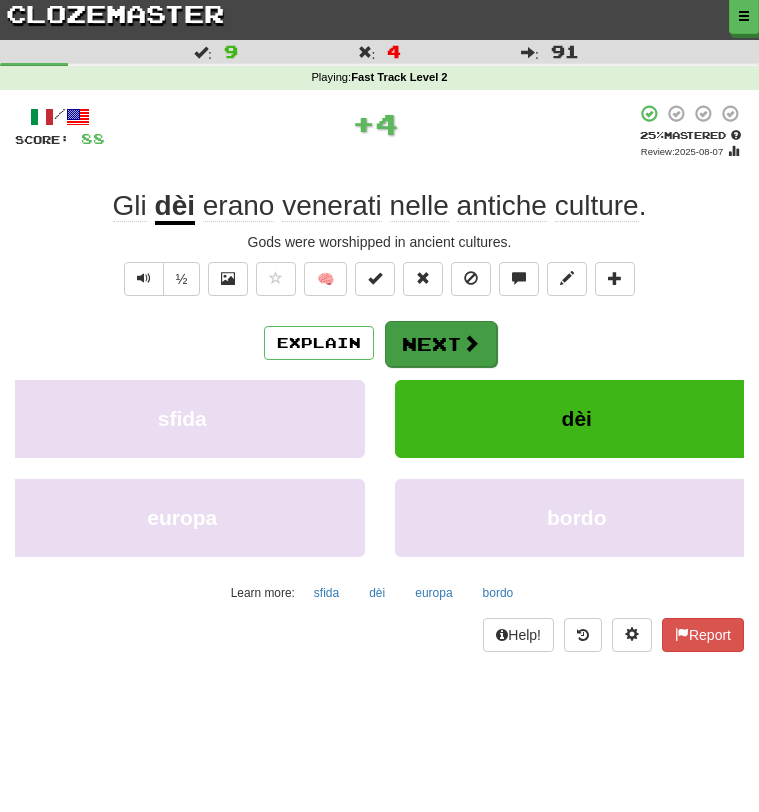 click on "Next" at bounding box center [441, 344] 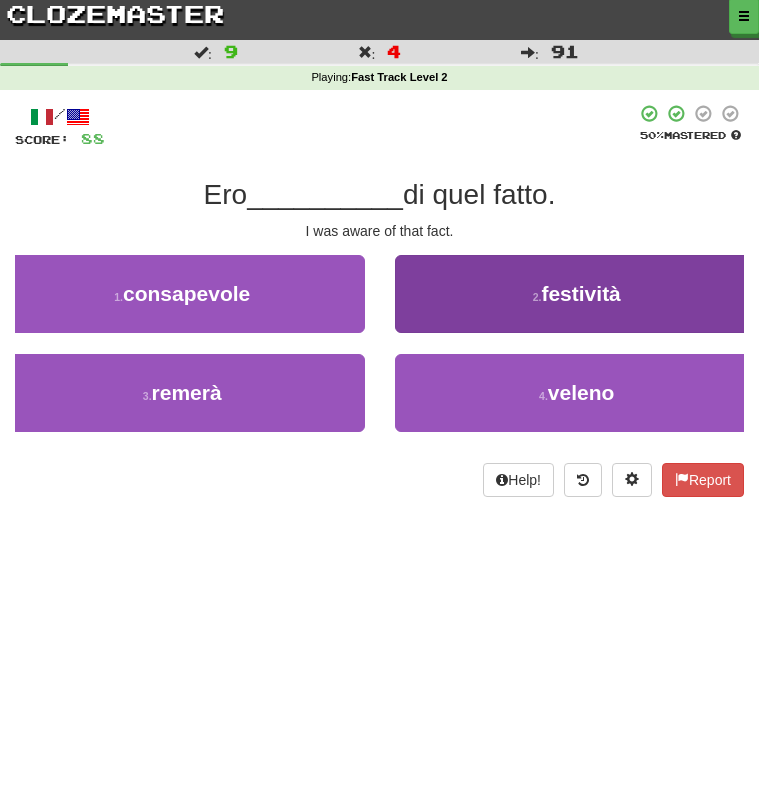 click on "2 .  festività" at bounding box center (577, 294) 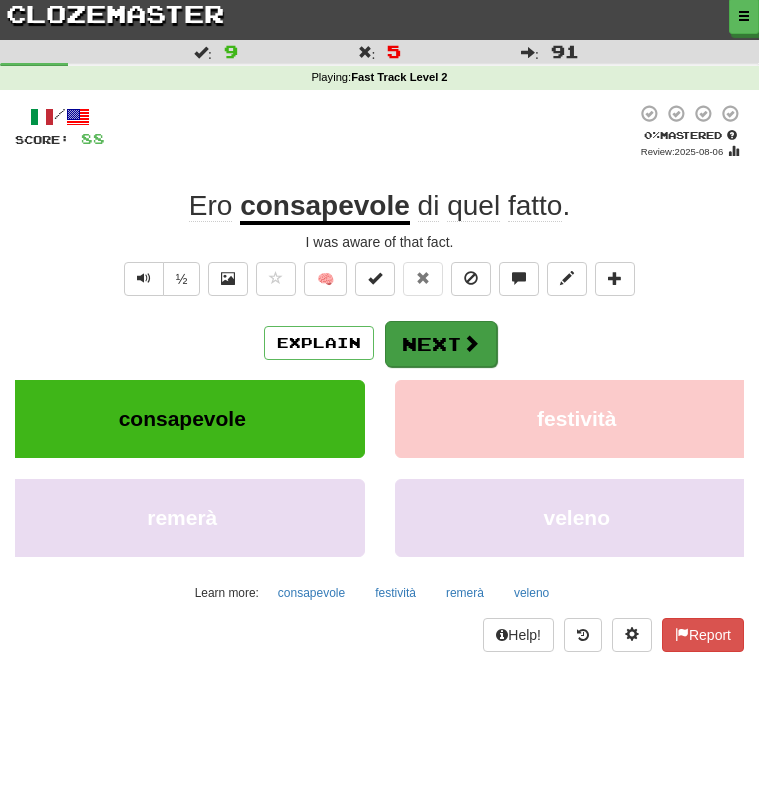 click on "Next" at bounding box center (441, 344) 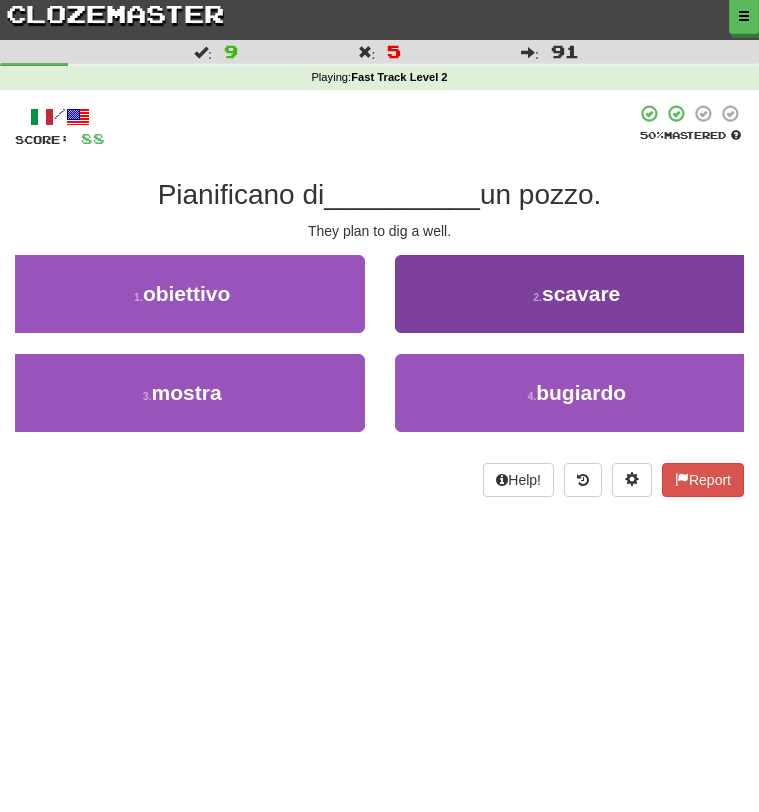 click on "scavare" at bounding box center [581, 293] 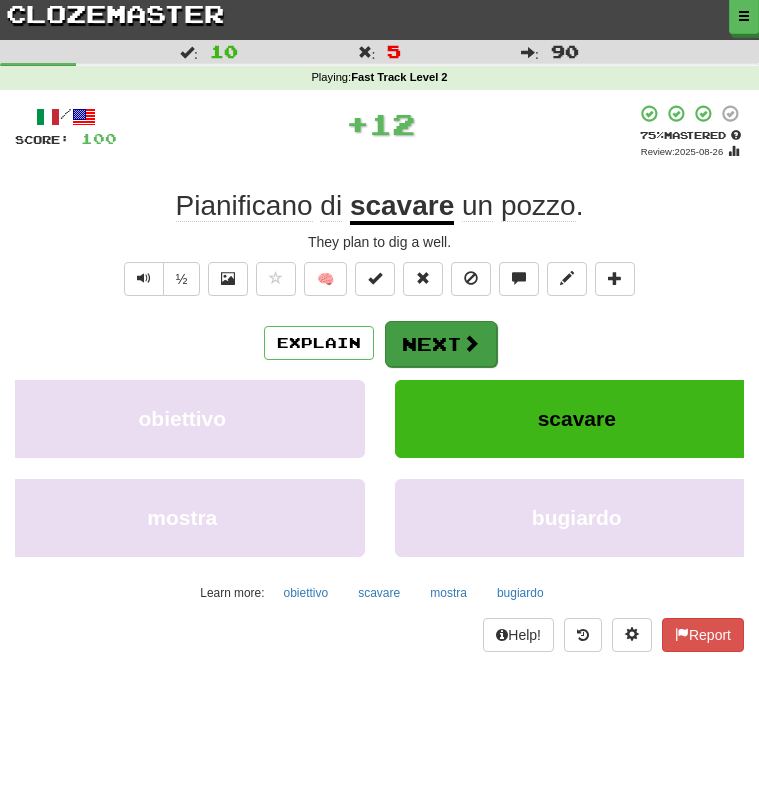 click on "Next" at bounding box center (441, 344) 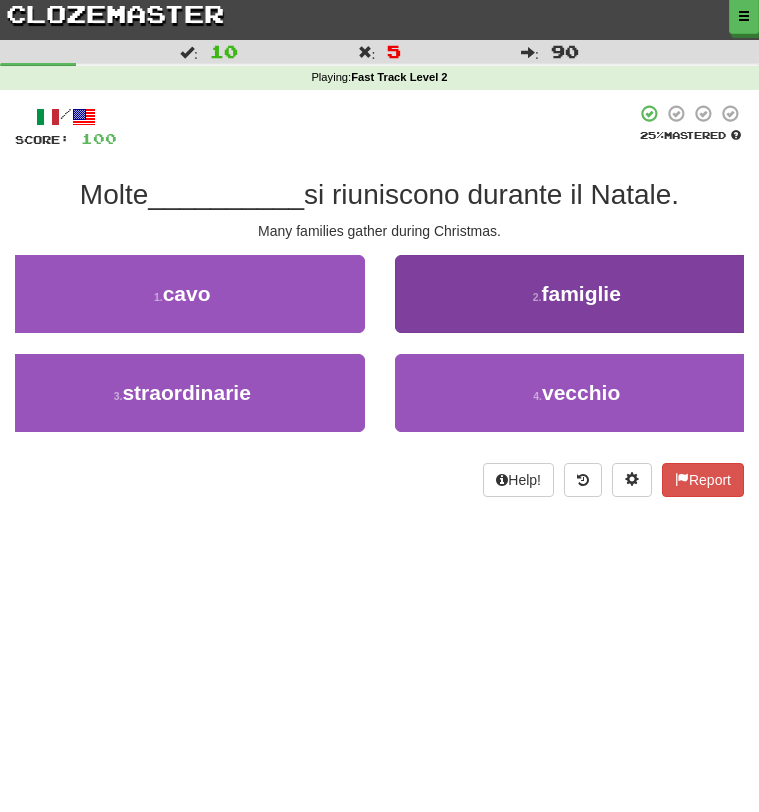 click on "2 .  famiglie" at bounding box center [577, 294] 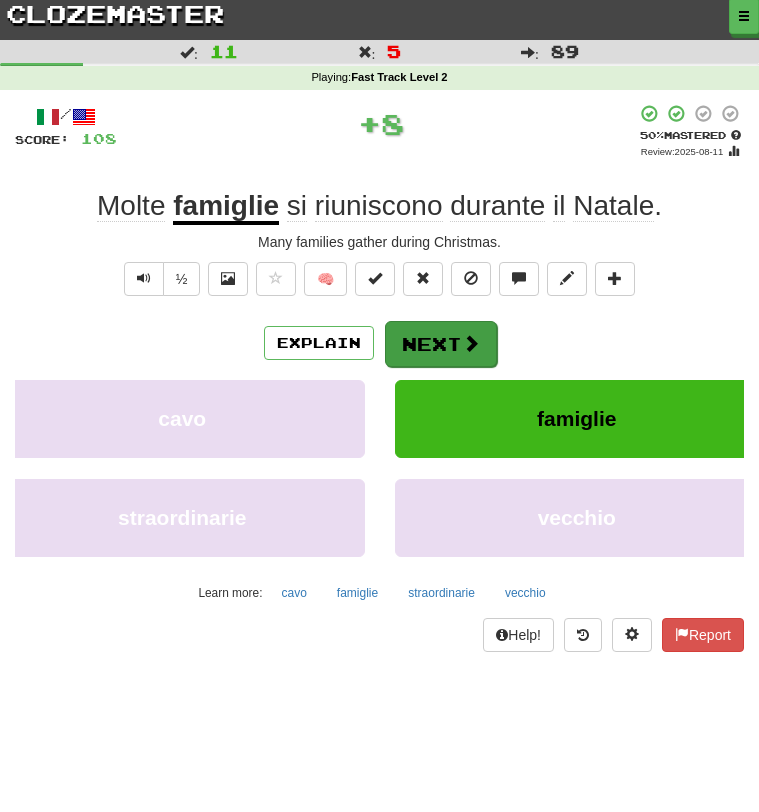 click at bounding box center [471, 343] 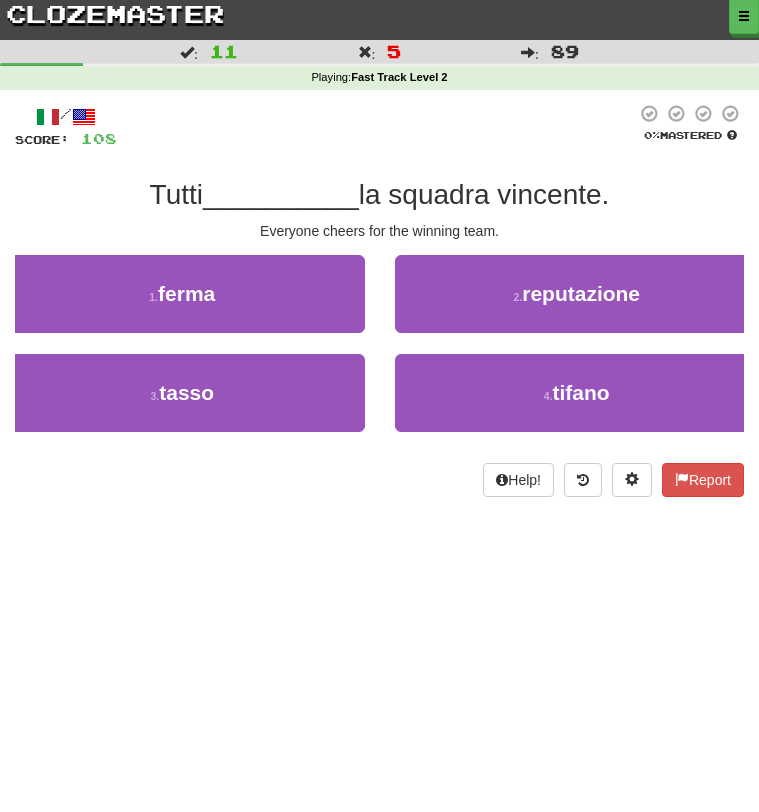 click on "/  Score:   108 0 %  Mastered Tutti  __________  la squadra vincente. Everyone cheers for the winning team. 1 .  ferma 2 .  reputazione 3 .  tasso 4 .  tifano  Help!  Report" at bounding box center (379, 307) 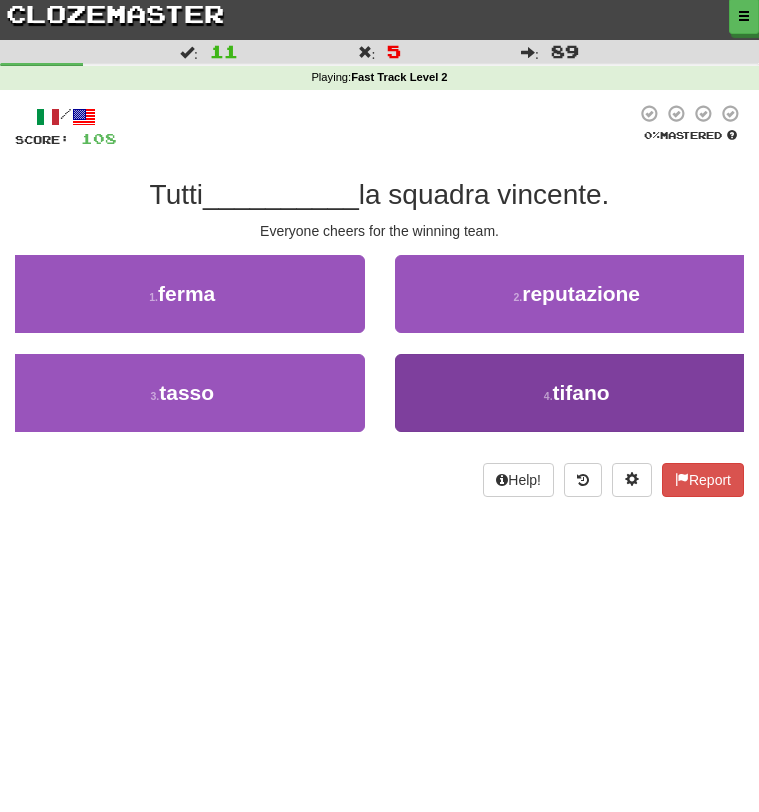 click on "4 .  tifano" at bounding box center (577, 393) 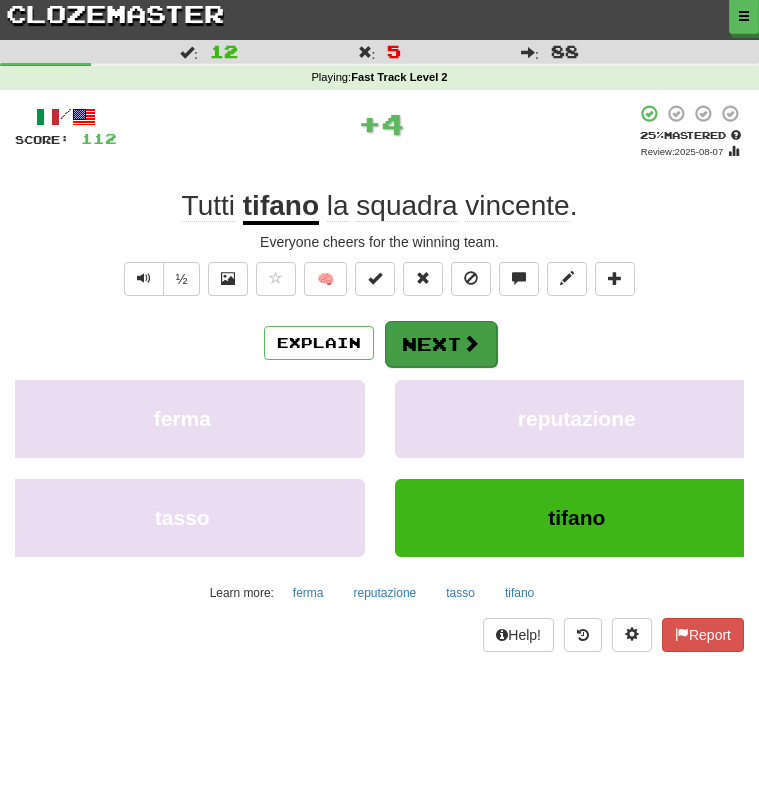 click on "Next" at bounding box center (441, 344) 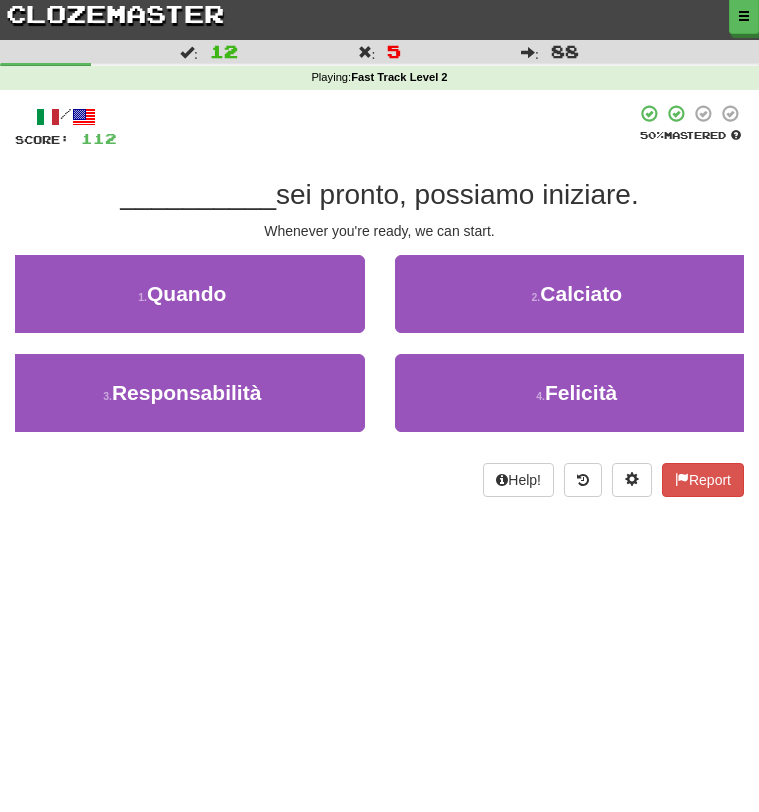click on "1 .  Quando" at bounding box center [182, 304] 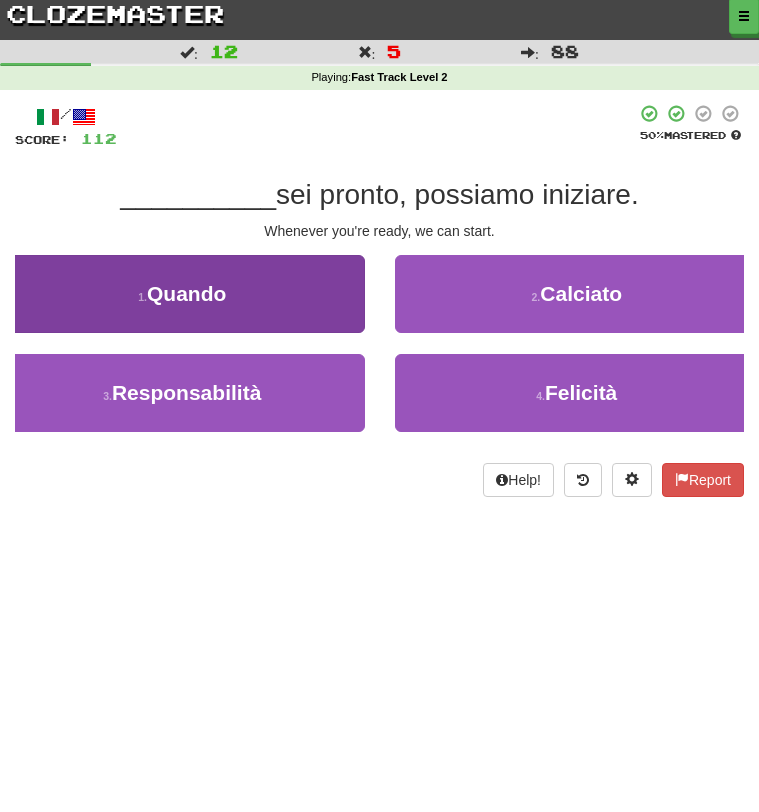 click on "1 .  Quando" at bounding box center [182, 294] 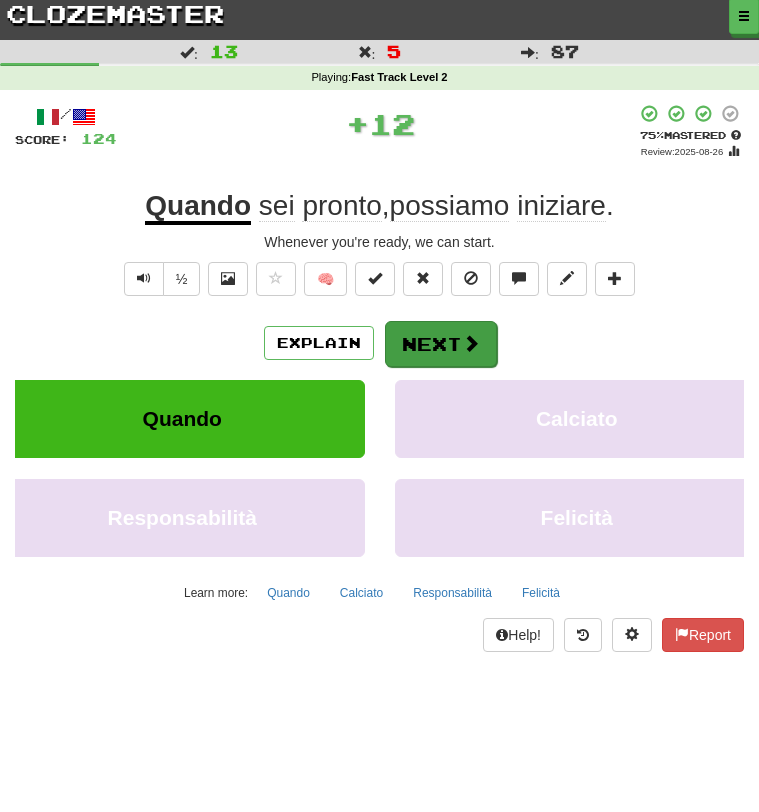 click on "Next" at bounding box center [441, 344] 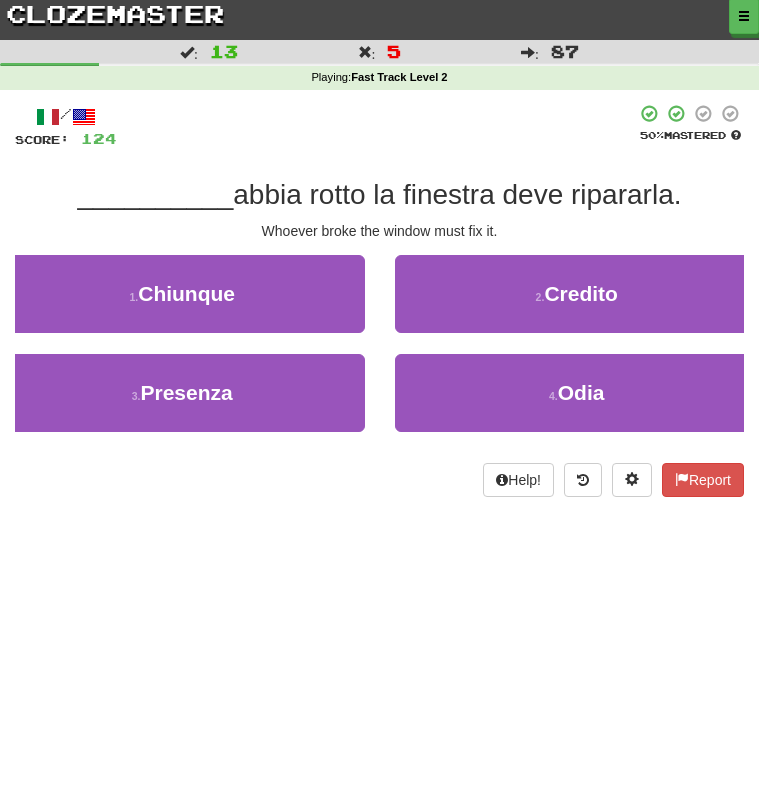 click on "Dashboard
Clozemaster
AgedFire4986
/
Toggle Dropdown
Dashboard
Leaderboard
Activity Feed
Notifications
Profile
Discussions
Italiano
/
English
Streak:
0
Review:
120
Points Today: 0
Languages
Account
Logout
AgedFire4986
/
Toggle Dropdown
Dashboard
Leaderboard
Activity Feed
Notifications
Profile
Discussions
Italiano
/
English
Streak:
0
Review:
120
Points Today: 0
Languages
Account
Logout
clozemaster
Correct   :   13 Incorrect   :   5 To go   :   87 Playing :  Fast Track Level 2  /  Score:   124 50 %  Mastered __________  abbia rotto la finestra deve ripararla. Whoever broke the window must fix it. 1 .  Chiunque 2 .  Credito 3 .  4" at bounding box center [379, 402] 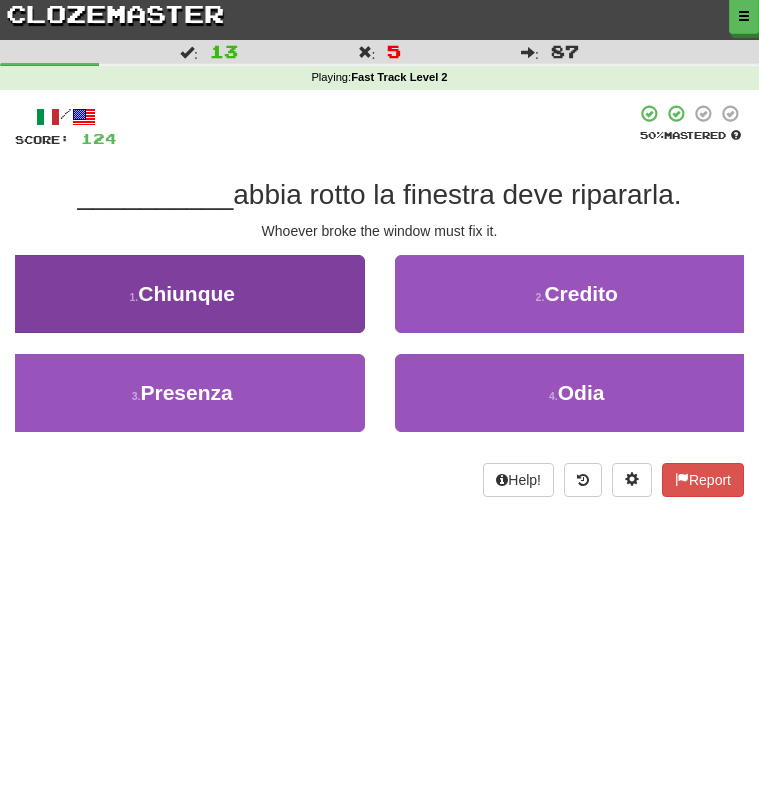 click on "1 .  Chiunque" at bounding box center (182, 294) 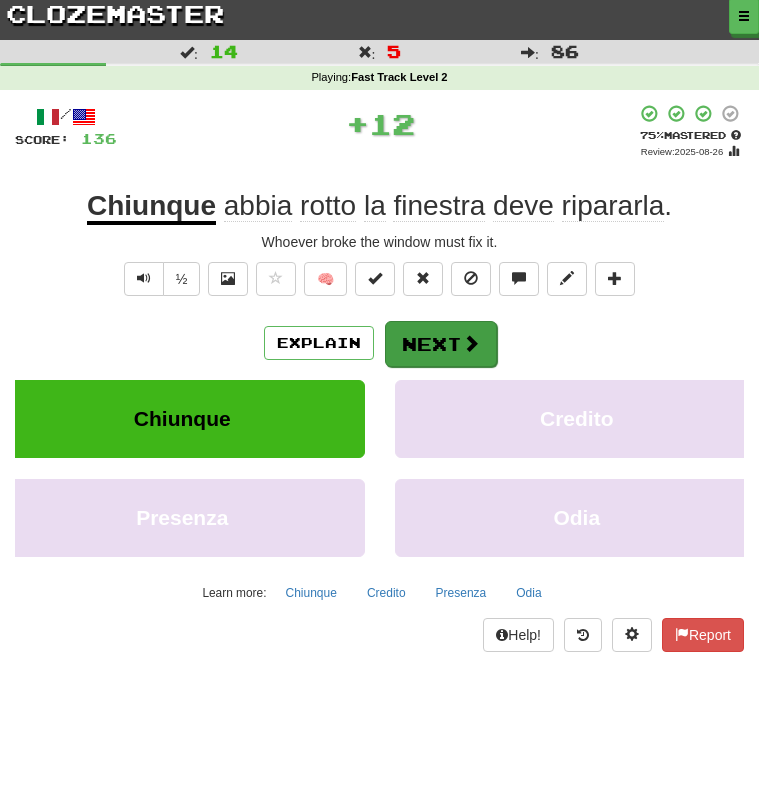 click on "Next" at bounding box center (441, 344) 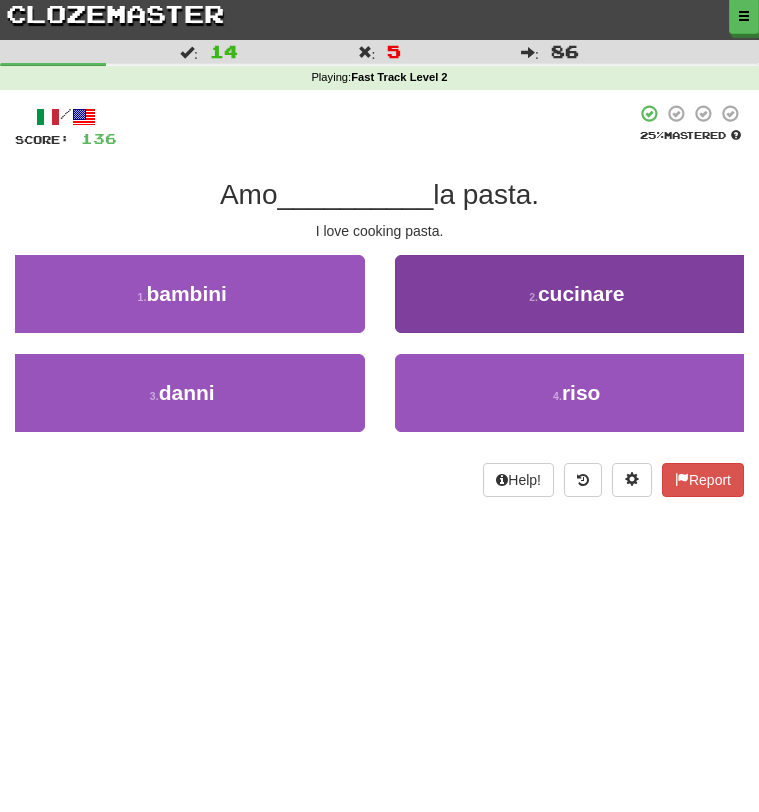 click on "2 .  cucinare" at bounding box center (577, 294) 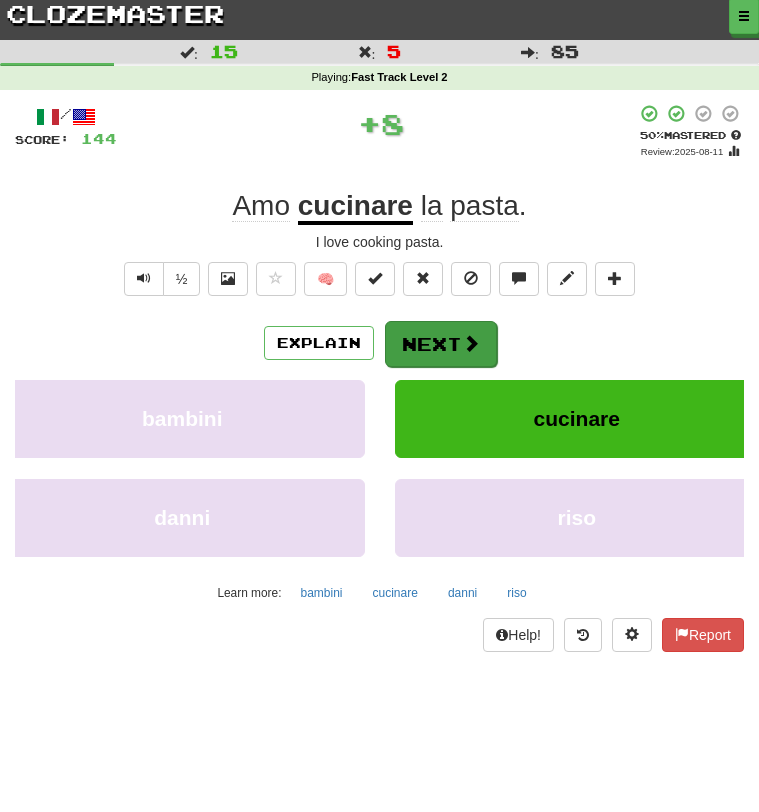 click at bounding box center [471, 343] 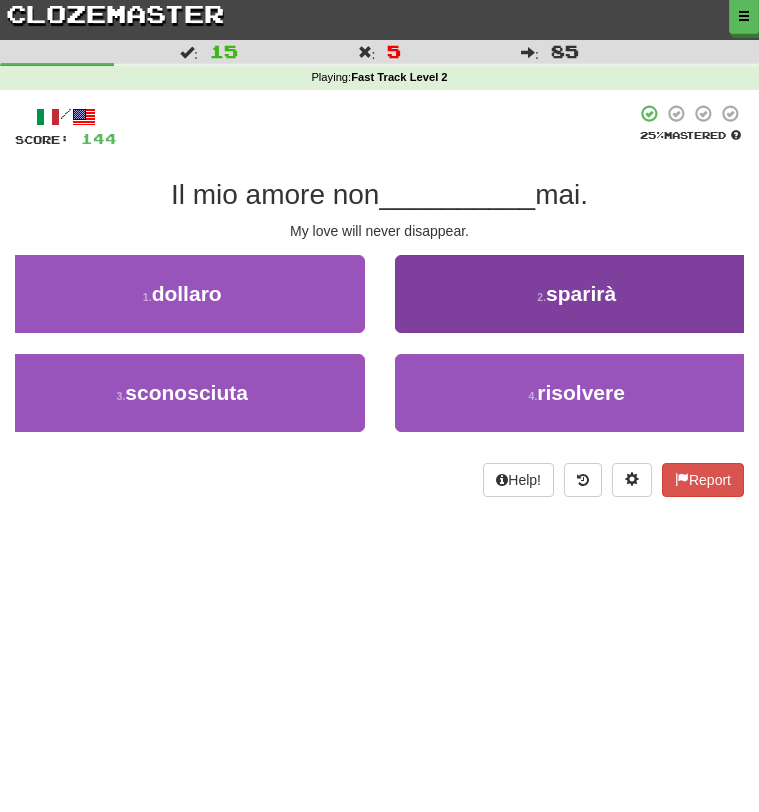 click on "2 .  sparirà" at bounding box center (577, 294) 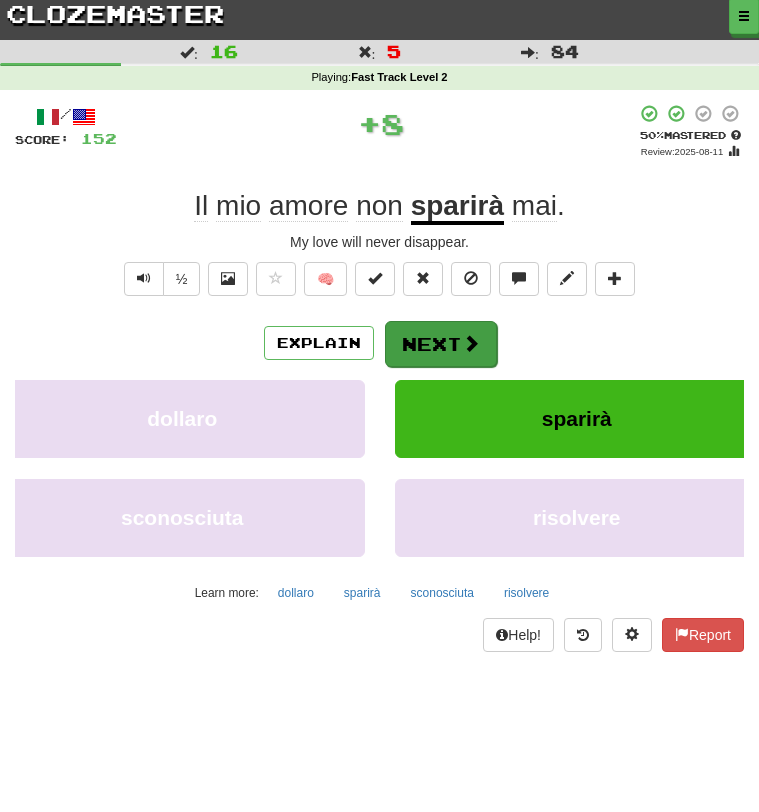 click on "Next" at bounding box center [441, 344] 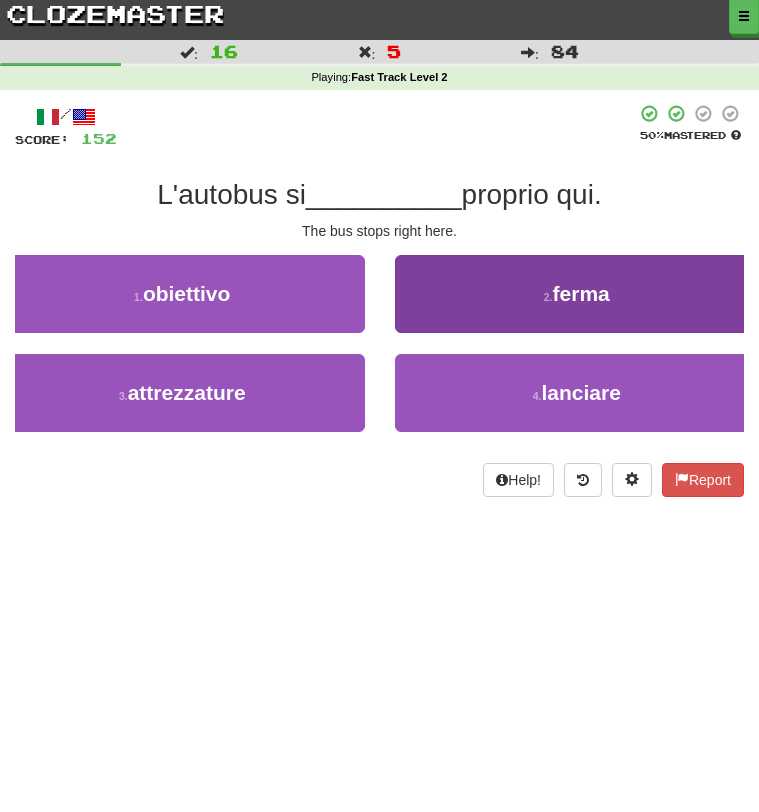 click on "2 .  ferma" at bounding box center [577, 294] 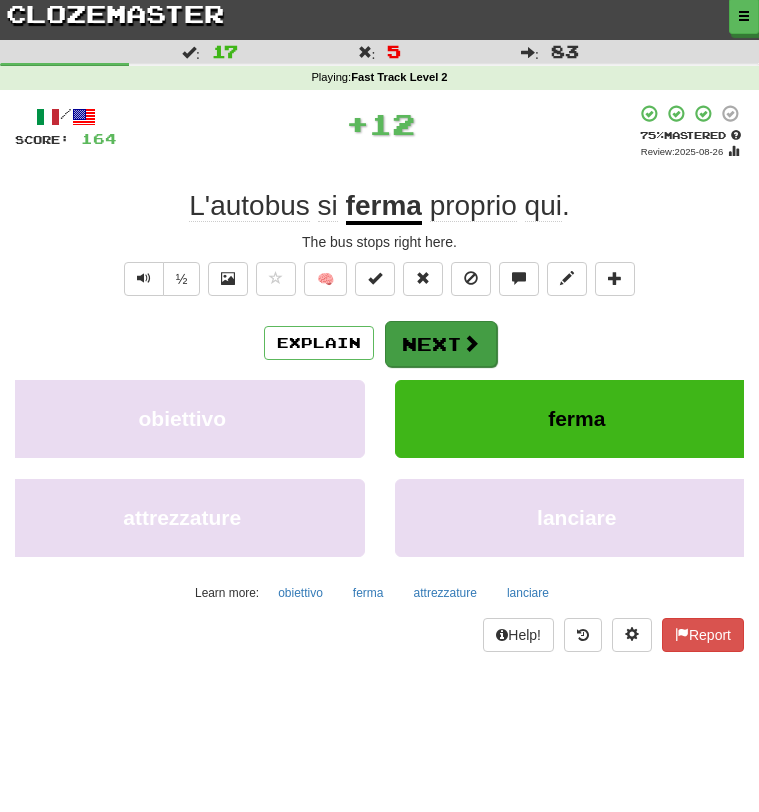 click on "Next" at bounding box center (441, 344) 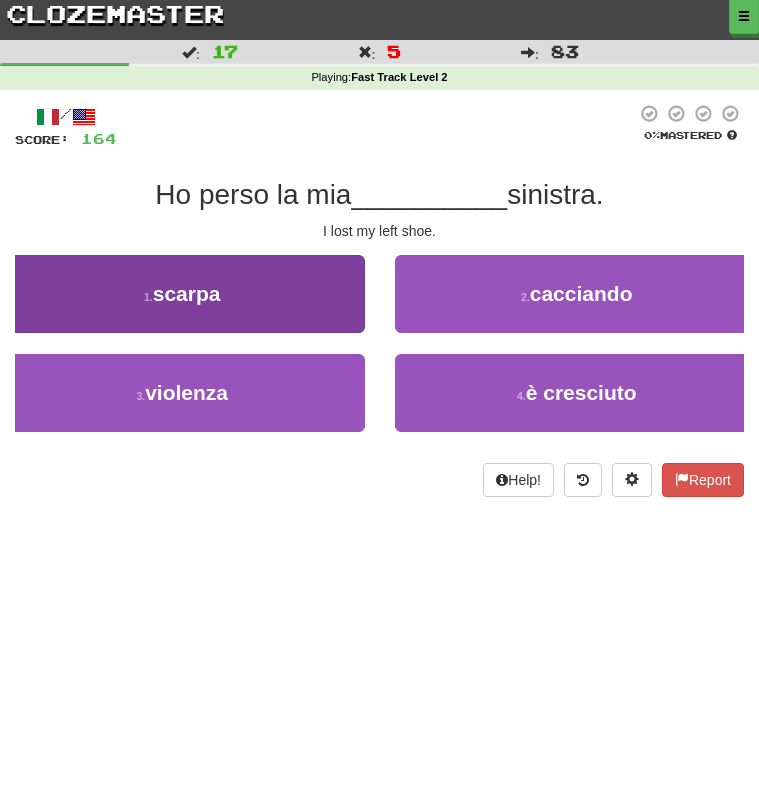 click on "1 .  scarpa" at bounding box center (182, 294) 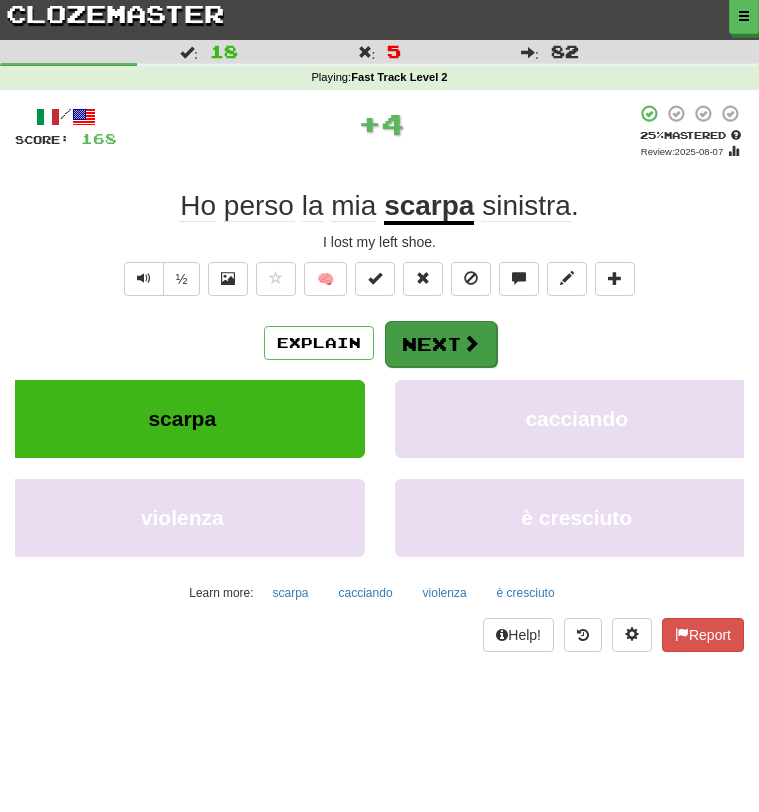 click on "Next" at bounding box center (441, 344) 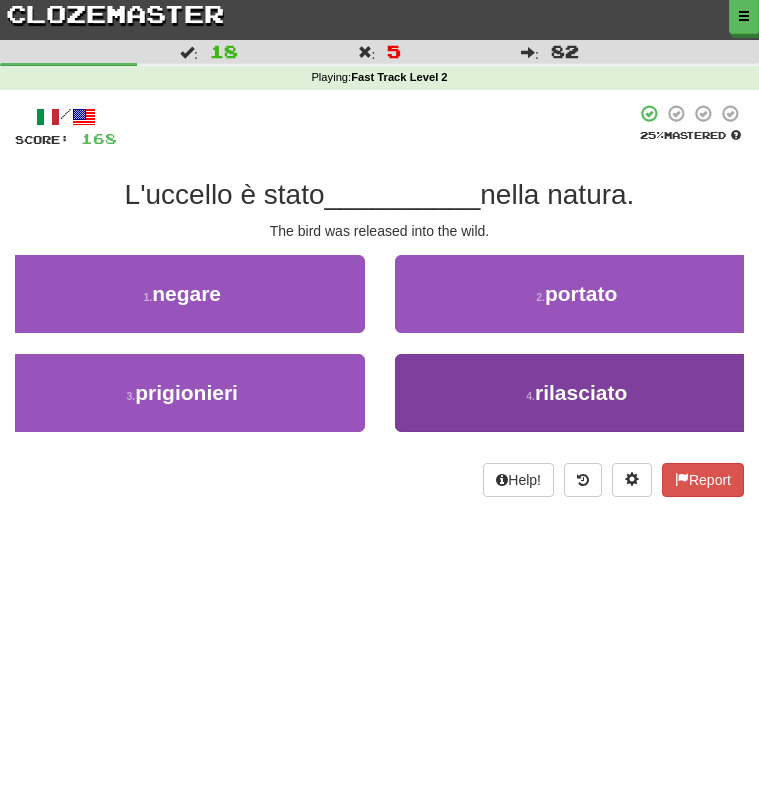 click on "4 .  rilasciato" at bounding box center (577, 393) 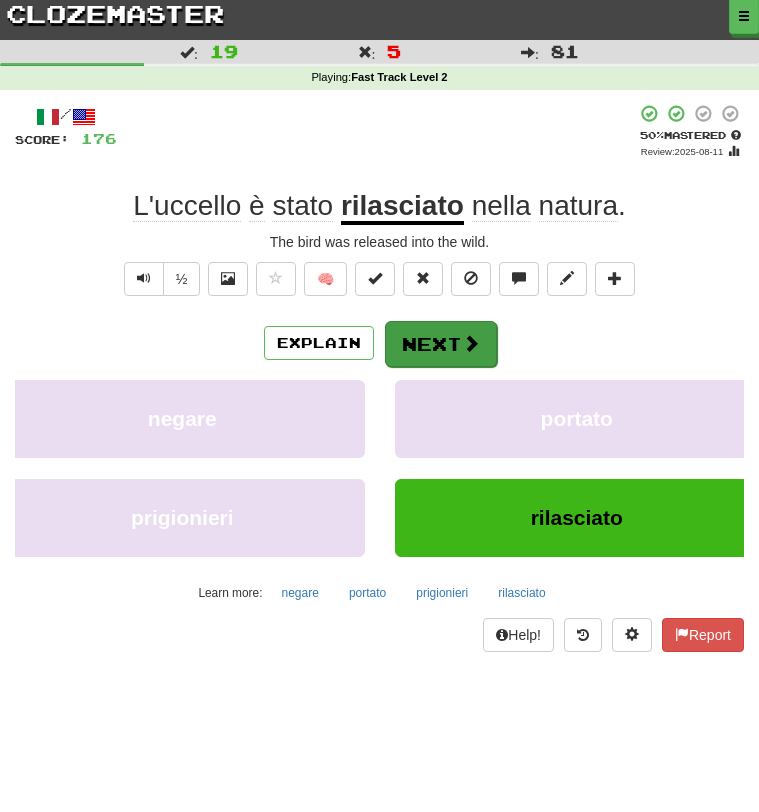 click on "Next" at bounding box center [441, 344] 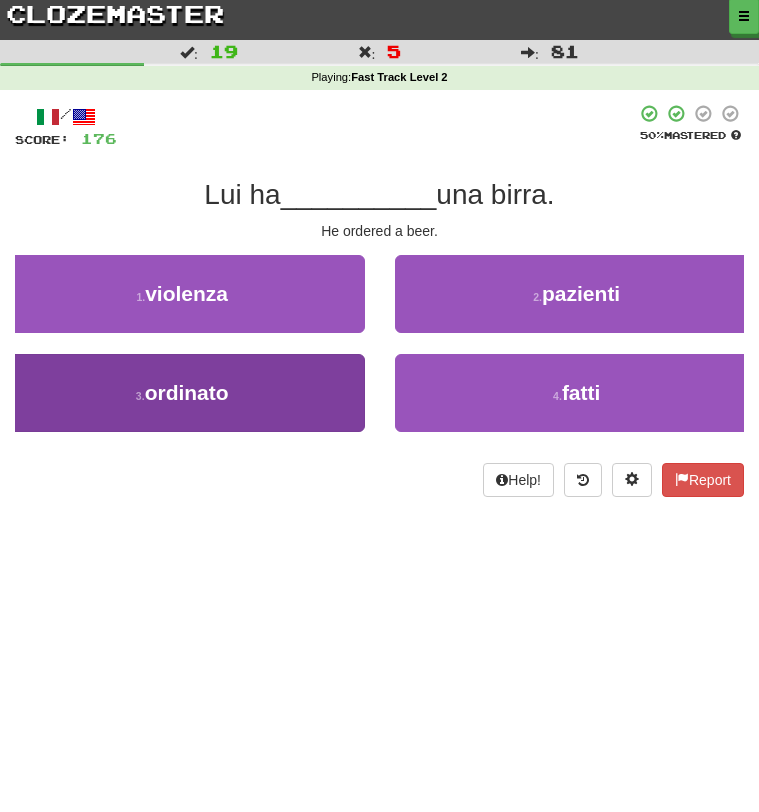 click on "3 .  ordinato" at bounding box center (182, 393) 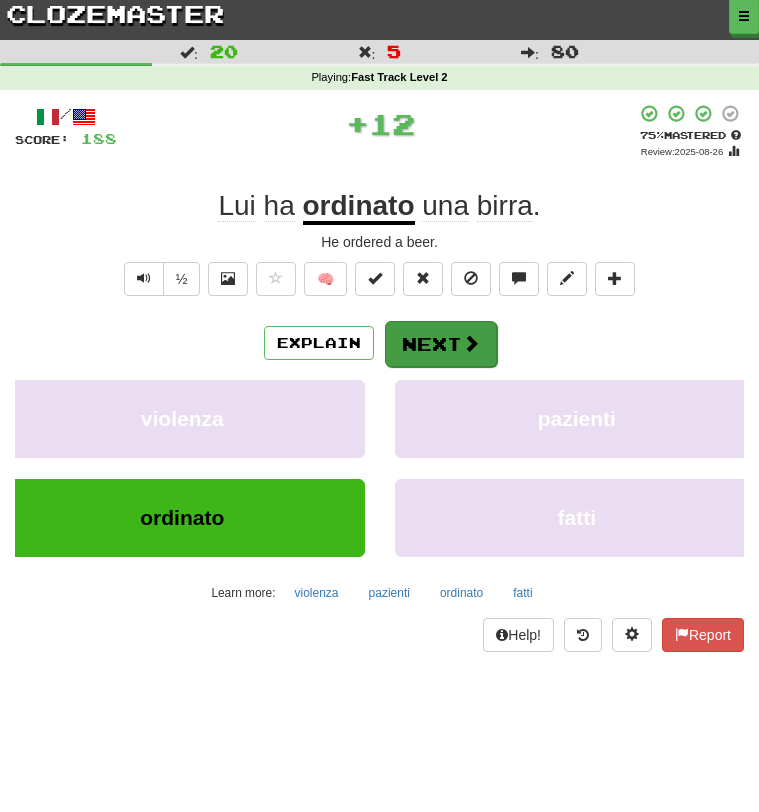 click on "Next" at bounding box center [441, 344] 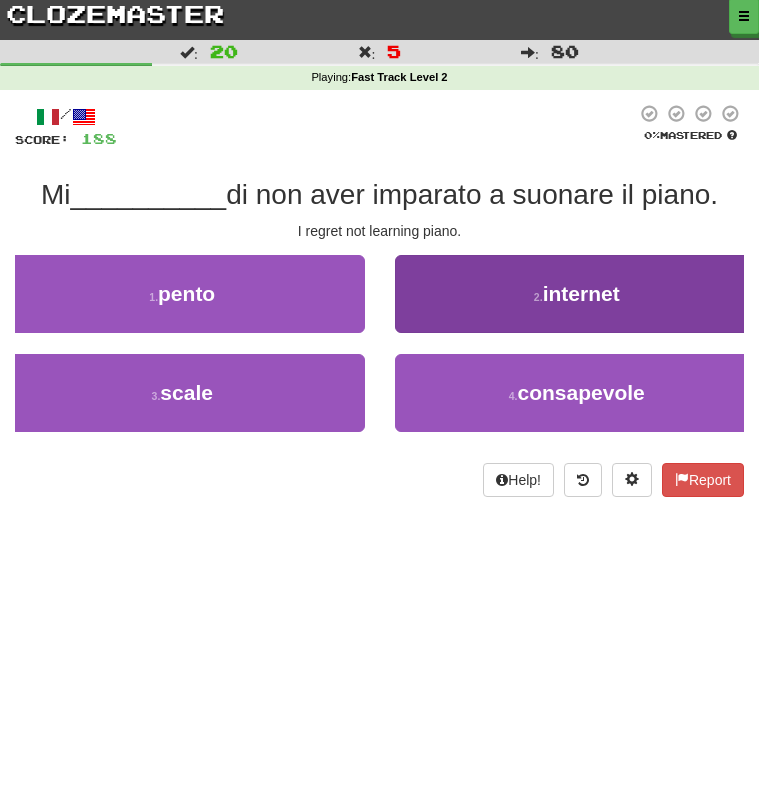 click on "2 .  internet" at bounding box center [577, 294] 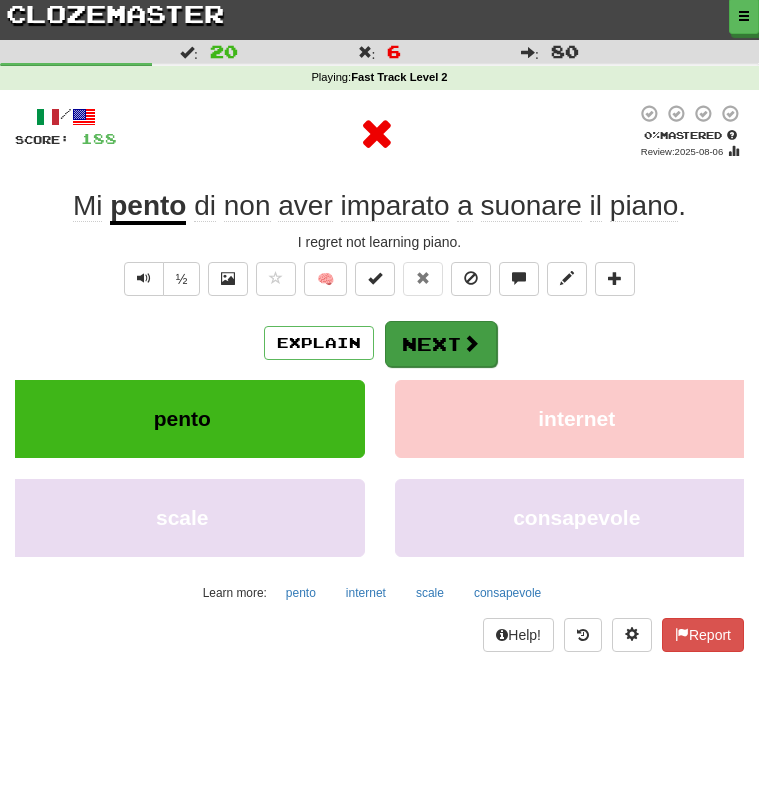 click at bounding box center (471, 343) 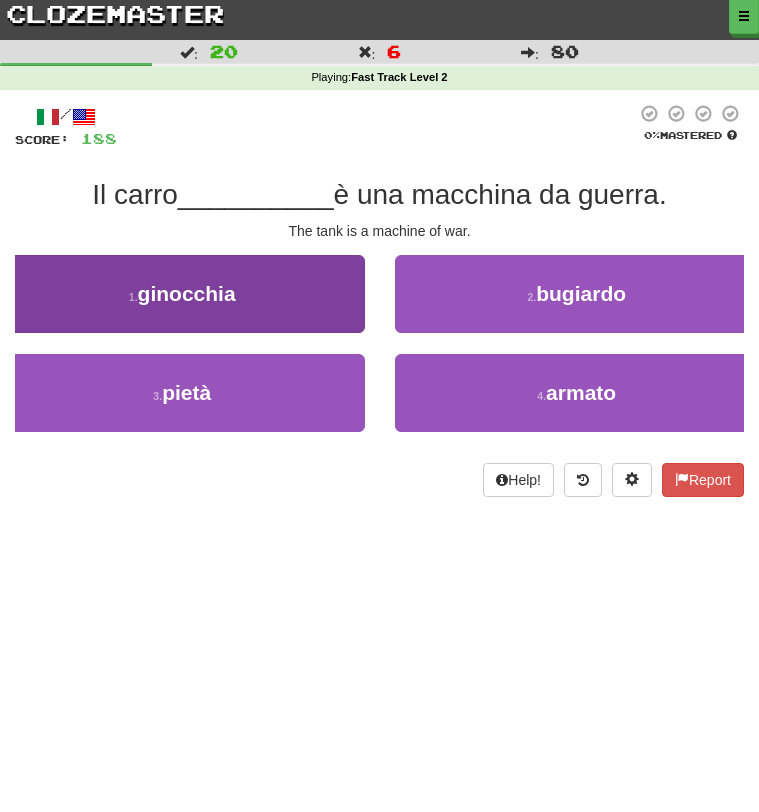 click on "ginocchia" at bounding box center [187, 293] 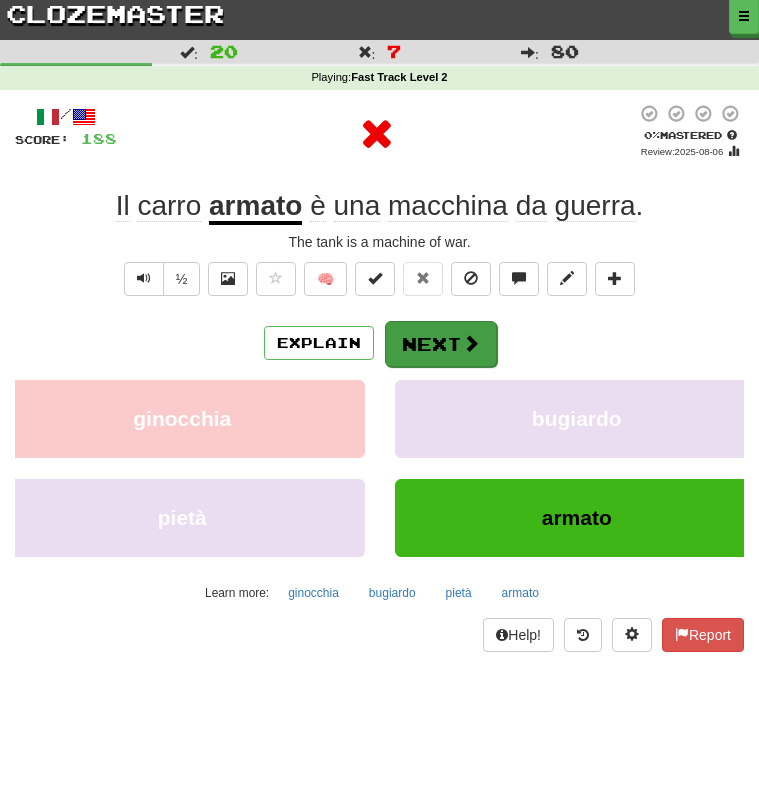 click on "Next" at bounding box center (441, 344) 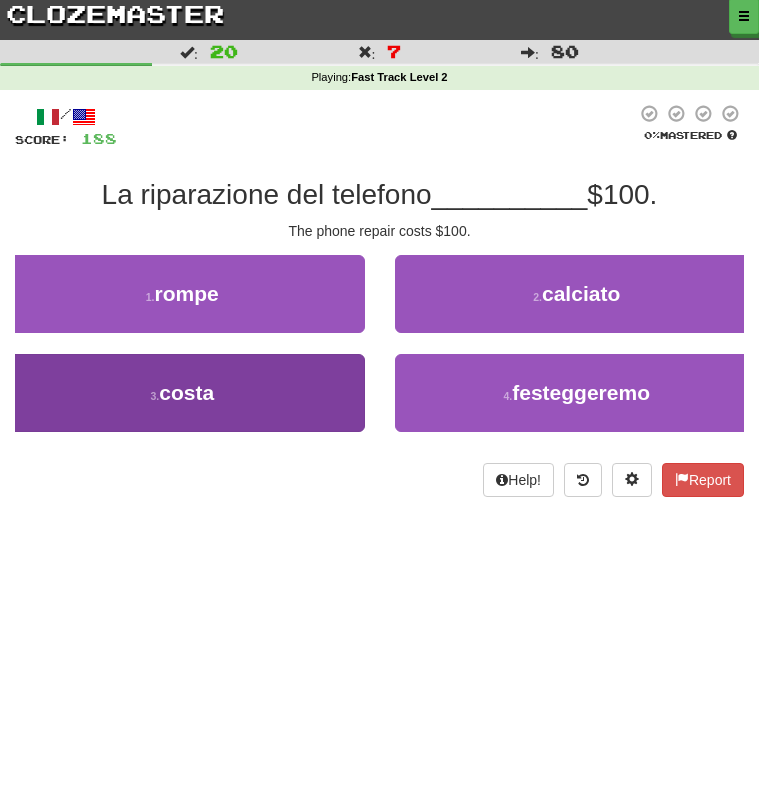 click on "3 .  costa" at bounding box center [182, 393] 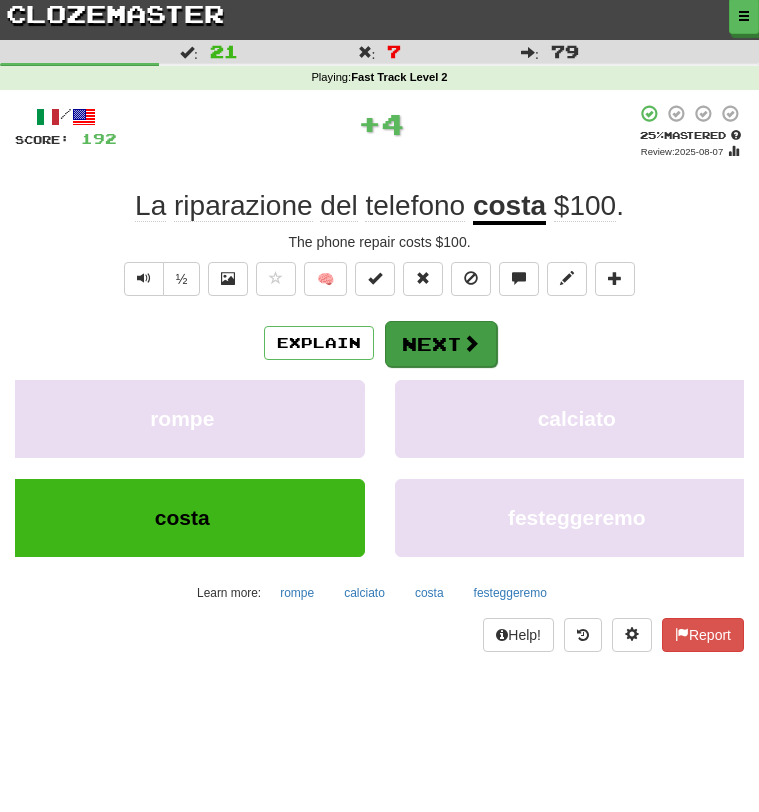 click on "Next" at bounding box center [441, 344] 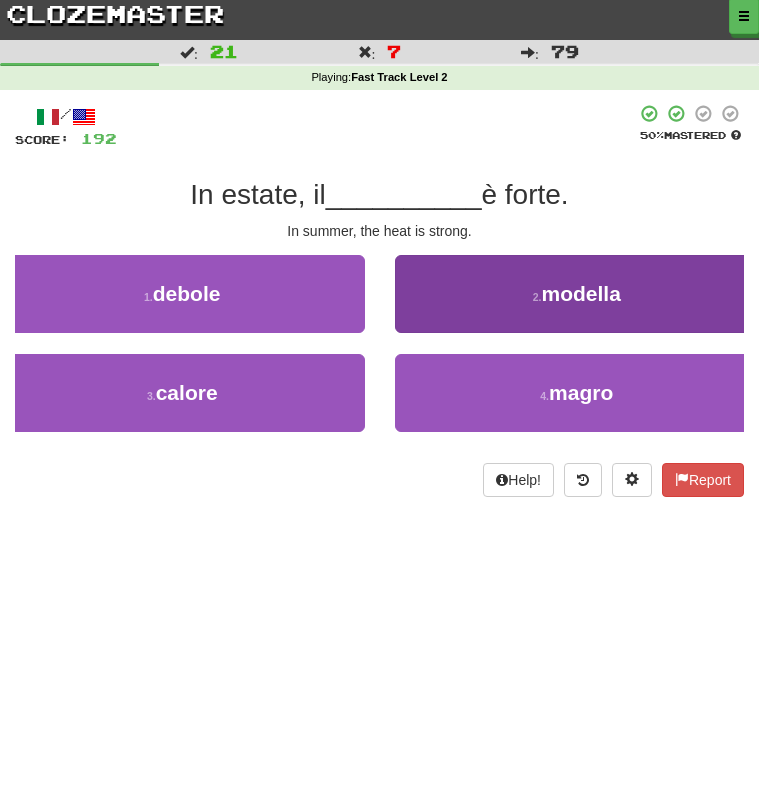 click on "2 .  modella" at bounding box center [577, 294] 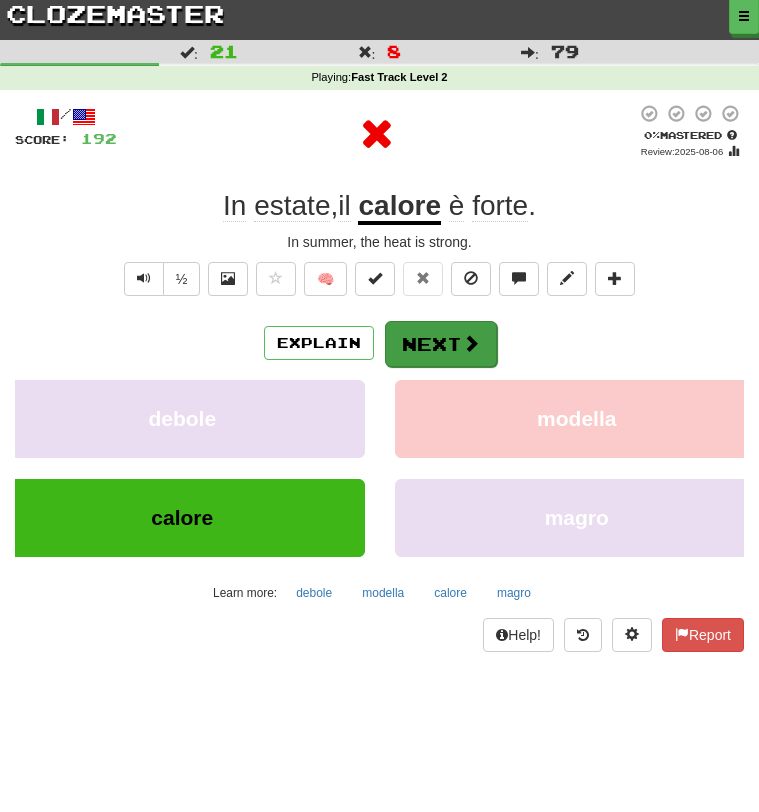 click on "Next" at bounding box center (441, 344) 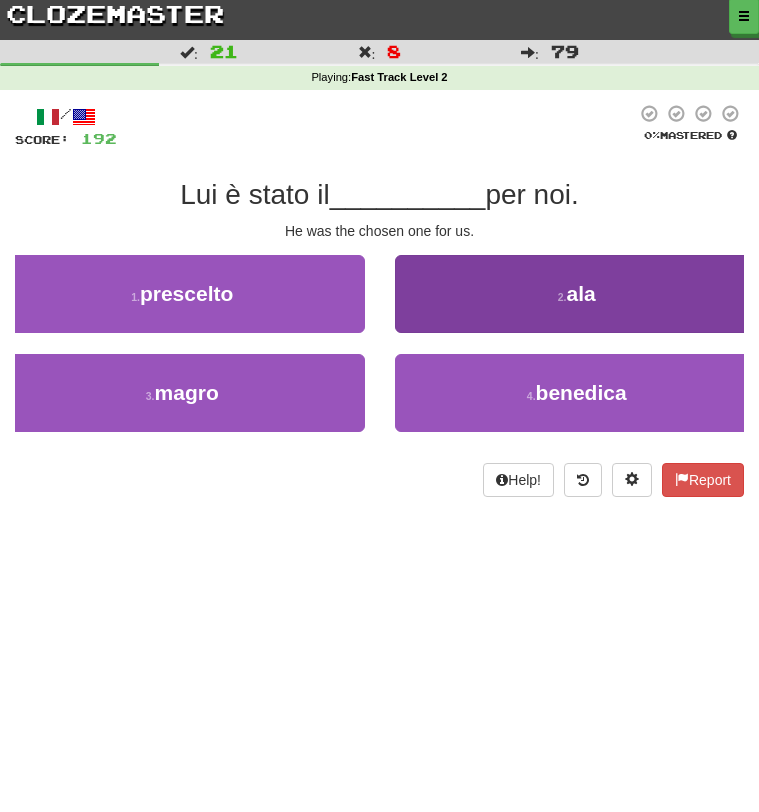 click on "2 .  ala" at bounding box center (577, 294) 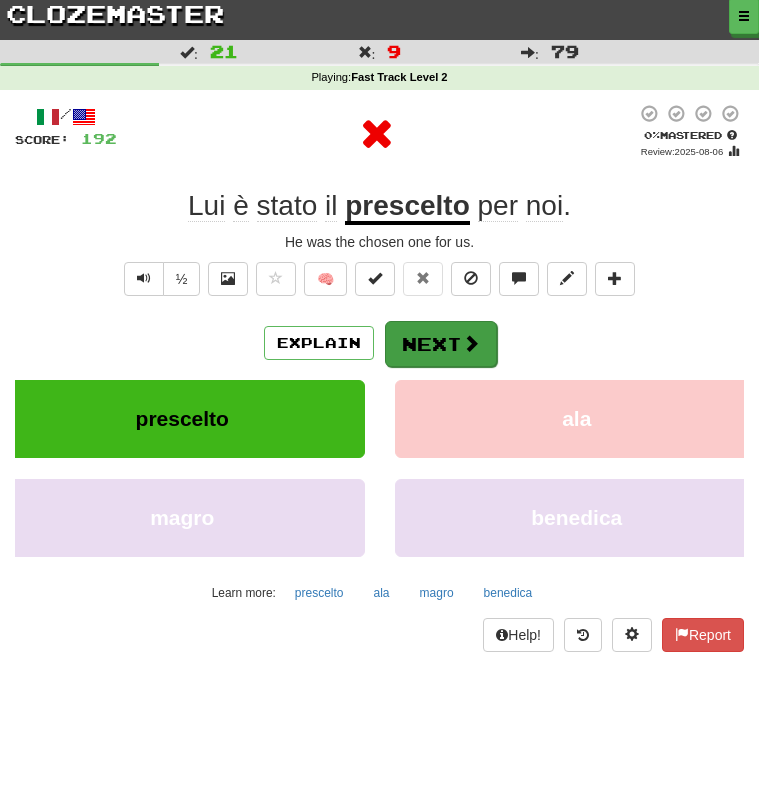click on "Next" at bounding box center (441, 344) 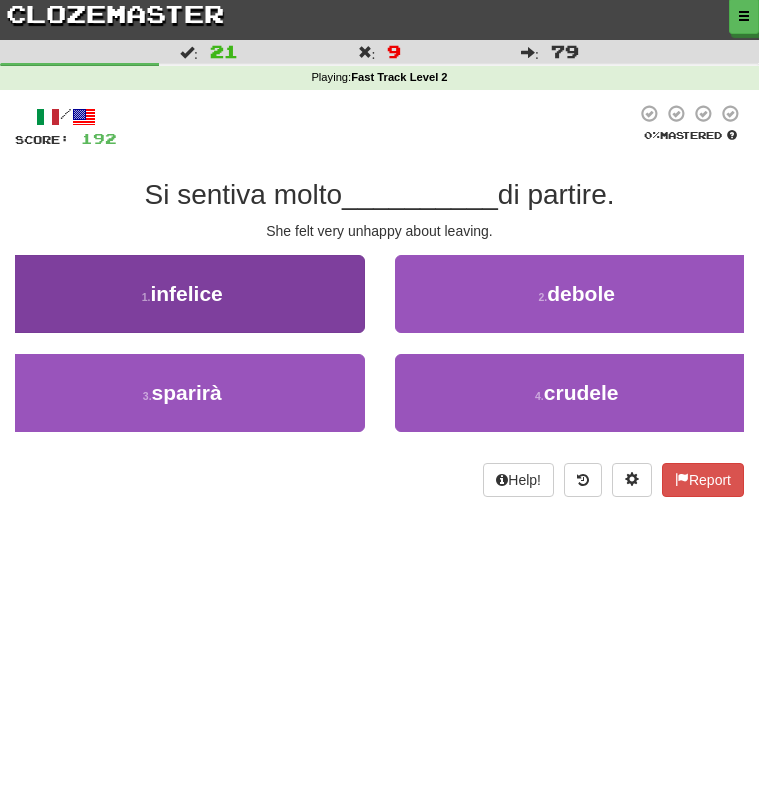 click on "1 .  infelice" at bounding box center [182, 294] 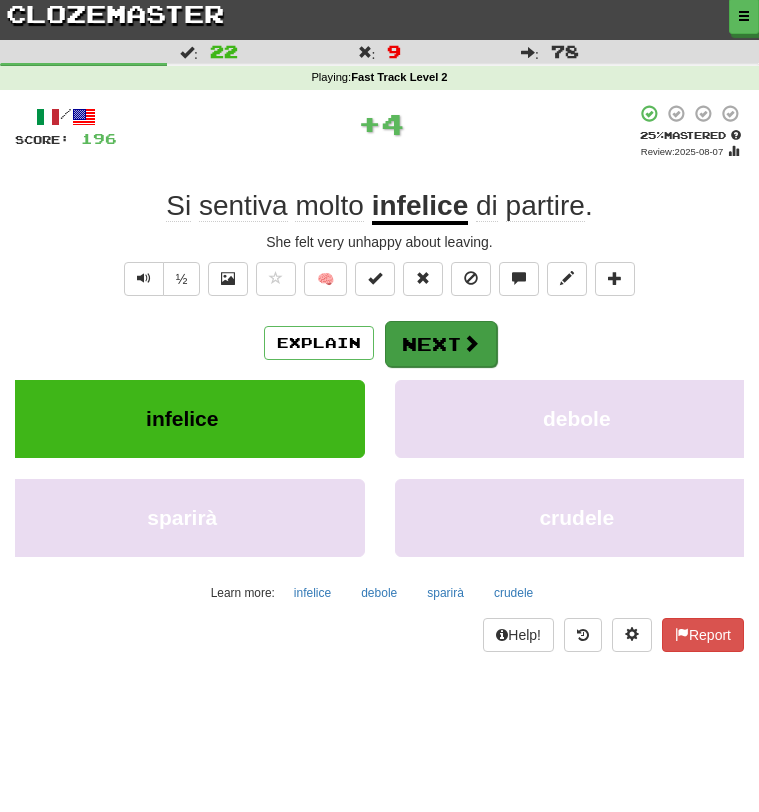 click on "Next" at bounding box center (441, 344) 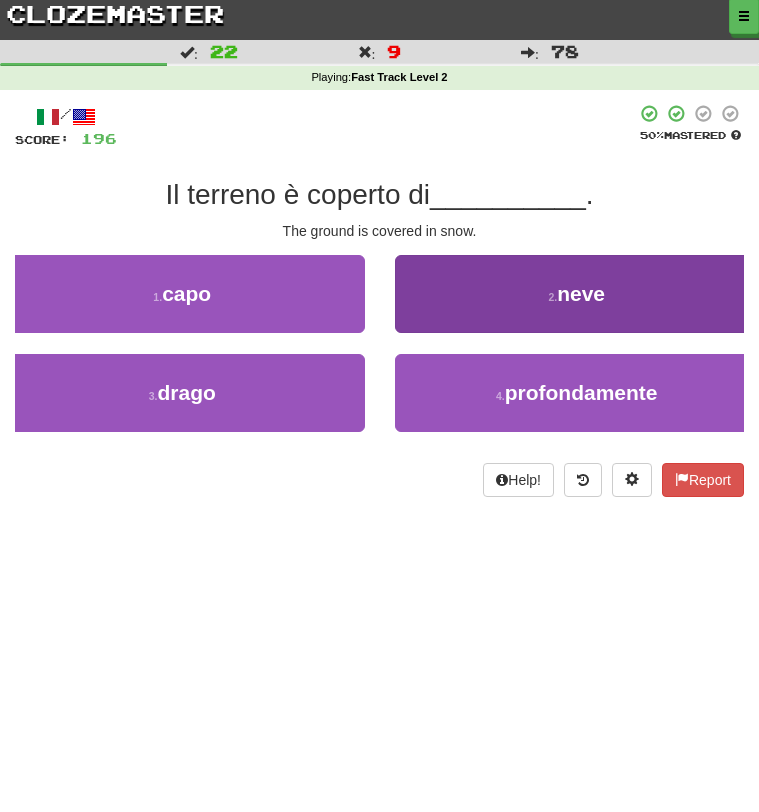 click on "2 .  neve" at bounding box center [577, 294] 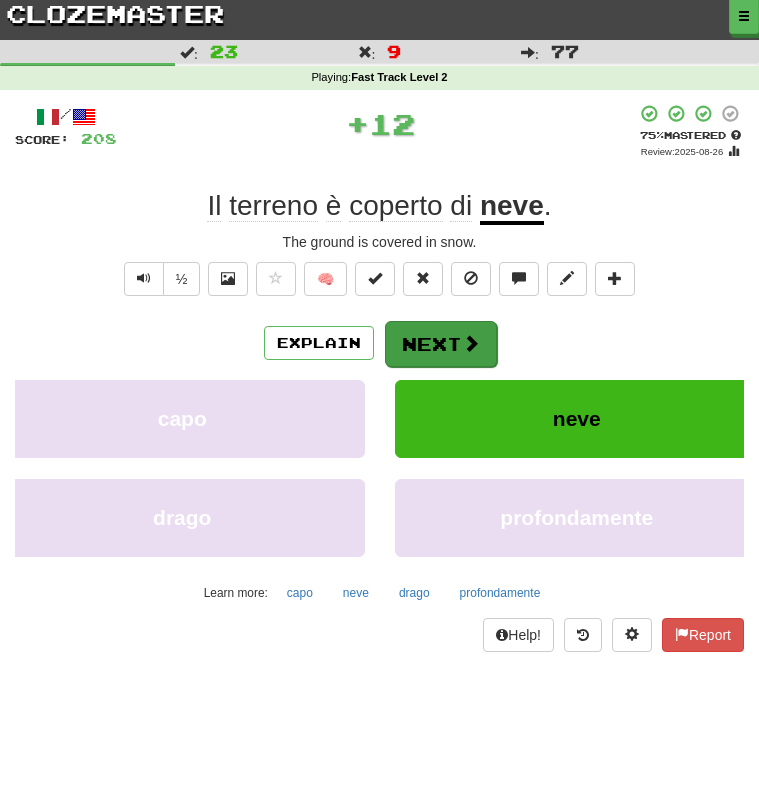 click on "Next" at bounding box center [441, 344] 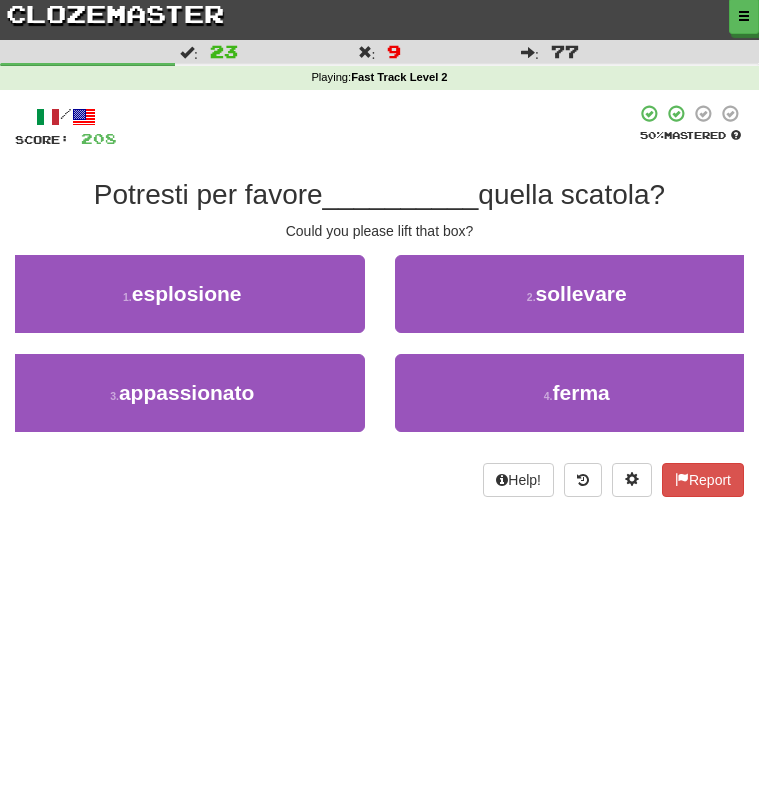 click on "2 .  sollevare" at bounding box center (577, 304) 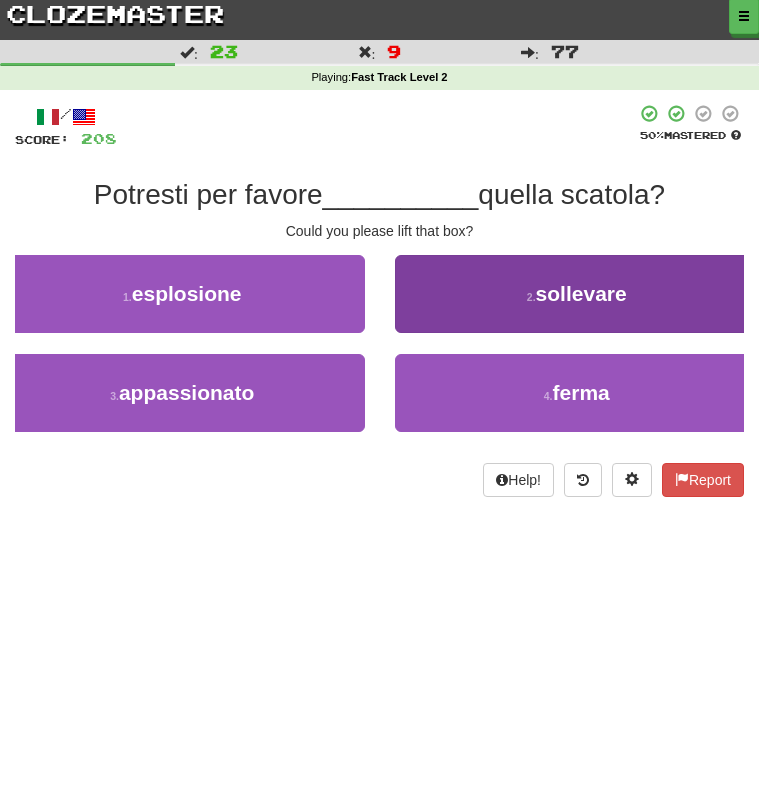click on "2 .  sollevare" at bounding box center [577, 294] 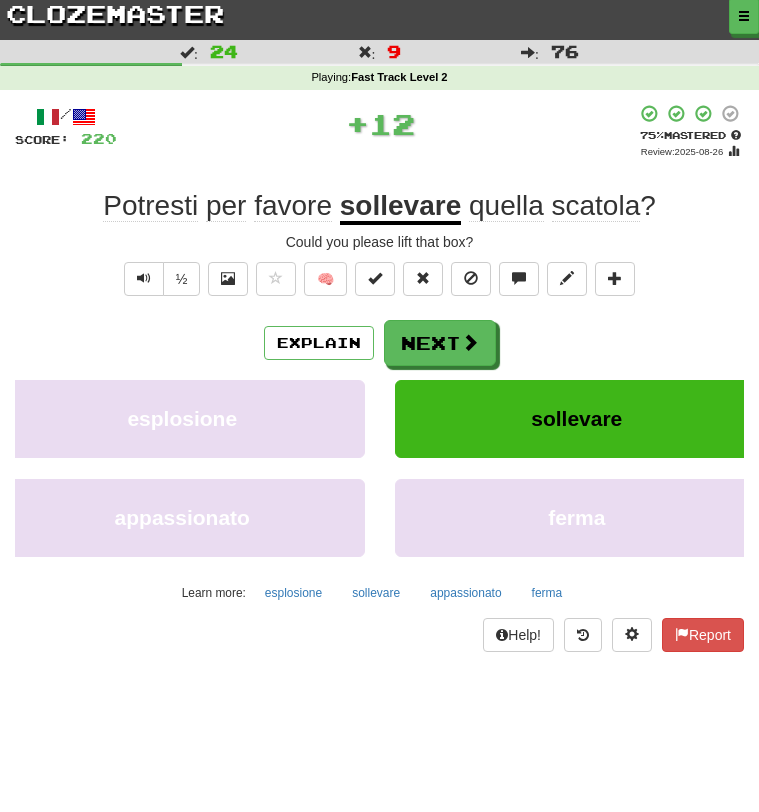 click on "Explain Next" at bounding box center [379, 343] 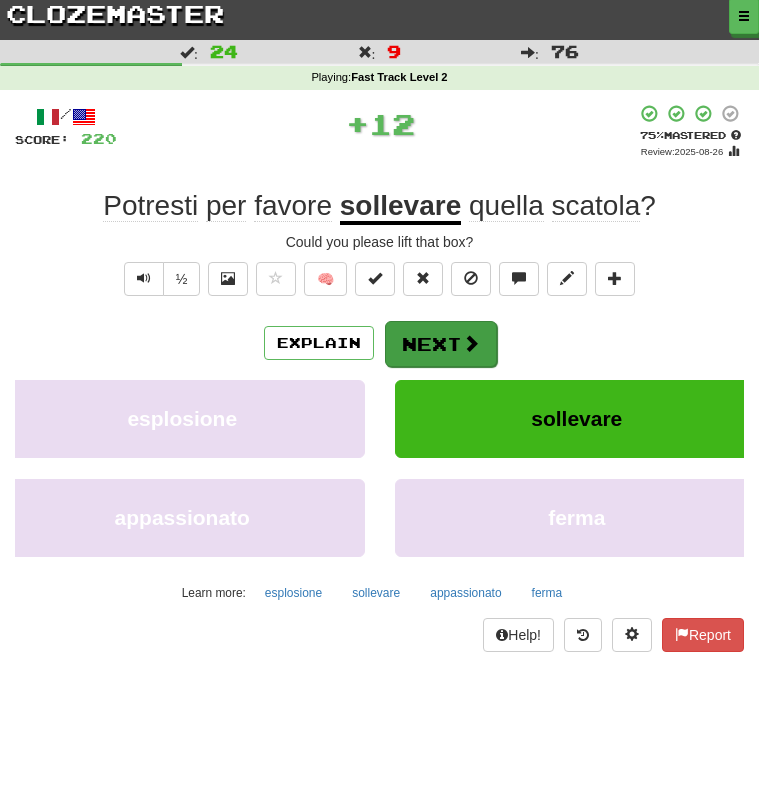 click on "Next" at bounding box center [441, 344] 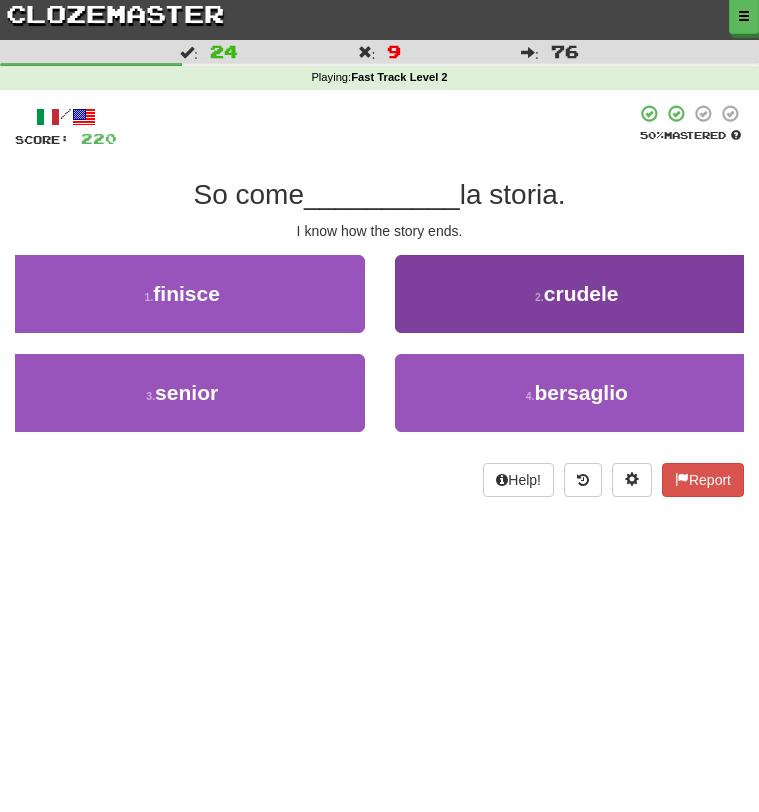 click on "2 .  crudele" at bounding box center [577, 294] 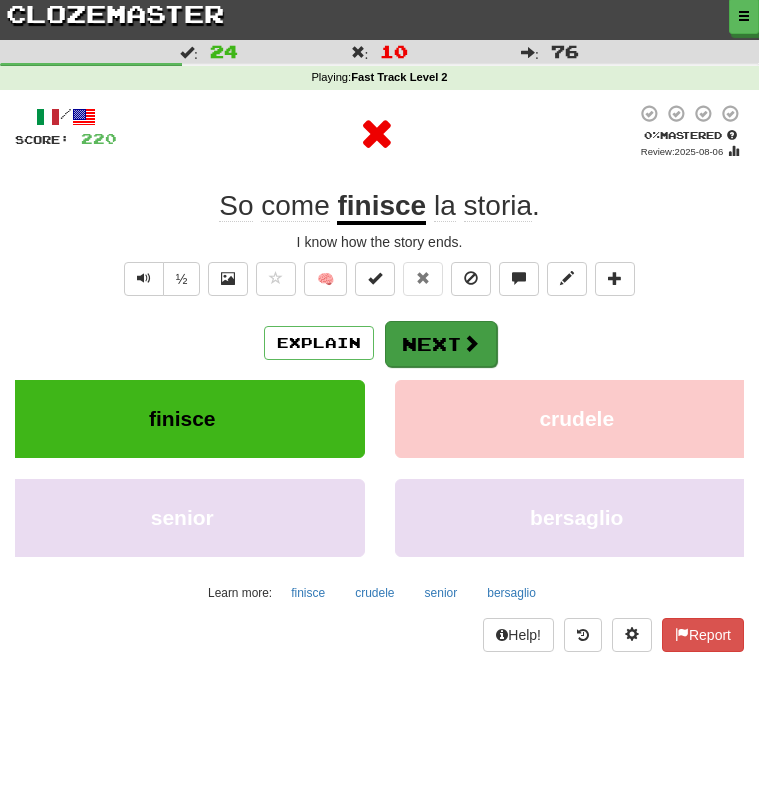 click on "Next" at bounding box center [441, 344] 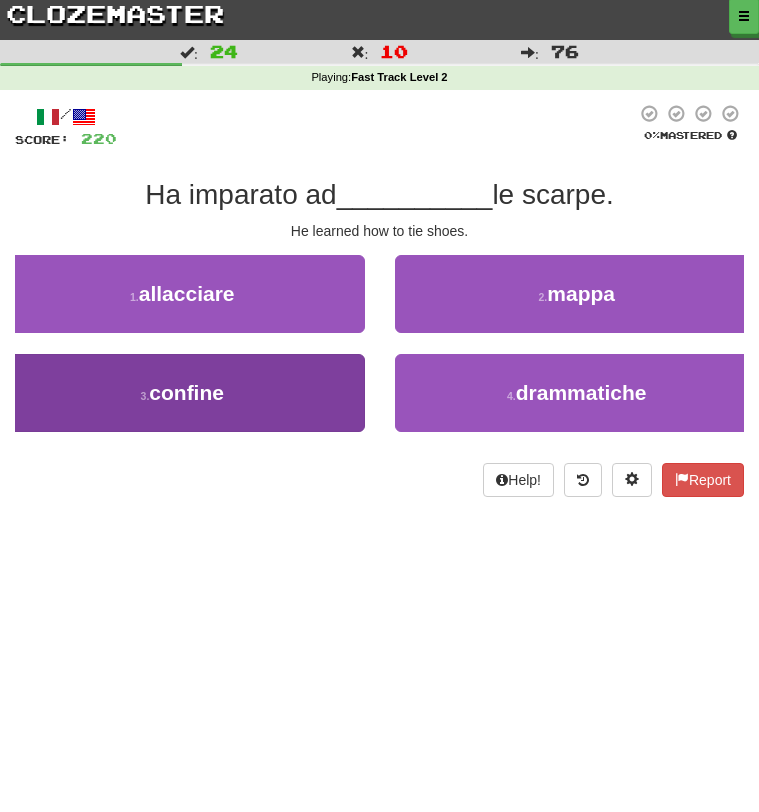 click on "3 .  confine" at bounding box center (182, 393) 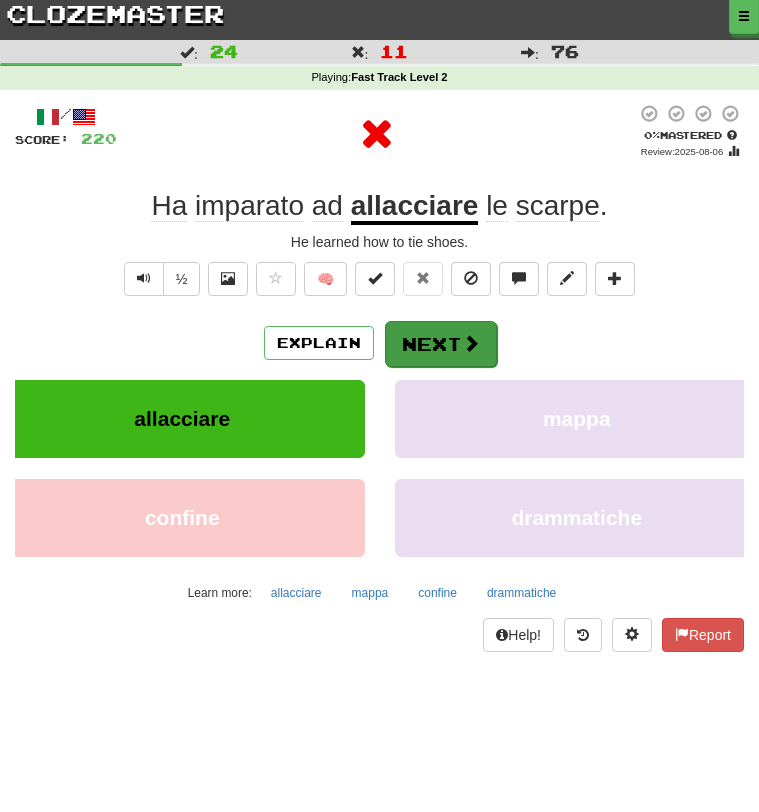 click on "Next" at bounding box center (441, 344) 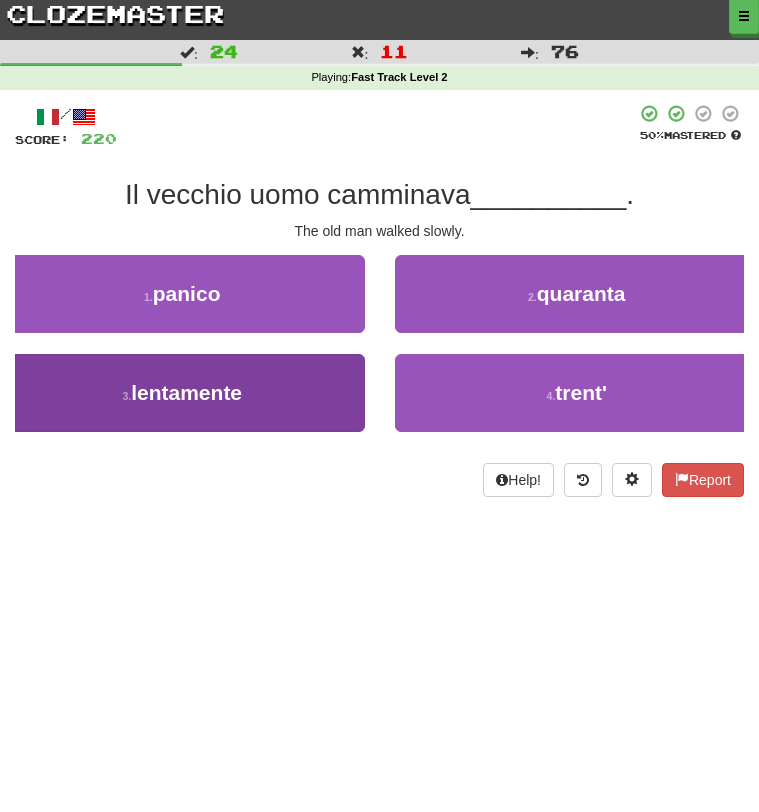 click on "3 .  lentamente" at bounding box center [182, 393] 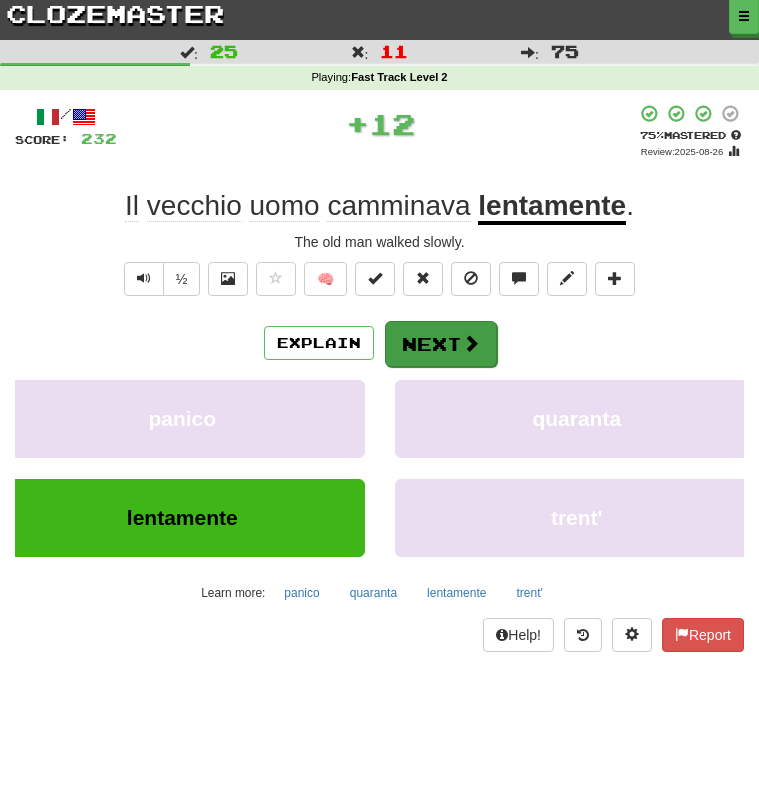 click at bounding box center (471, 343) 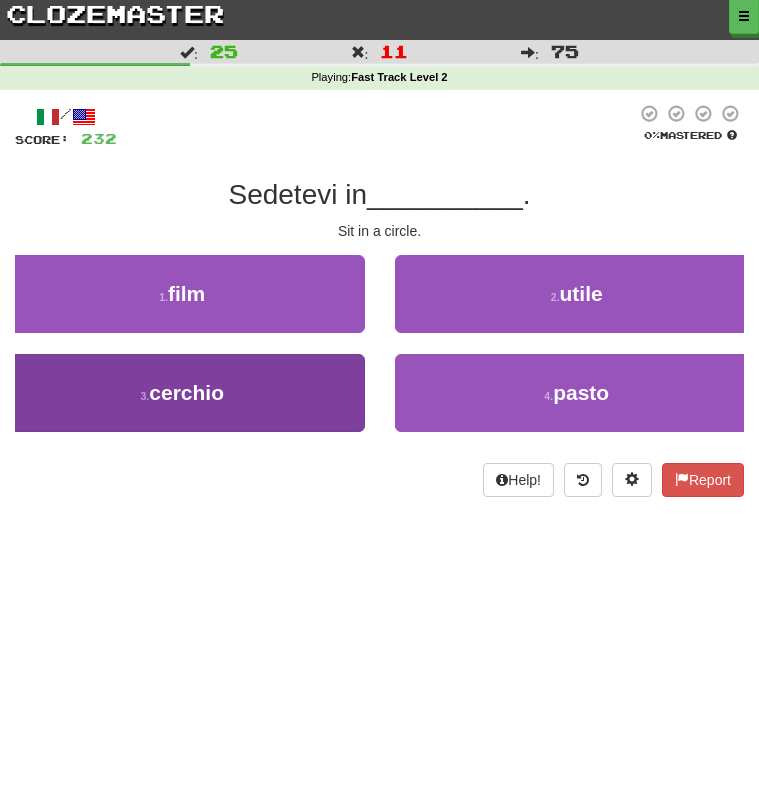 click on "3 .  cerchio" at bounding box center [182, 393] 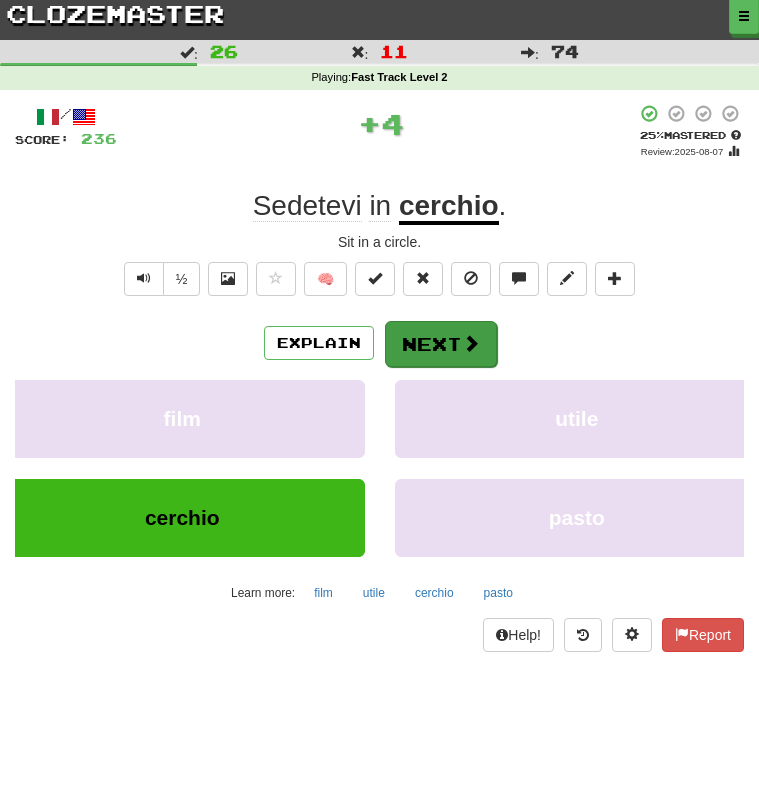click on "Next" at bounding box center [441, 344] 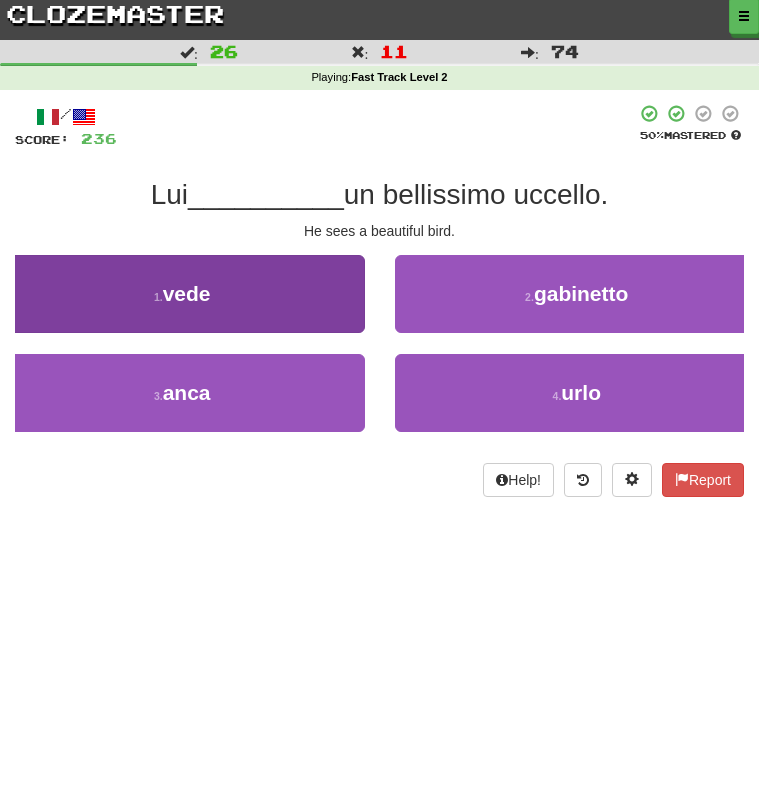 click on "1 .  vede" at bounding box center (182, 294) 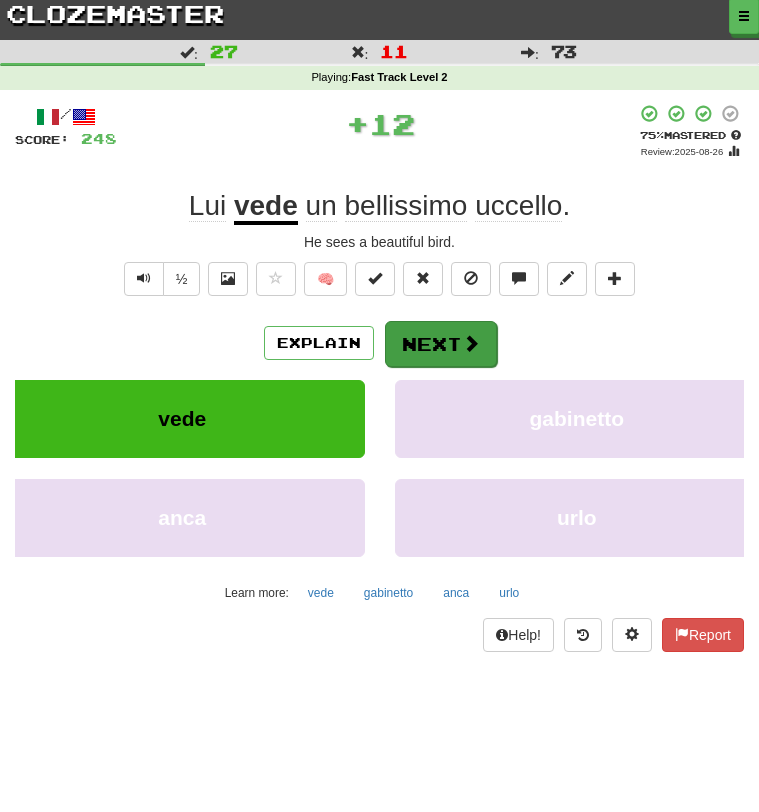 click on "Next" at bounding box center (441, 344) 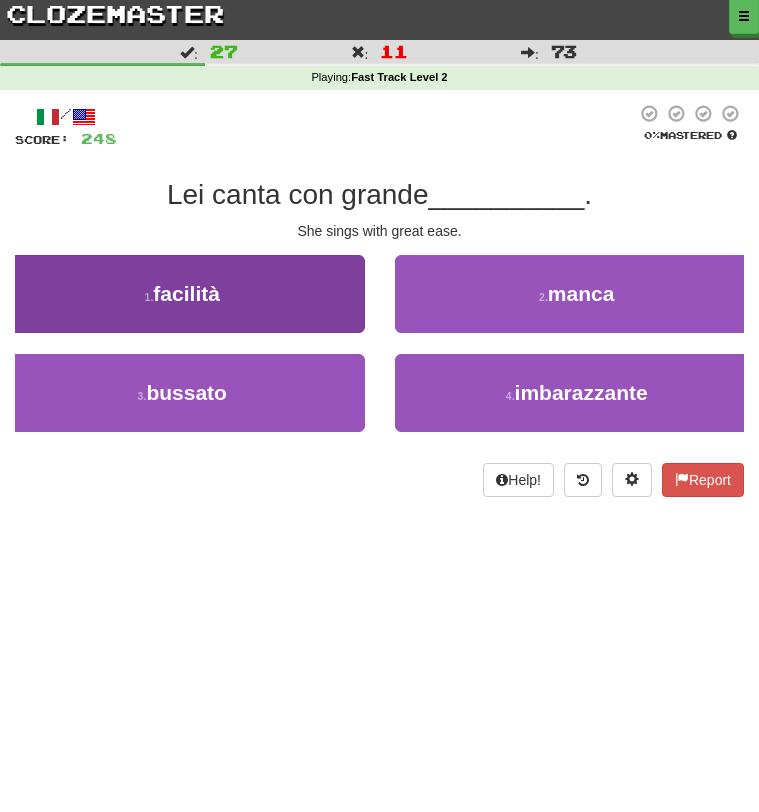 click on "1 .  facilità" at bounding box center (182, 294) 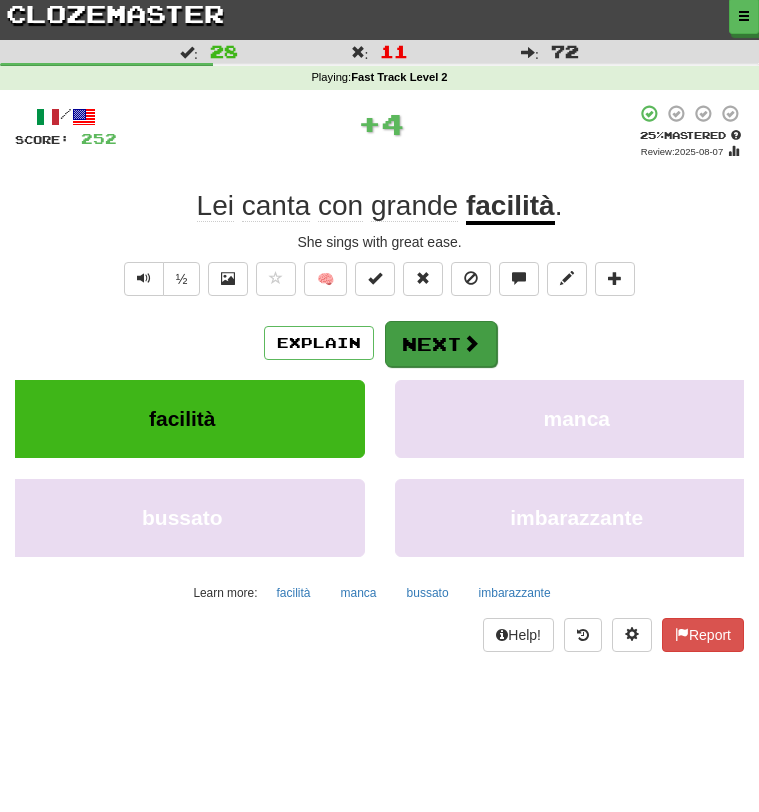 click on "Next" at bounding box center [441, 344] 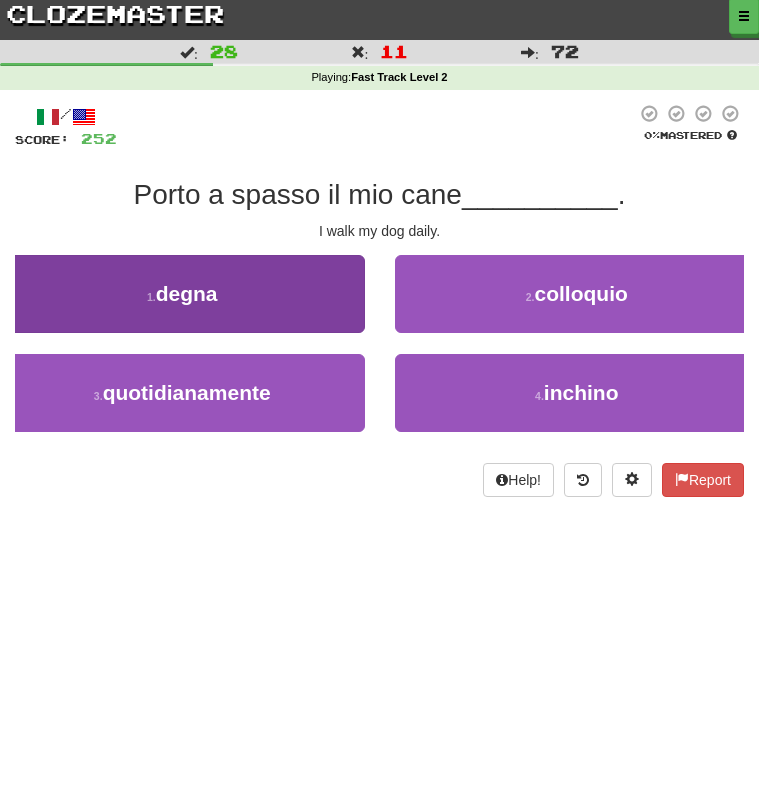 click on "1 .  degna" at bounding box center [182, 294] 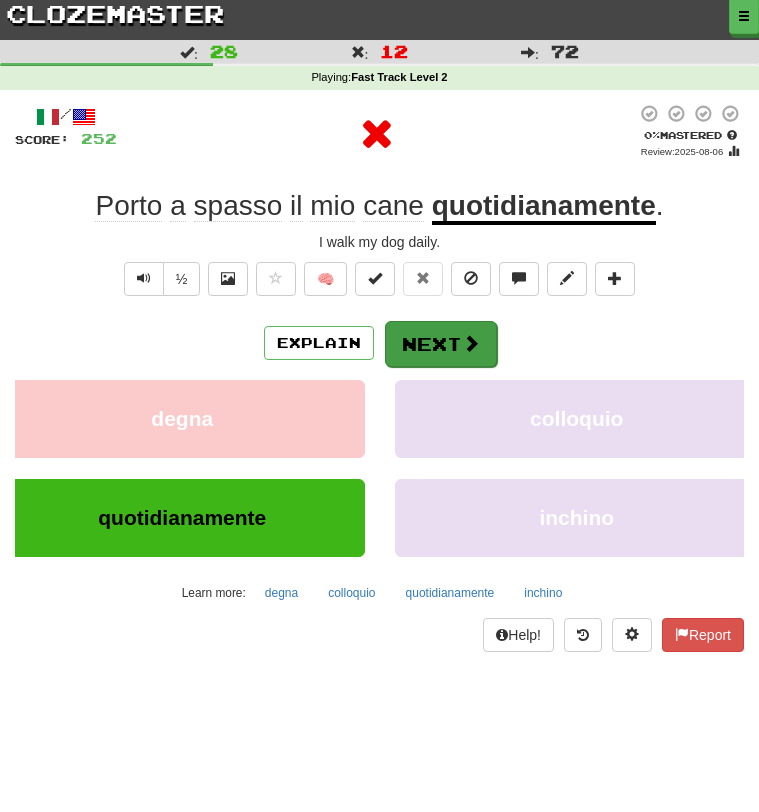 click on "Next" at bounding box center [441, 344] 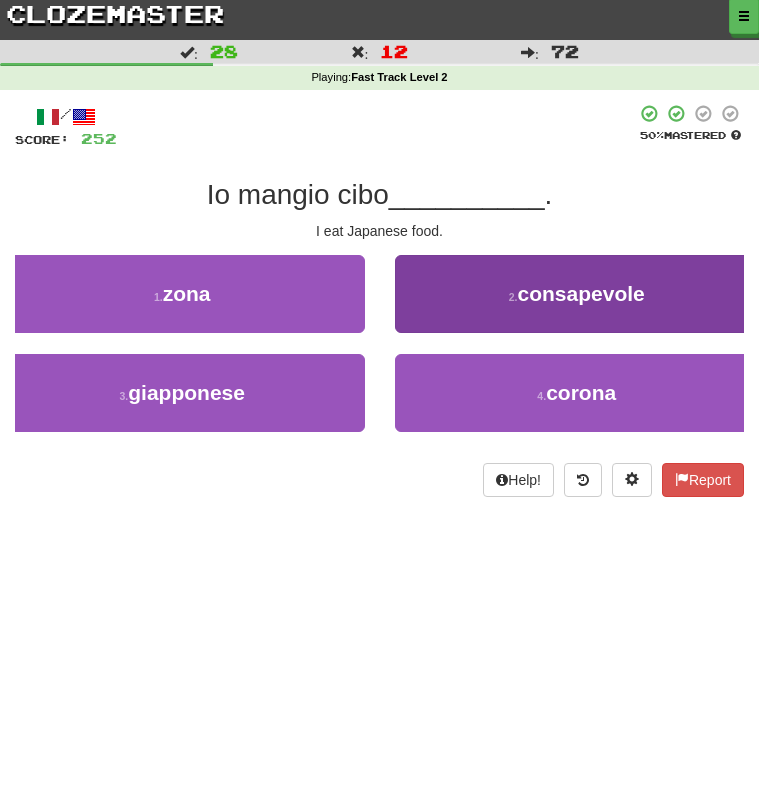 click on "2 .  consapevole" at bounding box center [577, 294] 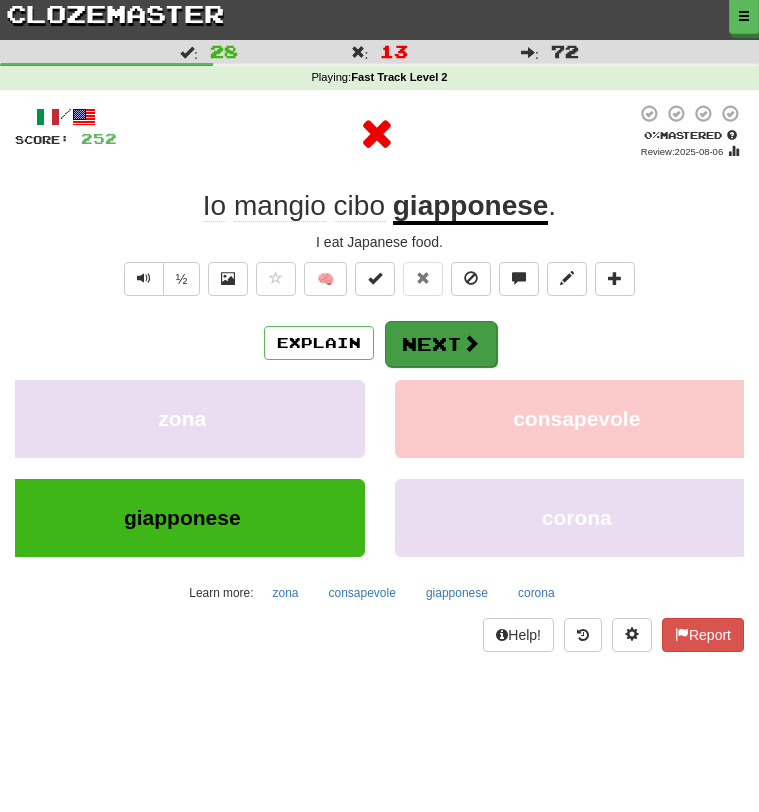 click on "Next" at bounding box center (441, 344) 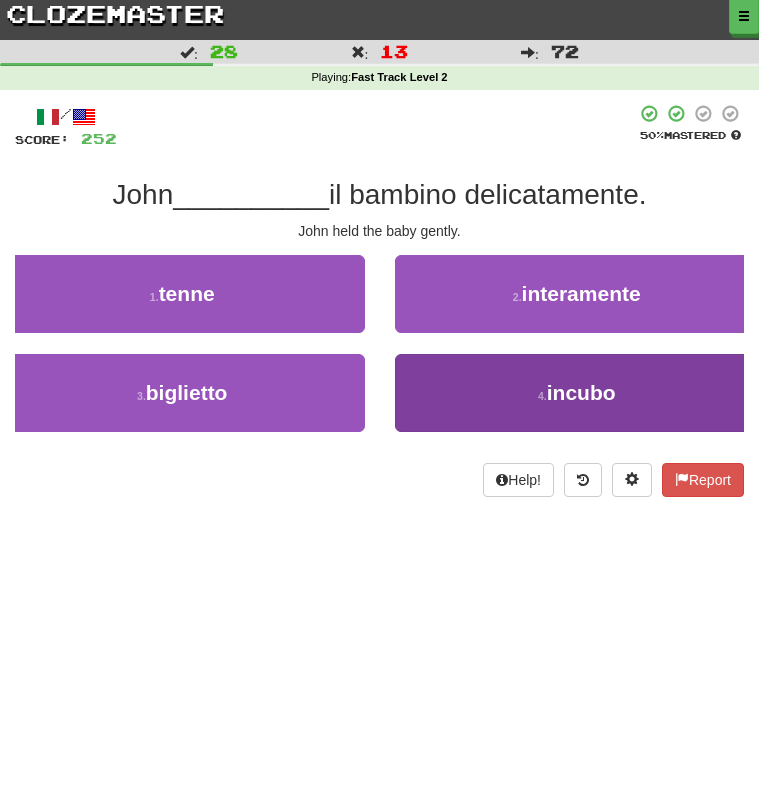 click on "4 .  incubo" at bounding box center (577, 393) 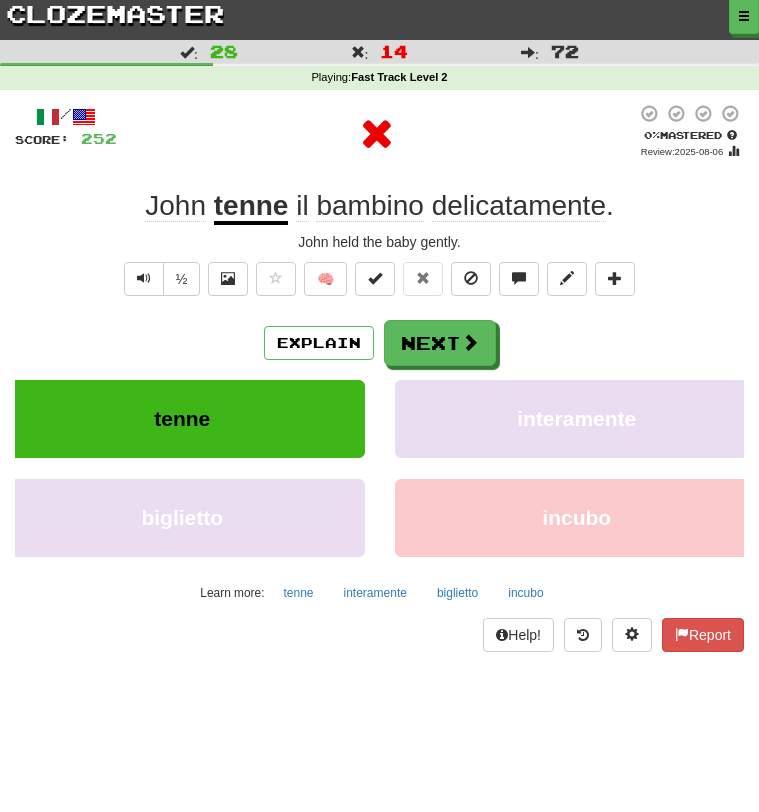 click on "interamente" at bounding box center (577, 419) 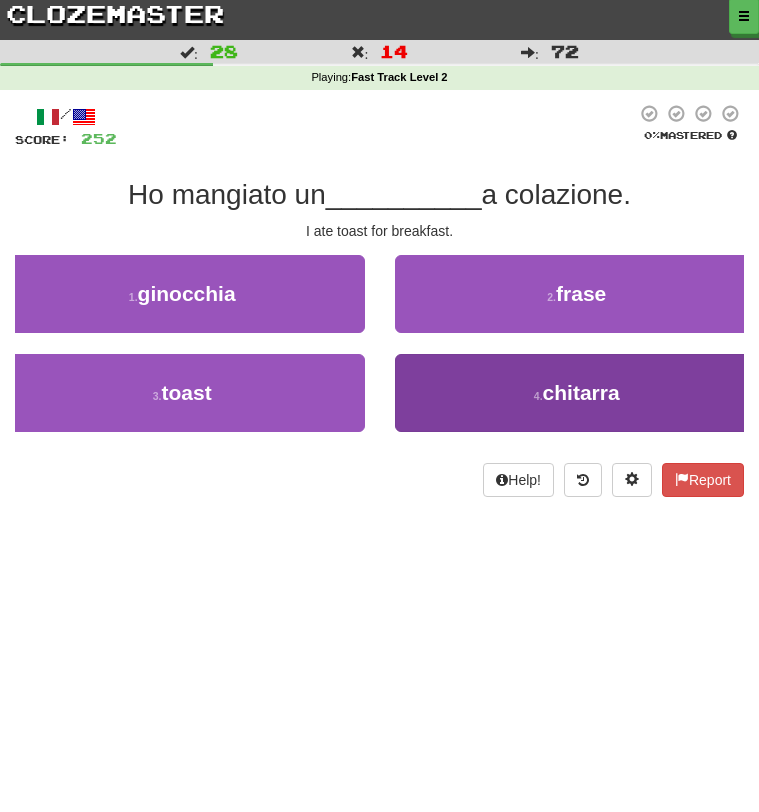 click on "4 .  chitarra" at bounding box center [577, 393] 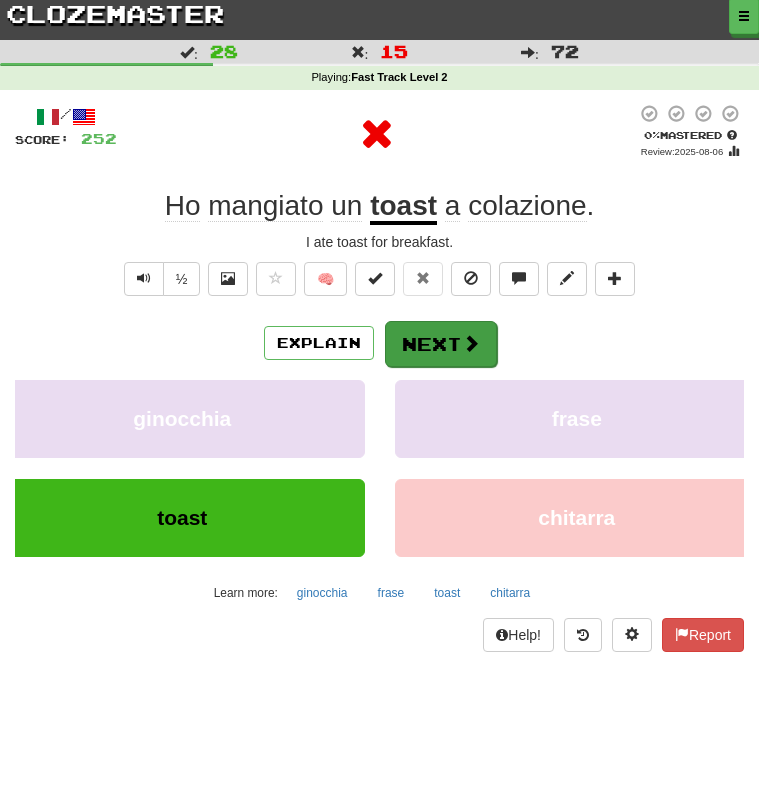 click on "Next" at bounding box center (441, 344) 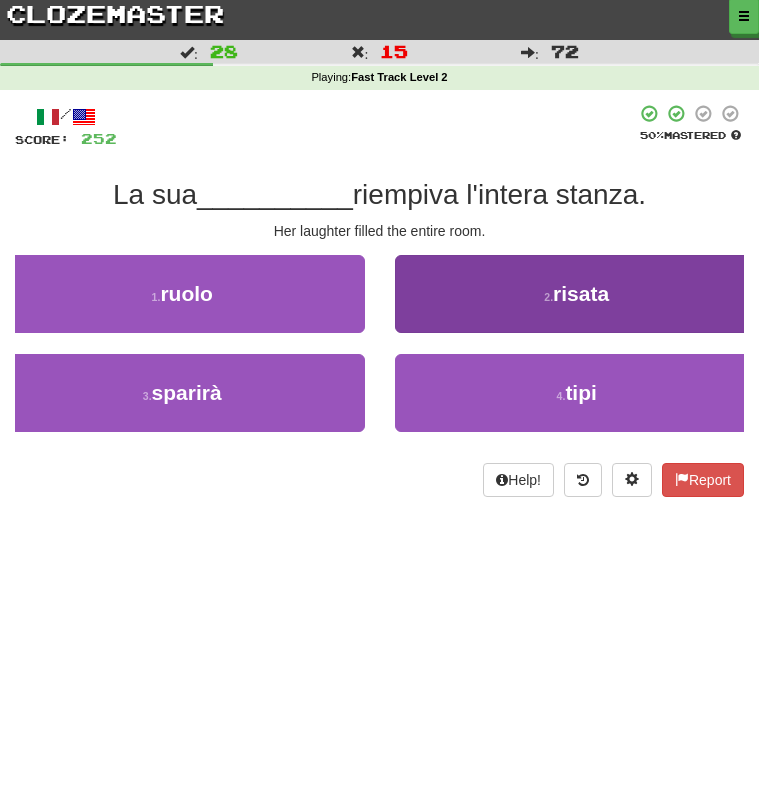 click on "2 .  risata" at bounding box center [577, 294] 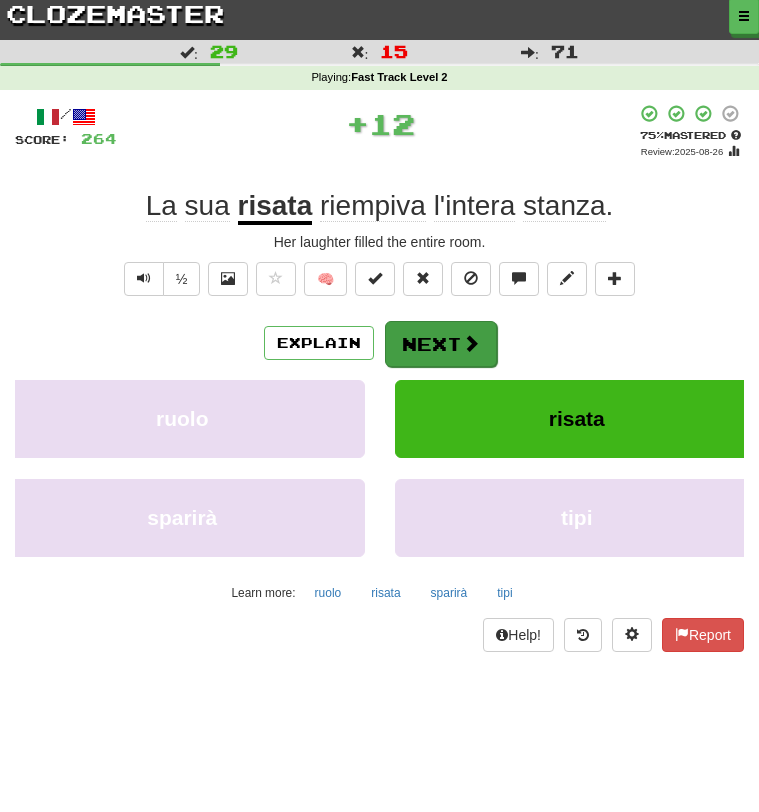 click on "Next" at bounding box center (441, 344) 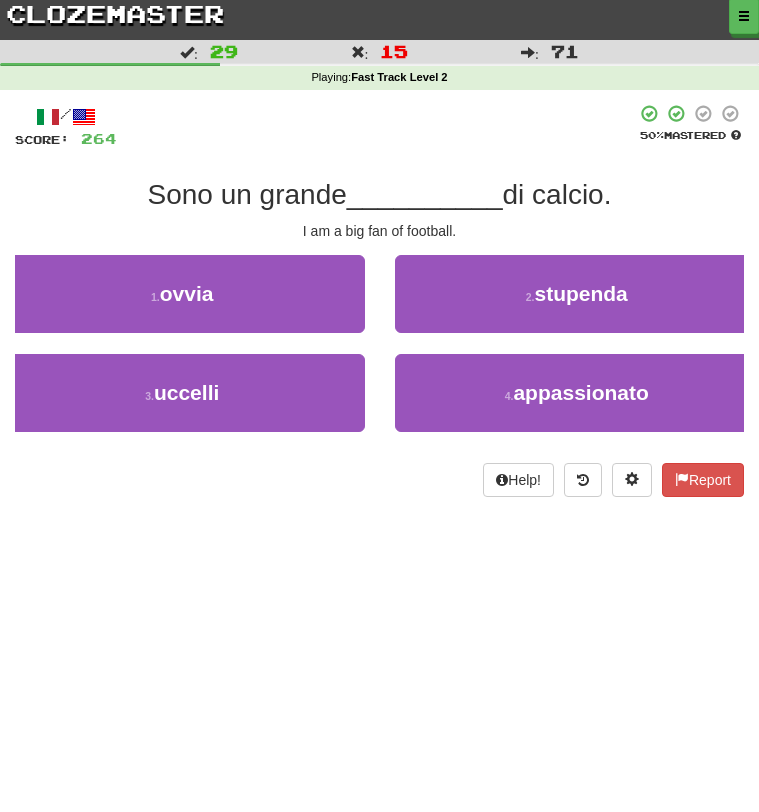 click on "clozemaster" at bounding box center (115, 13) 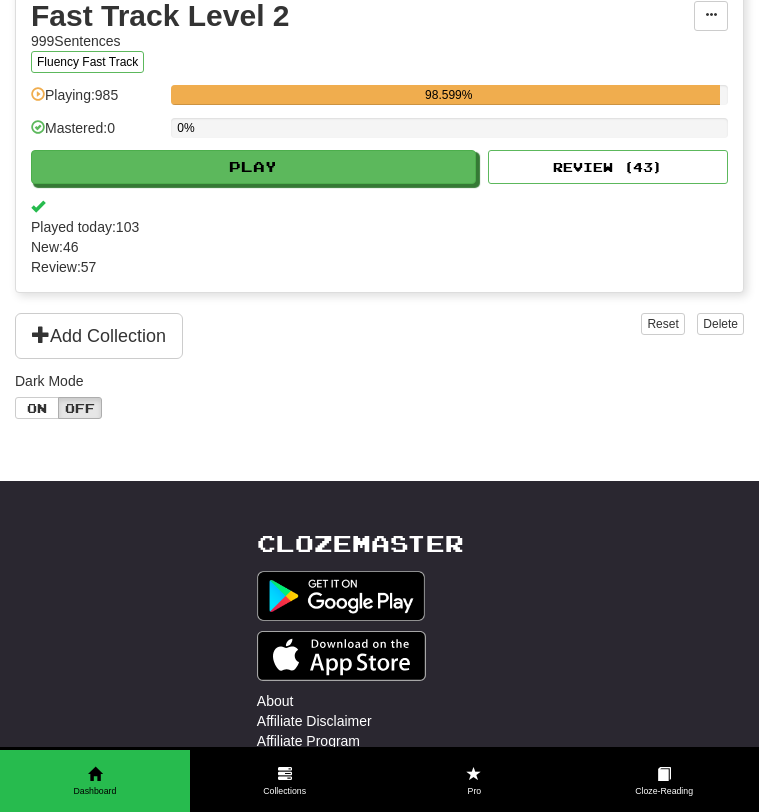 scroll, scrollTop: 1102, scrollLeft: 0, axis: vertical 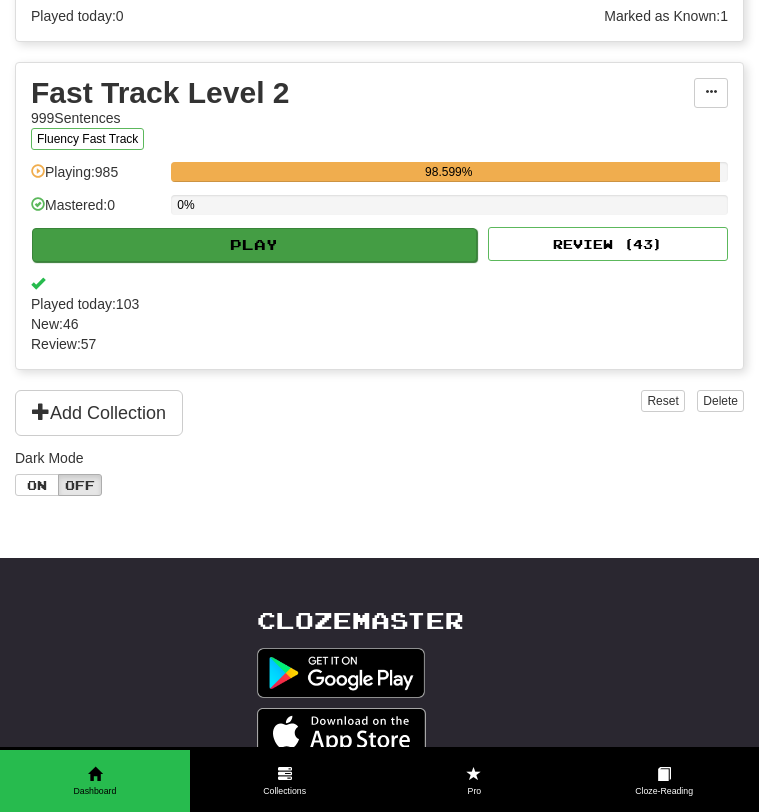 click on "Play" at bounding box center (254, 245) 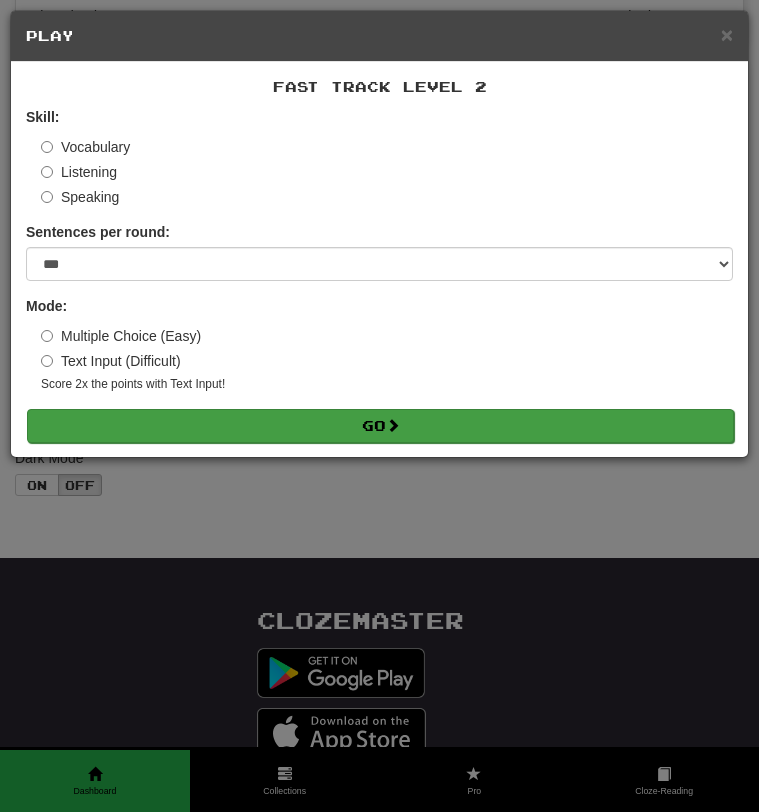 click on "Go" at bounding box center (380, 426) 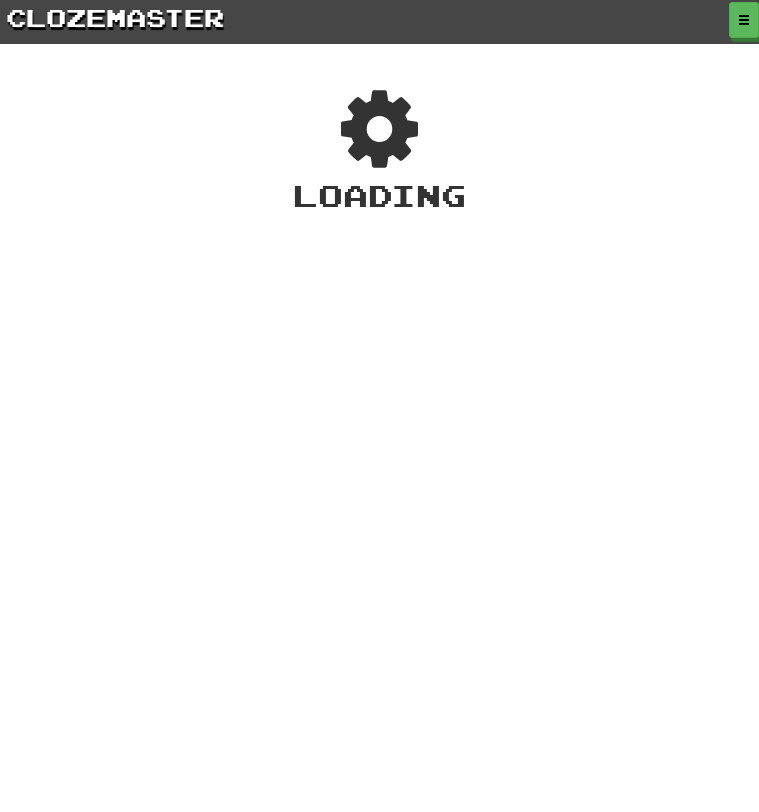 scroll, scrollTop: 0, scrollLeft: 0, axis: both 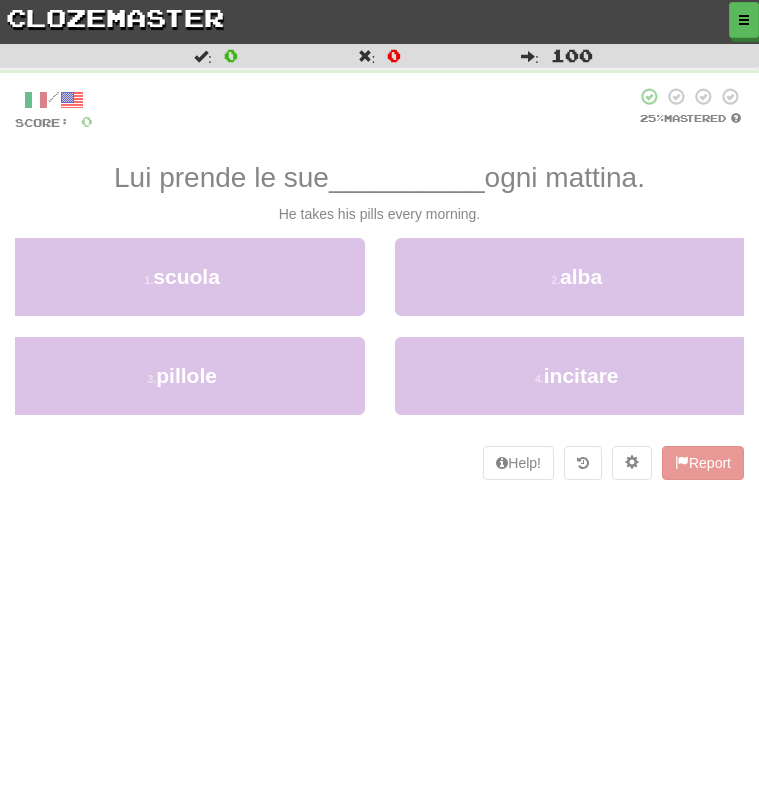 click on "3 .  pillole" at bounding box center [182, 376] 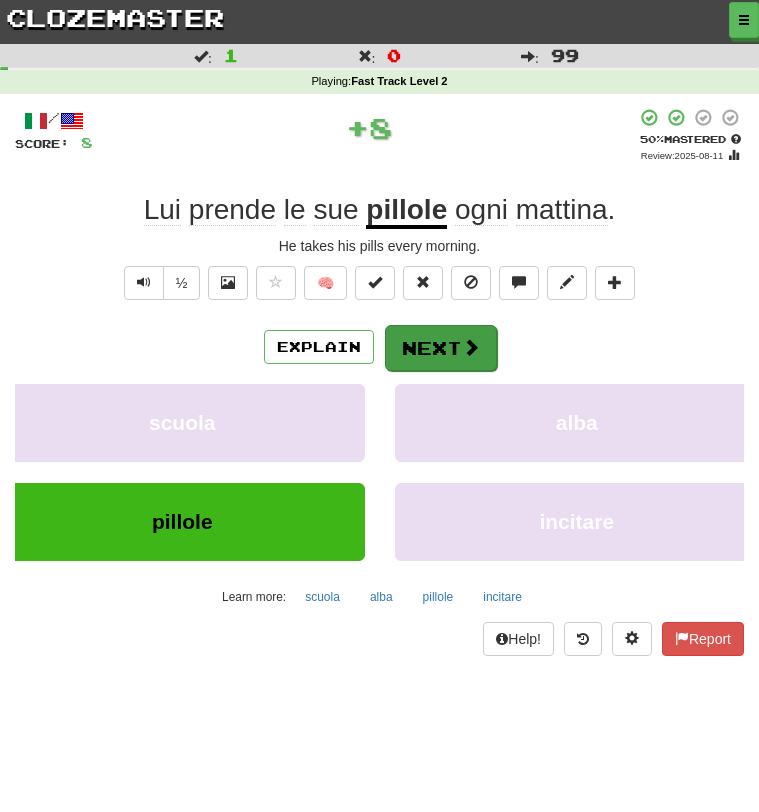 click on "Next" at bounding box center (441, 348) 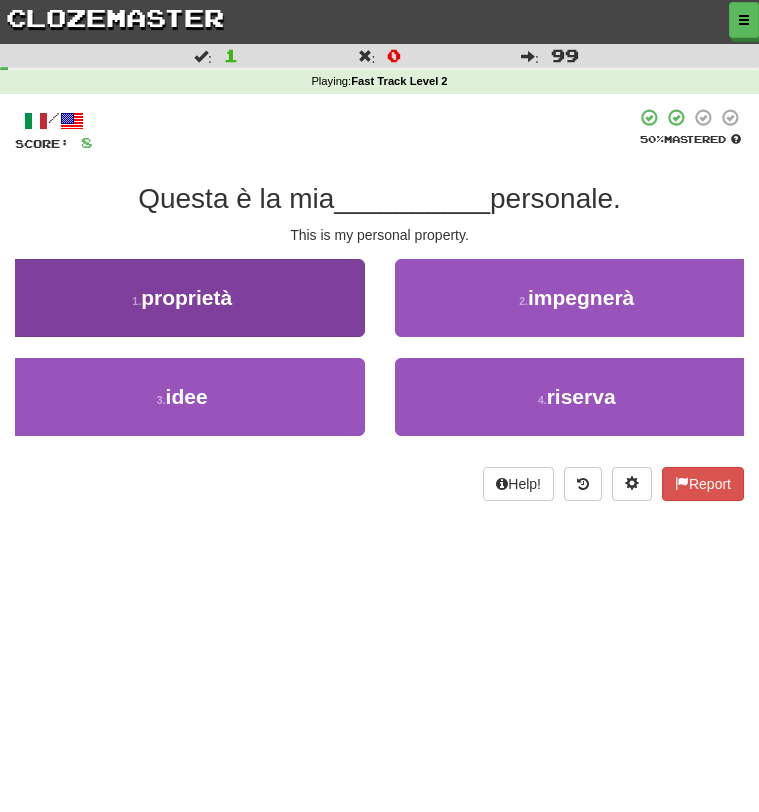 click on "1 .  proprietà" at bounding box center [182, 298] 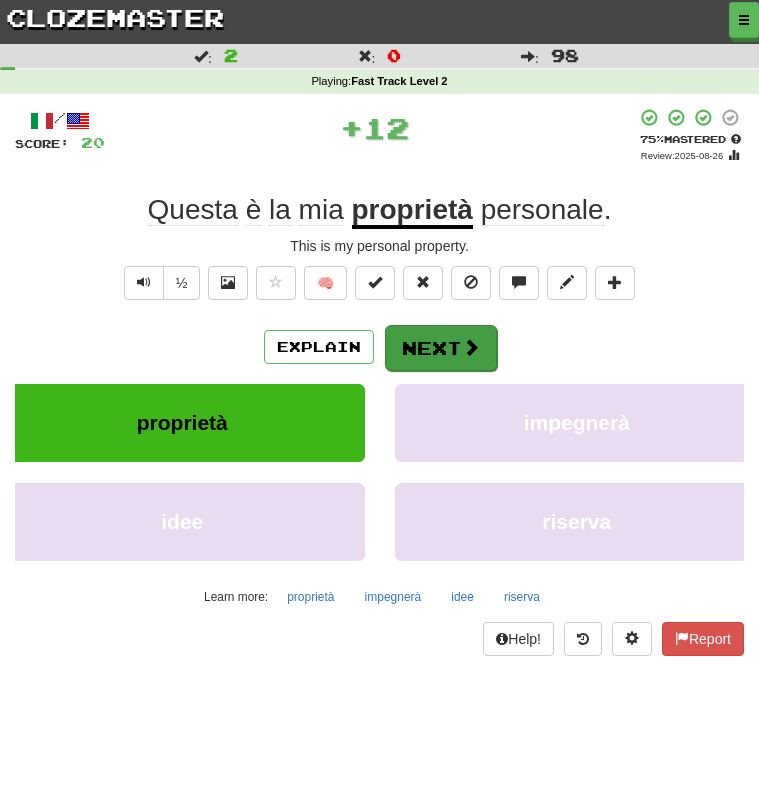click on "Next" at bounding box center [441, 348] 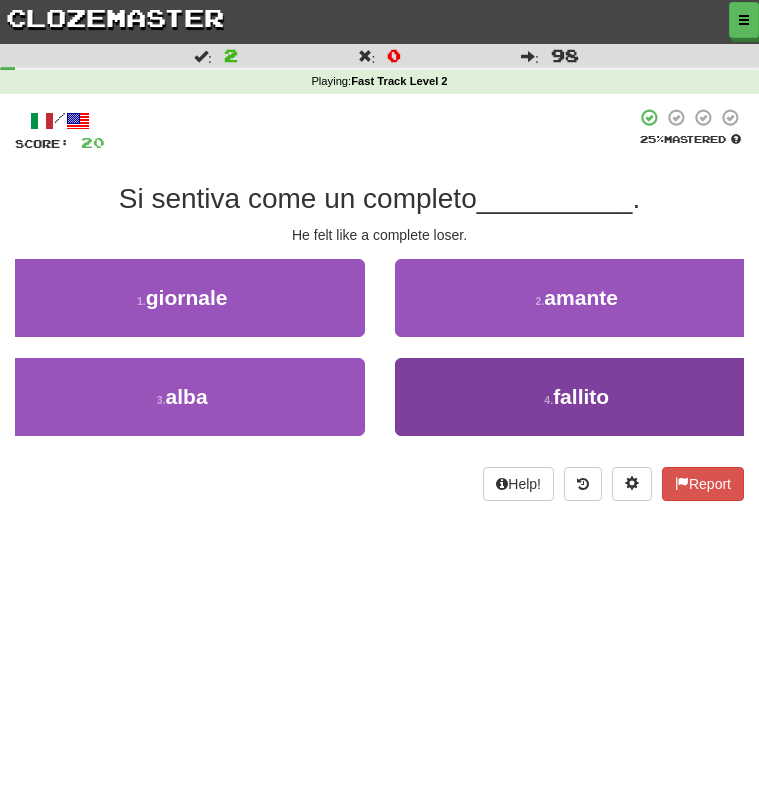 click on "4 .  fallito" at bounding box center [577, 397] 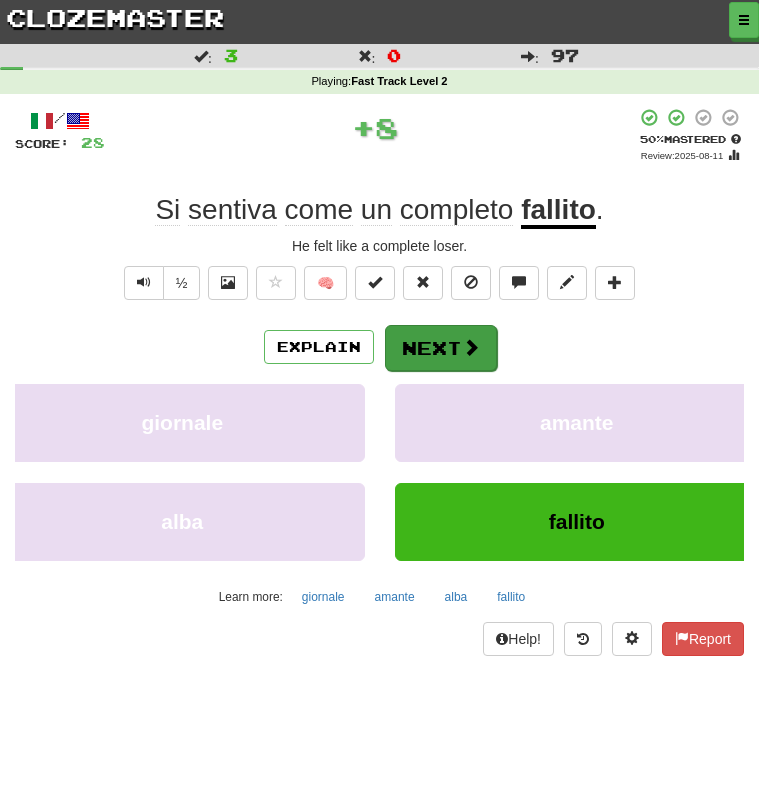 click at bounding box center [471, 347] 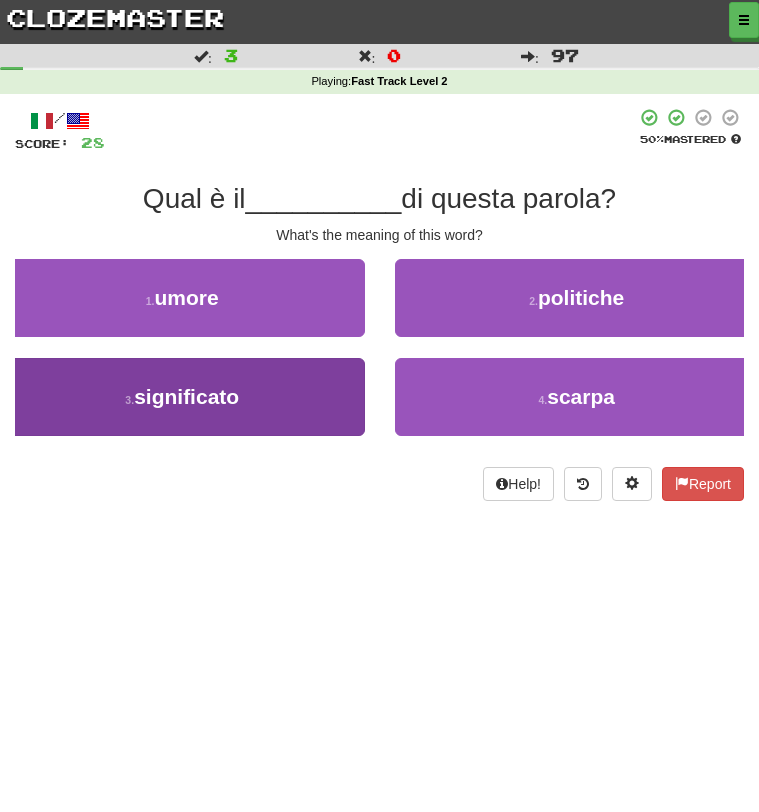 click on "3 .  significato" at bounding box center [182, 397] 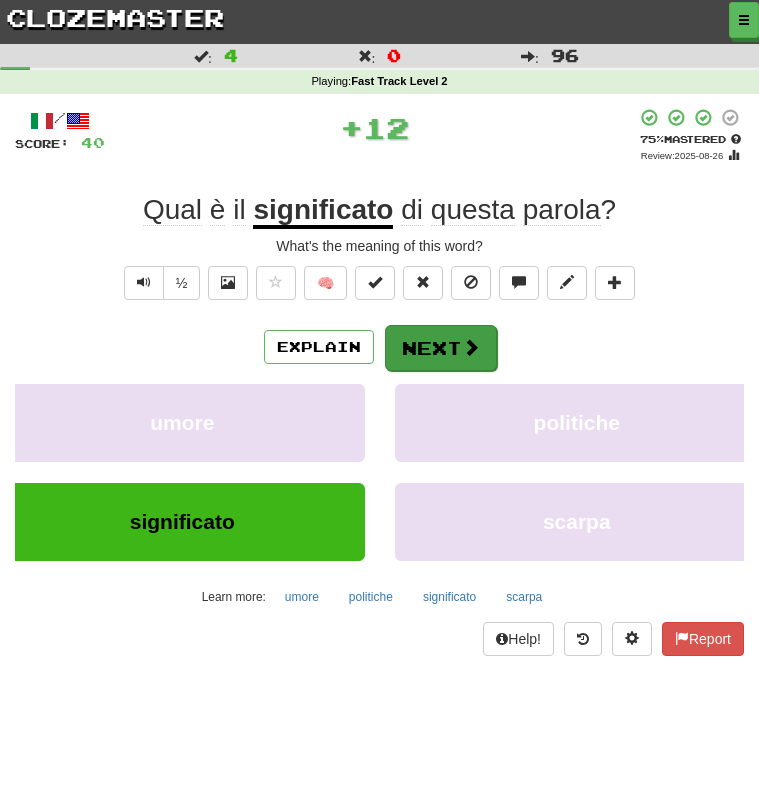 click on "Next" at bounding box center [441, 348] 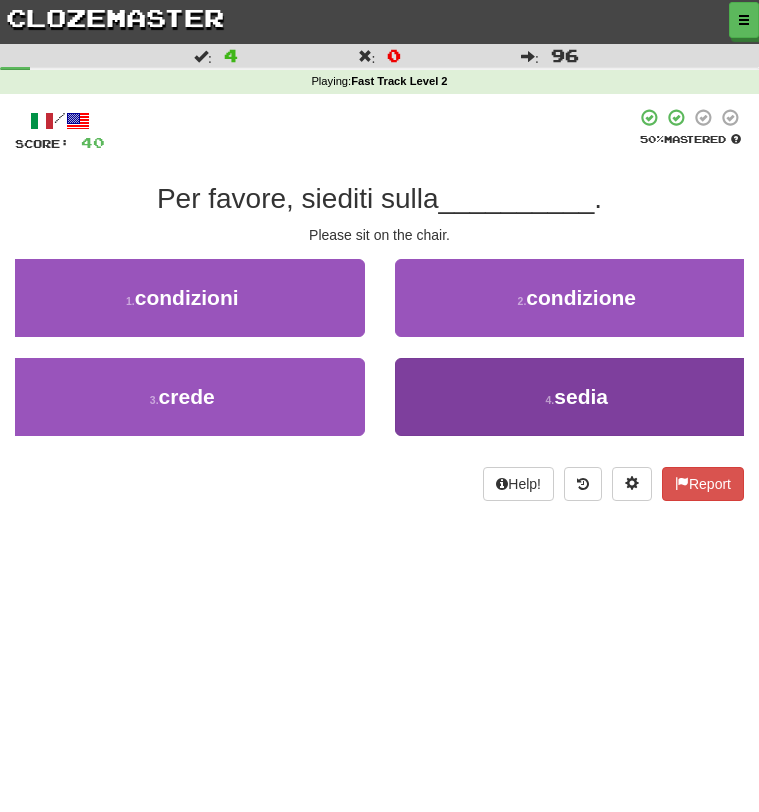 click on "4 .  sedia" at bounding box center (577, 397) 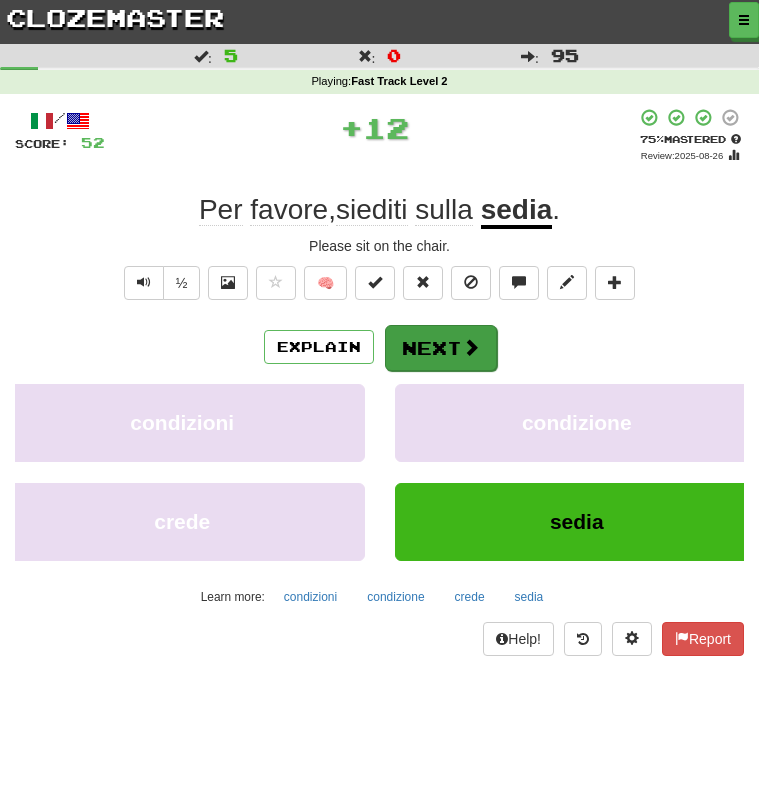 click on "Next" at bounding box center (441, 348) 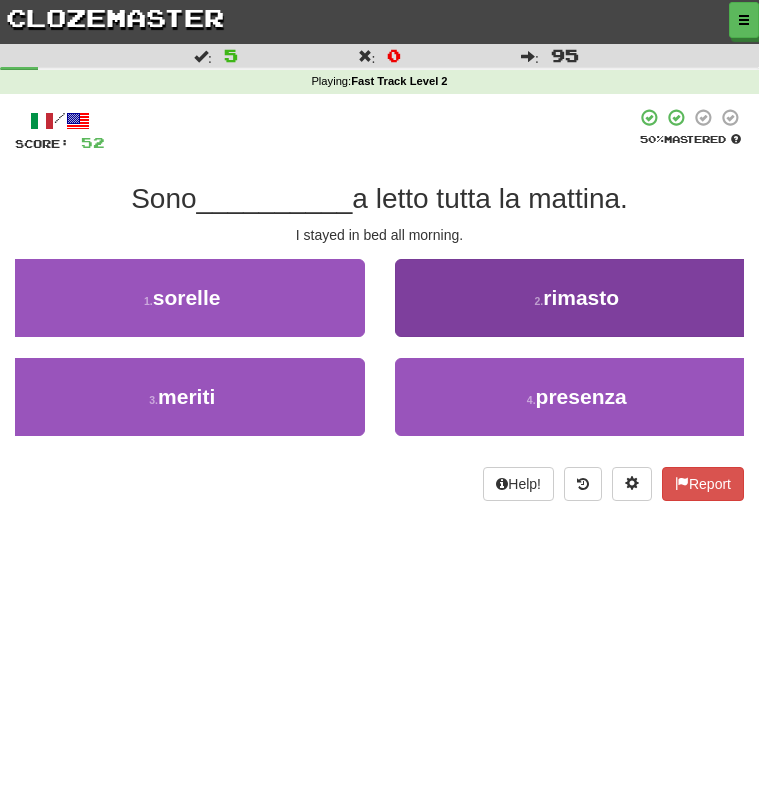 click on "2 .  rimasto" at bounding box center [577, 298] 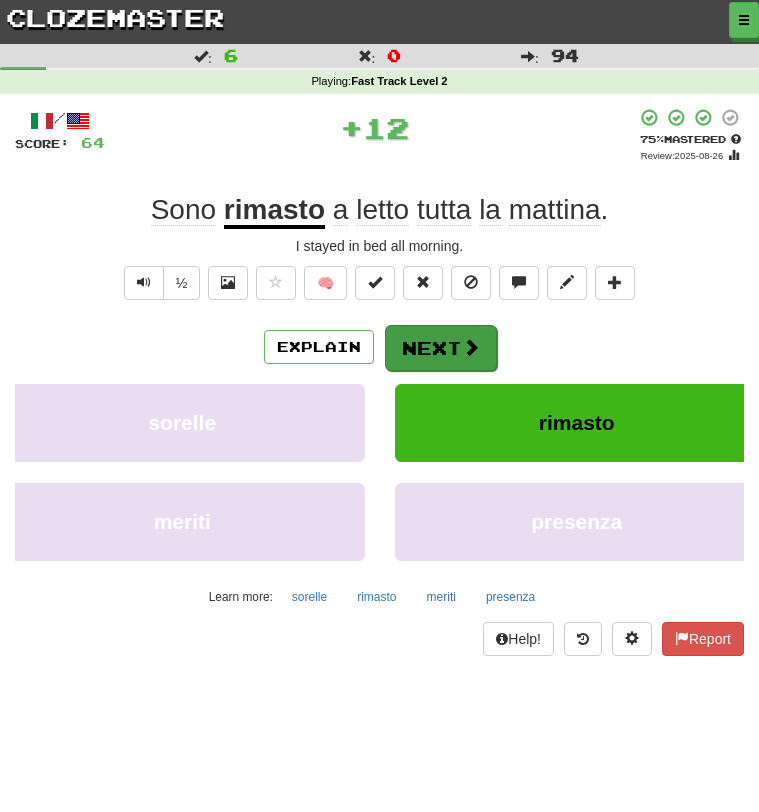 click at bounding box center (471, 347) 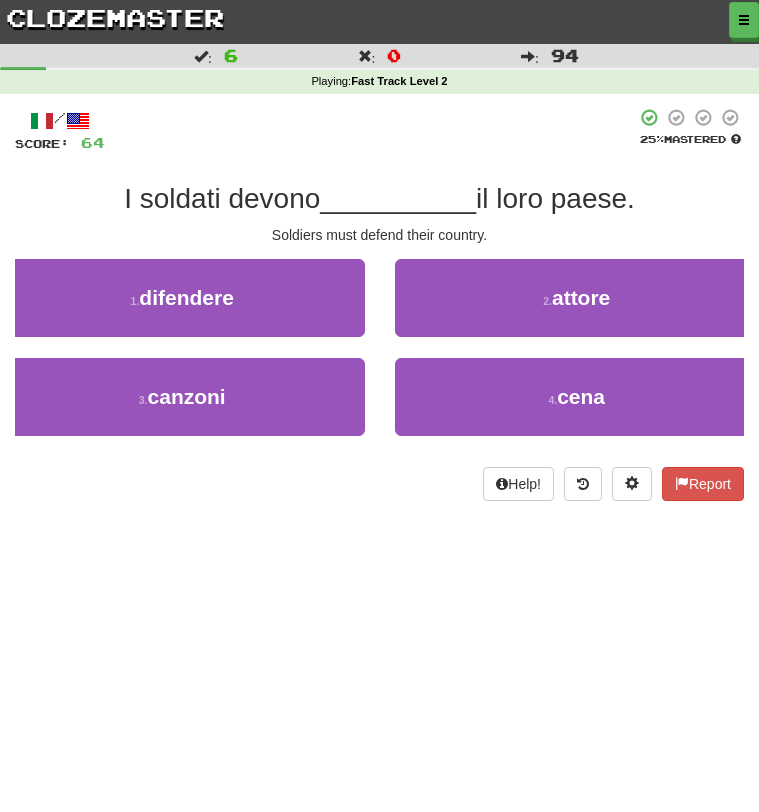 click on "clozemaster" at bounding box center [115, 17] 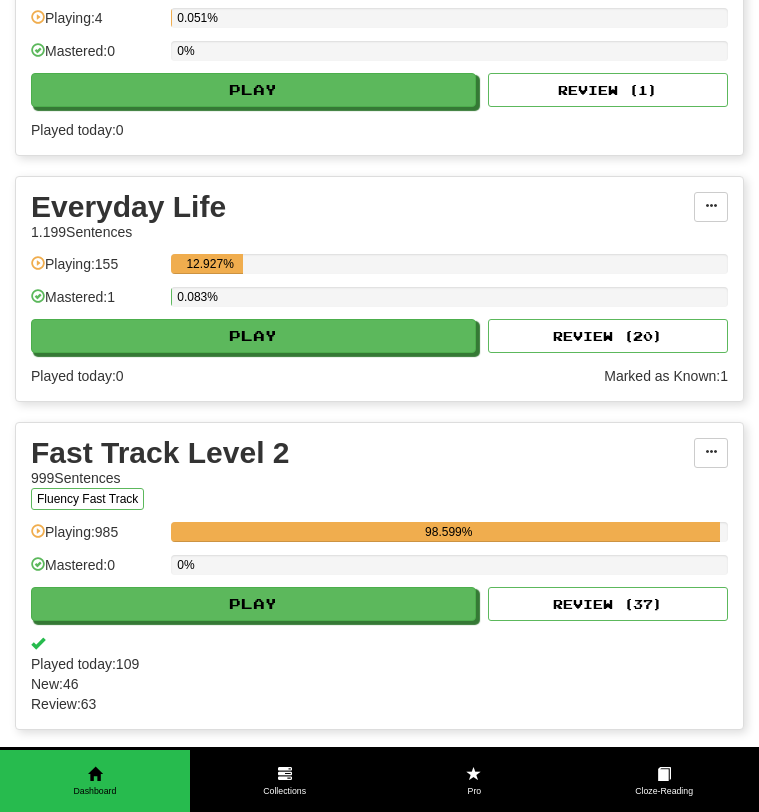 scroll, scrollTop: 743, scrollLeft: 0, axis: vertical 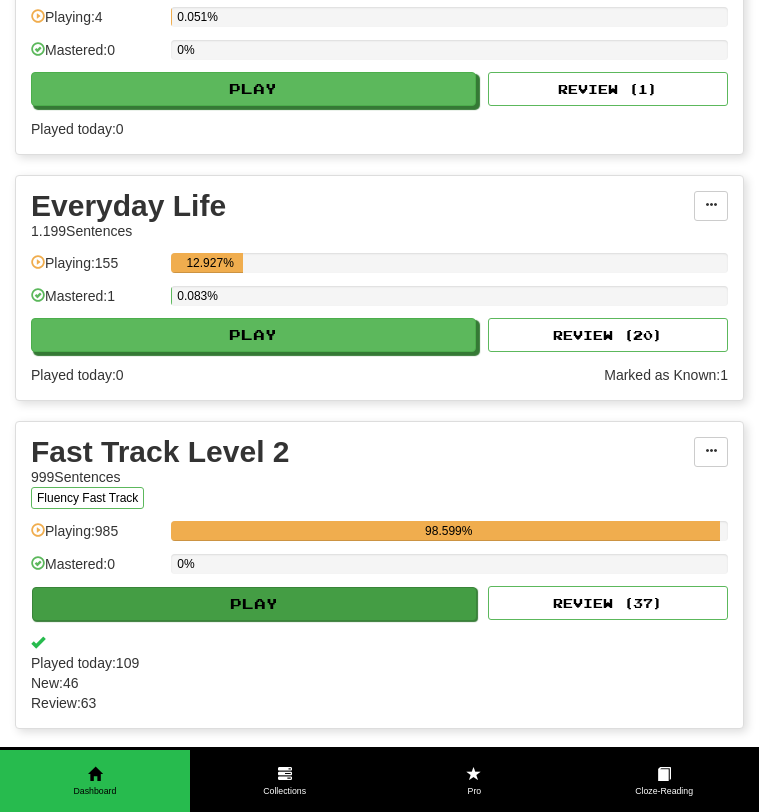 click on "Play" at bounding box center (254, 604) 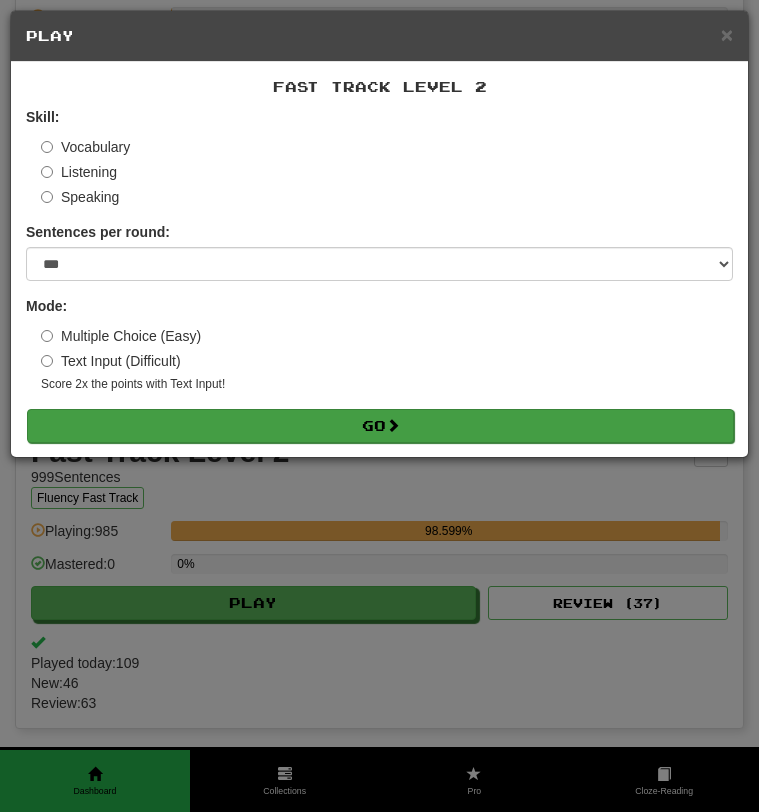 click on "Go" at bounding box center [380, 426] 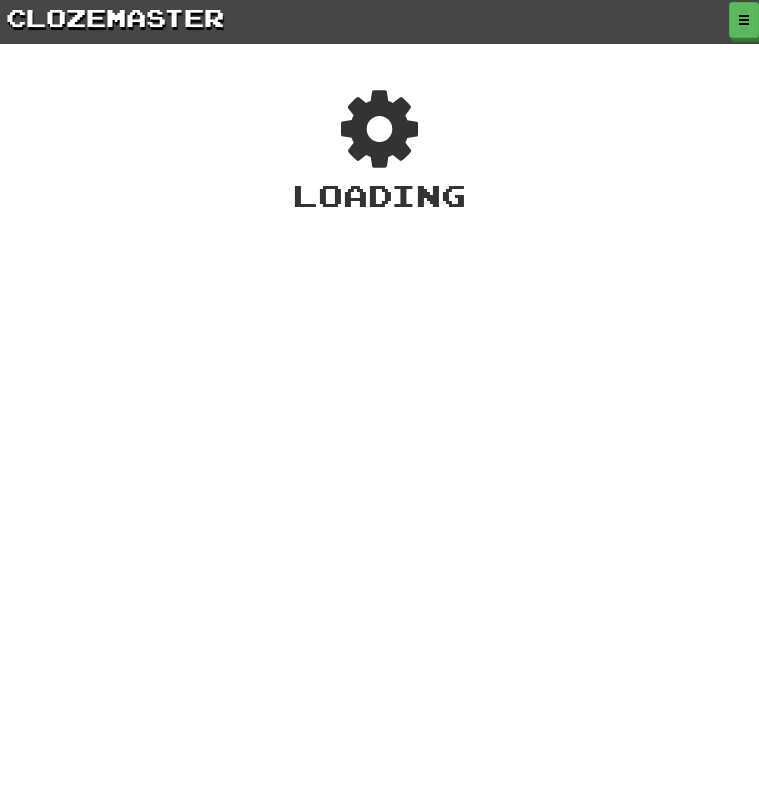 scroll, scrollTop: 0, scrollLeft: 0, axis: both 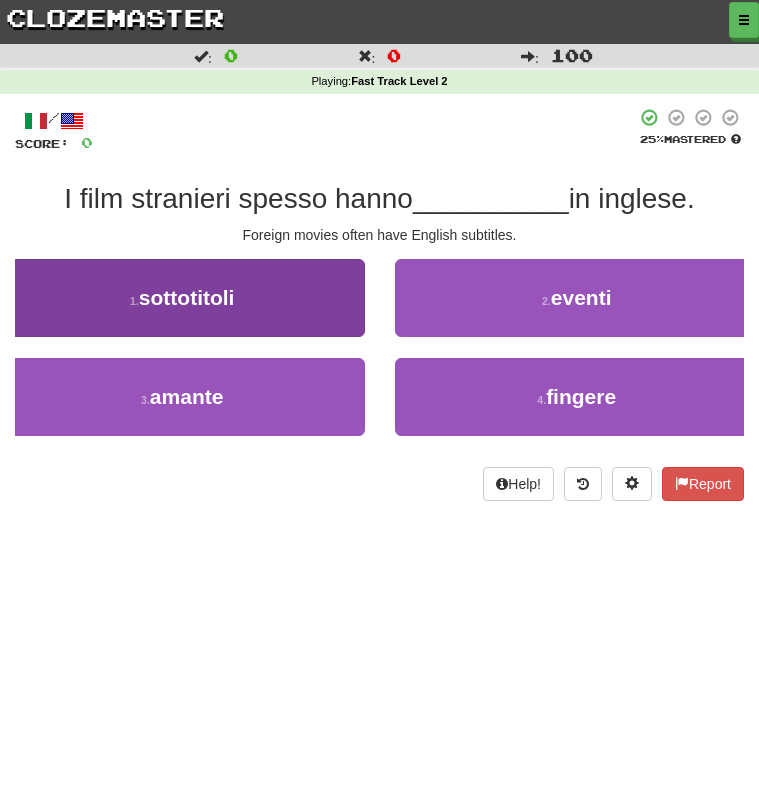 click on "1 .  sottotitoli" at bounding box center (182, 298) 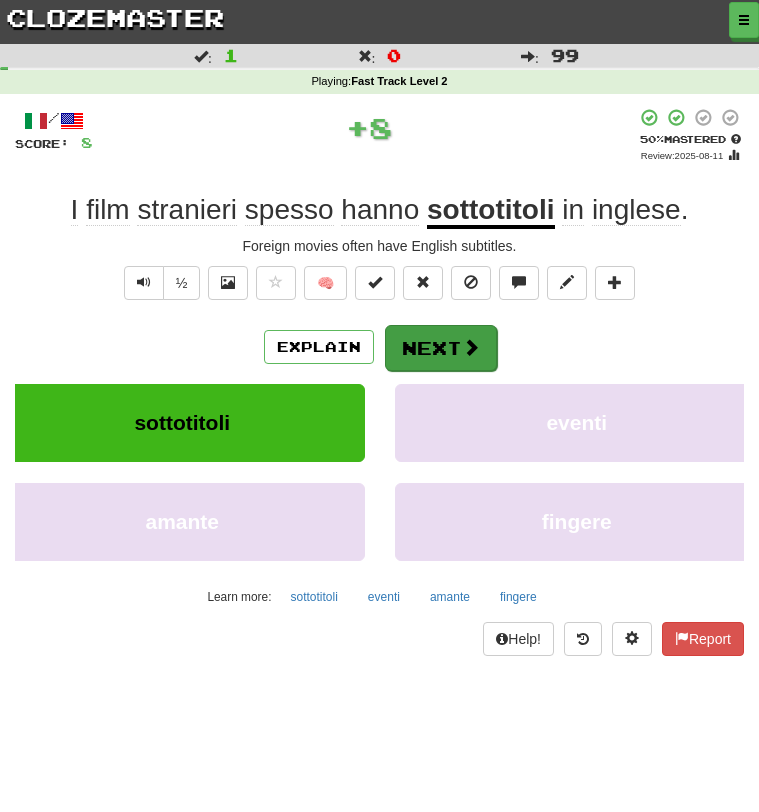 click on "Next" at bounding box center (441, 348) 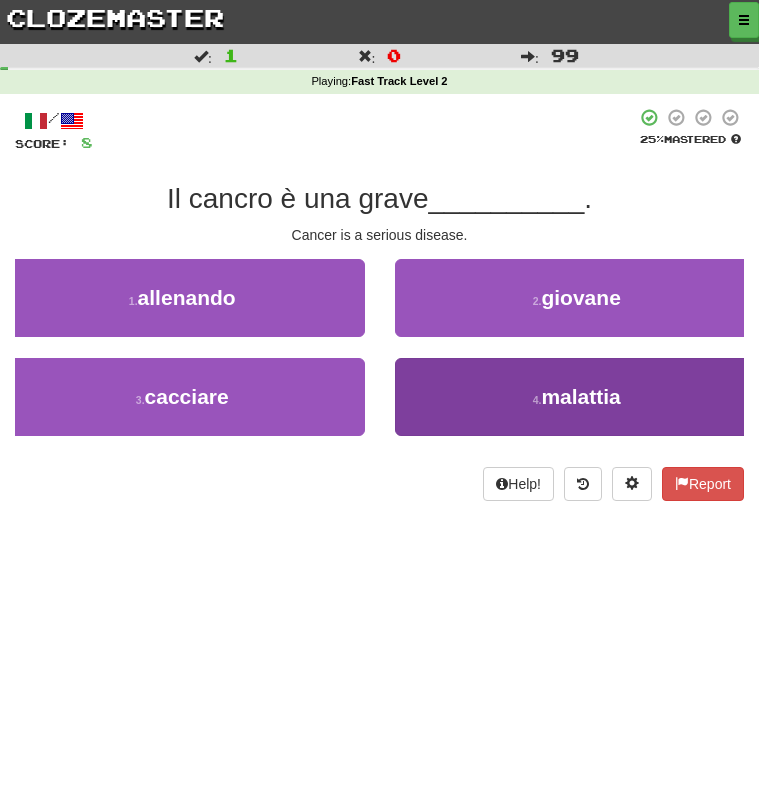 click on "4 .  malattia" at bounding box center (577, 397) 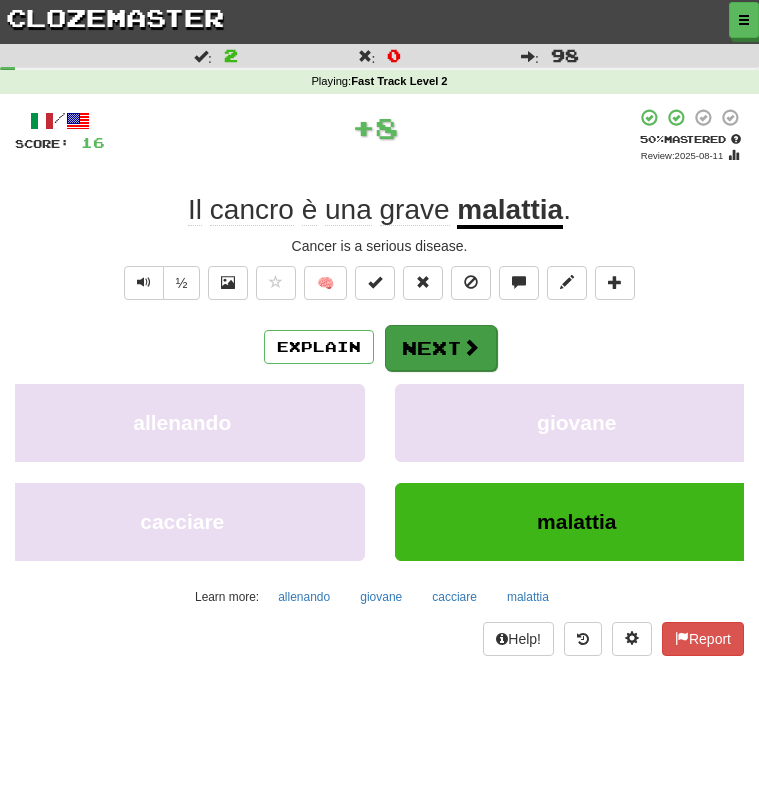click on "Next" at bounding box center [441, 348] 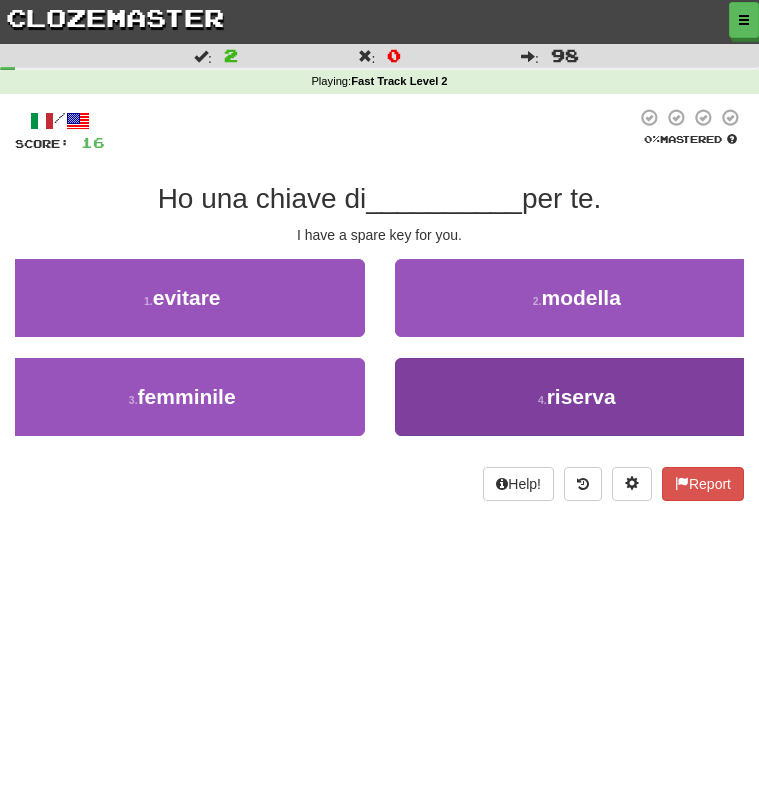 click on "4 .  riserva" at bounding box center (577, 397) 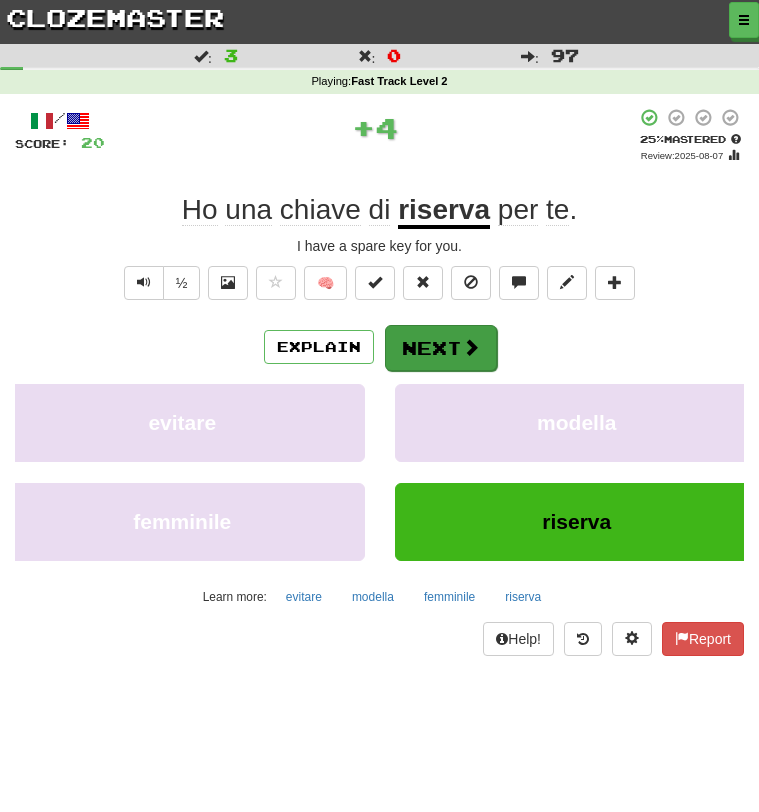 click on "Next" at bounding box center [441, 348] 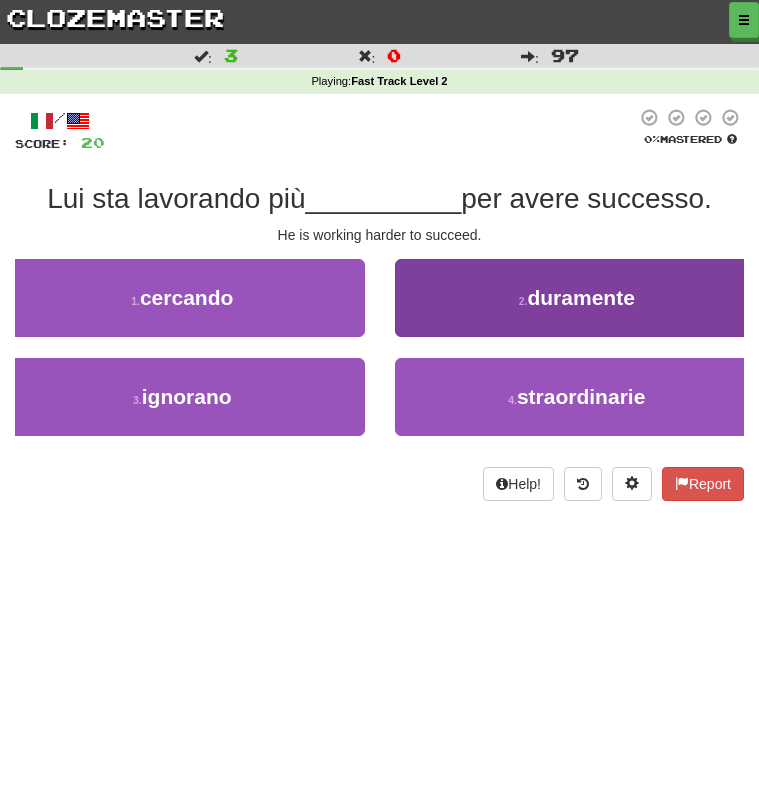 click on "2 .  duramente" at bounding box center [577, 298] 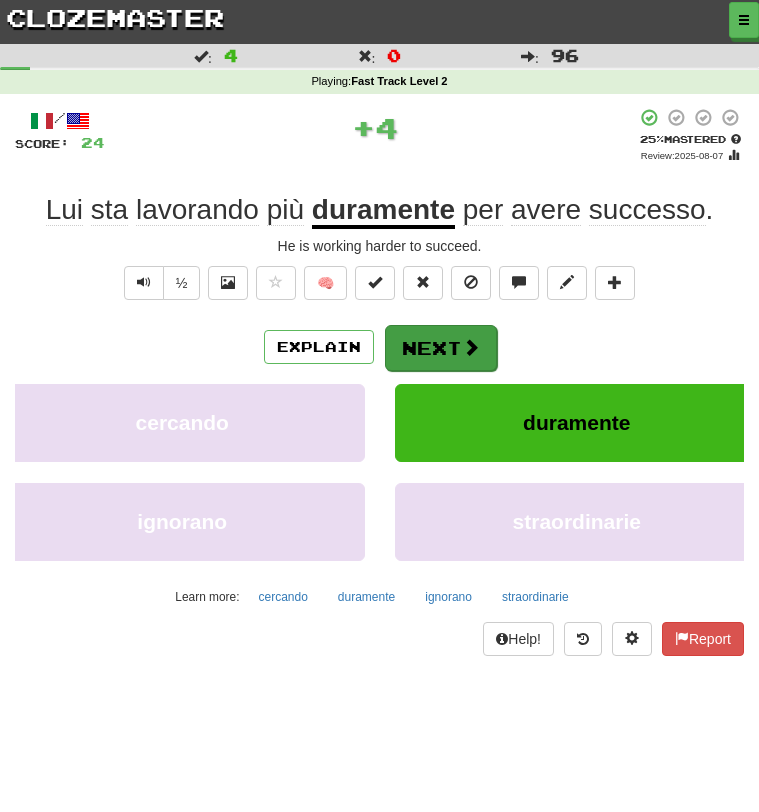 click on "Next" at bounding box center [441, 348] 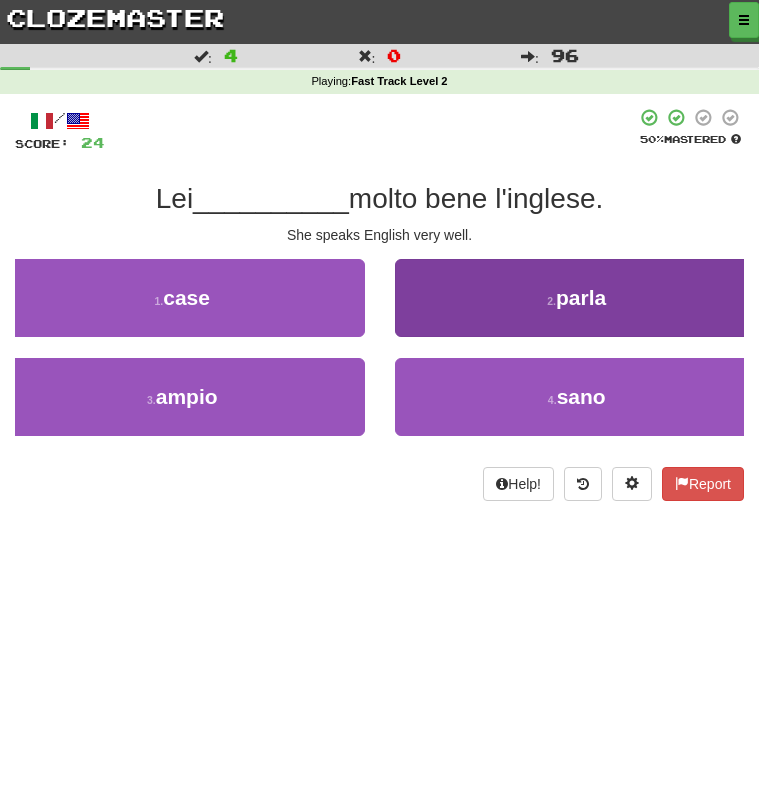 click on "2 .  parla" at bounding box center [577, 298] 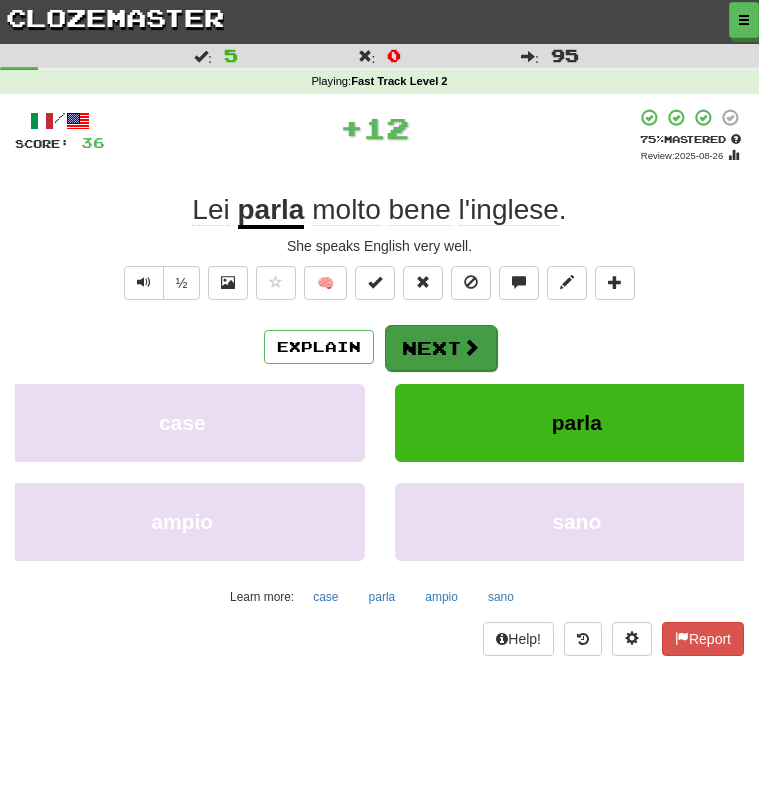 click on "Next" at bounding box center [441, 348] 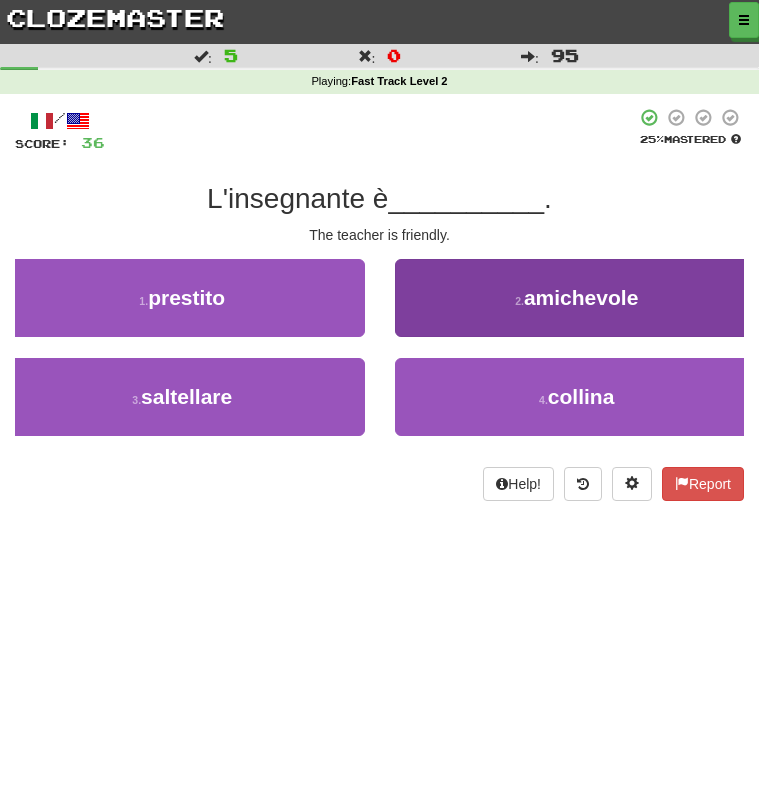 click on "2 .  amichevole" at bounding box center [577, 298] 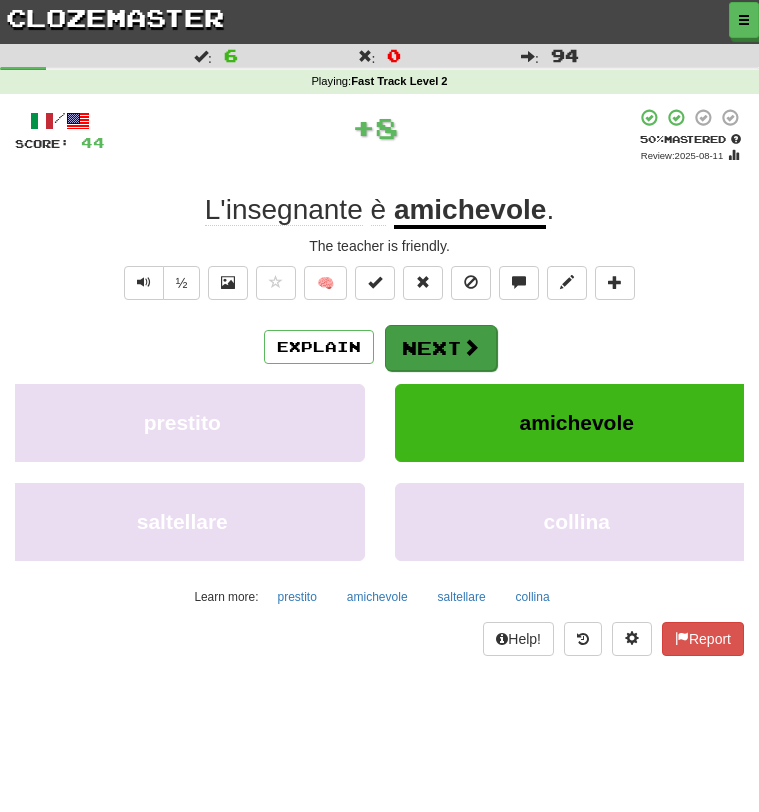 click on "Next" at bounding box center (441, 348) 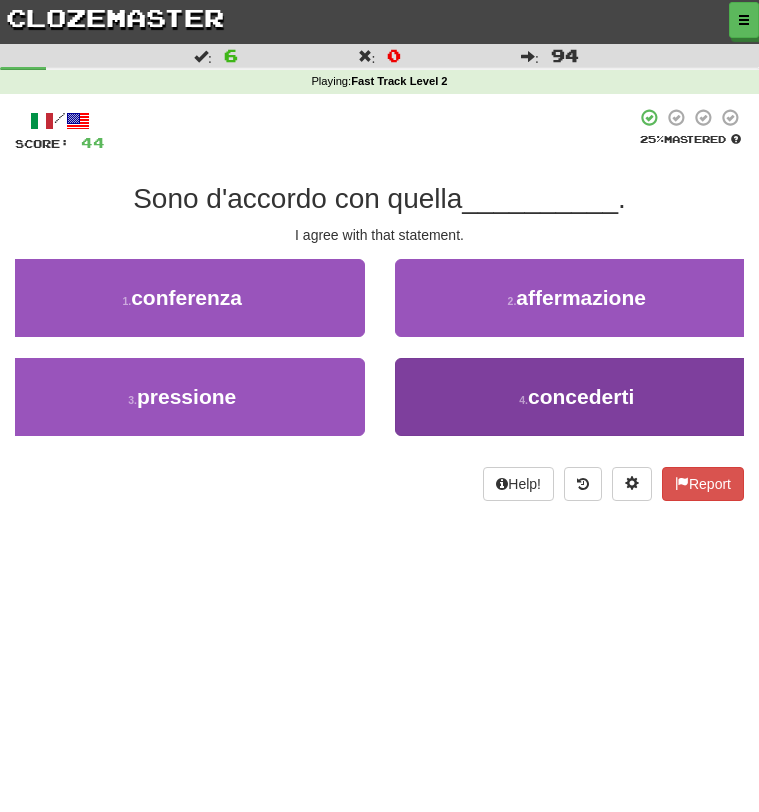 click on "4 .  concederti" at bounding box center (577, 397) 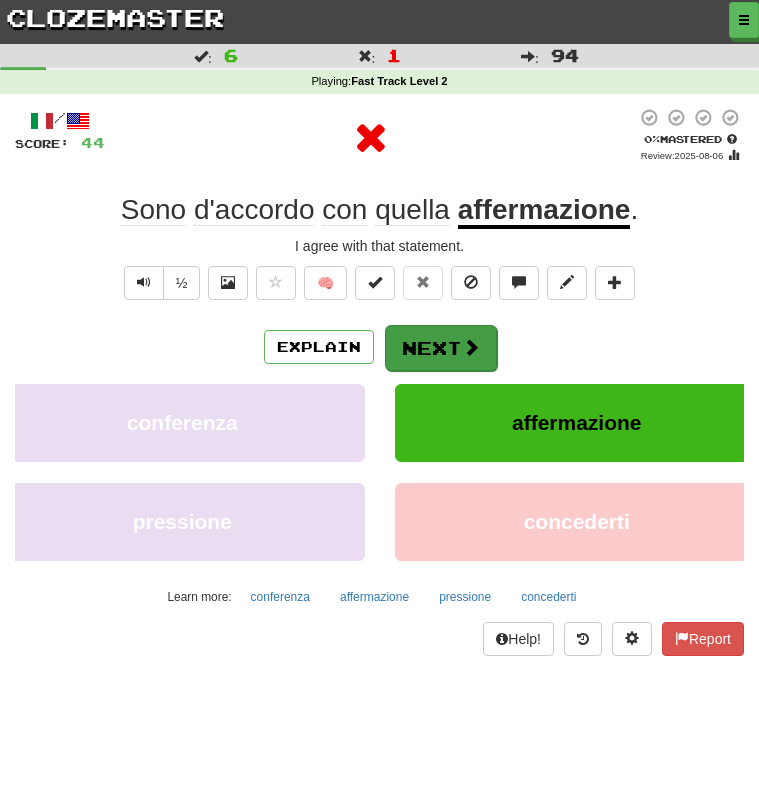 click on "Next" at bounding box center [441, 348] 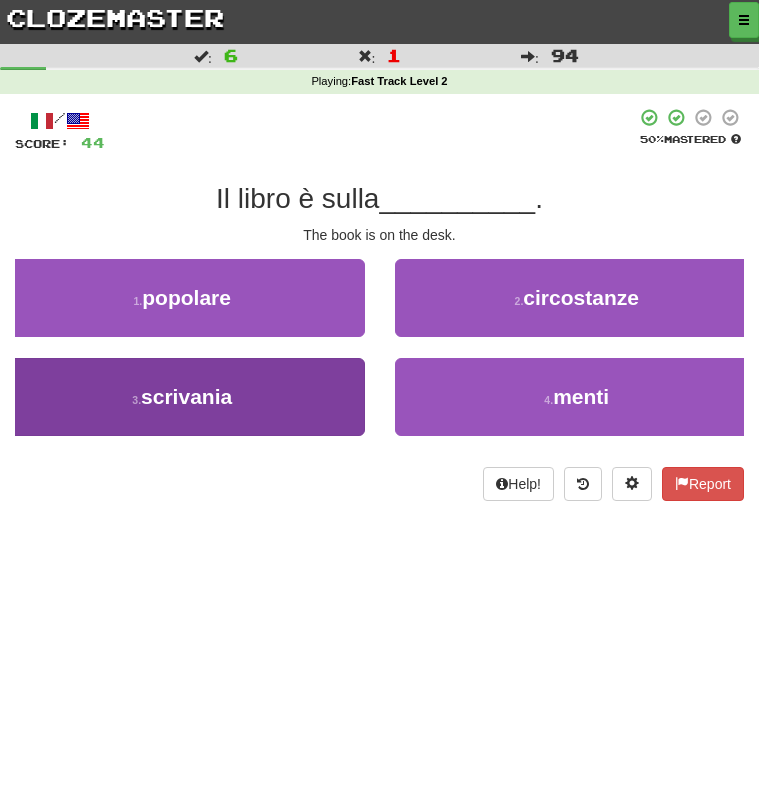 click on "3 .  scrivania" at bounding box center [182, 397] 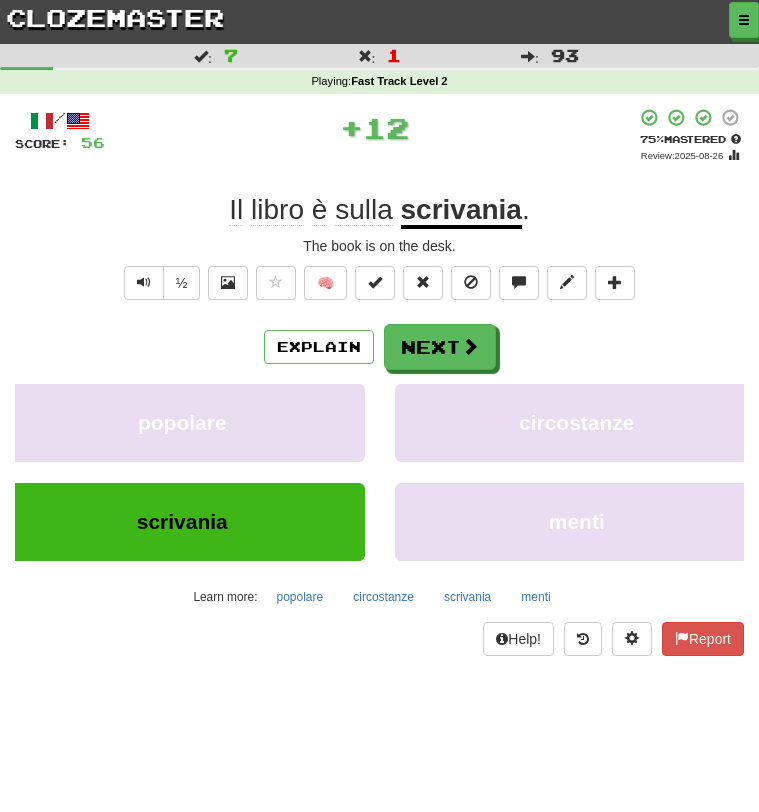click on "/  Score:   56 + 12 75 %  Mastered Review:  2025-08-26 Il   libro   è   sulla   scrivania . The book is on the desk. ½ 🧠 Explain Next popolare circostanze scrivania menti Learn more: popolare circostanze scrivania menti  Help!  Report" at bounding box center (379, 382) 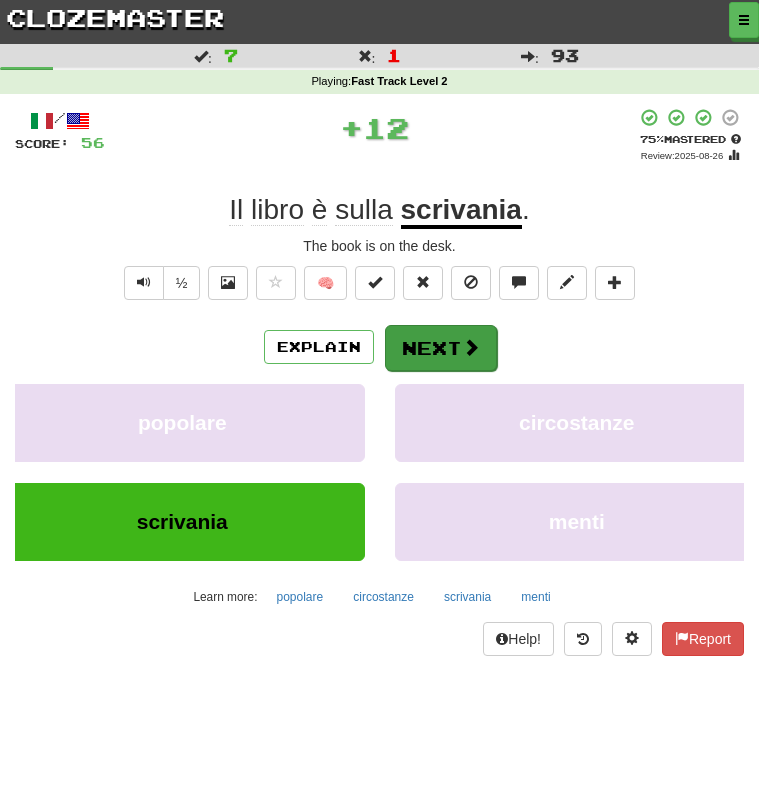 click on "Next" at bounding box center [441, 348] 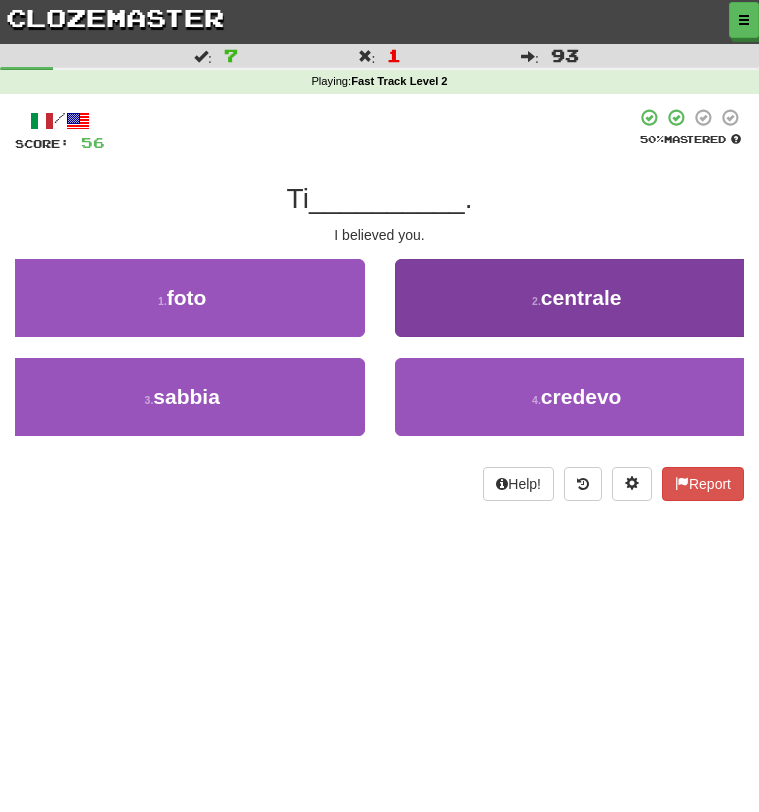 click on "2 .  centrale" at bounding box center (577, 298) 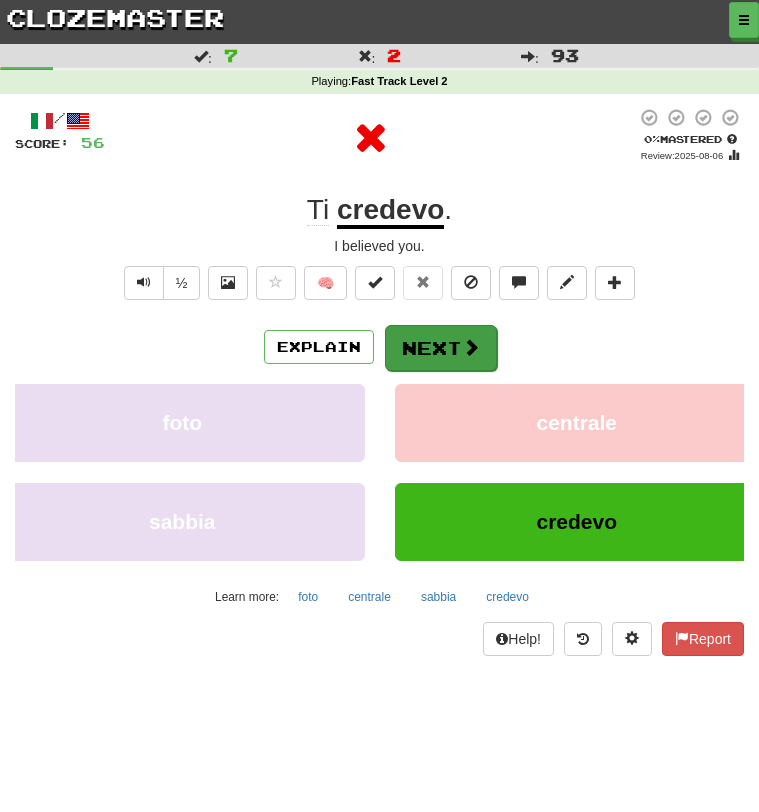 click on "Next" at bounding box center (441, 348) 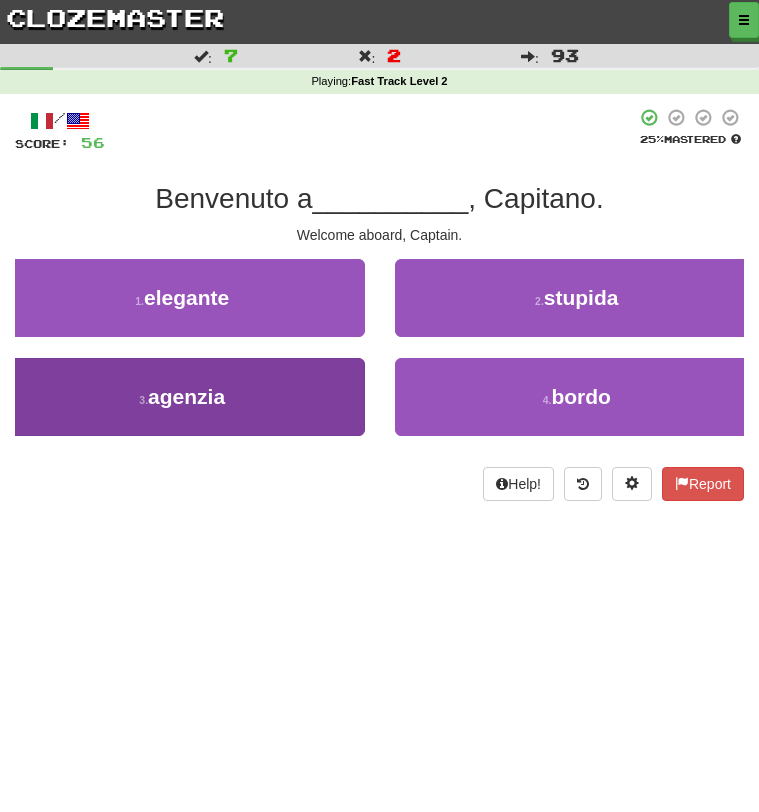 click on "3 .  agenzia" at bounding box center [182, 397] 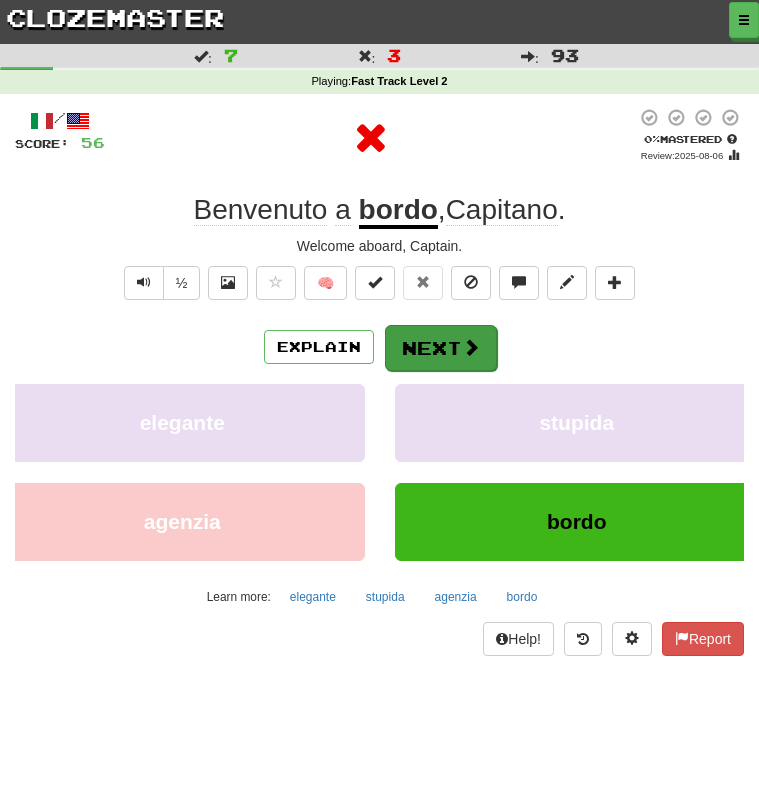 click on "Next" at bounding box center (441, 348) 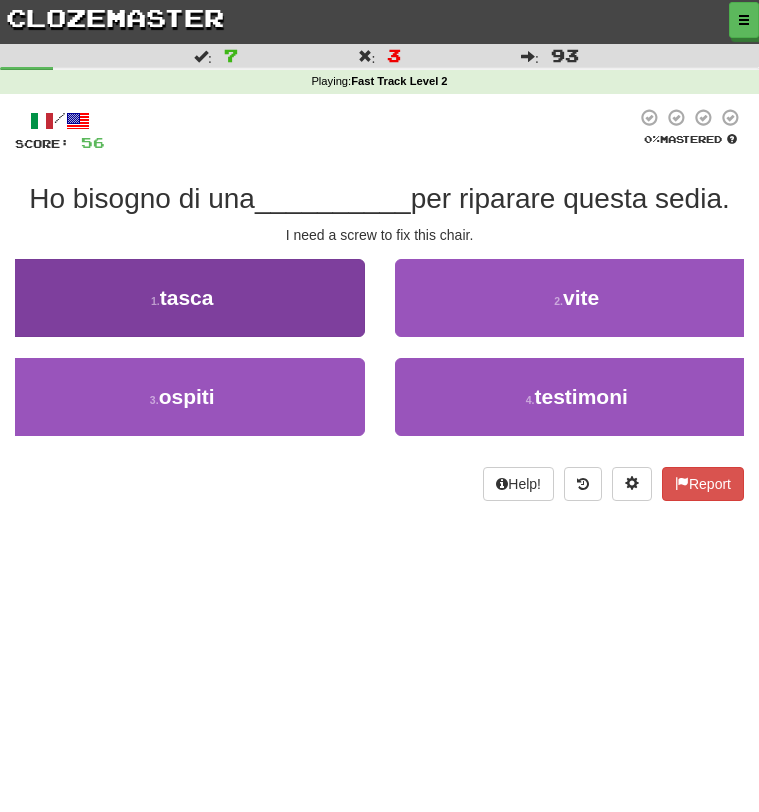 click on "I need a screw to fix this chair." at bounding box center (379, 235) 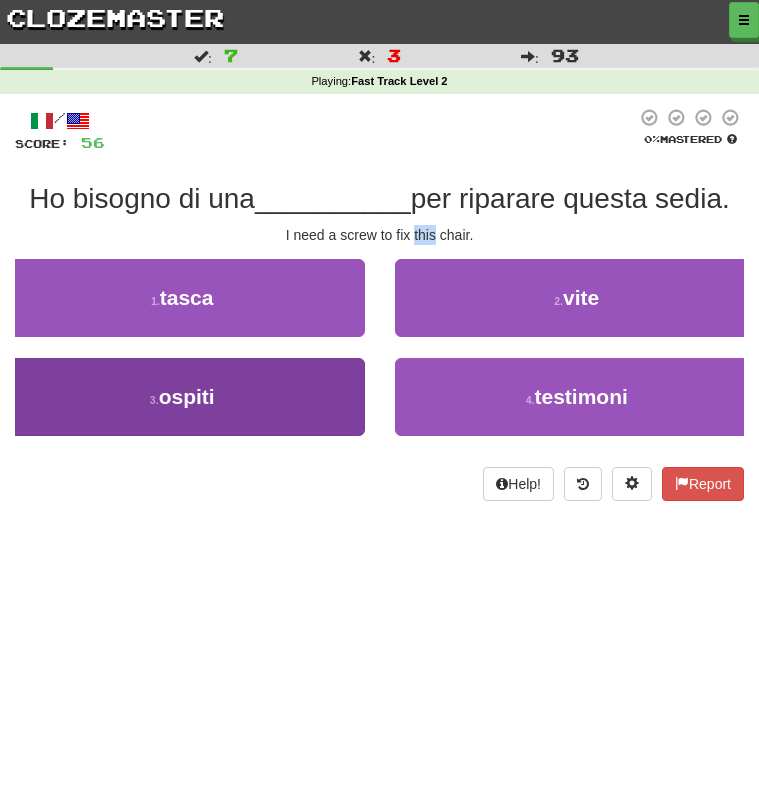 click on "3 .  ospiti" at bounding box center (182, 397) 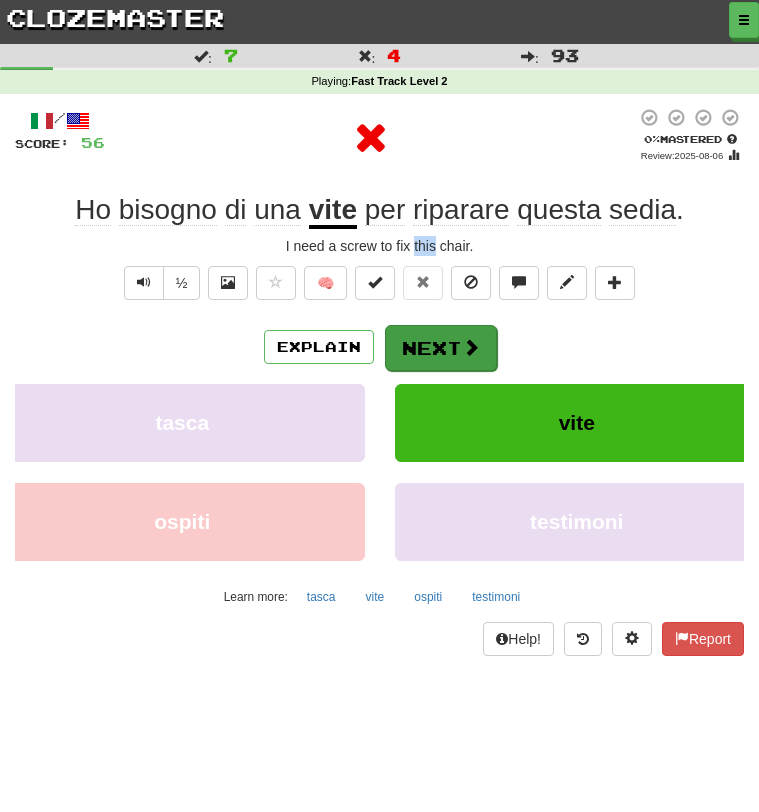 click at bounding box center (471, 347) 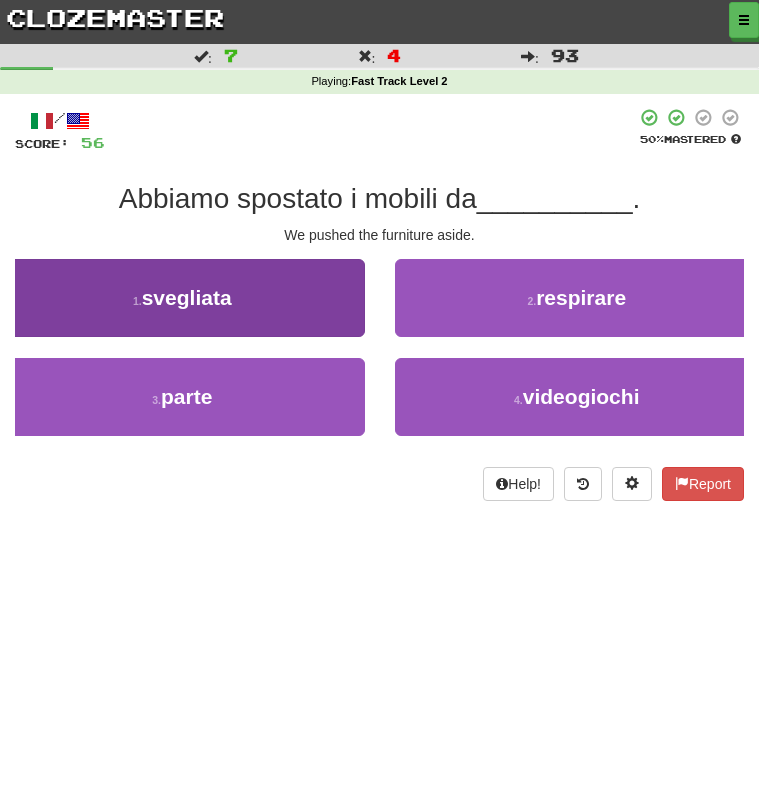 click on "1 .  svegliata" at bounding box center (182, 298) 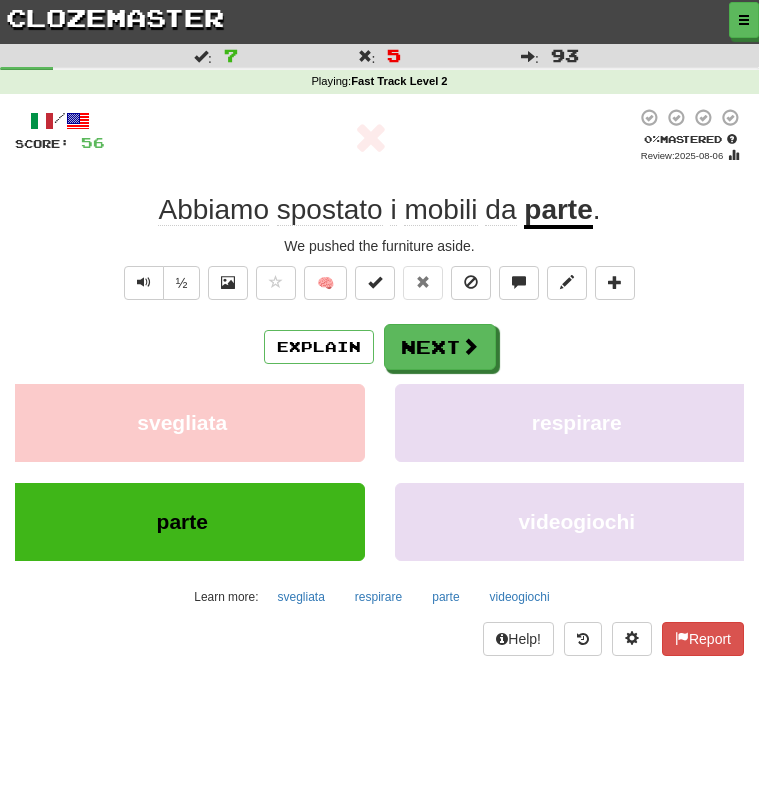 click on "/  Score:   56 0 %  Mastered Review:  2025-08-06 Abbiamo   spostato   i   mobili   da   parte . We pushed the furniture aside. ½ 🧠 Explain Next svegliata respirare parte videogiochi Learn more: svegliata respirare parte videogiochi  Help!  Report" at bounding box center (379, 382) 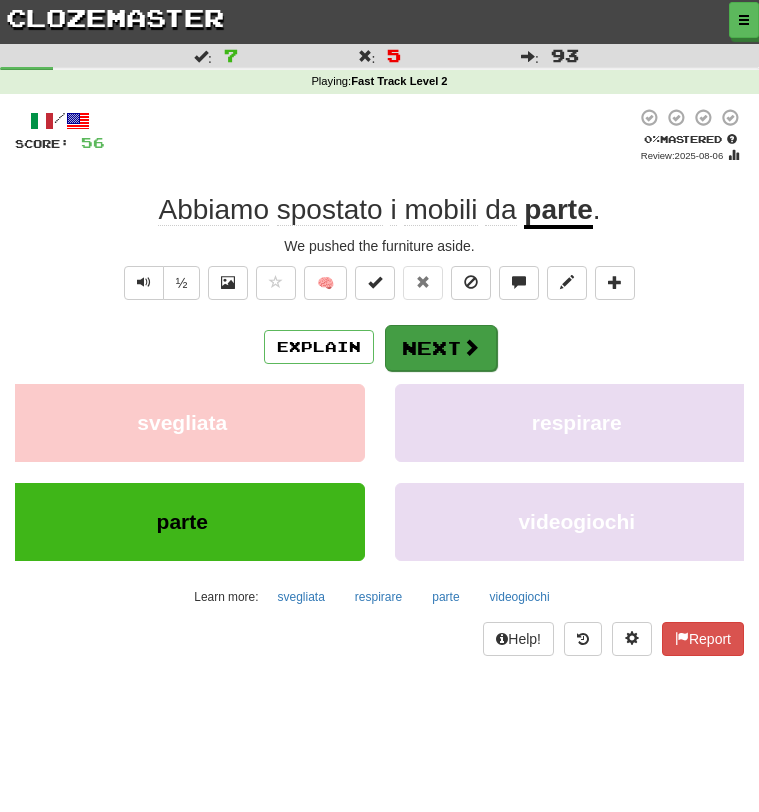 click on "Next" at bounding box center (441, 348) 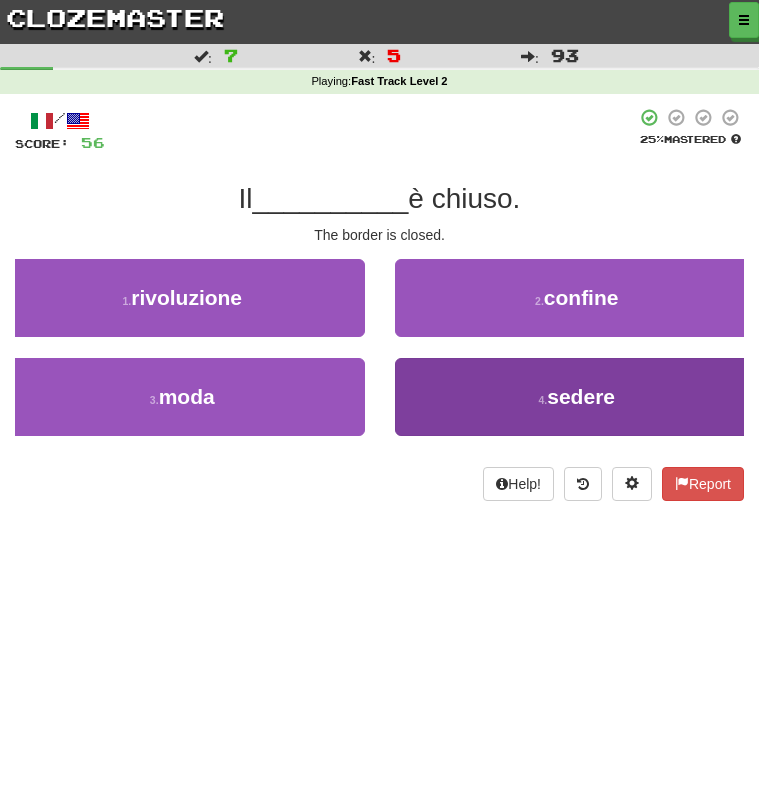 click on "4 .  sedere" at bounding box center [577, 397] 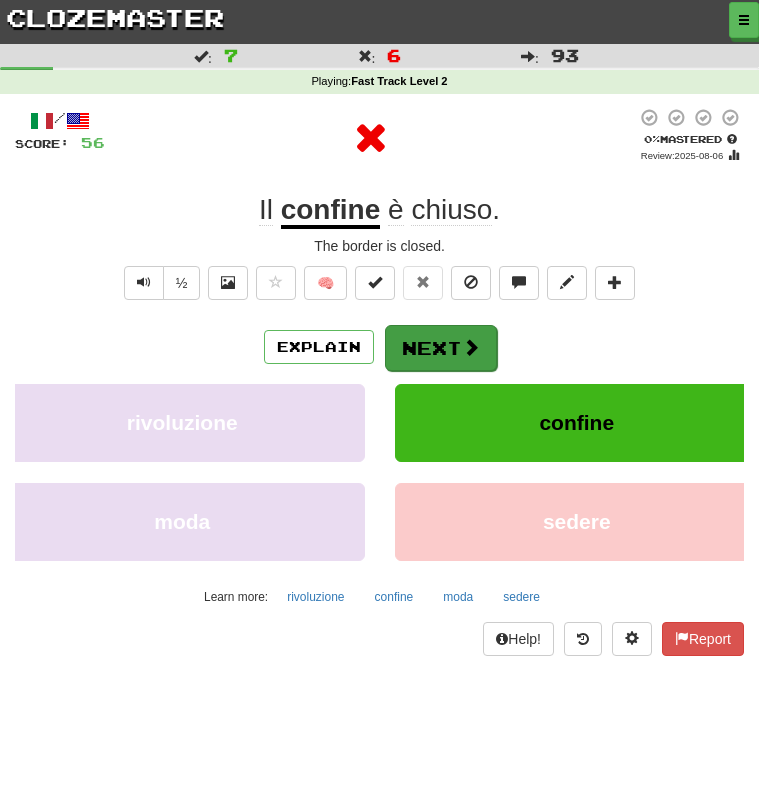 click on "Next" at bounding box center (441, 348) 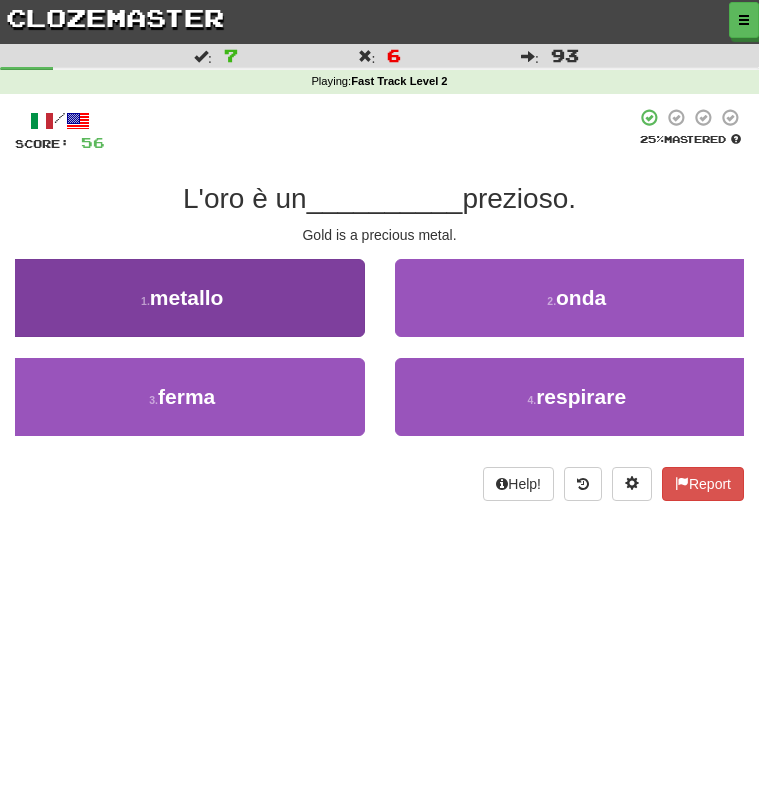 click on "1 .  metallo" at bounding box center (182, 298) 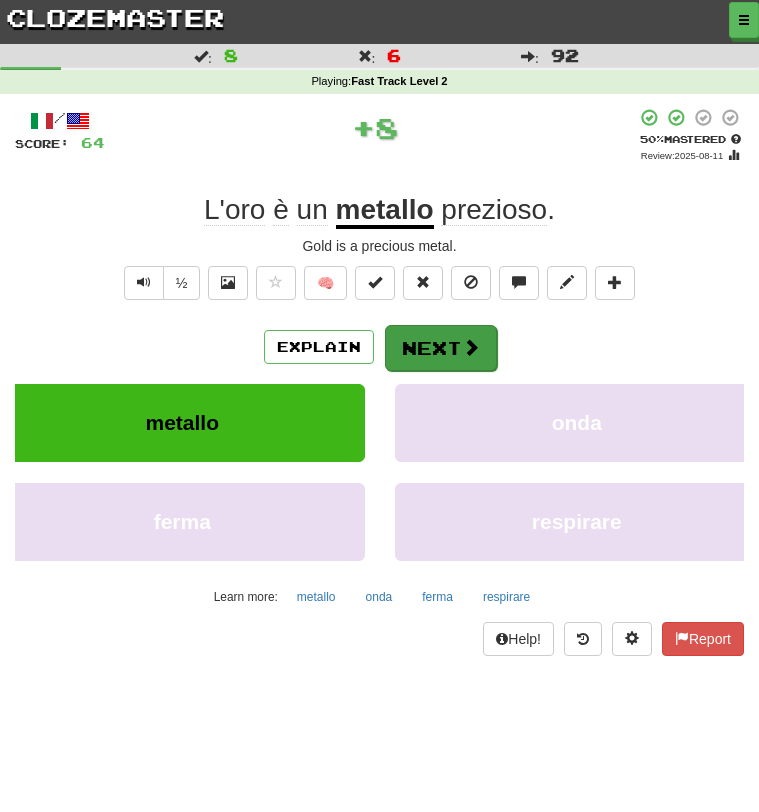 click on "Next" at bounding box center [441, 348] 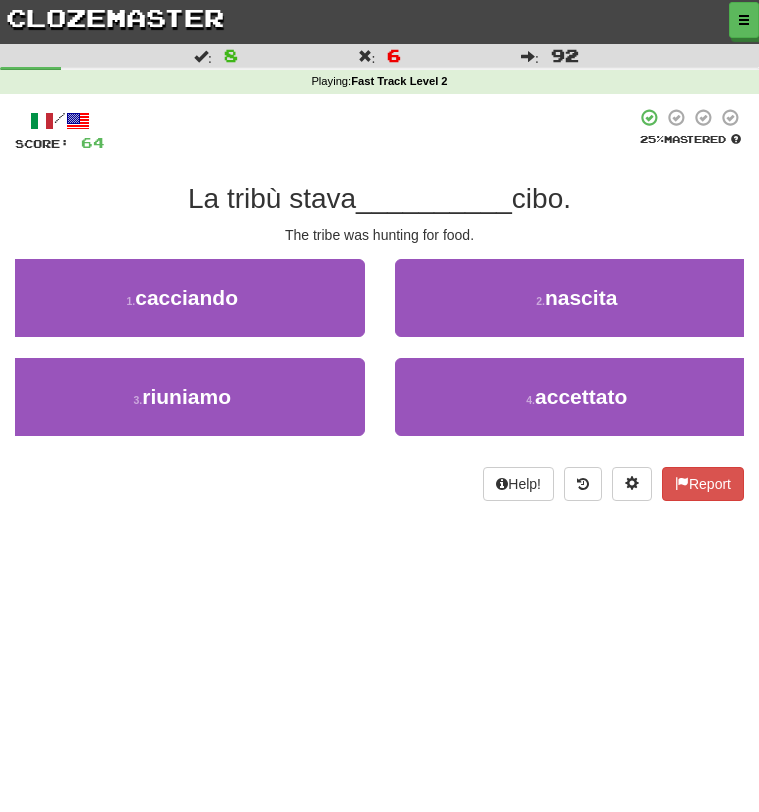 click on "/  Score:   64 25 %  Mastered La tribù stava  __________  cibo. The tribe was hunting for food. 1 .  cacciando 2 .  nascita 3 .  riuniamo 4 .  accettato  Help!  Report" at bounding box center (379, 304) 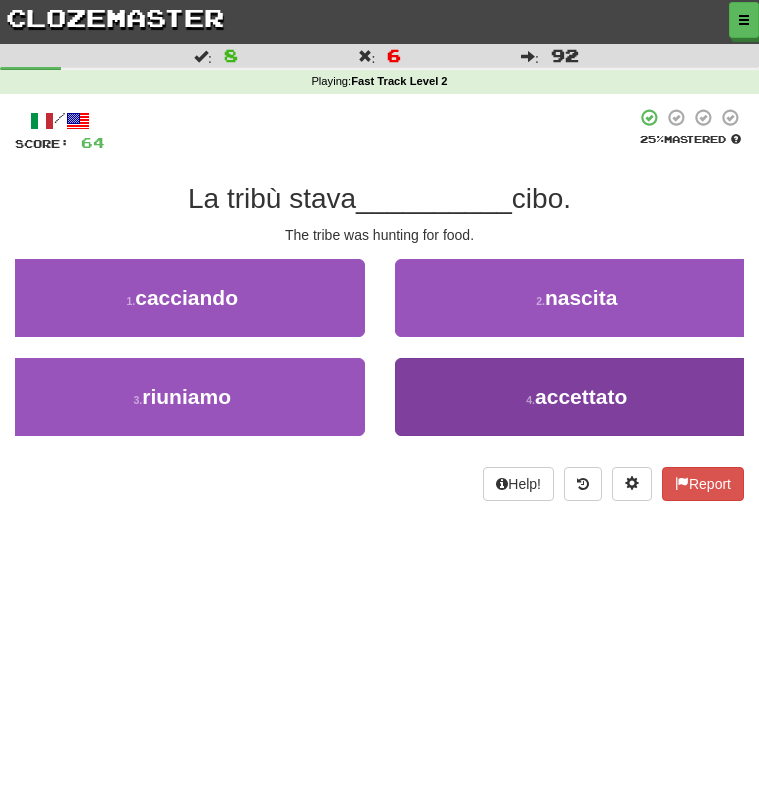 click on "4 .  accettato" at bounding box center [577, 397] 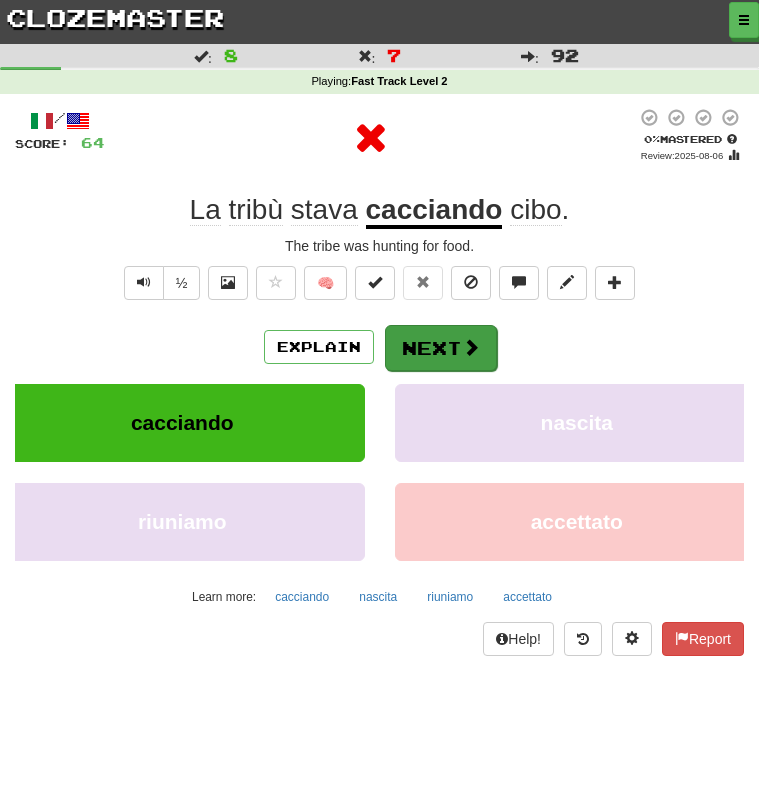 click on "Next" at bounding box center [441, 348] 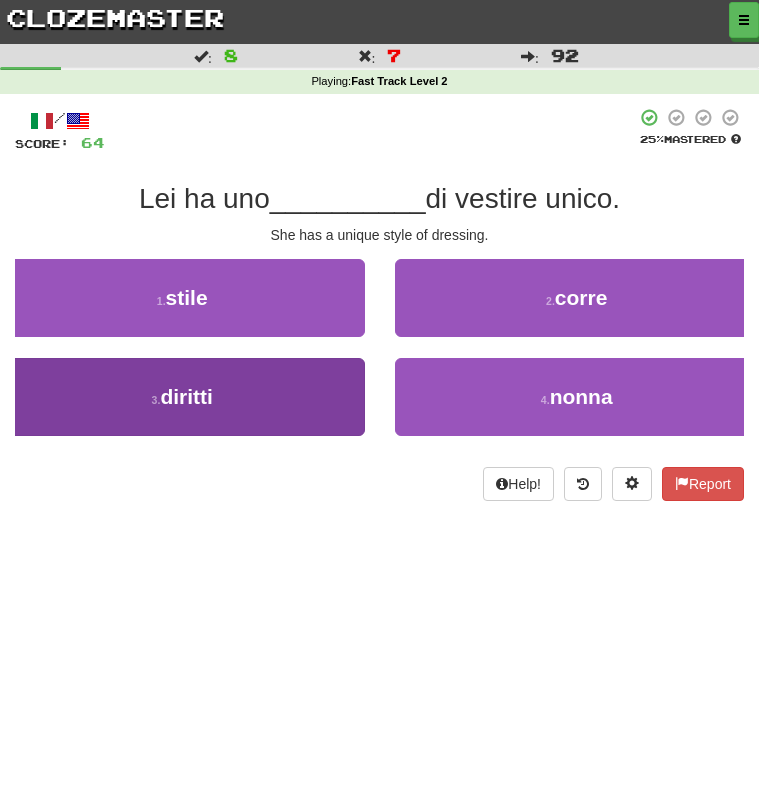 click on "3 .  diritti" at bounding box center (182, 397) 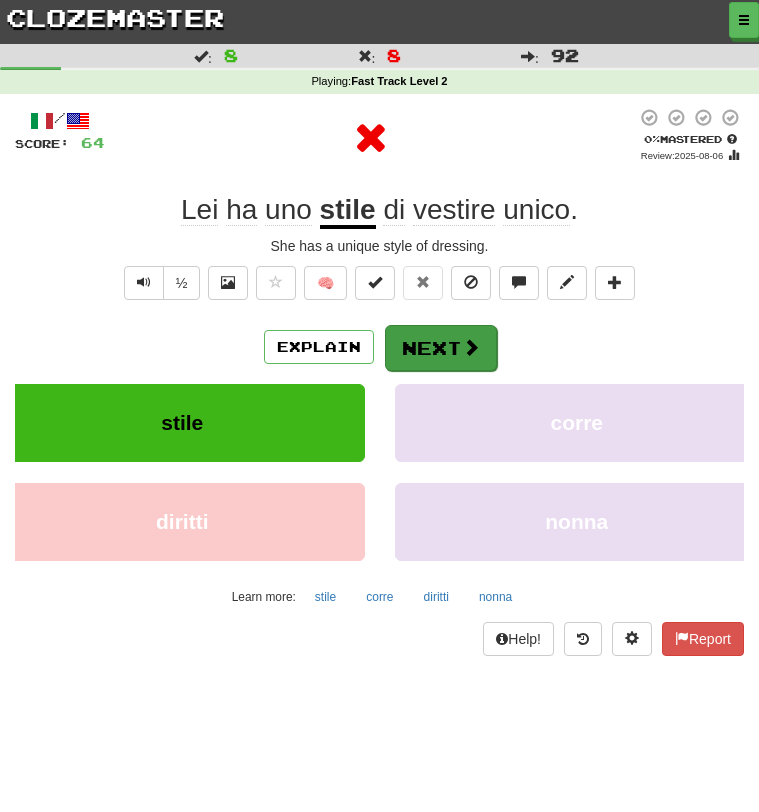 click on "Next" at bounding box center [441, 348] 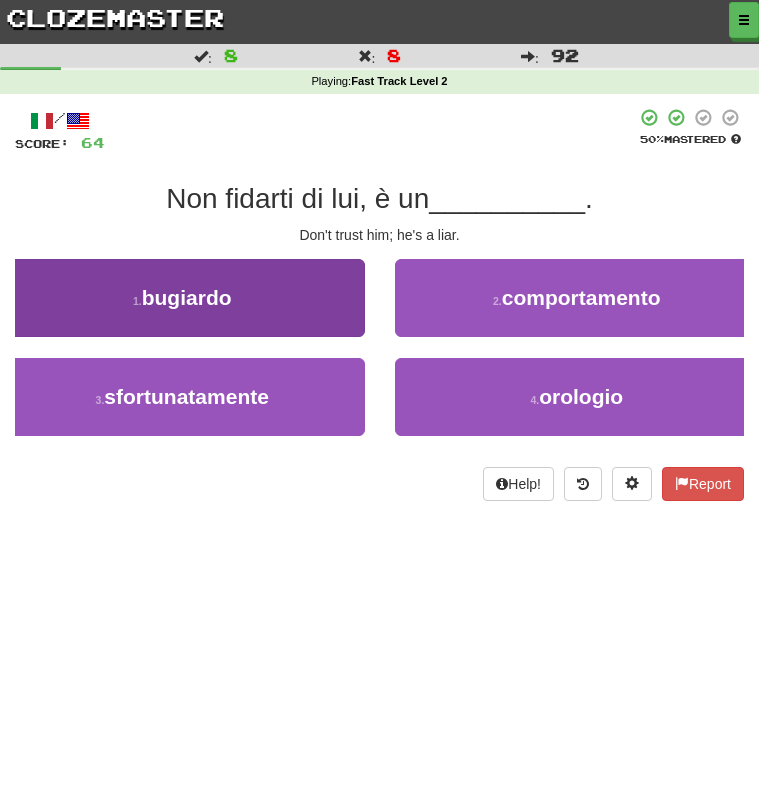 click on "1 .  bugiardo" at bounding box center (182, 298) 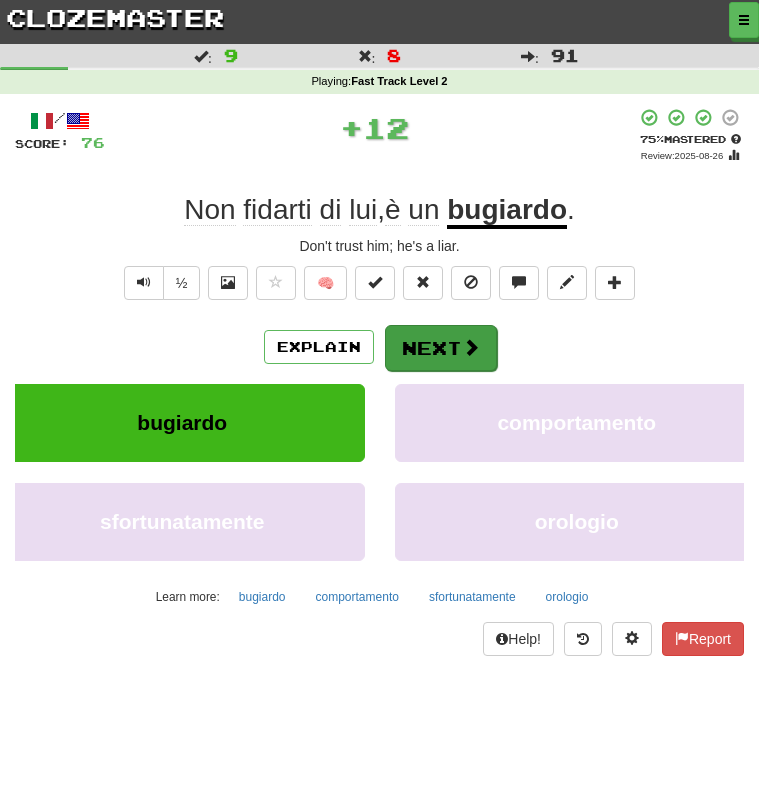 click on "Next" at bounding box center (441, 348) 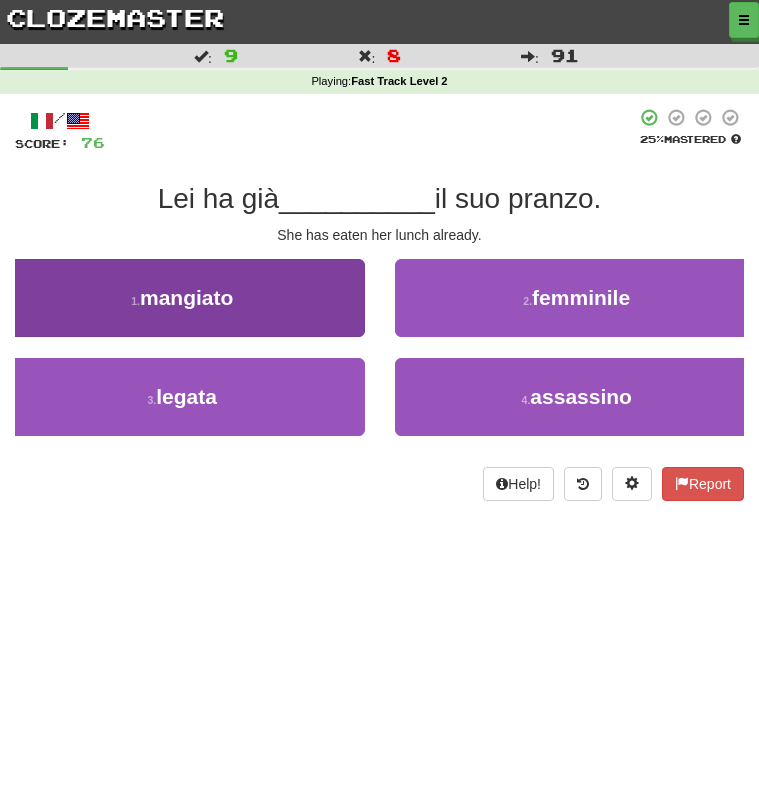 click on "1 .  mangiato" at bounding box center [182, 298] 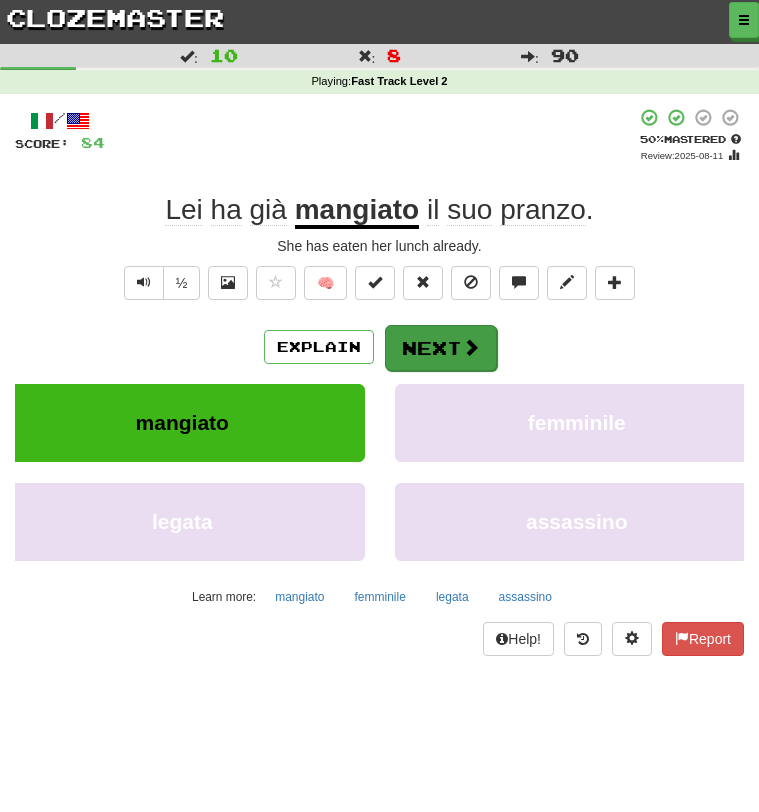 click on "Next" at bounding box center [441, 348] 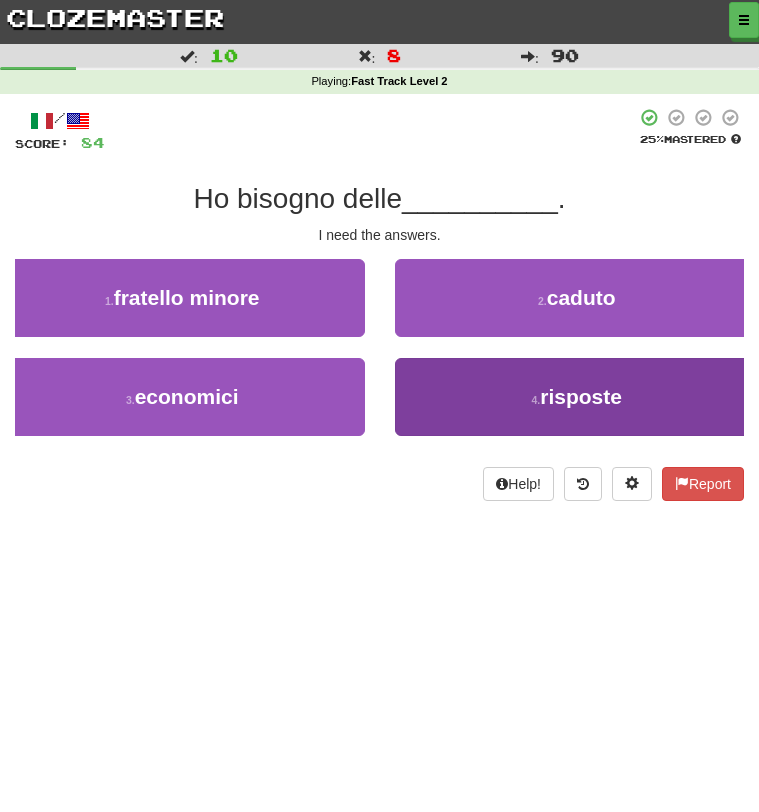 click on "4 .  risposte" at bounding box center (577, 397) 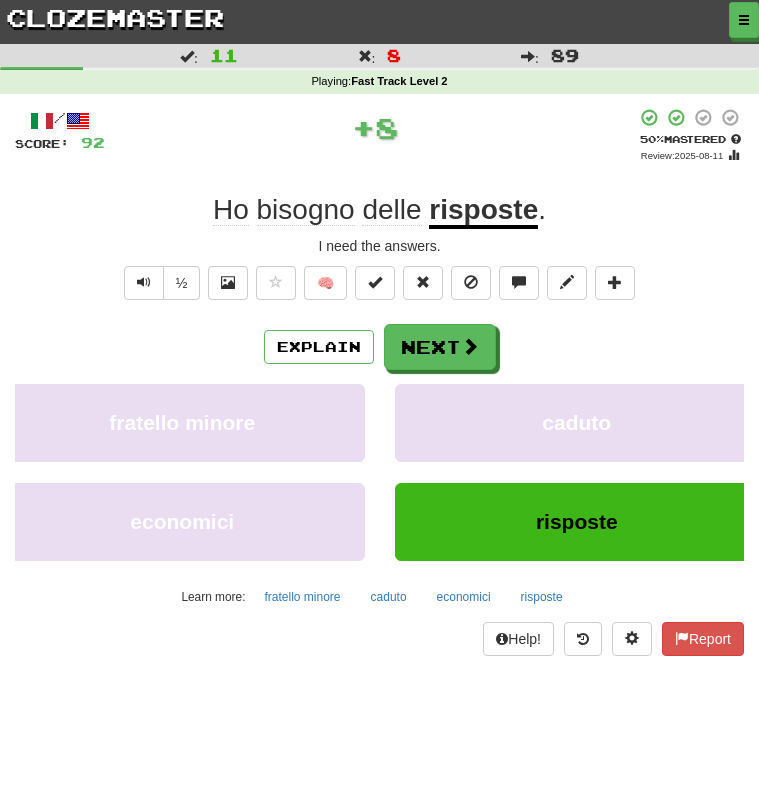 click on "Explain Next fratello minore caduto economici risposte Learn more: fratello minore caduto economici risposte" at bounding box center [379, 468] 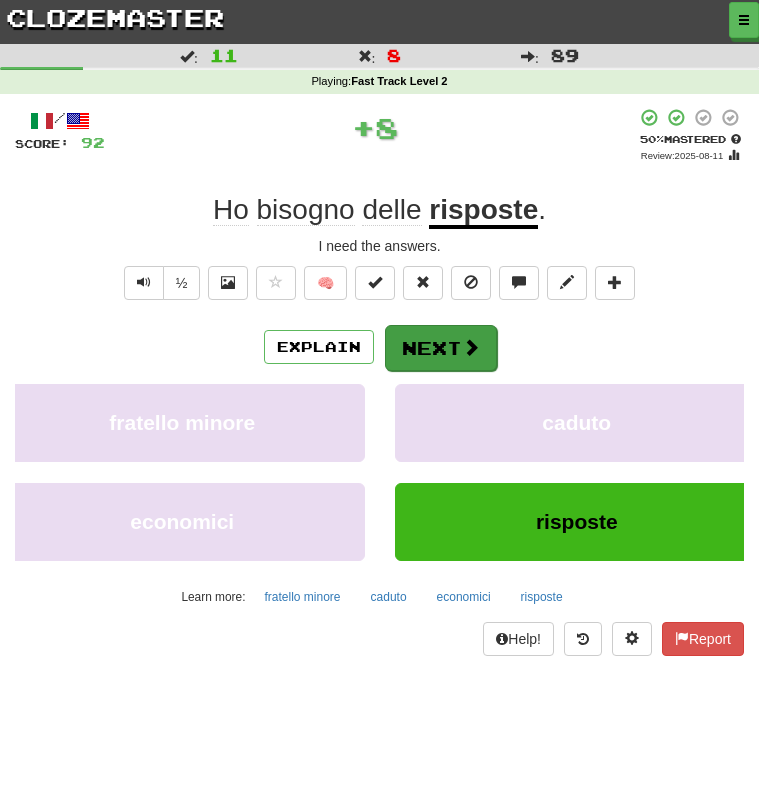 click on "Next" at bounding box center [441, 348] 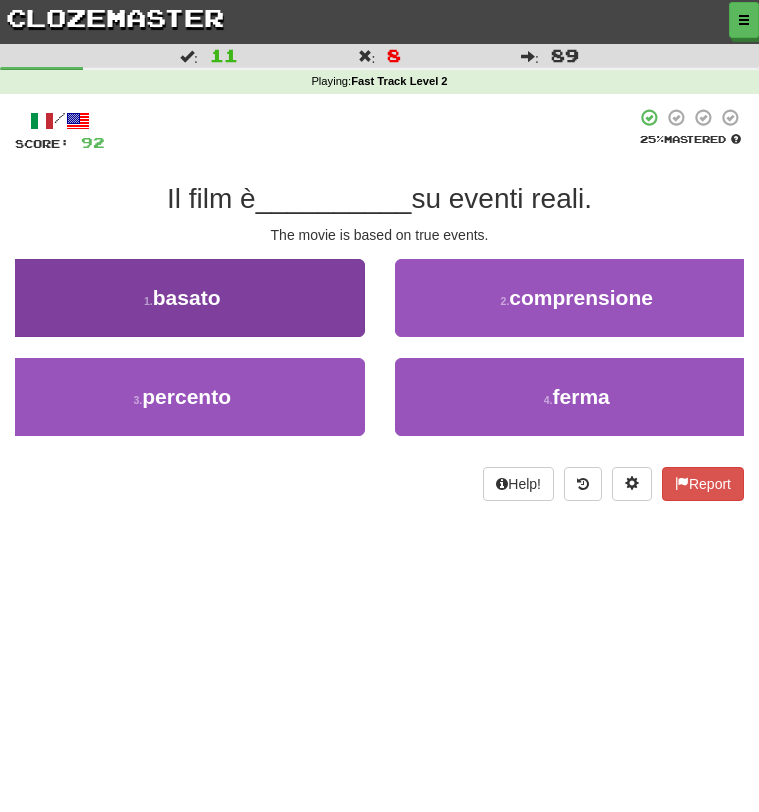 click on "1 .  basato" at bounding box center [182, 298] 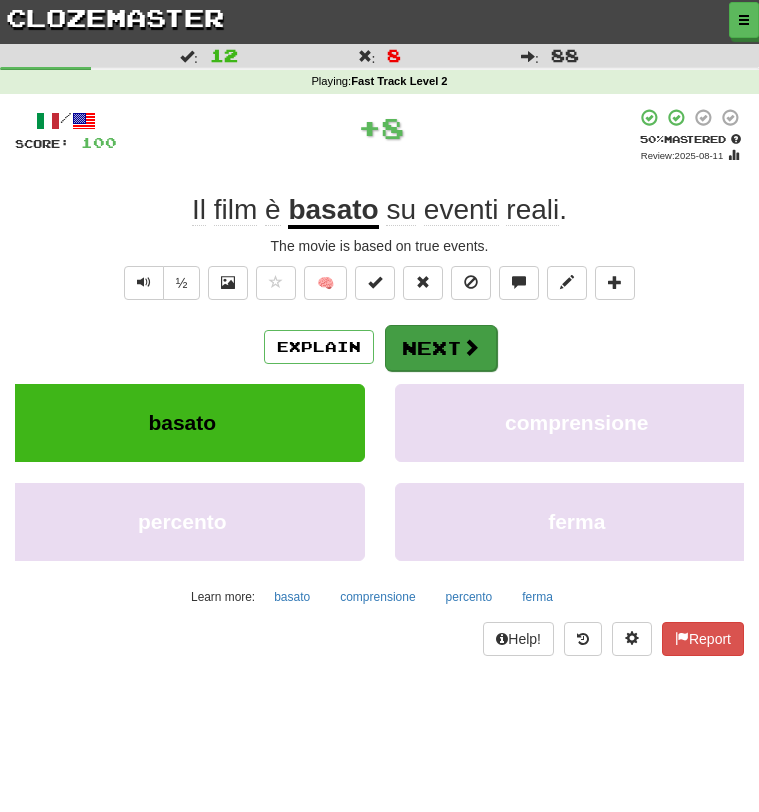 click on "Next" at bounding box center (441, 348) 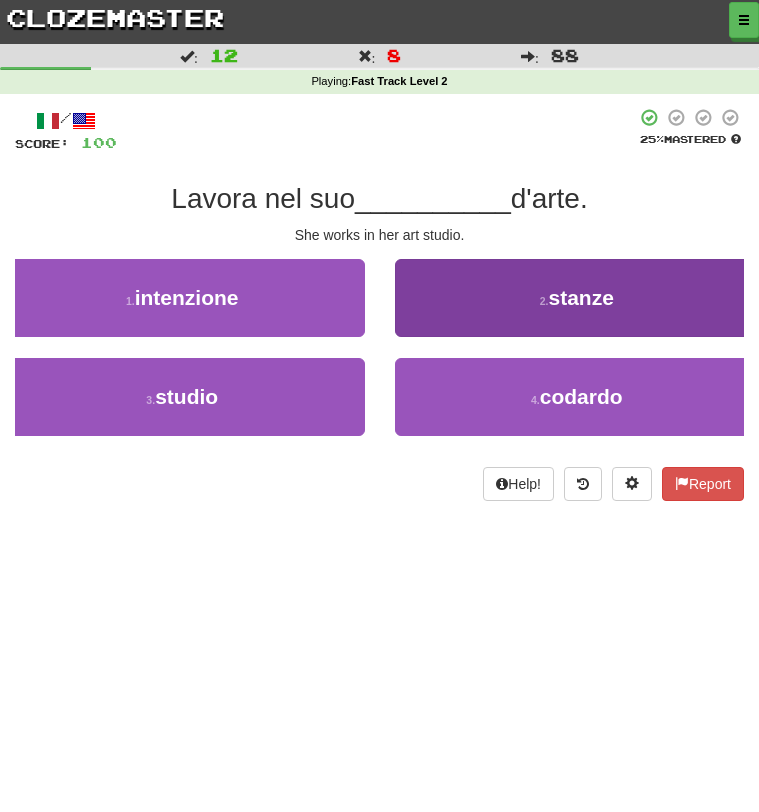 click on "2 .  stanze" at bounding box center (577, 298) 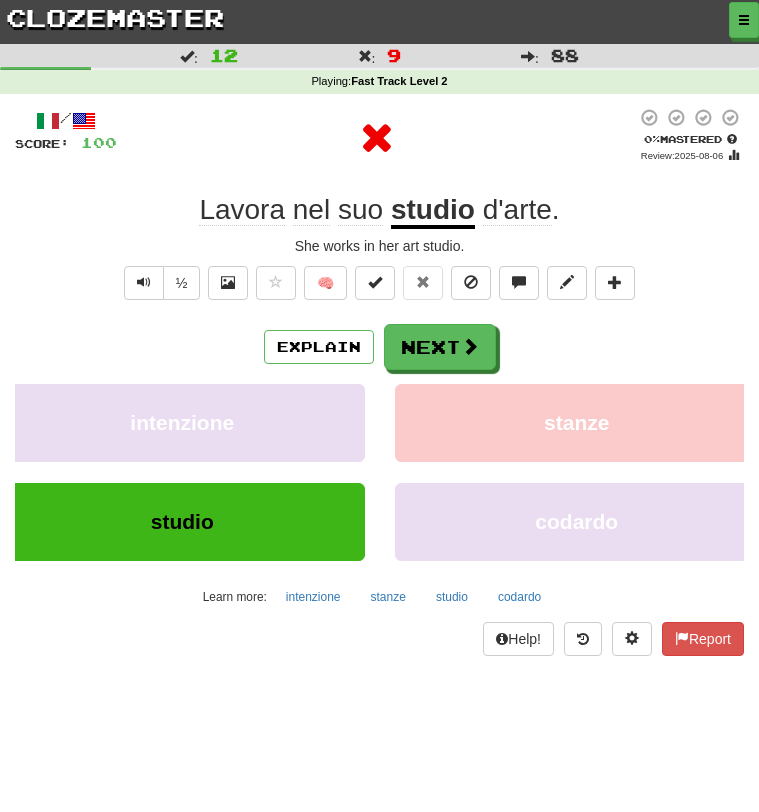click on "clozemaster" at bounding box center (115, 17) 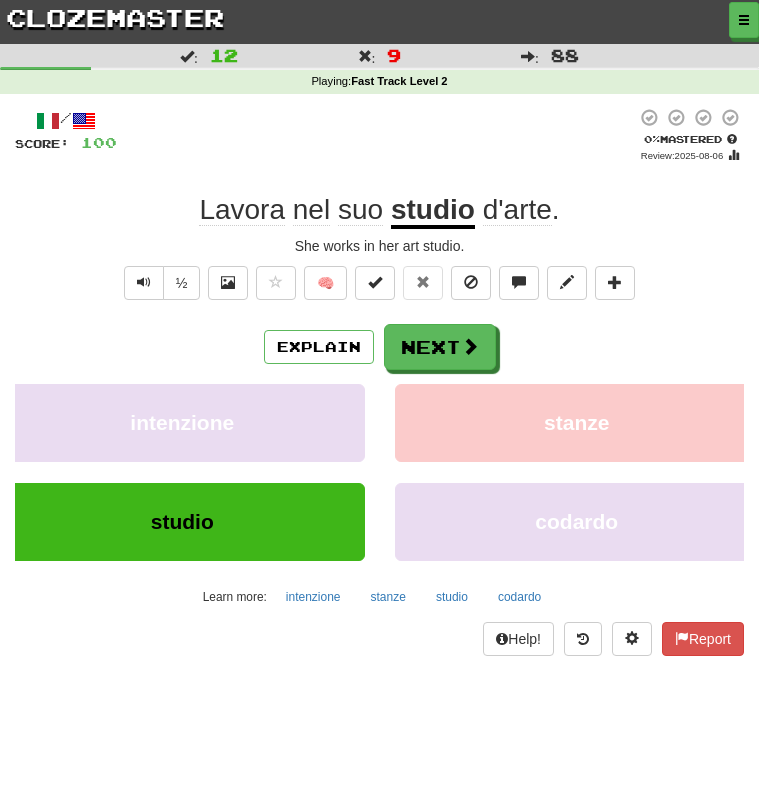 click on "clozemaster" at bounding box center [115, 17] 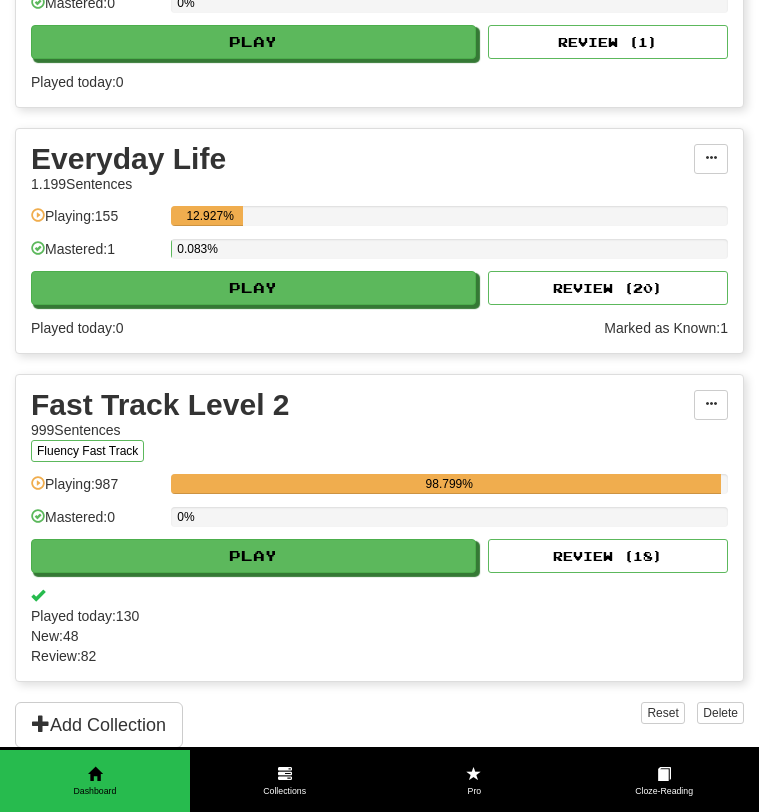 scroll, scrollTop: 815, scrollLeft: 0, axis: vertical 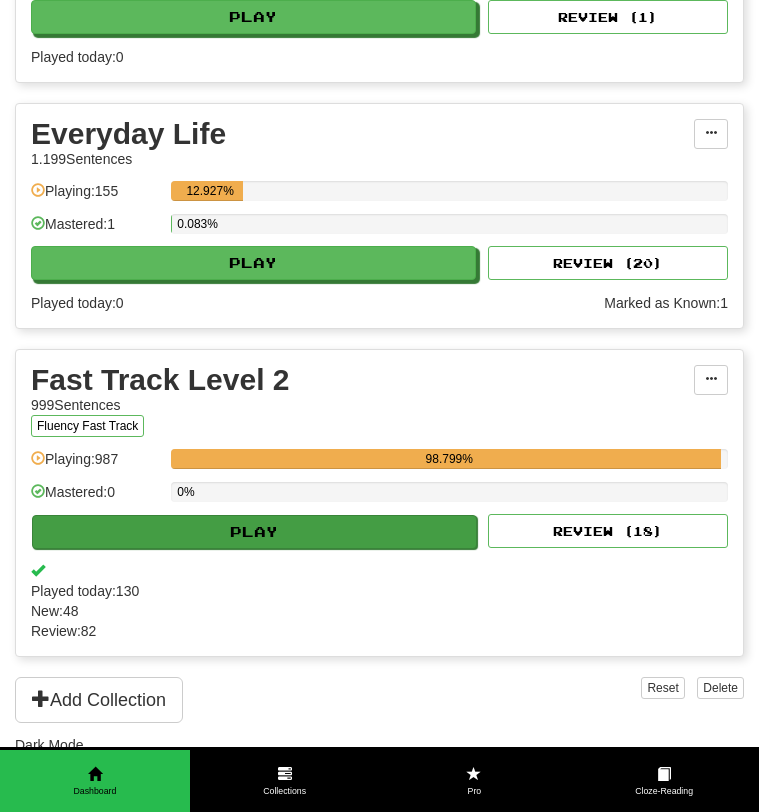 click on "Play" at bounding box center (254, 532) 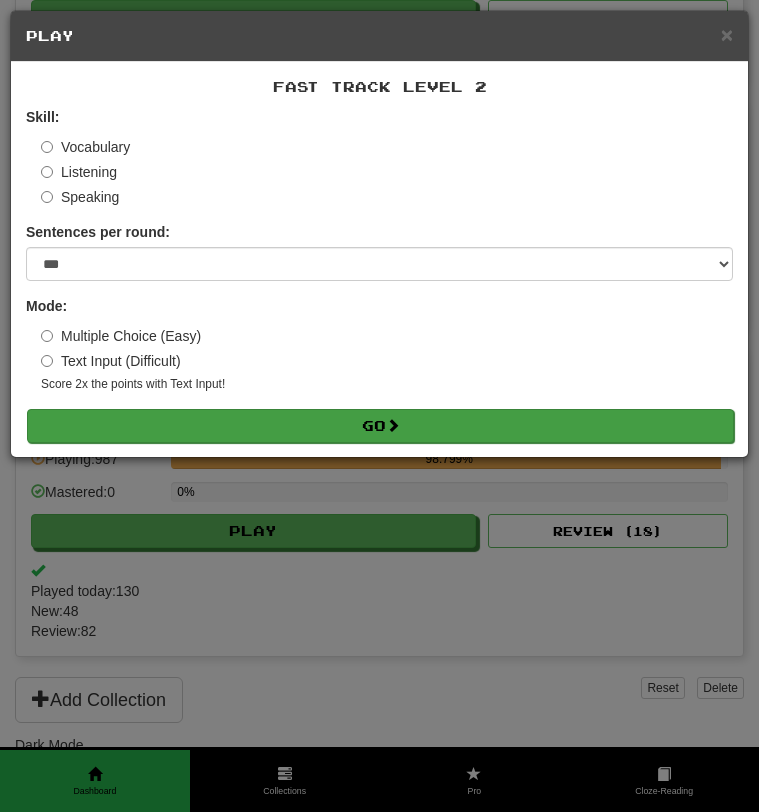 click on "Go" at bounding box center (380, 426) 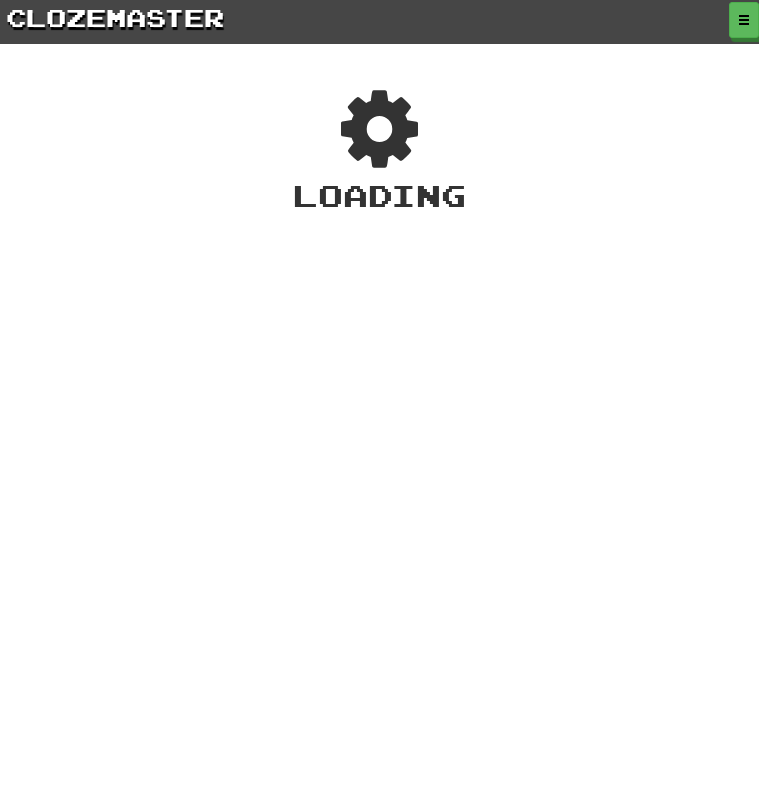 scroll, scrollTop: 0, scrollLeft: 0, axis: both 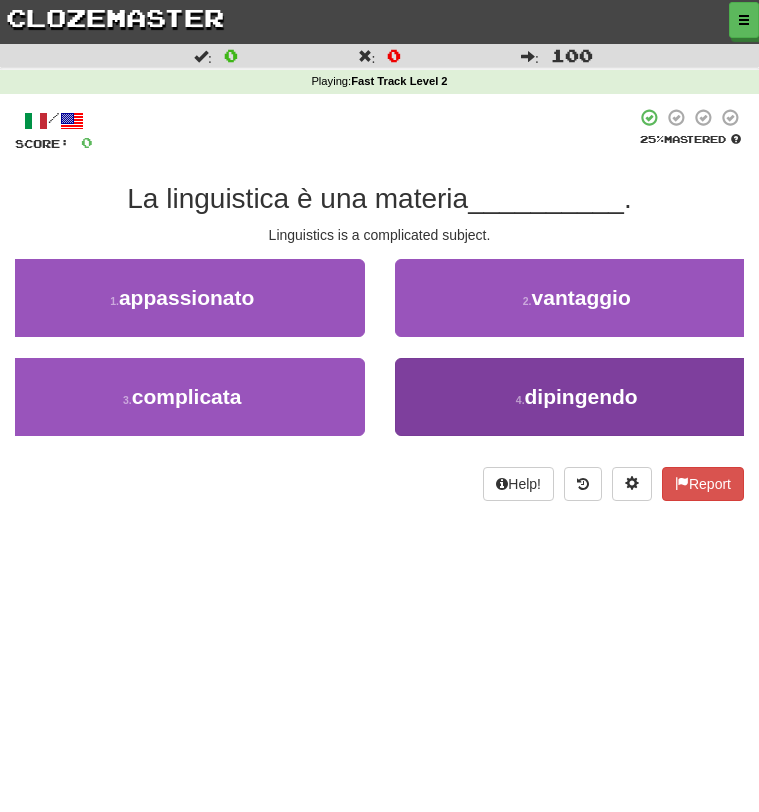 click on "4 .  dipingendo" at bounding box center (577, 397) 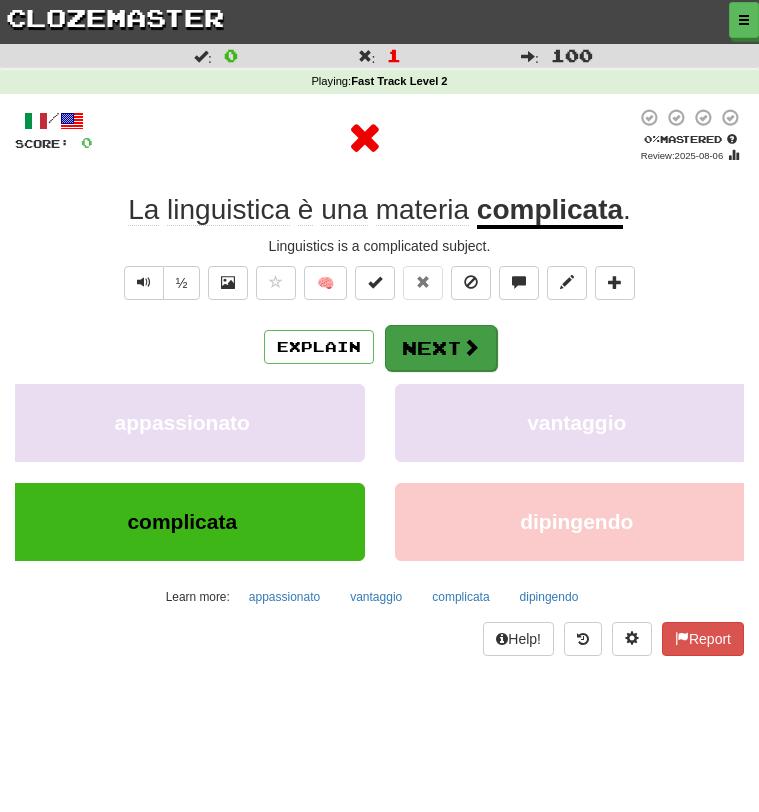 click on "Next" at bounding box center (441, 348) 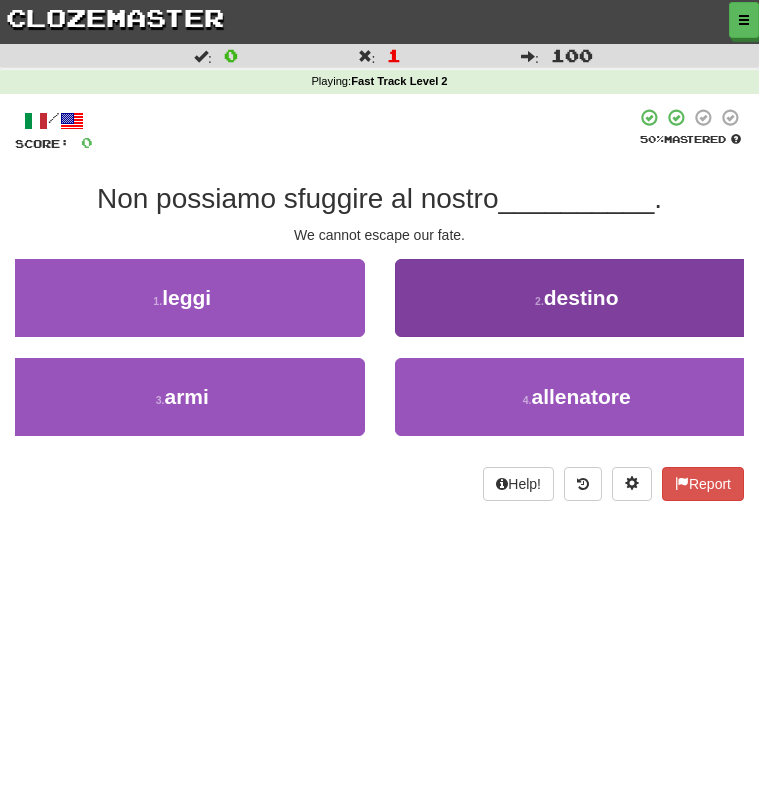 click on "2 .  destino" at bounding box center (577, 298) 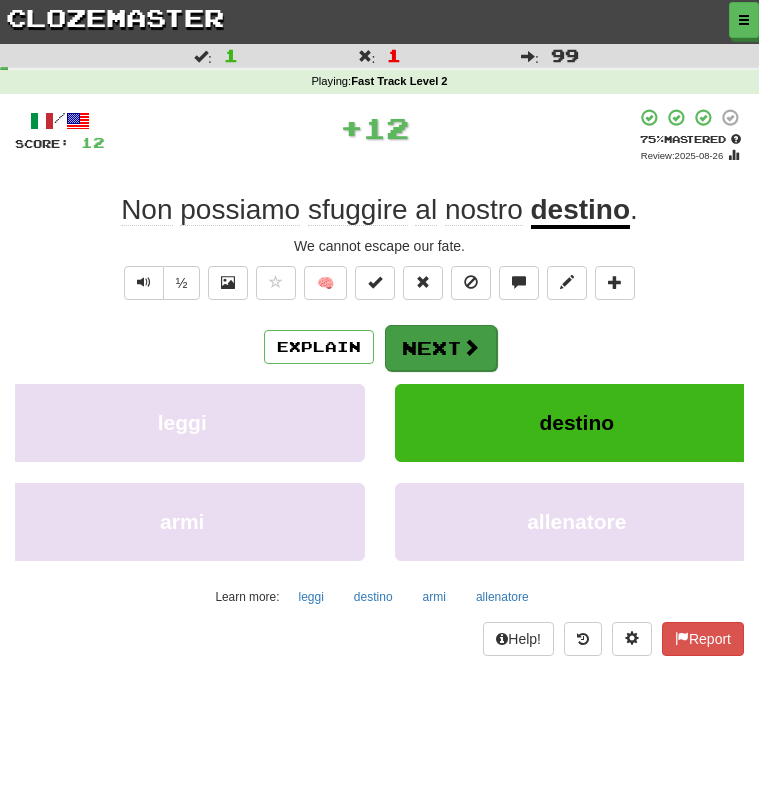 click on "Next" at bounding box center (441, 348) 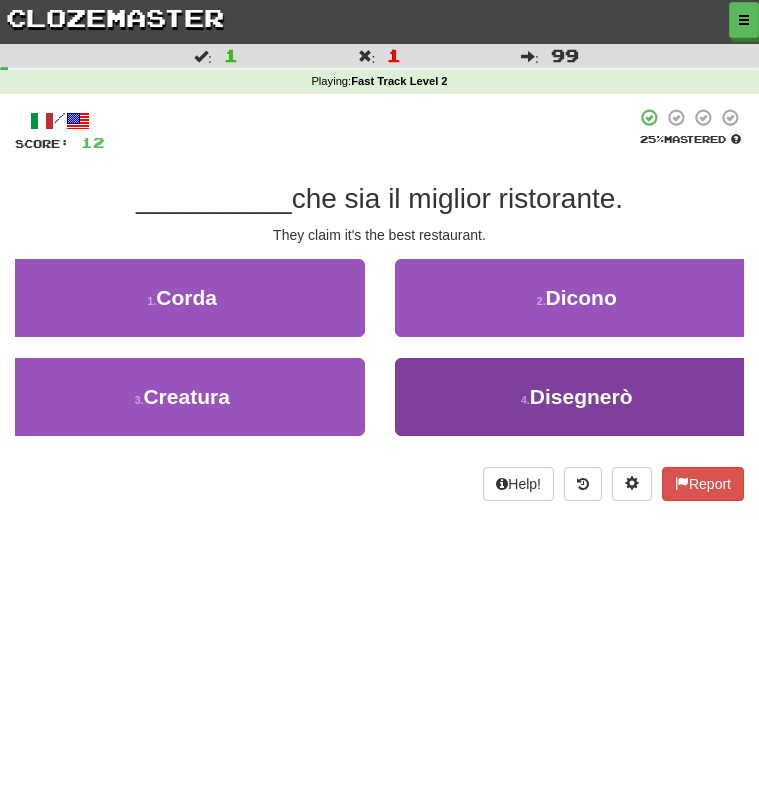drag, startPoint x: 497, startPoint y: 320, endPoint x: 488, endPoint y: 397, distance: 77.52419 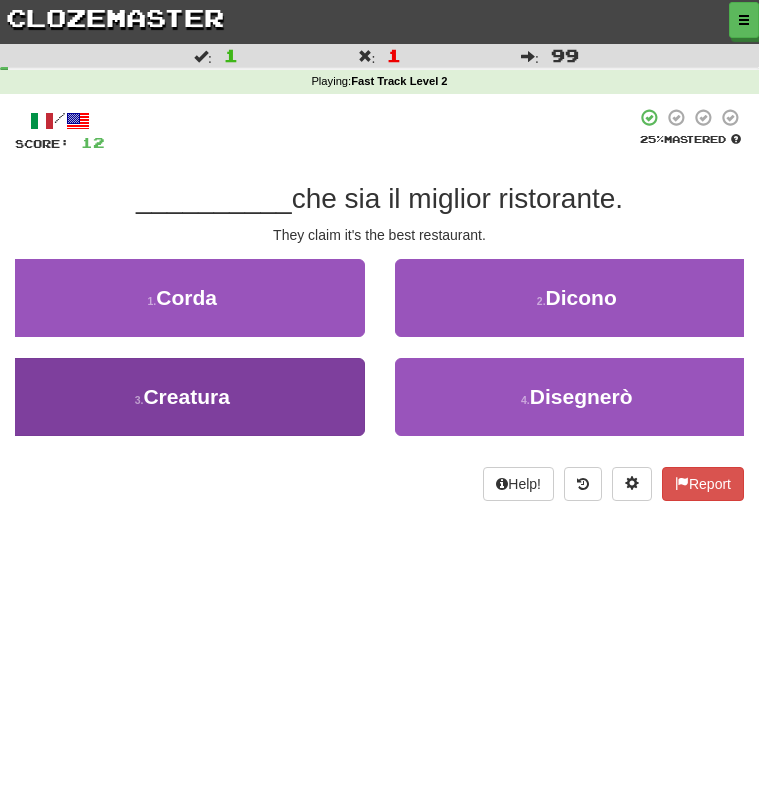 click on "3 .  Creatura" at bounding box center (182, 397) 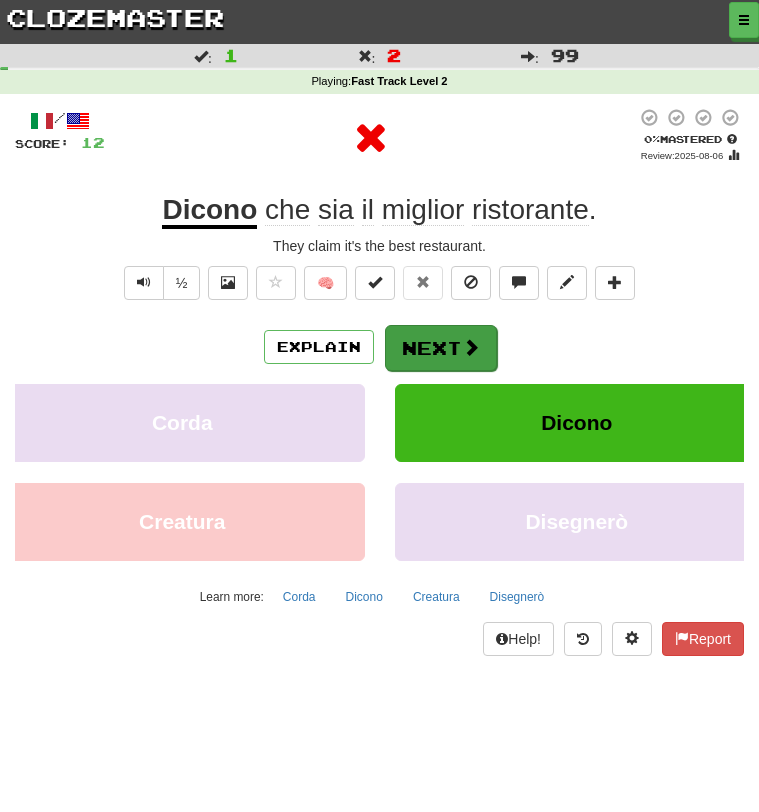 click on "Next" at bounding box center [441, 348] 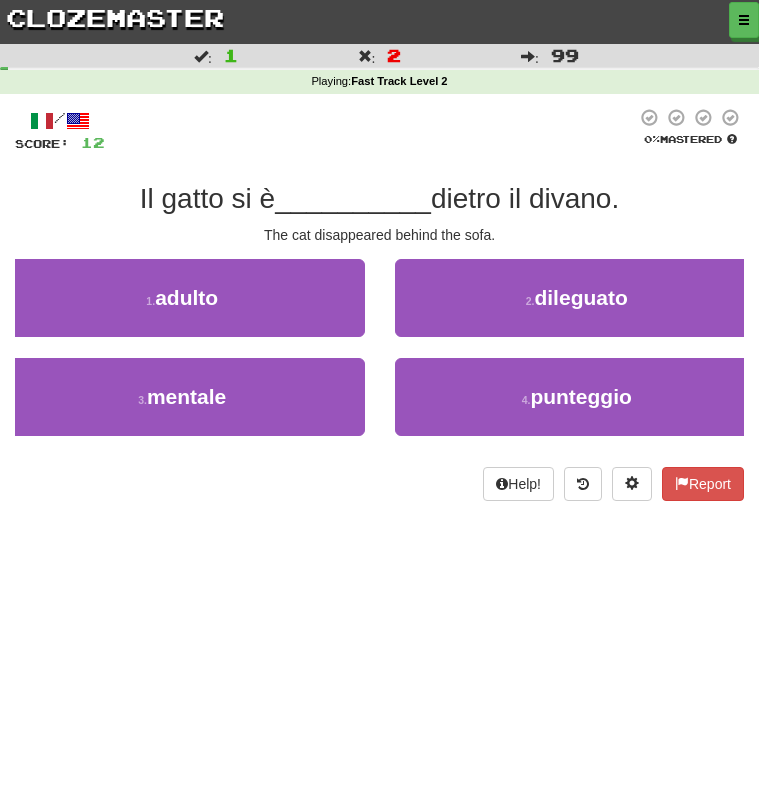 click on "clozemaster" at bounding box center (115, 17) 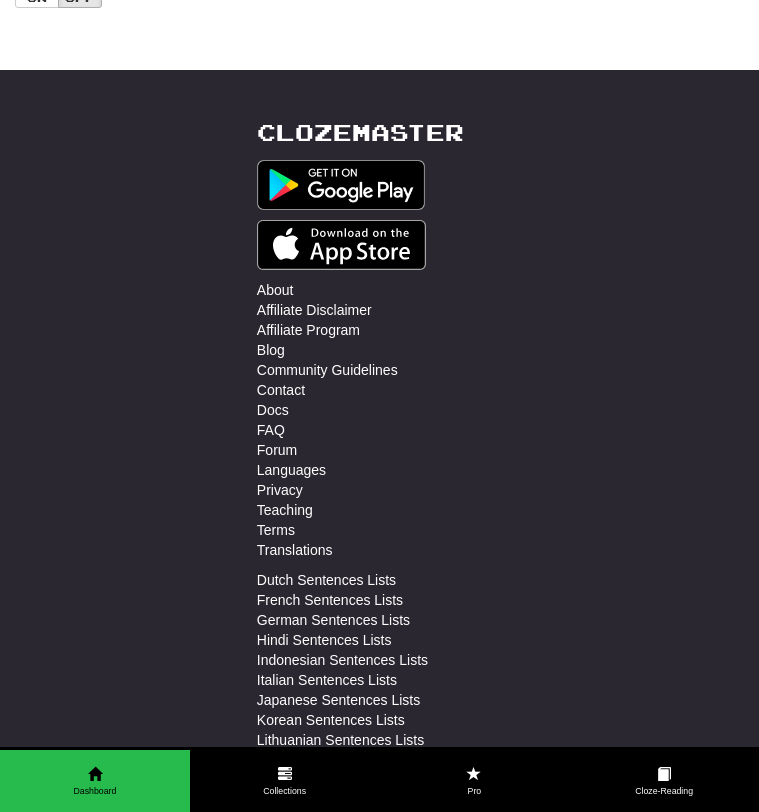 scroll, scrollTop: 0, scrollLeft: 0, axis: both 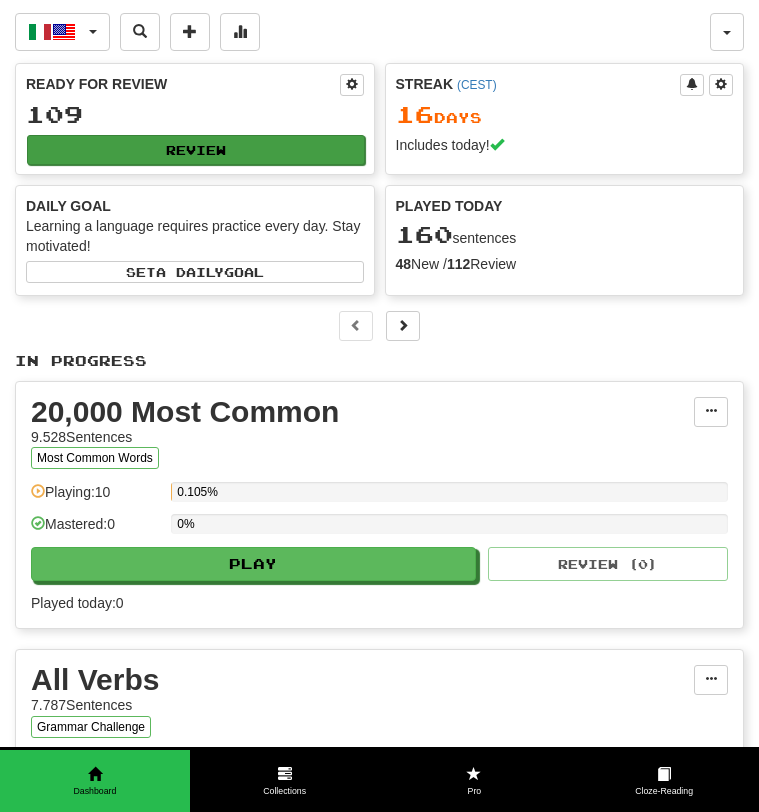 click on "Review" at bounding box center (196, 150) 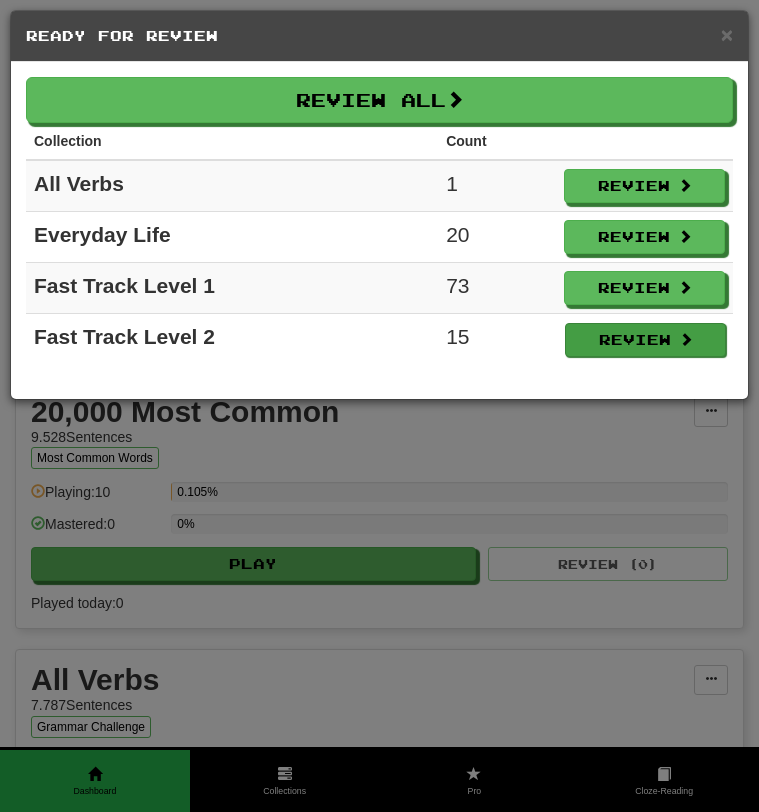 click on "Review" at bounding box center [645, 340] 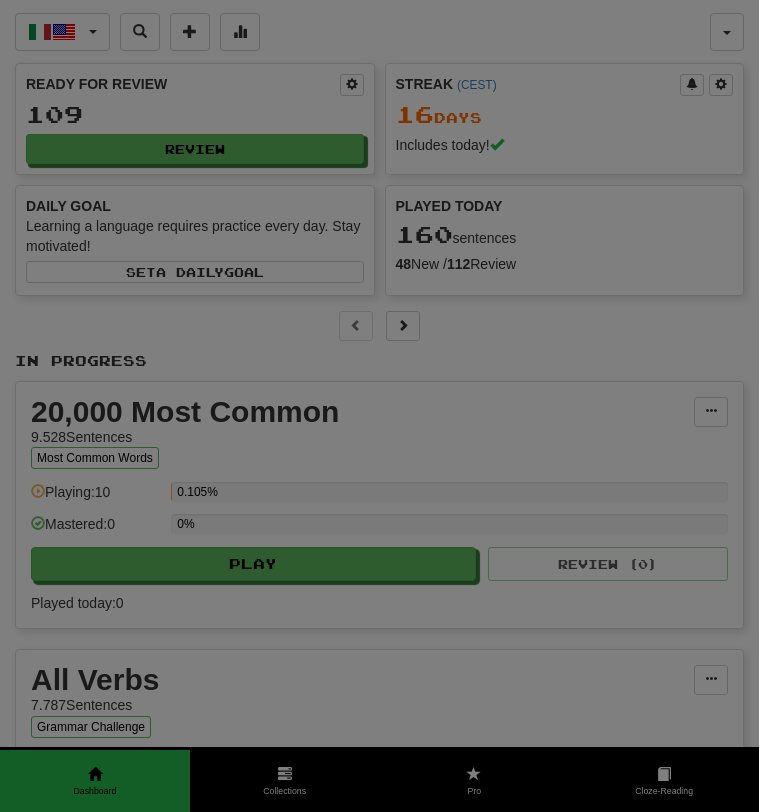 select on "***" 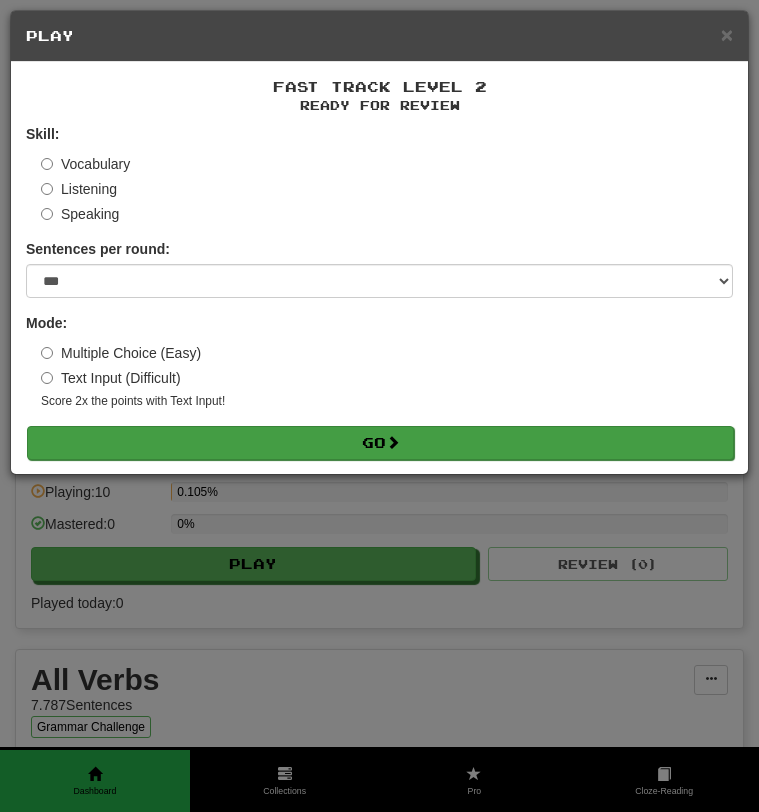 click on "Go" at bounding box center (380, 443) 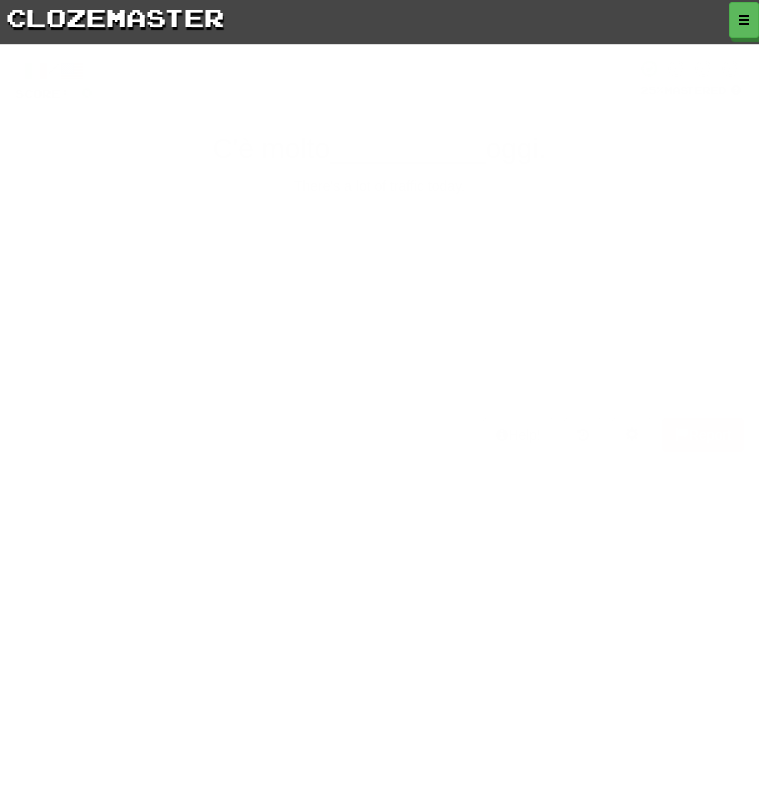 scroll, scrollTop: 0, scrollLeft: 0, axis: both 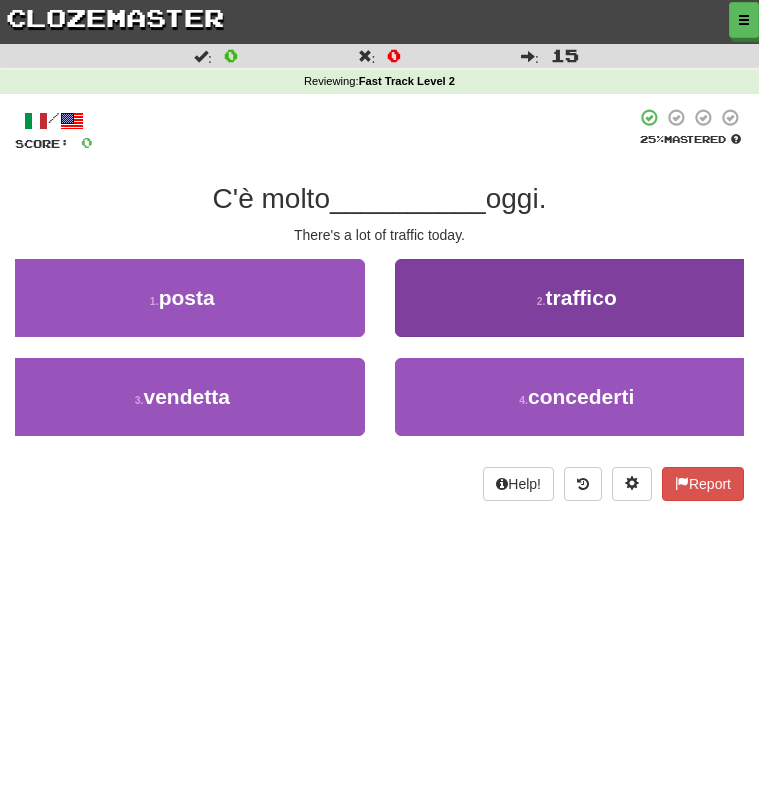 click on "2 .  traffico" at bounding box center [577, 298] 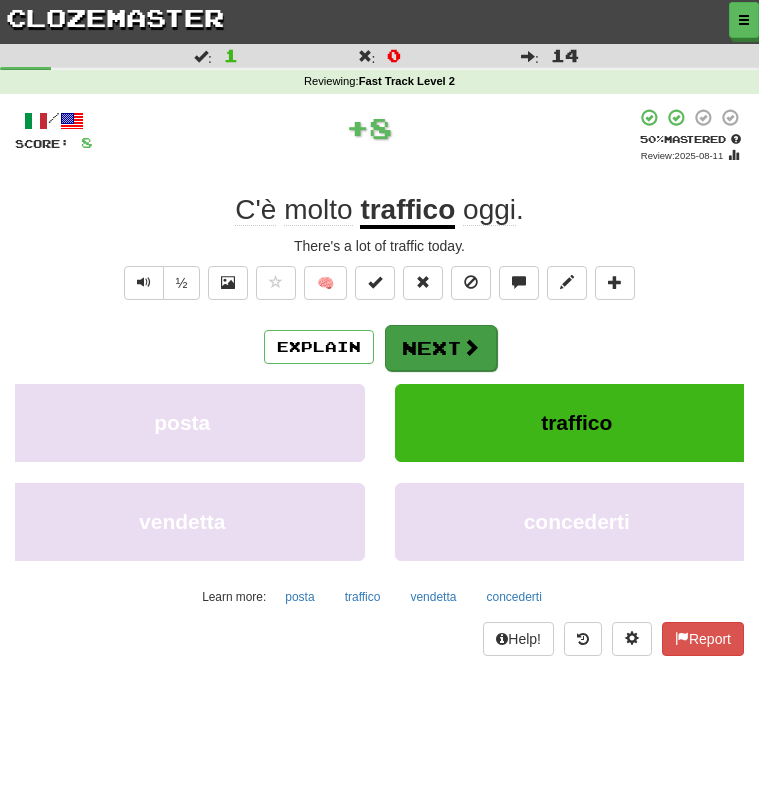 click on "Next" at bounding box center [441, 348] 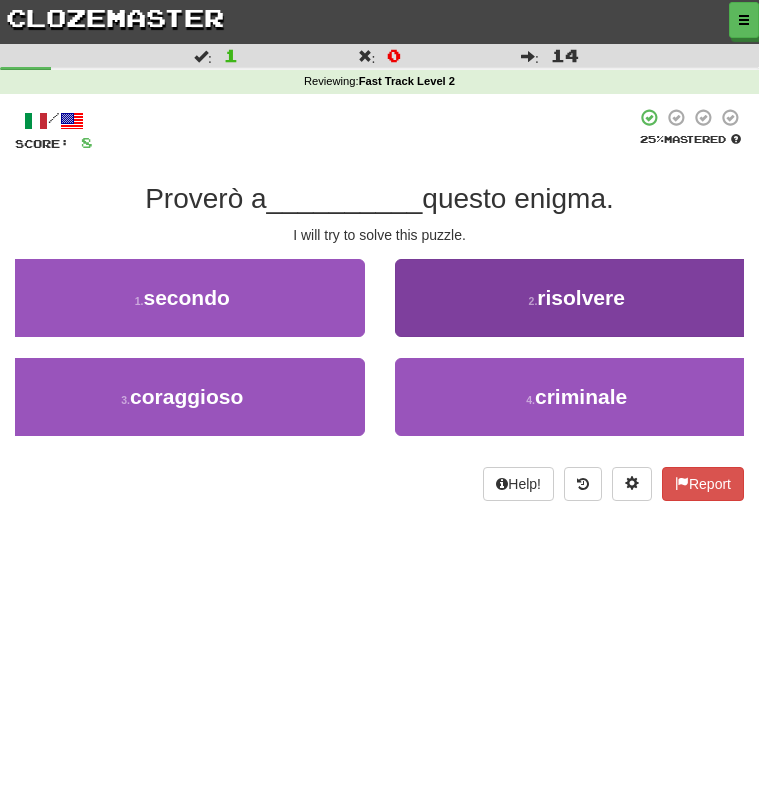click on "2 .  risolvere" at bounding box center (577, 298) 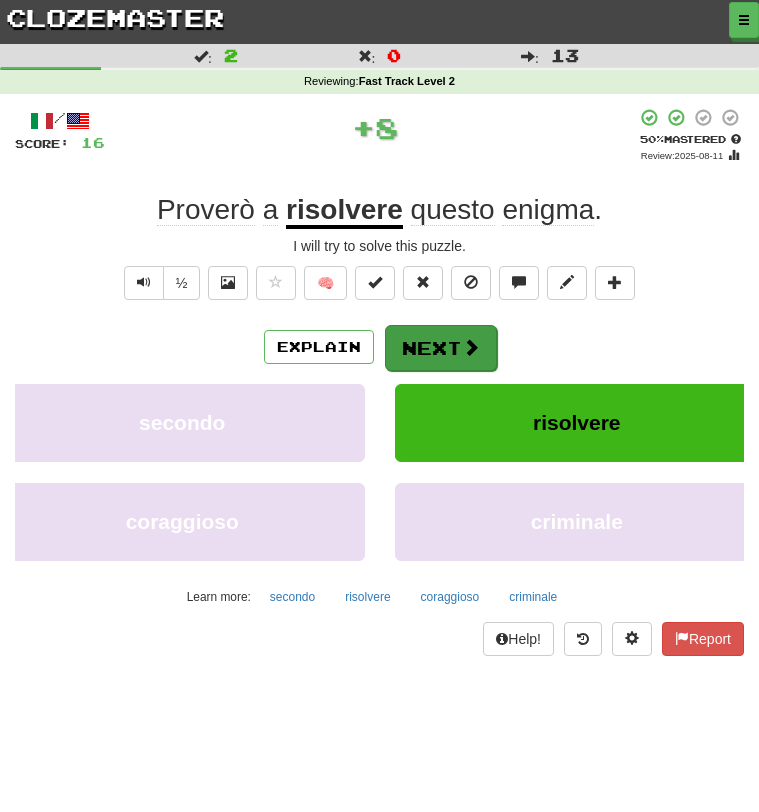 click at bounding box center [471, 347] 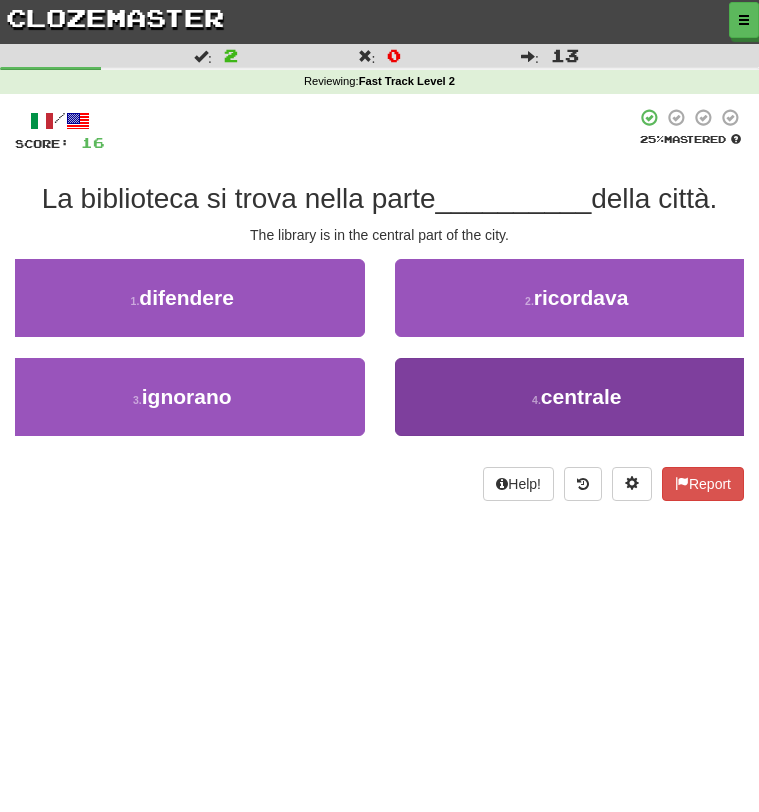 click on "4 .  centrale" at bounding box center [577, 397] 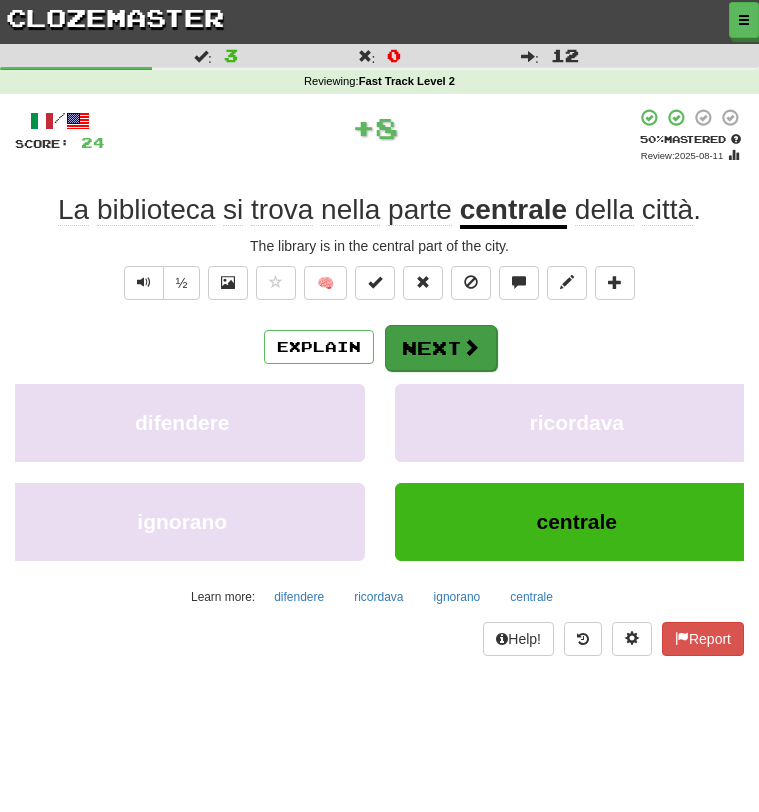 click on "Next" at bounding box center [441, 348] 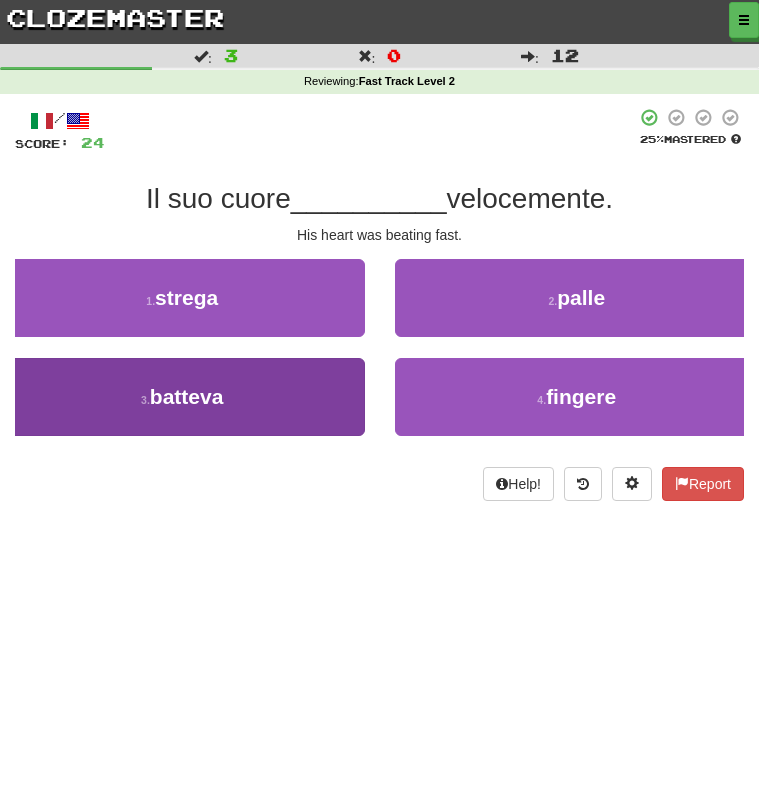 click on "3 .  batteva" at bounding box center (182, 397) 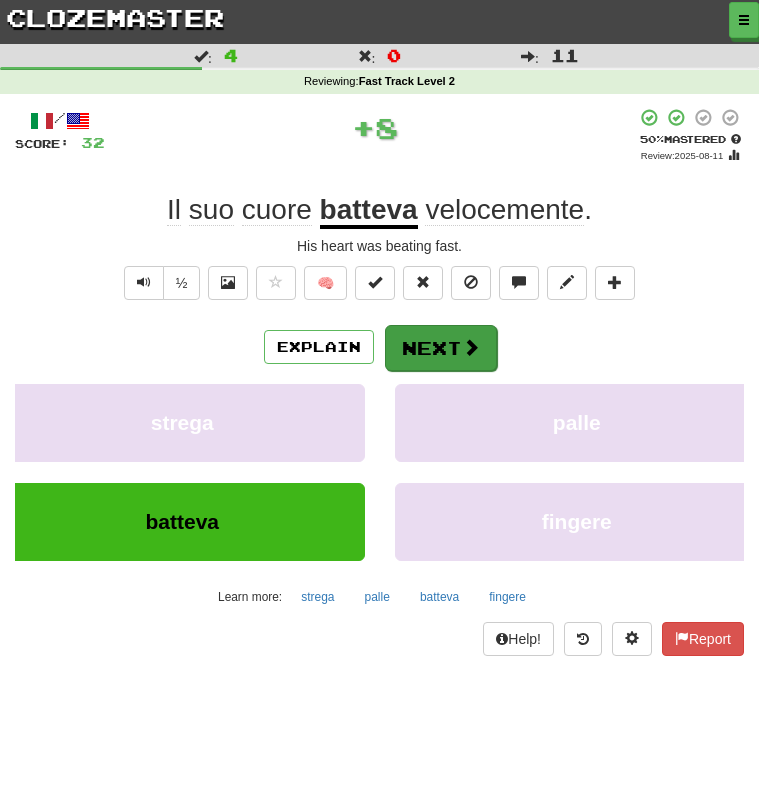 click on "Next" at bounding box center (441, 348) 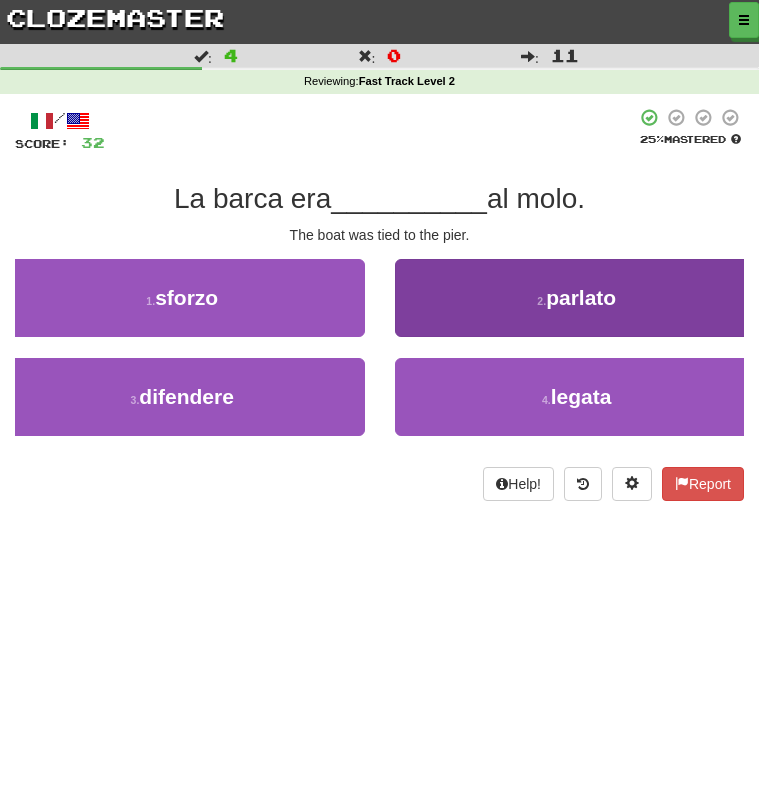 click on "2 .  parlato" at bounding box center (577, 298) 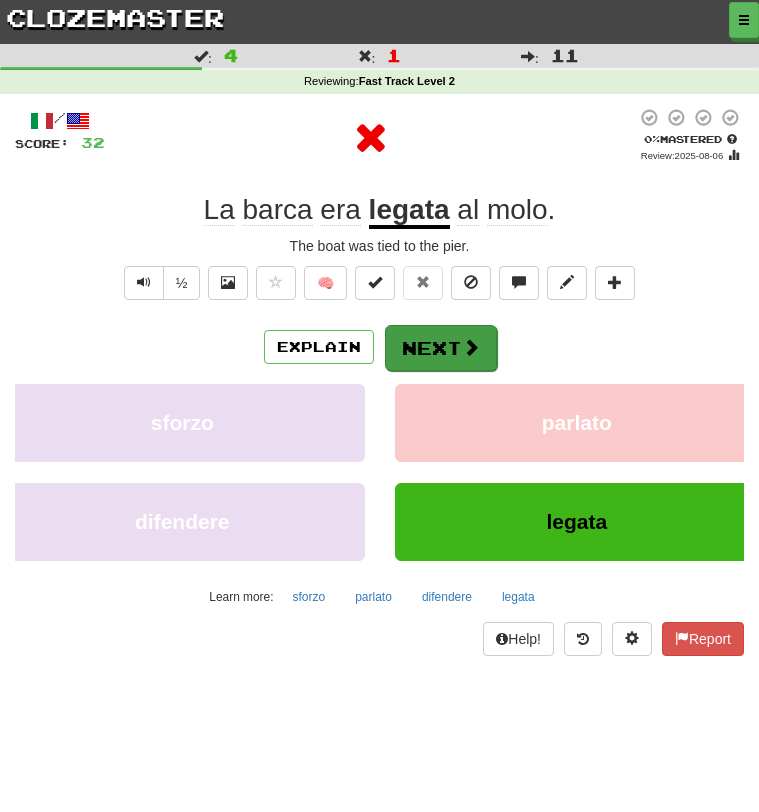 click at bounding box center [471, 347] 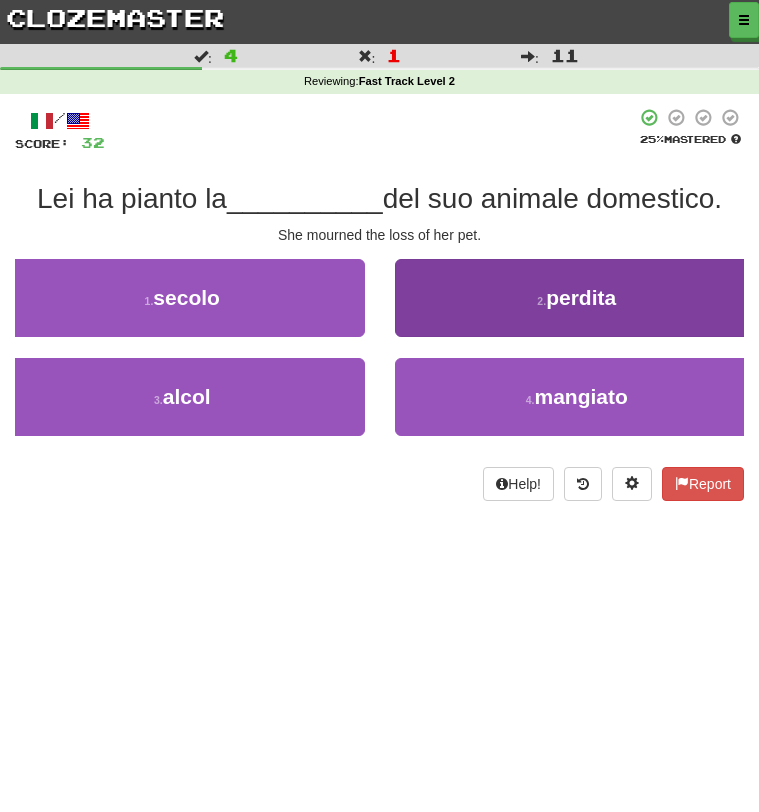 click on "2 .  perdita" at bounding box center [577, 298] 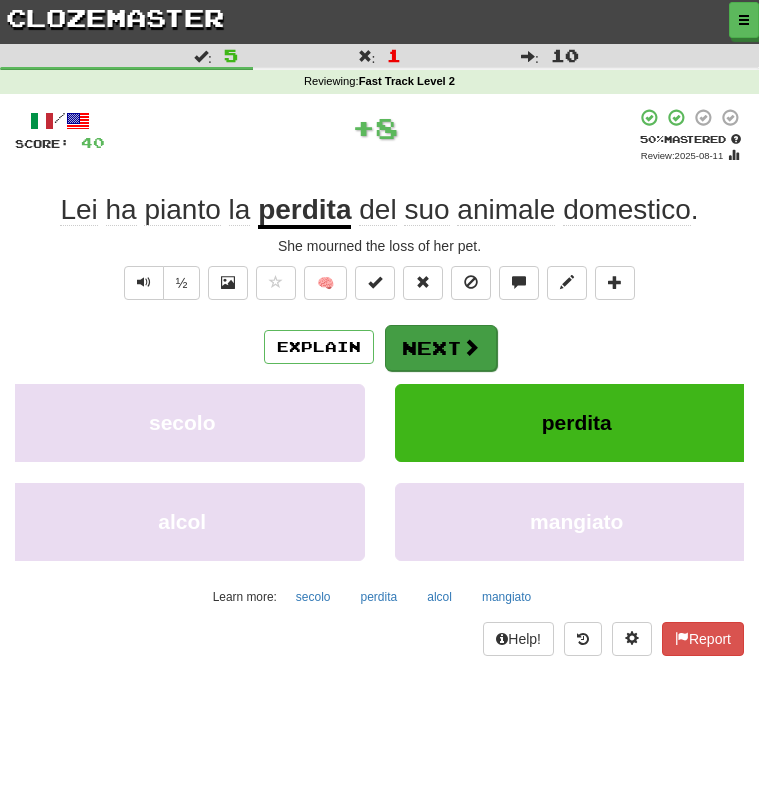 click at bounding box center (471, 347) 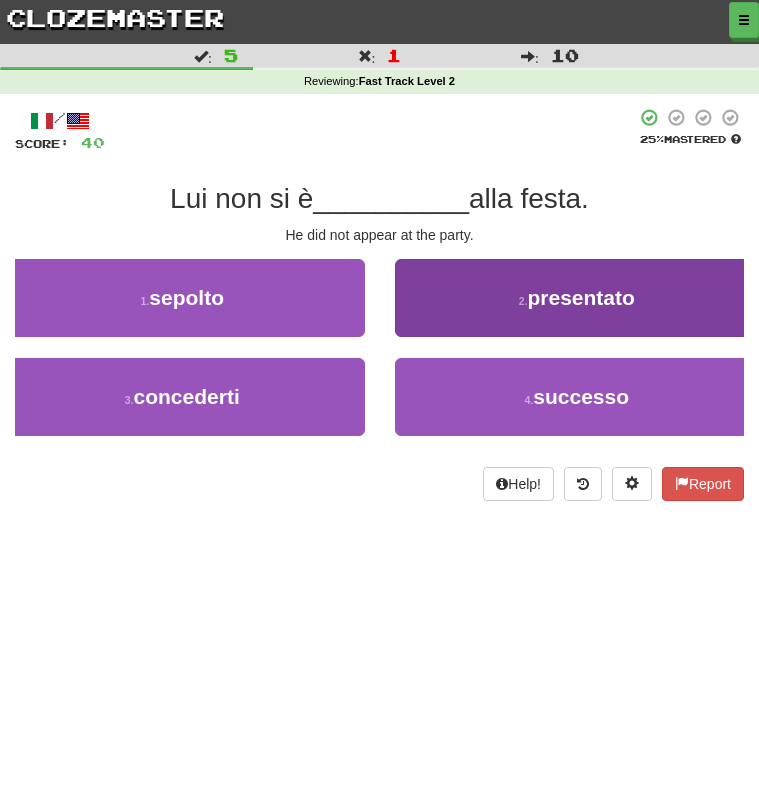 click on "2 .  presentato" at bounding box center (577, 298) 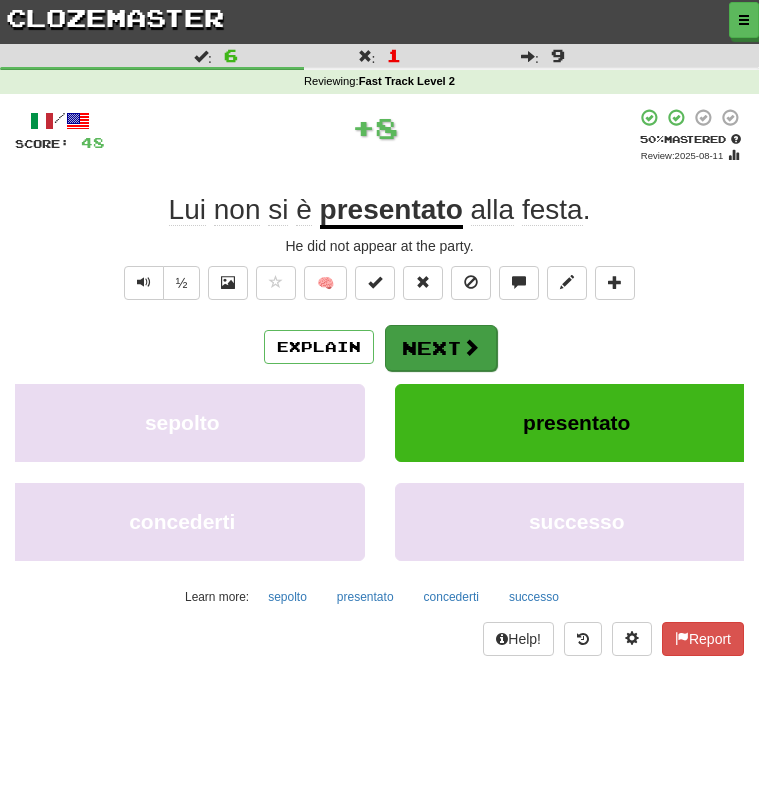 click on "Next" at bounding box center (441, 348) 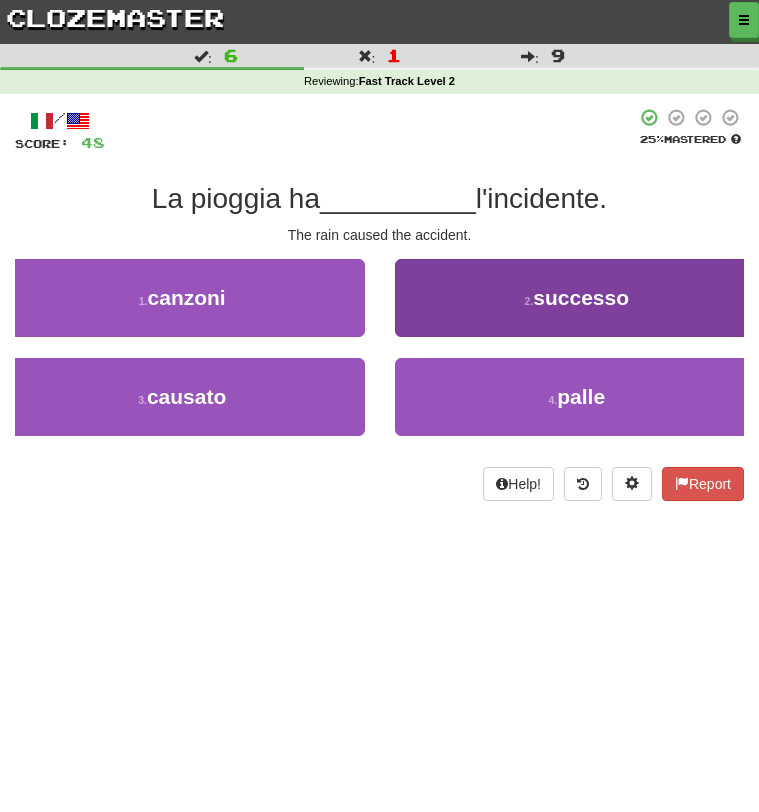 click on "2 .  successo" at bounding box center (577, 298) 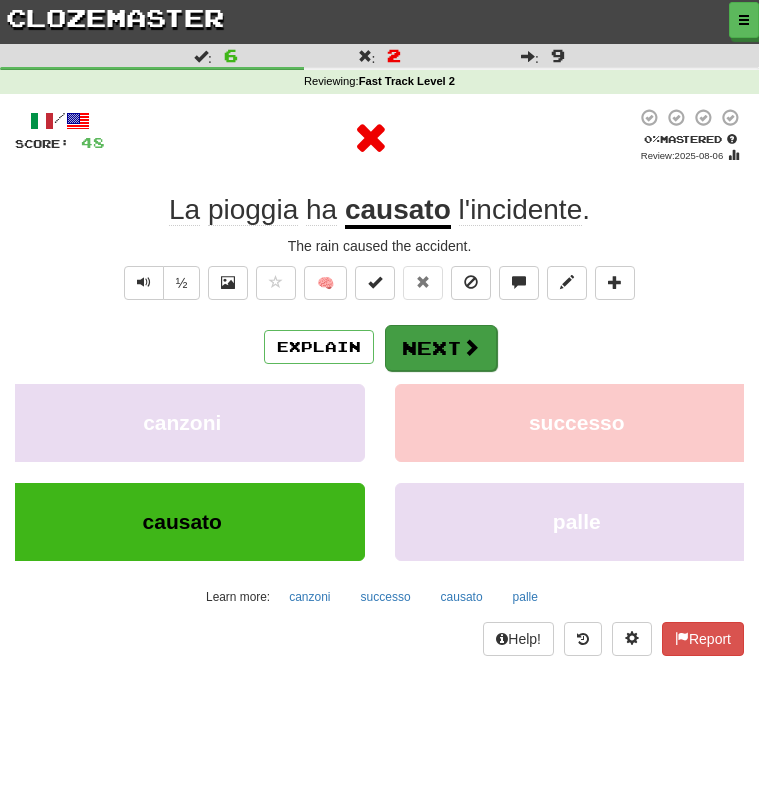 click on "Next" at bounding box center (441, 348) 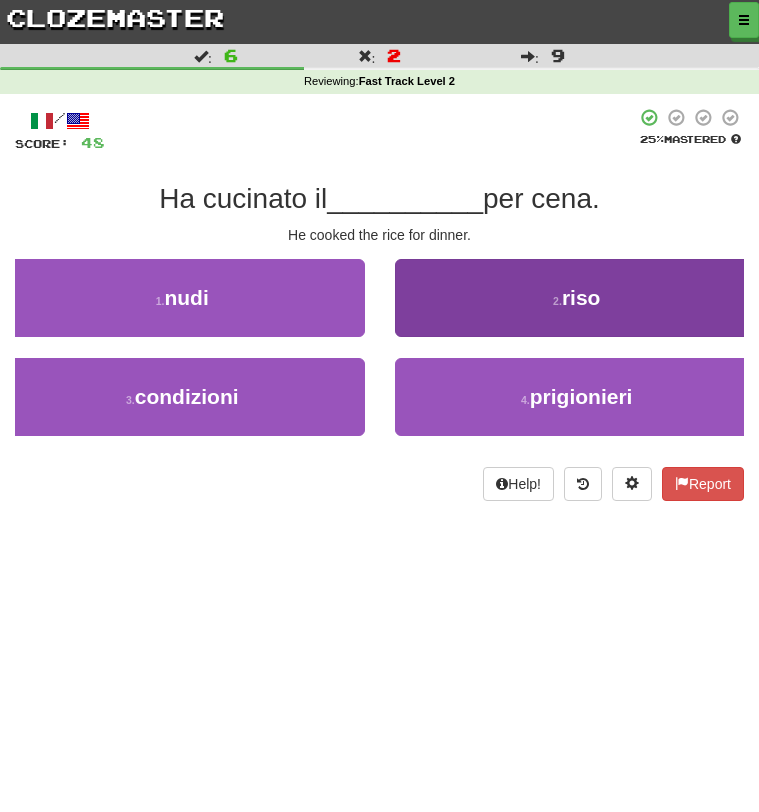 click on "2 .  riso" at bounding box center [577, 298] 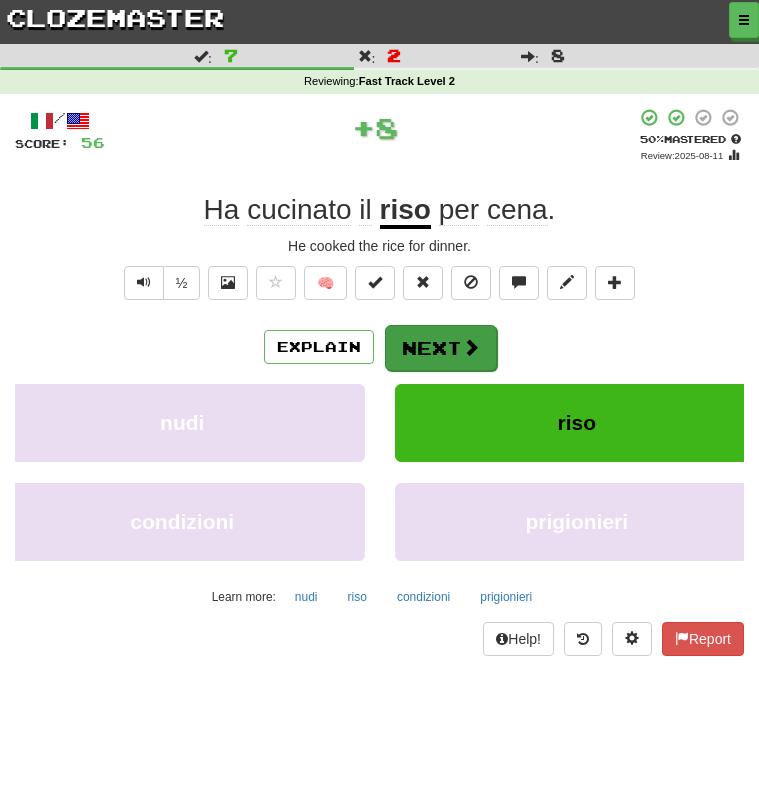 click on "Explain Next" at bounding box center [379, 347] 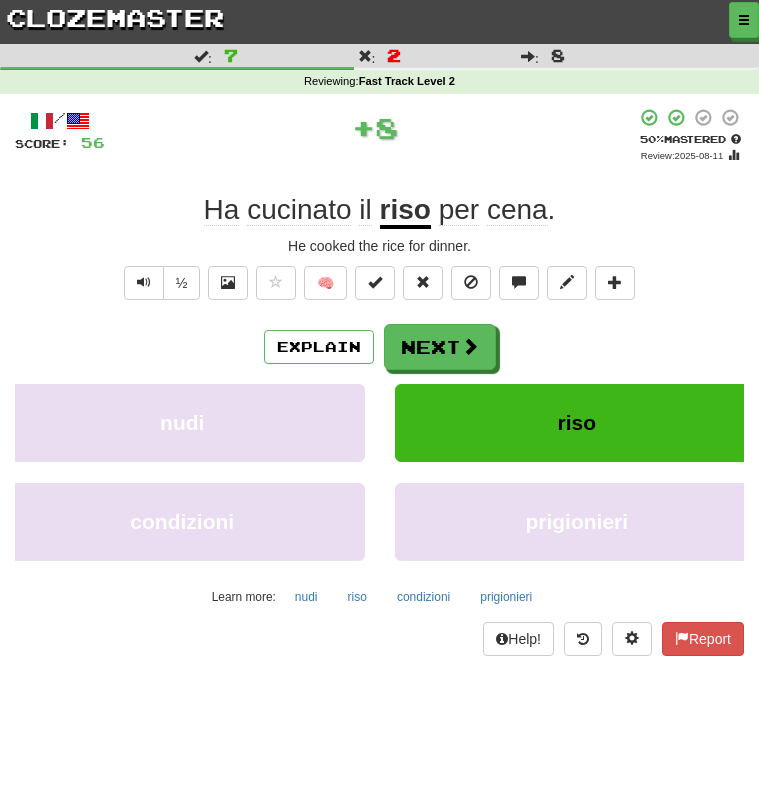 click on "/  Score:   56 + 8 50 %  Mastered Review:  2025-08-11 Ha   cucinato   il   riso   per   cena . He cooked the rice for dinner. ½ 🧠 Explain Next nudi riso condizioni prigionieri Learn more: nudi riso condizioni prigionieri  Help!  Report" at bounding box center (379, 382) 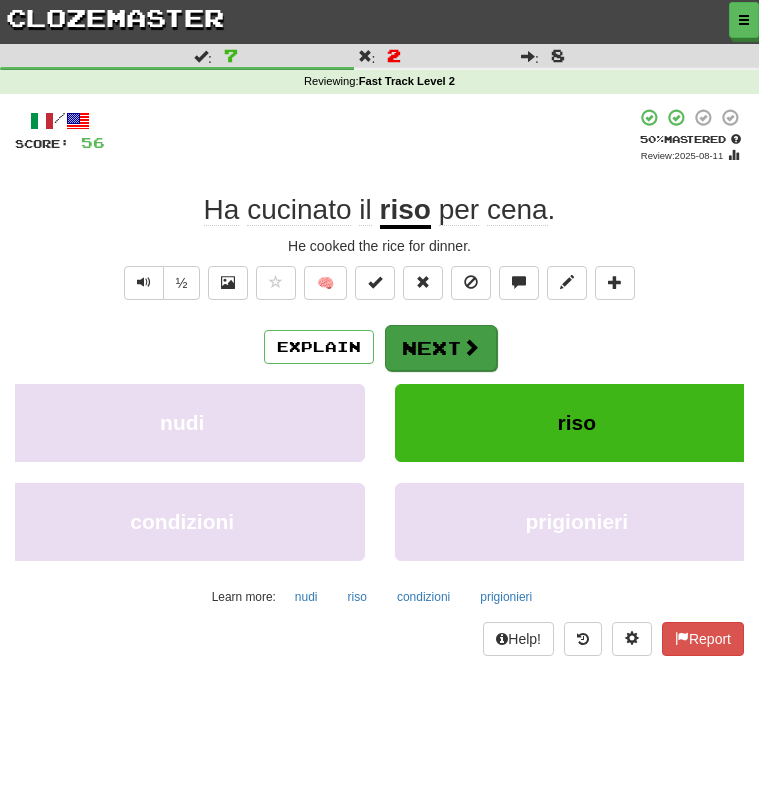 click on "Next" at bounding box center [441, 348] 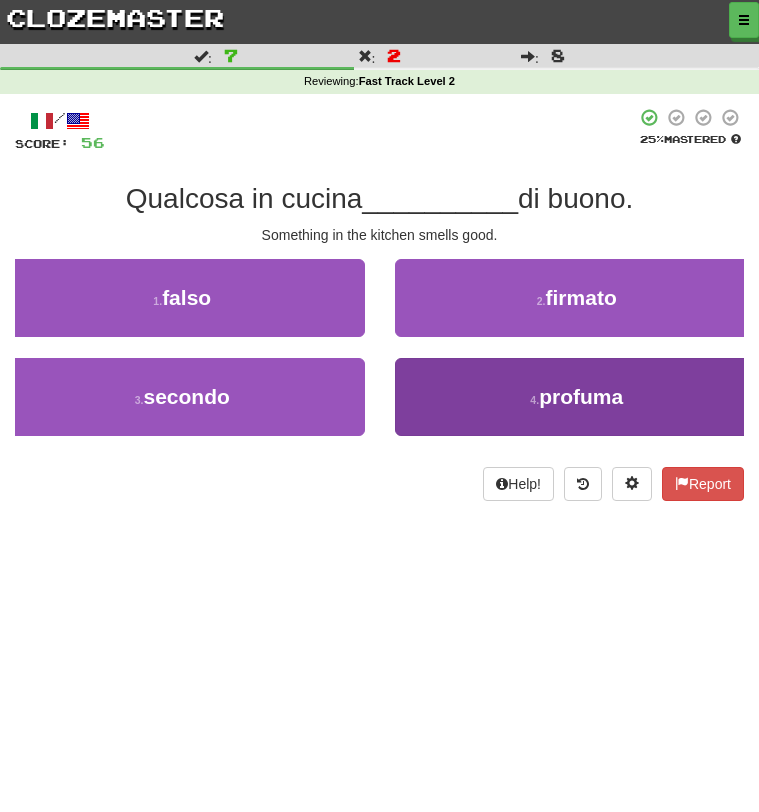 click on "4 ." at bounding box center [534, 400] 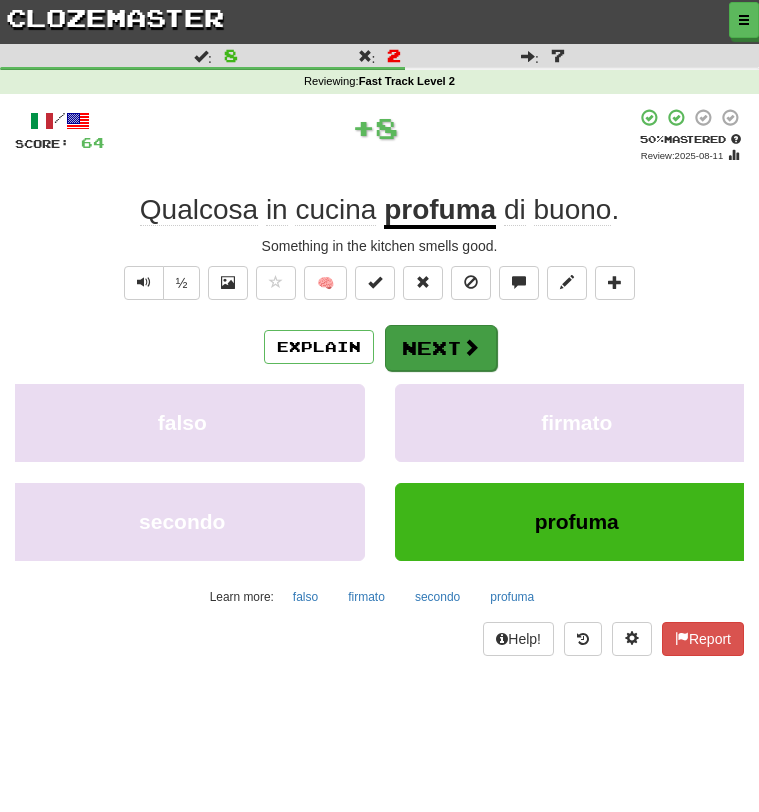 click on "Next" at bounding box center [441, 348] 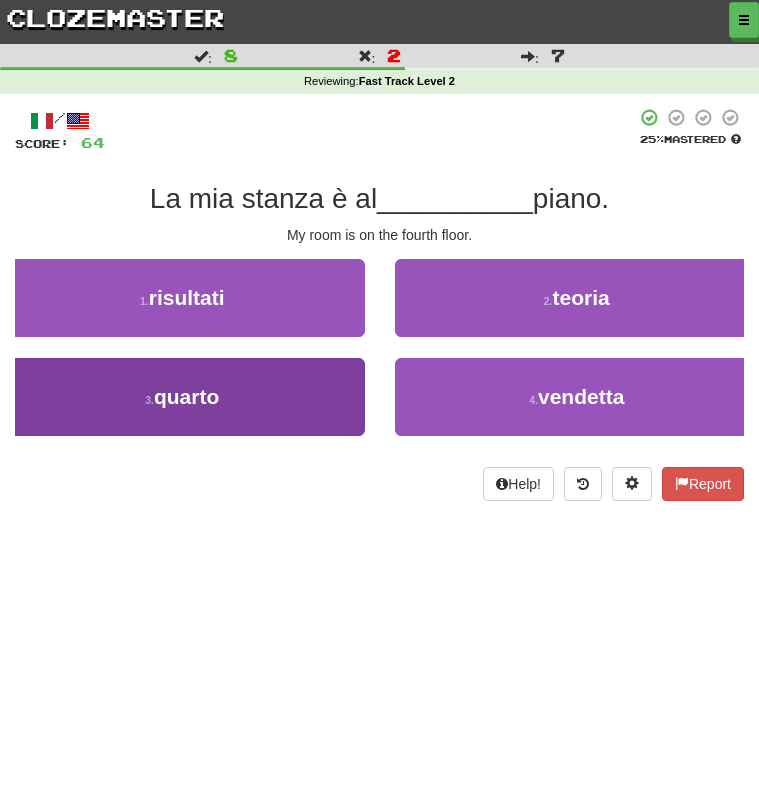 click on "3 .  quarto" at bounding box center [182, 397] 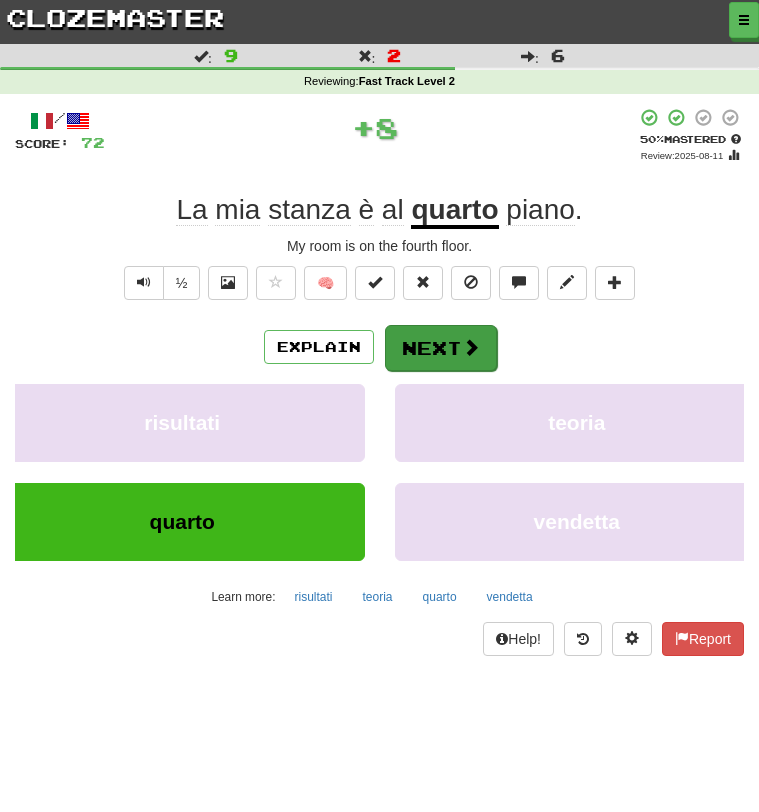 click on "Next" at bounding box center [441, 348] 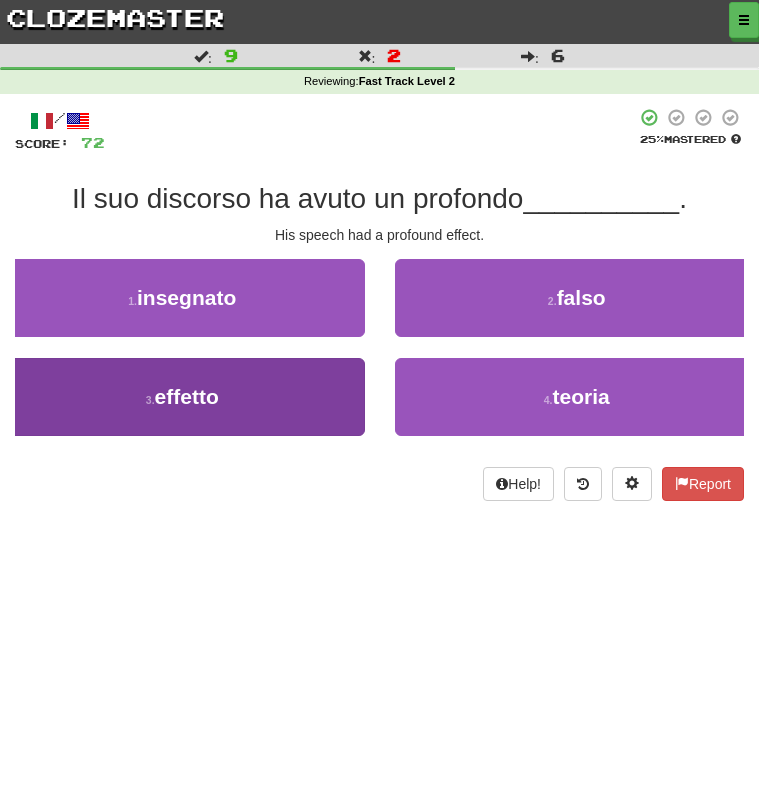 click on "3 .  effetto" at bounding box center (182, 397) 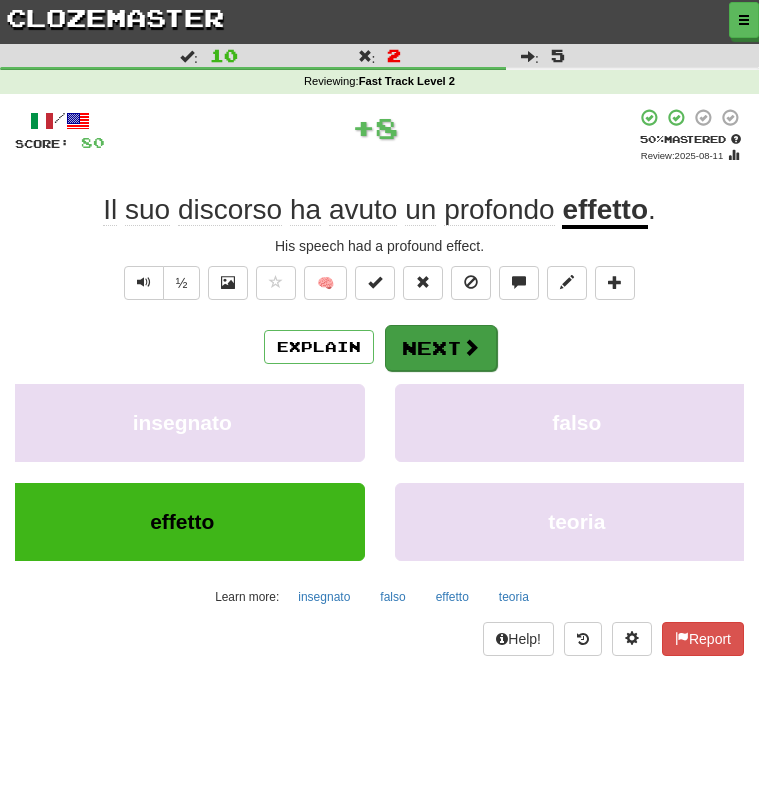 click on "Next" at bounding box center [441, 348] 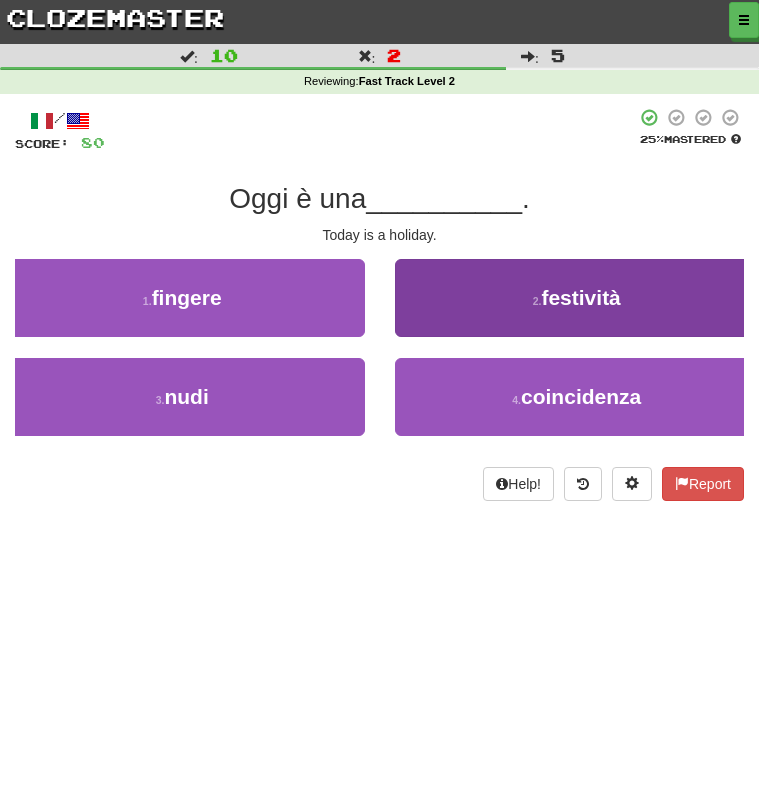 click on "2 .  festività" at bounding box center [577, 298] 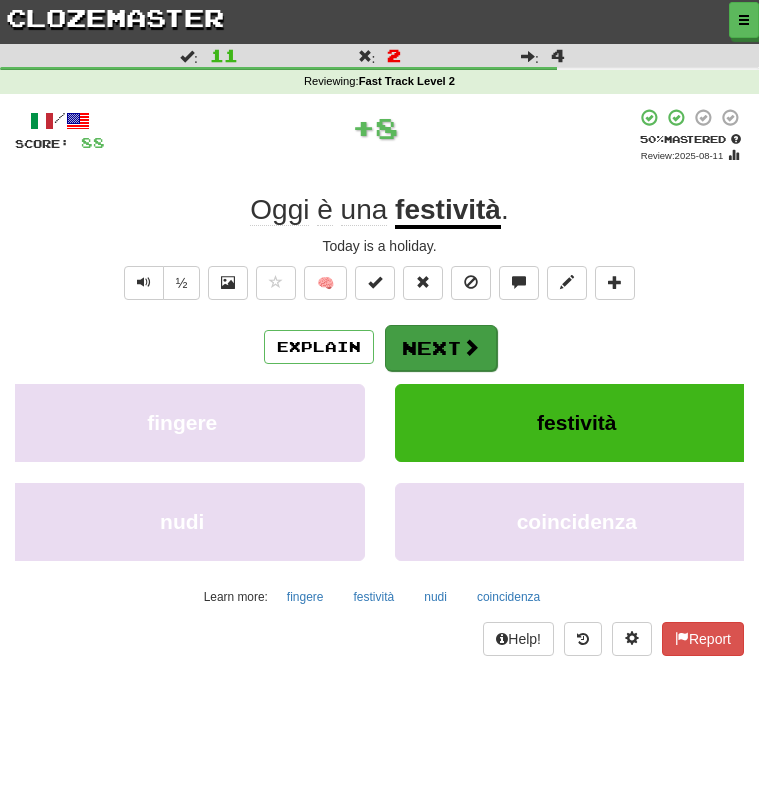 click on "Next" at bounding box center (441, 348) 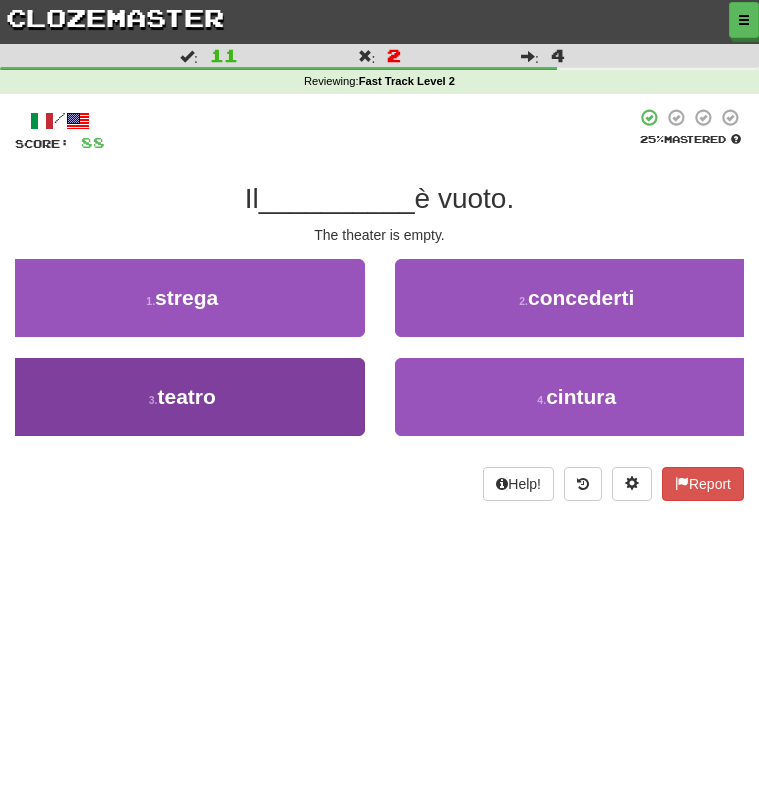 click on "3 .  teatro" at bounding box center [182, 397] 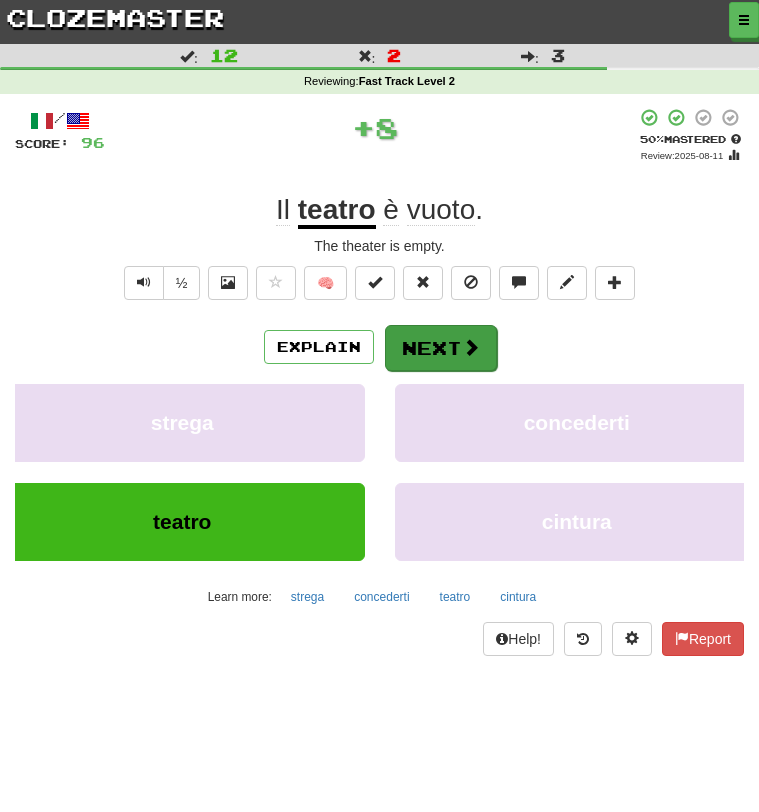 click on "Next" at bounding box center (441, 348) 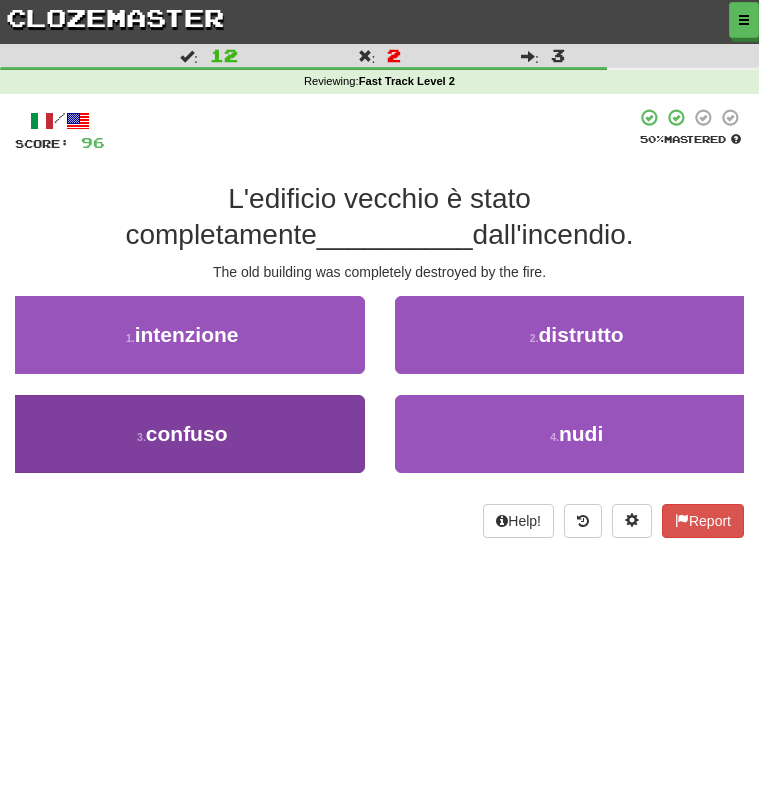 click on "3 .  confuso" at bounding box center [182, 434] 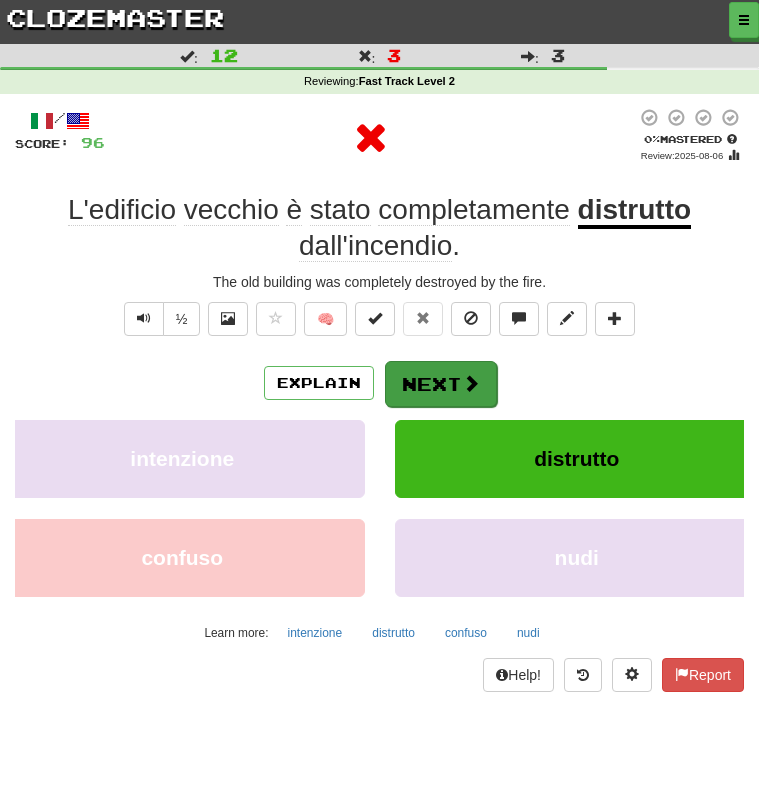 click on "Next" at bounding box center [441, 384] 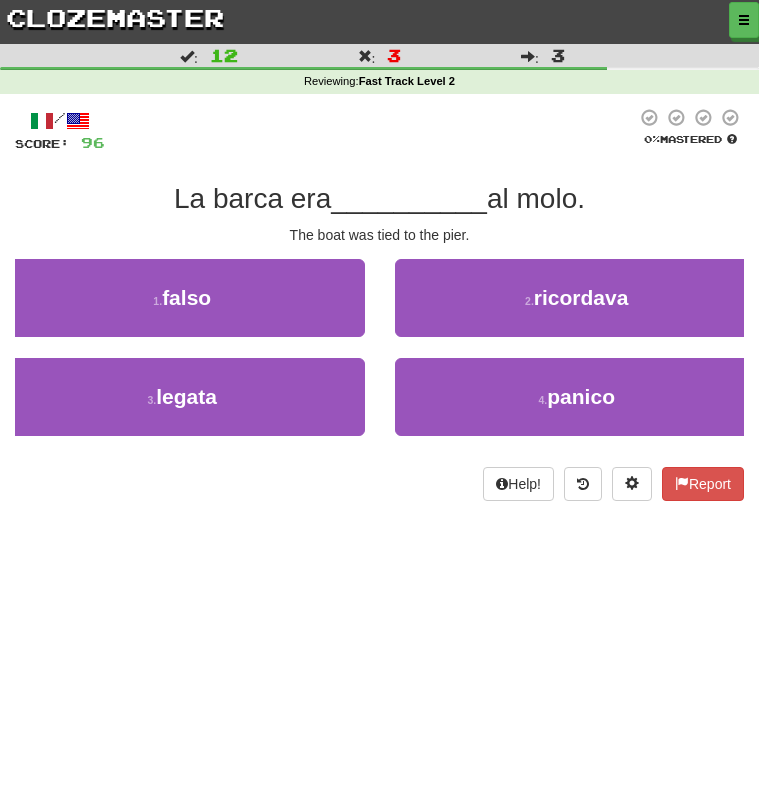 click on "/  Score:   96 0 %  Mastered La barca era  __________  al molo. The boat was tied to the pier. 1 .  falso 2 .  ricordava 3 .  legata 4 .  panico  Help!  Report" at bounding box center (379, 304) 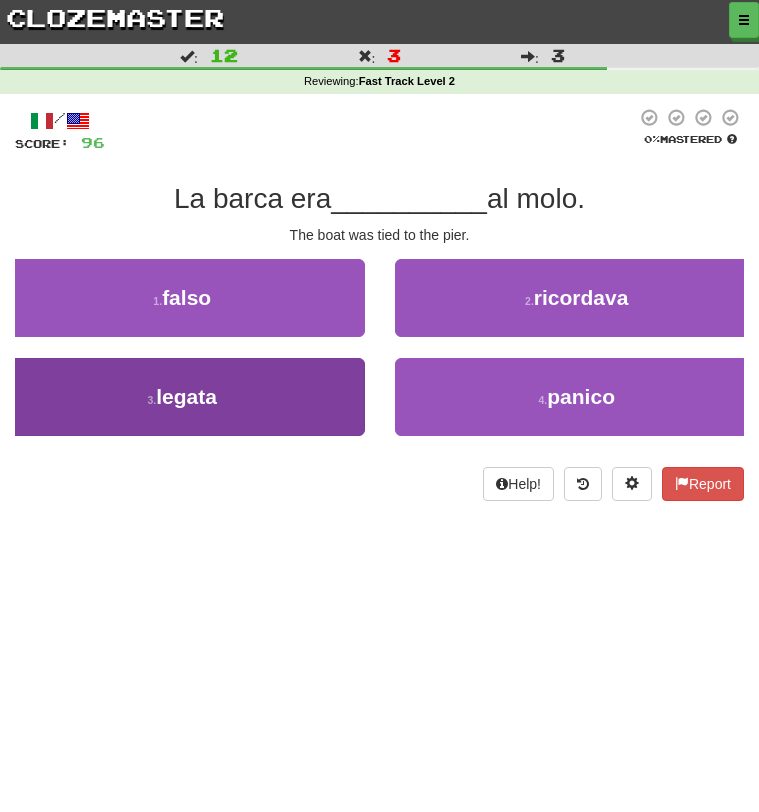 click on "3 .  legata" at bounding box center [182, 397] 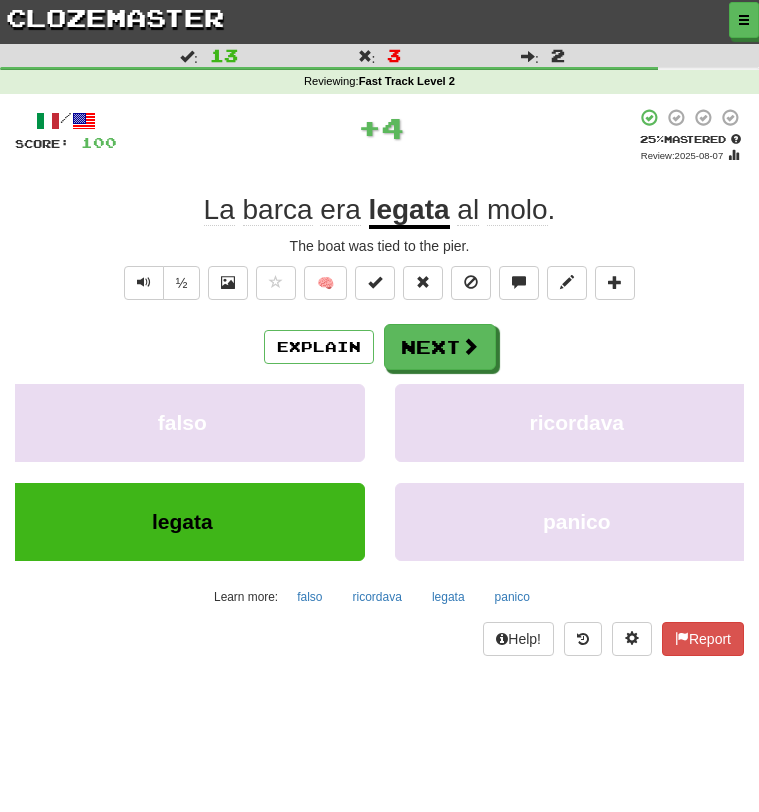 click on "/  Score:   100 + 4 25 %  Mastered Review:  2025-08-07 La   barca   era   legata   al   molo . The boat was tied to the pier. ½ 🧠 Explain Next falso ricordava legata panico Learn more: falso ricordava legata panico  Help!  Report" at bounding box center [379, 382] 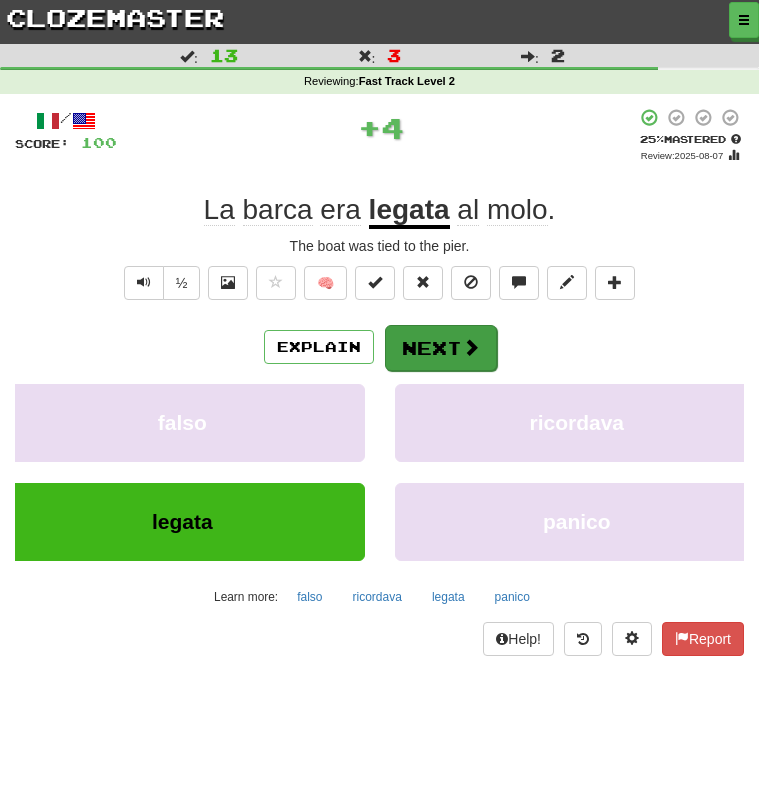 click on "Next" at bounding box center [441, 348] 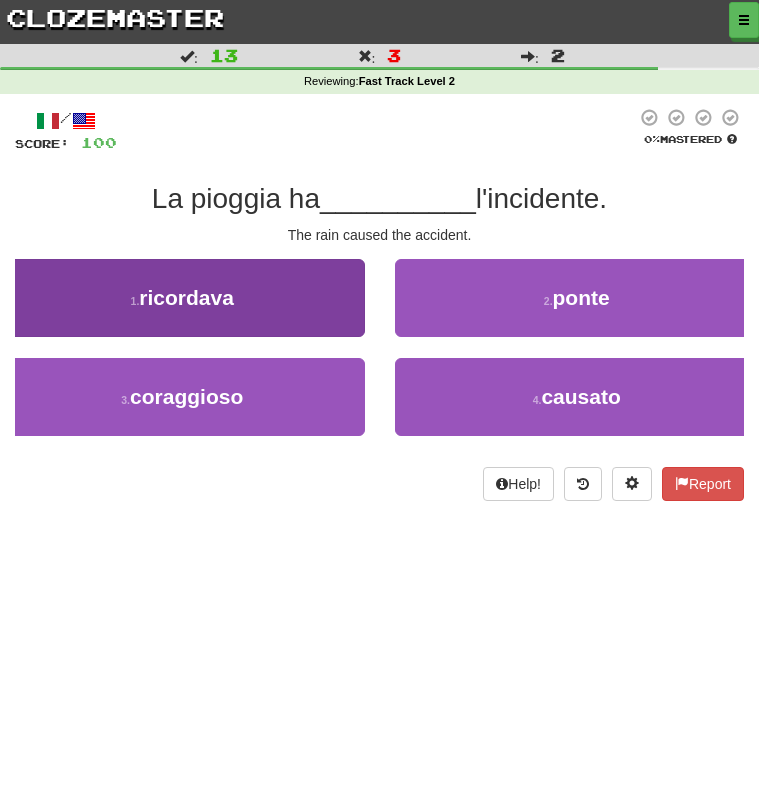 click on "1 .  ricordava" at bounding box center [182, 298] 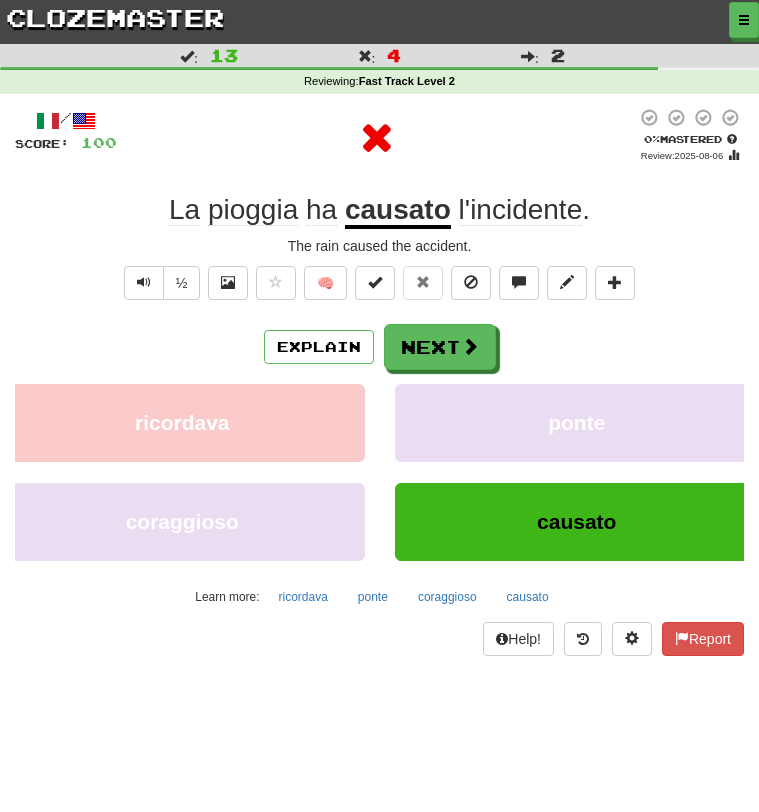 click on "/  Score:   100 0 %  Mastered Review:  2025-08-06 La   pioggia   ha   causato   l'incidente . The rain caused the accident. ½ 🧠 Explain Next ricordava ponte coraggioso causato Learn more: ricordava ponte coraggioso causato  Help!  Report" at bounding box center [379, 382] 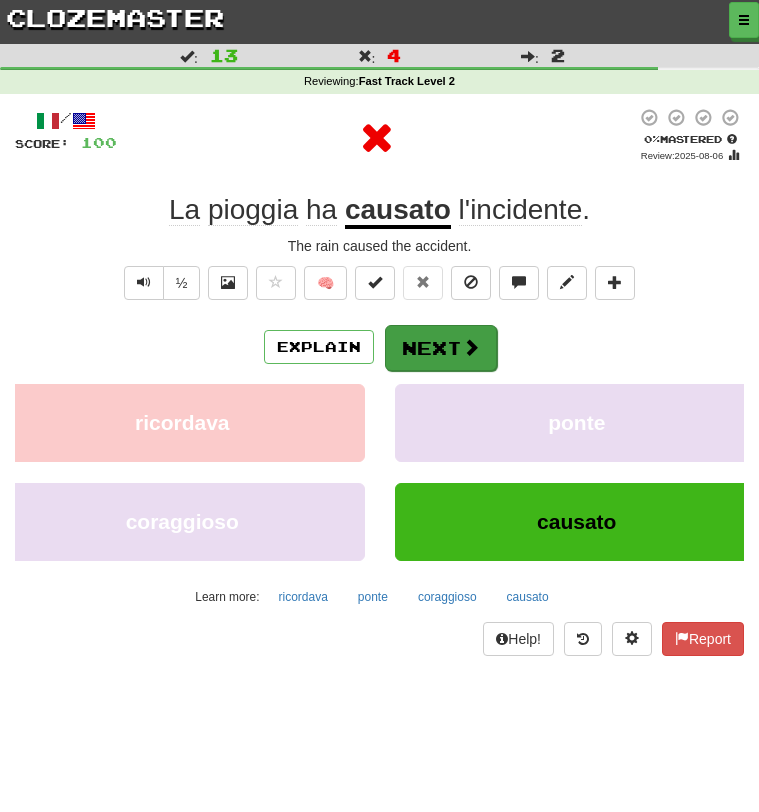 click on "Next" at bounding box center (441, 348) 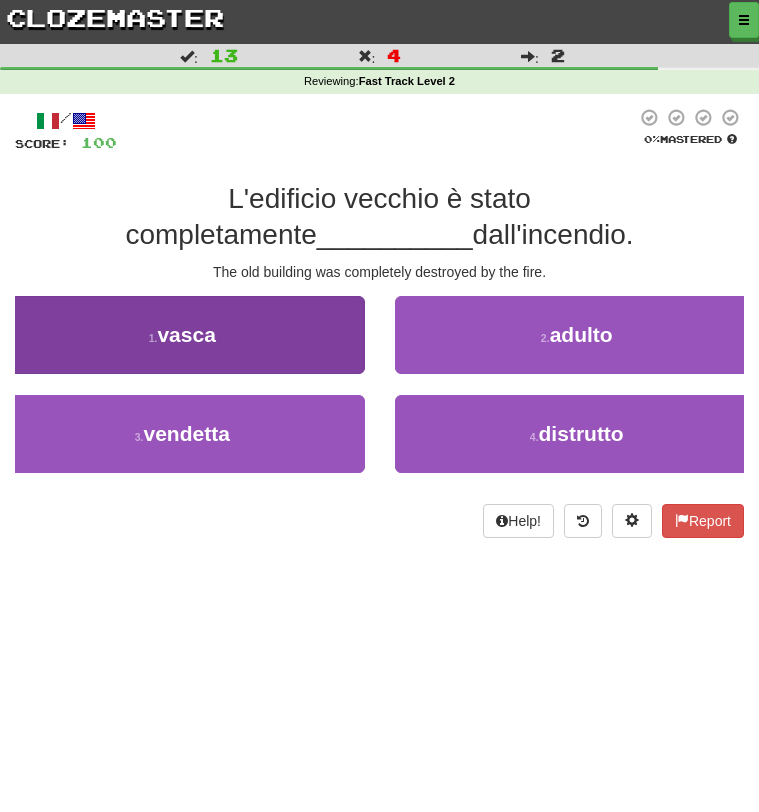 click on "1 .  vasca" at bounding box center (182, 335) 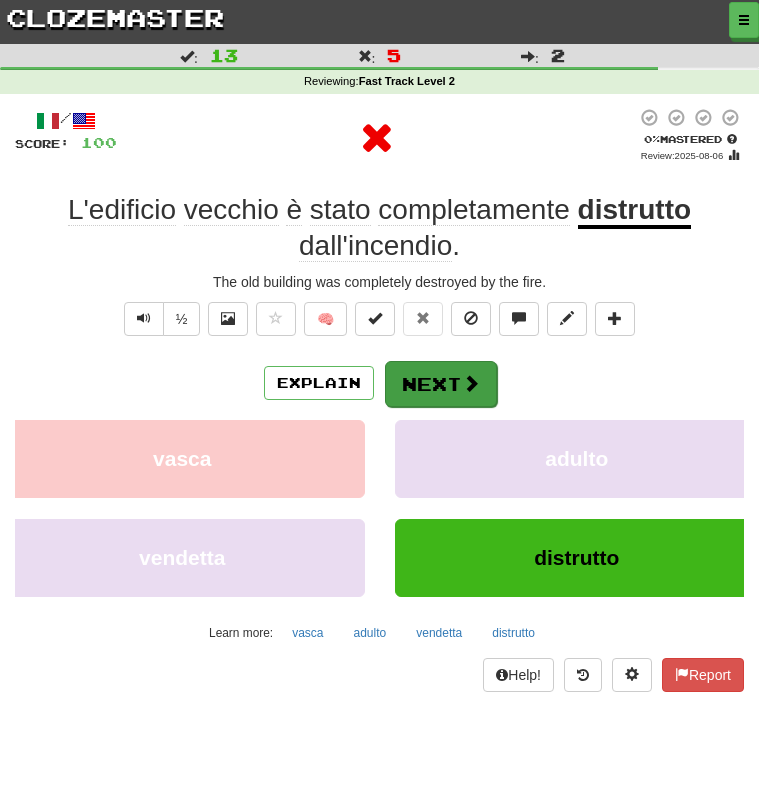 click on "Next" at bounding box center [441, 384] 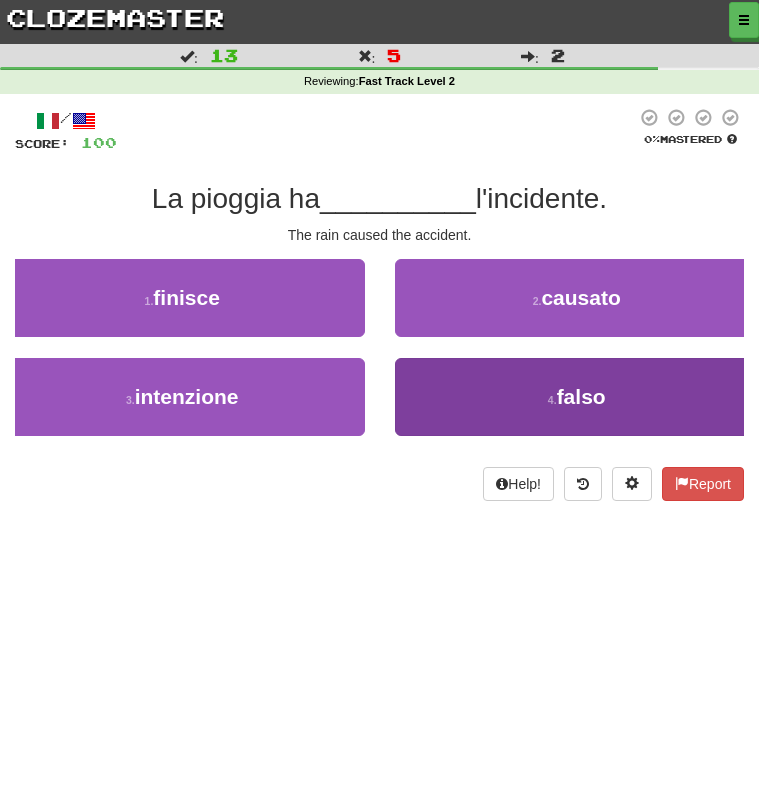 drag, startPoint x: 431, startPoint y: 305, endPoint x: 420, endPoint y: 374, distance: 69.87131 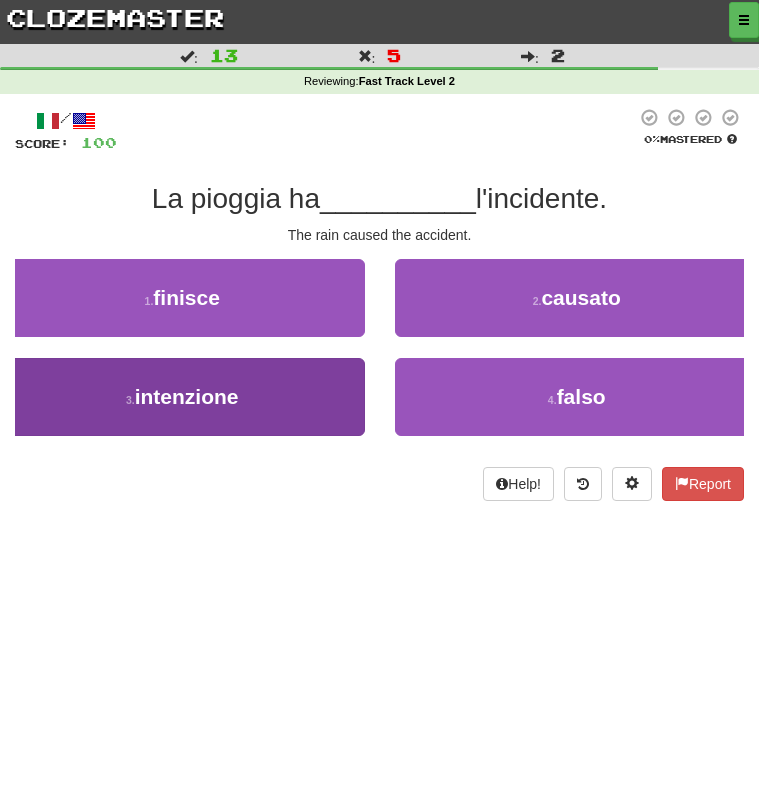 click on "3 .  intenzione" at bounding box center (182, 397) 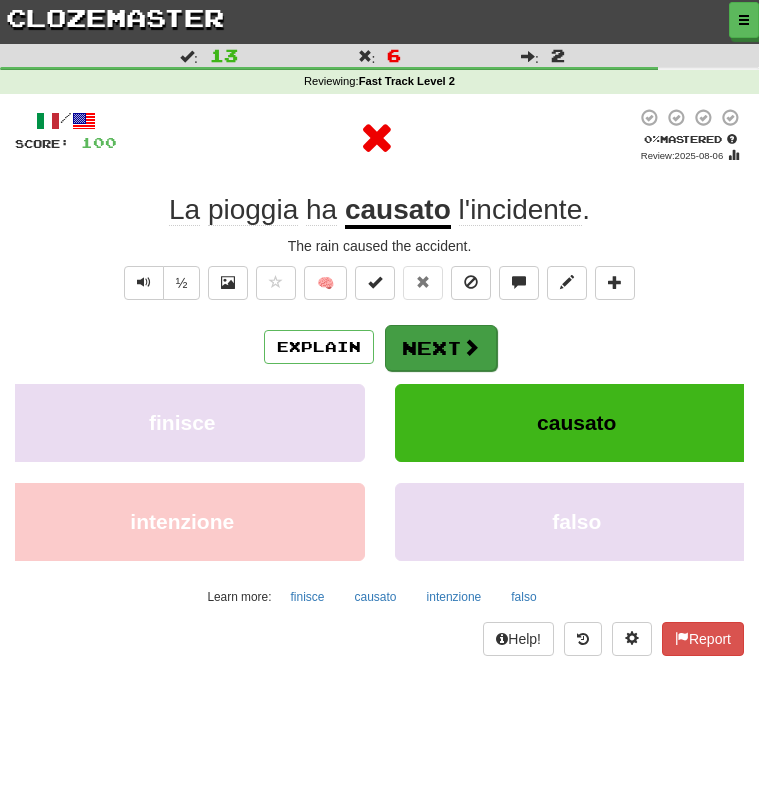 click on "Next" at bounding box center (441, 348) 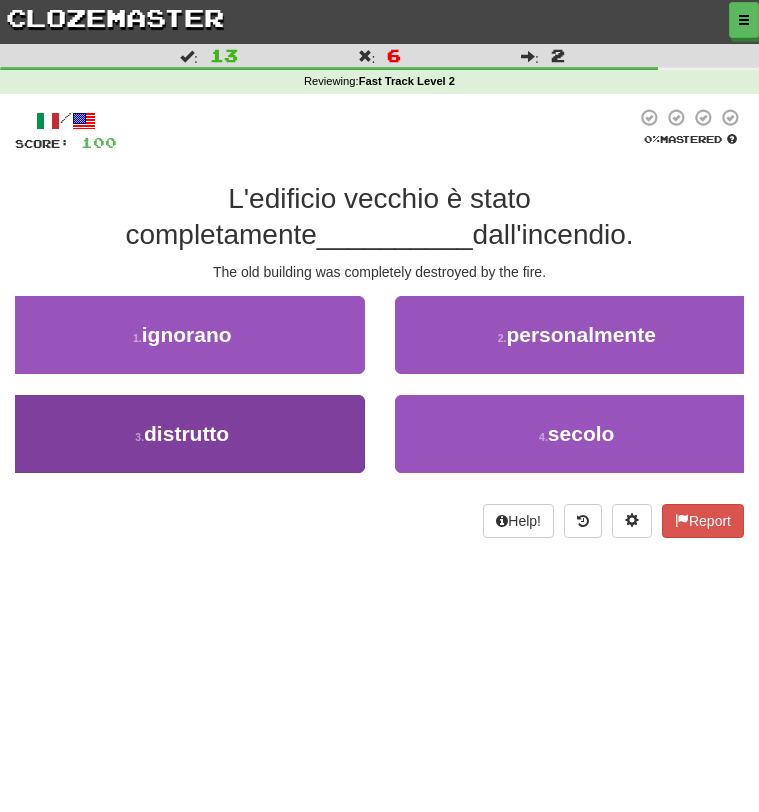 click on "3 .  distrutto" at bounding box center [182, 434] 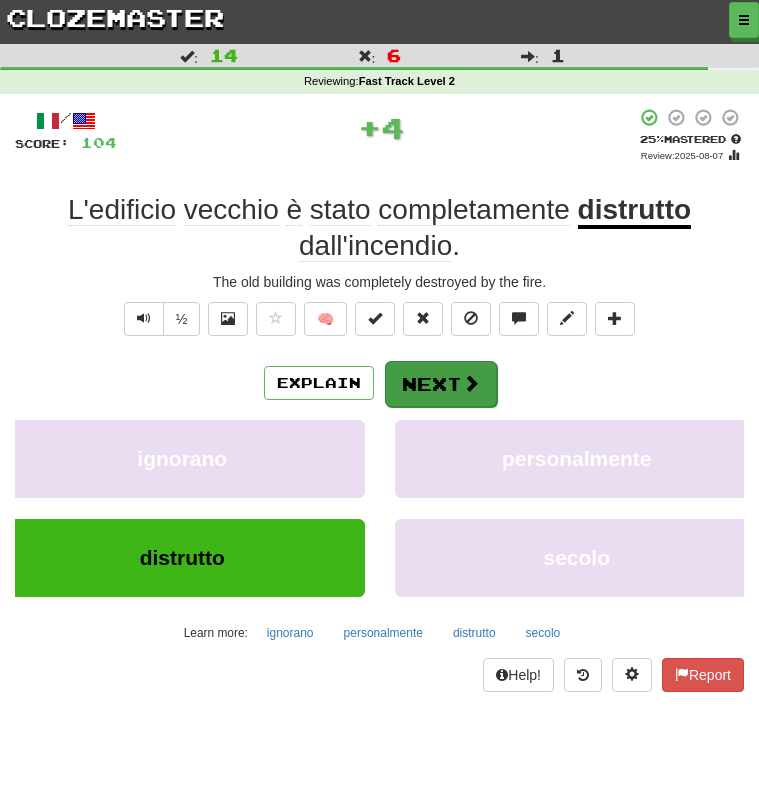 click on "Next" at bounding box center [441, 384] 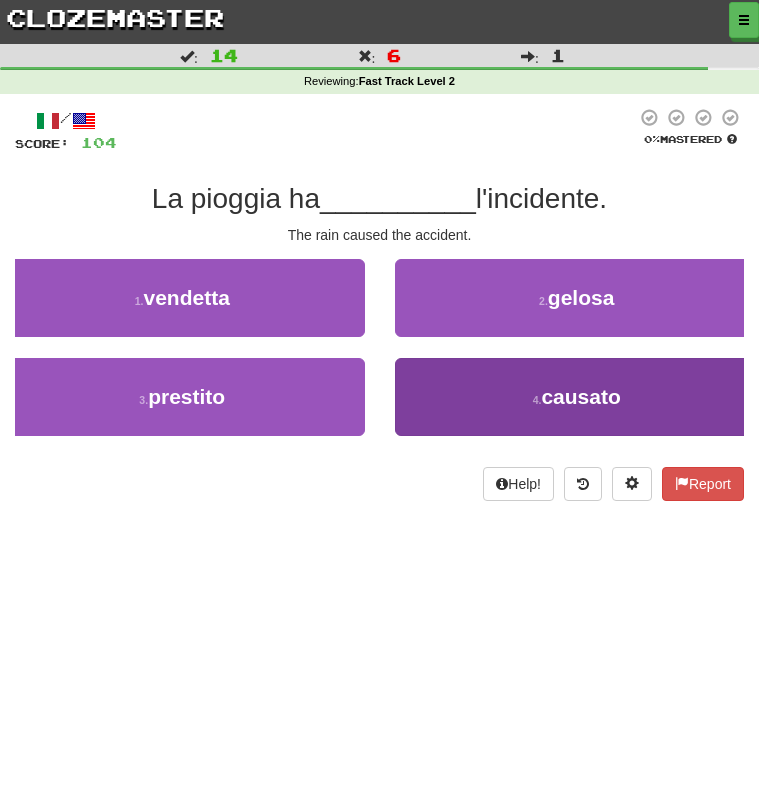 click on "4 .  causato" at bounding box center [577, 397] 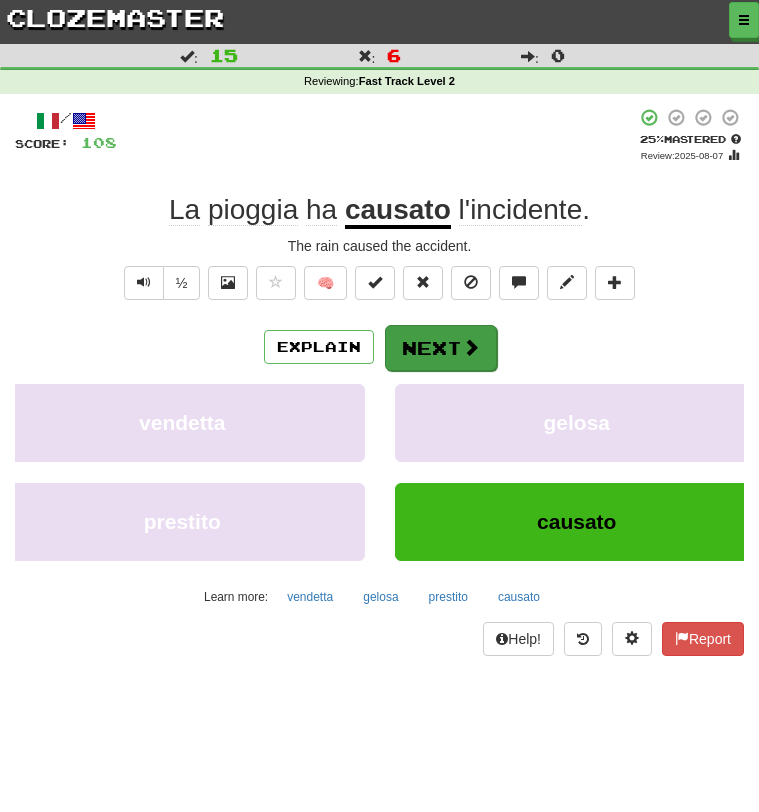 click on "Next" at bounding box center [441, 348] 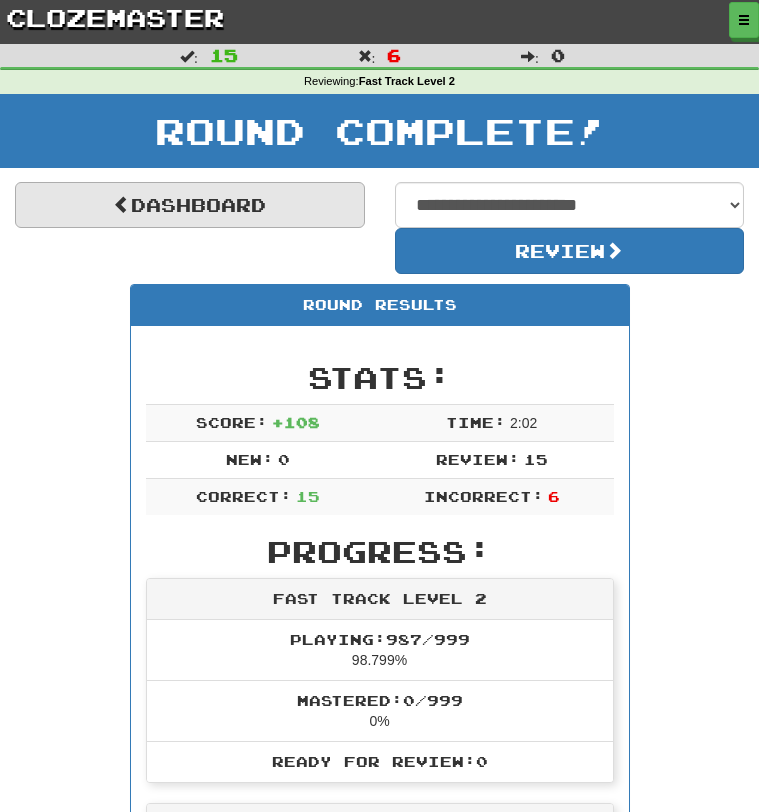click on "Dashboard" at bounding box center (190, 205) 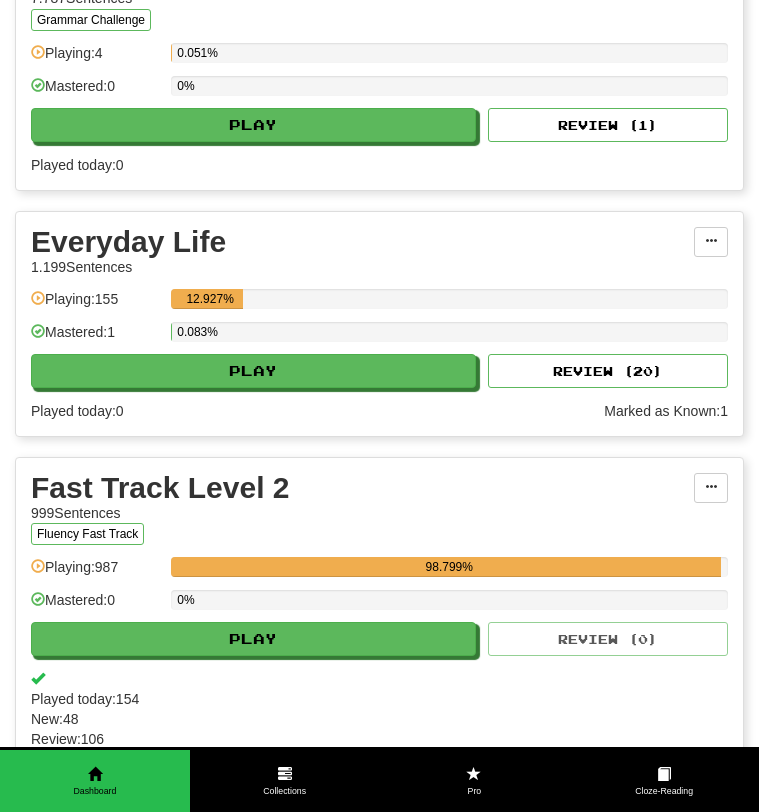 scroll, scrollTop: 717, scrollLeft: 0, axis: vertical 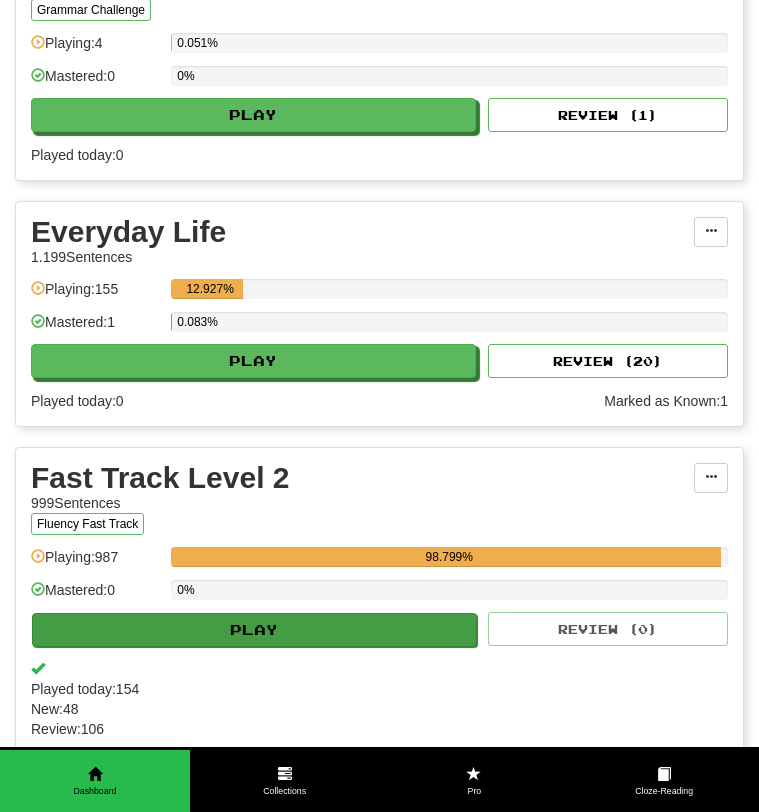 click on "Play" at bounding box center [254, 630] 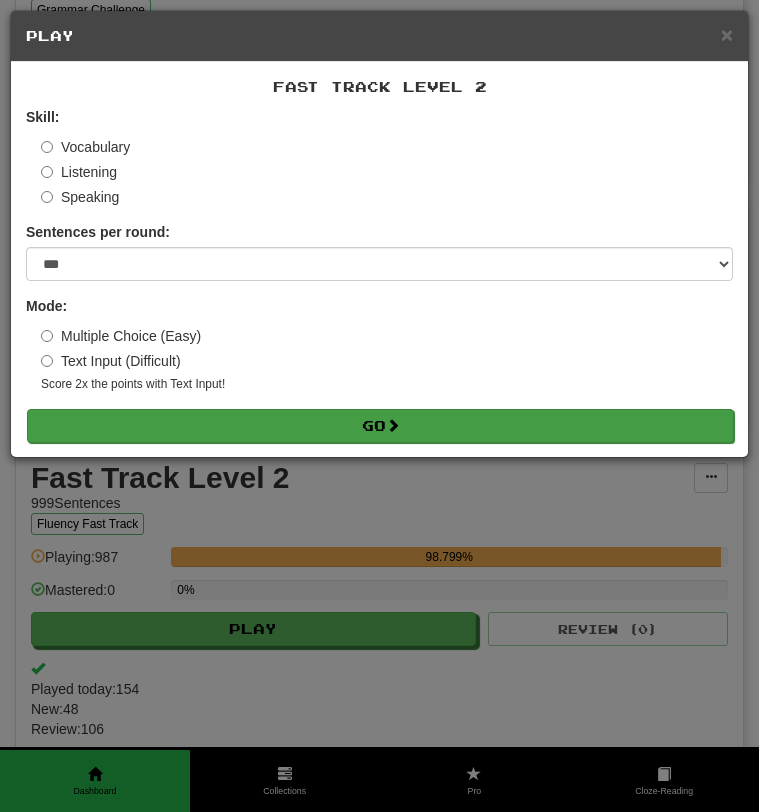 click on "Go" at bounding box center [380, 426] 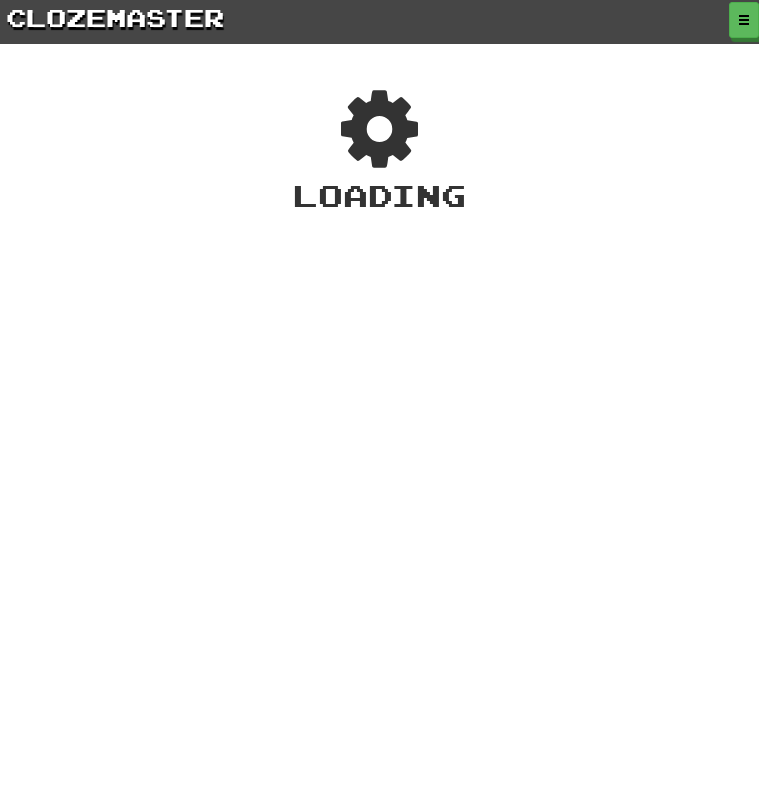 scroll, scrollTop: 0, scrollLeft: 0, axis: both 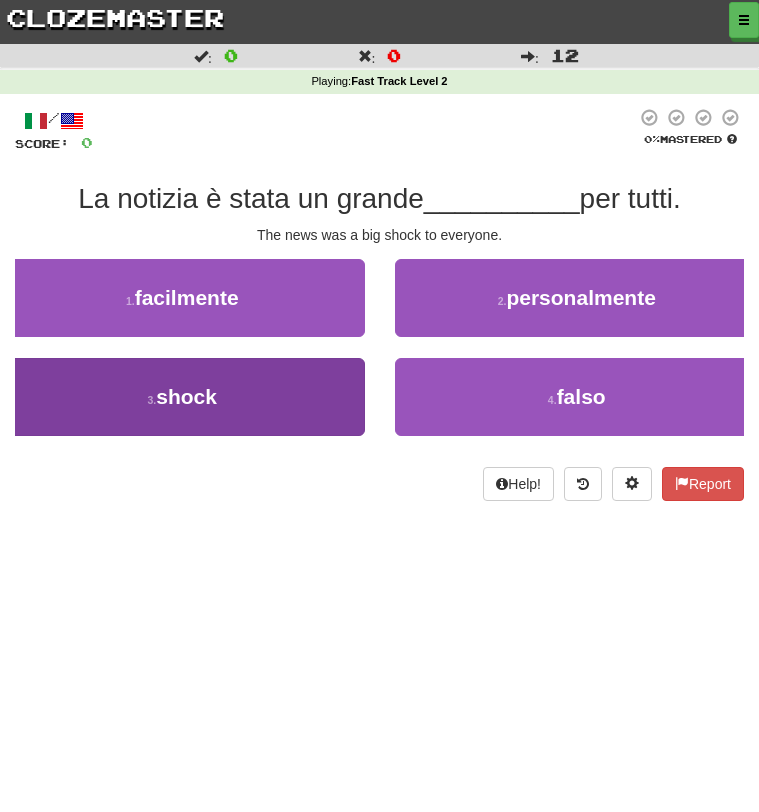 click on "3 .  shock" at bounding box center (182, 397) 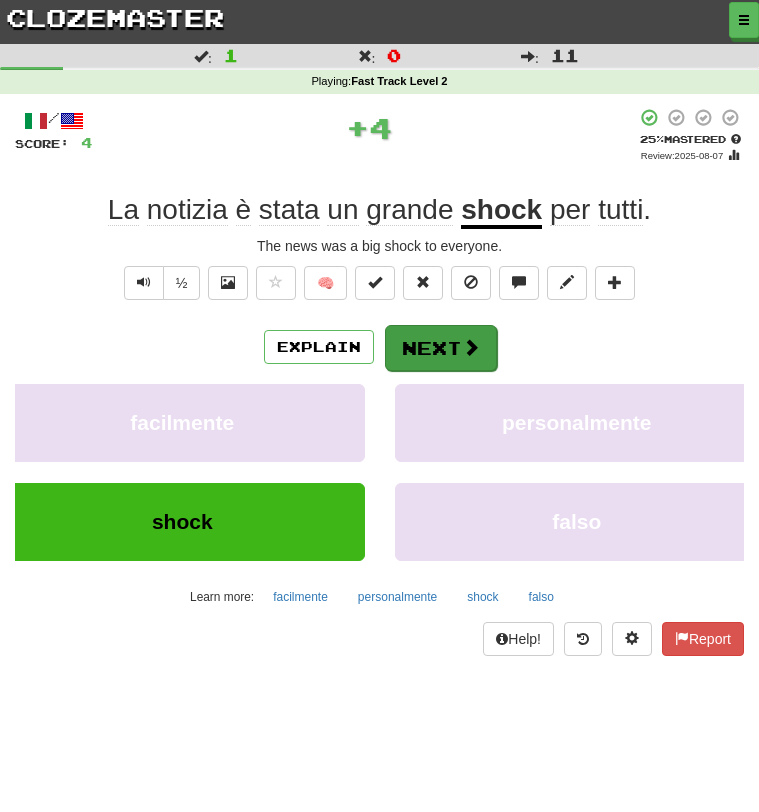 click on "Next" at bounding box center [441, 348] 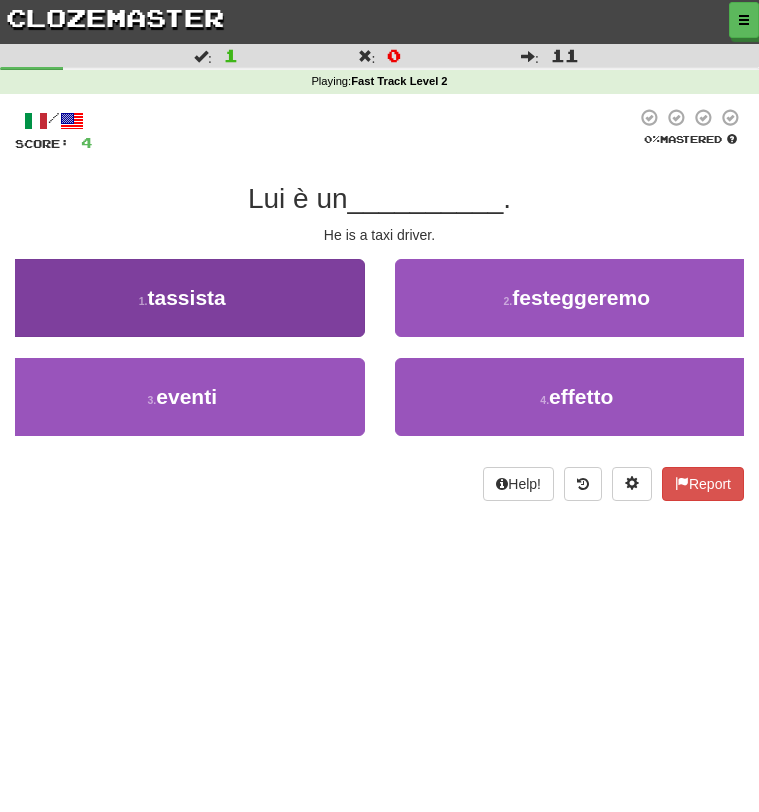 click on "1 .  tassista" at bounding box center (182, 298) 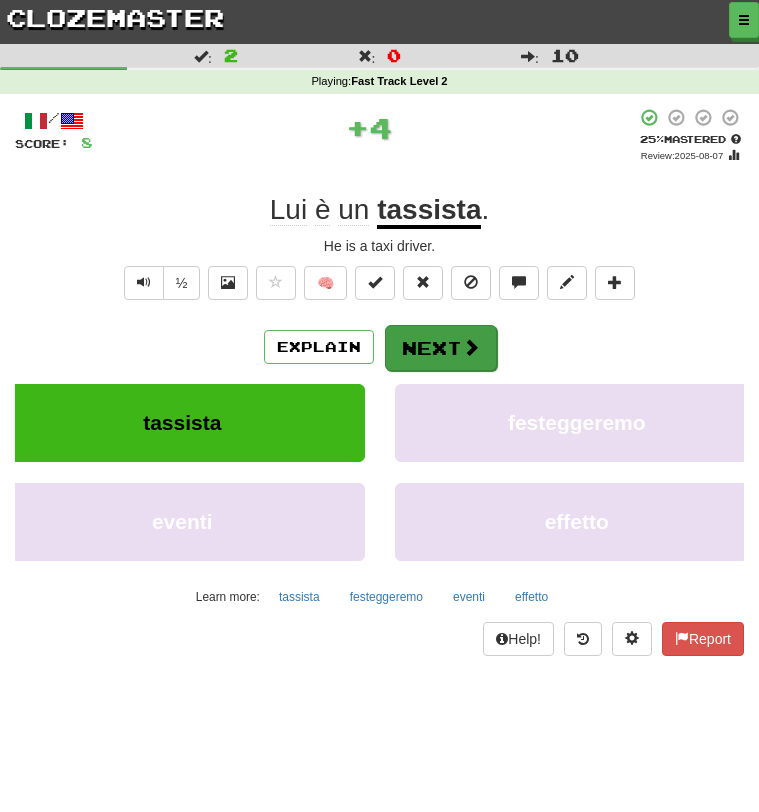 click on "Next" at bounding box center (441, 348) 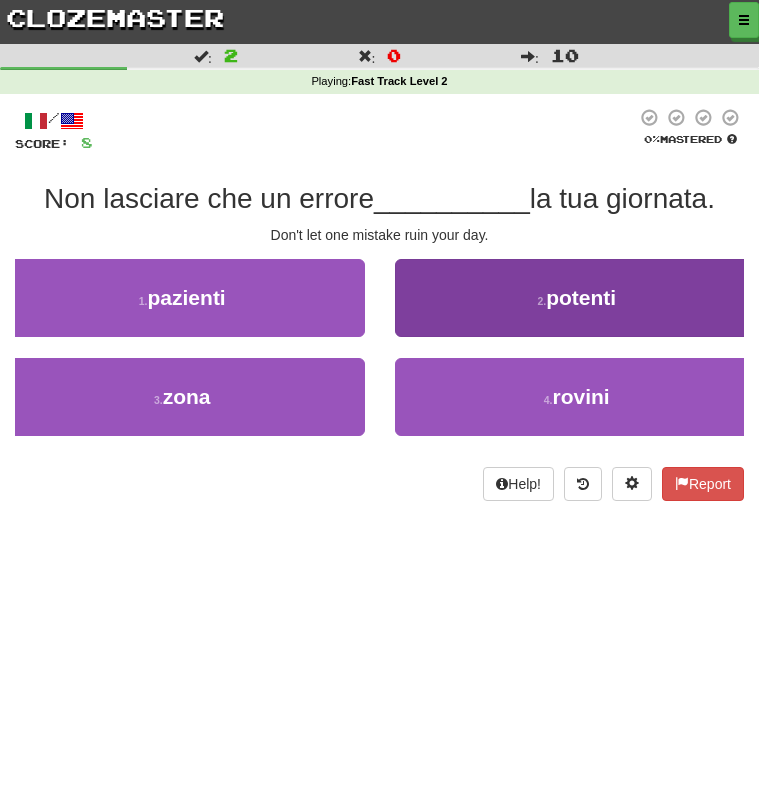 click on "2 .  potenti" at bounding box center [577, 298] 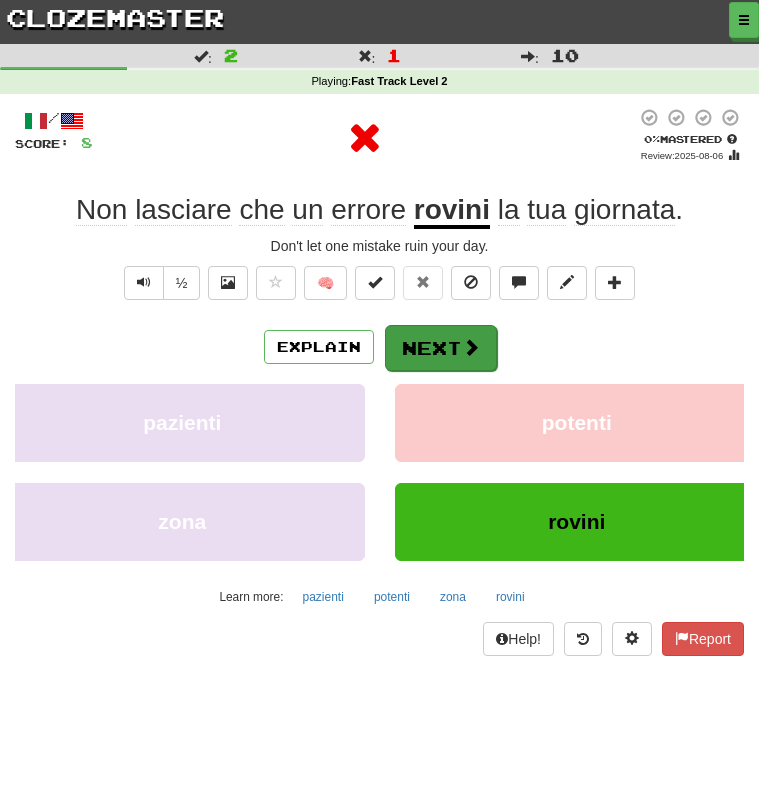 click on "Next" at bounding box center [441, 348] 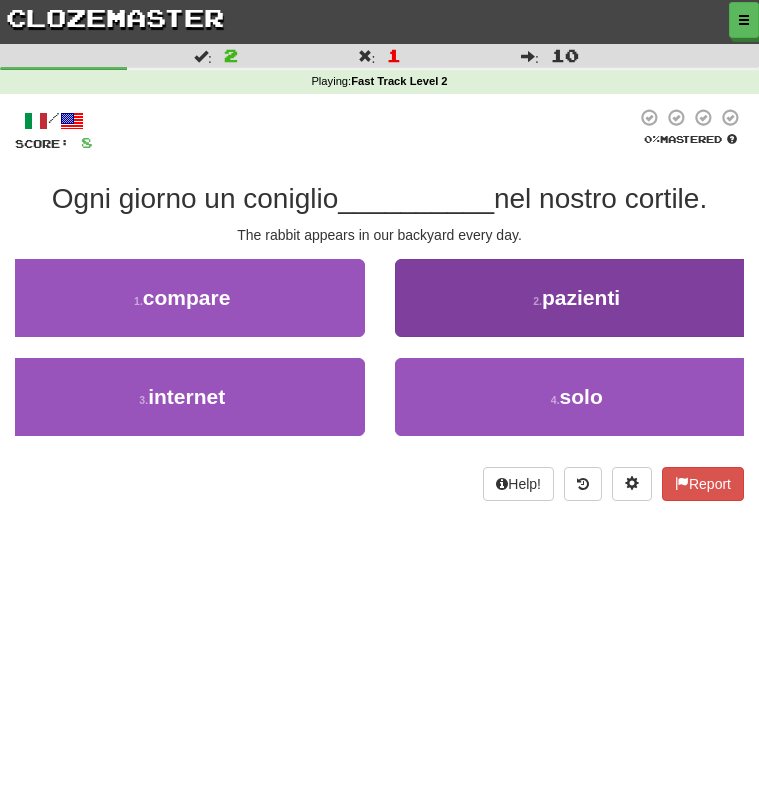 click on "2 .  pazienti" at bounding box center [577, 298] 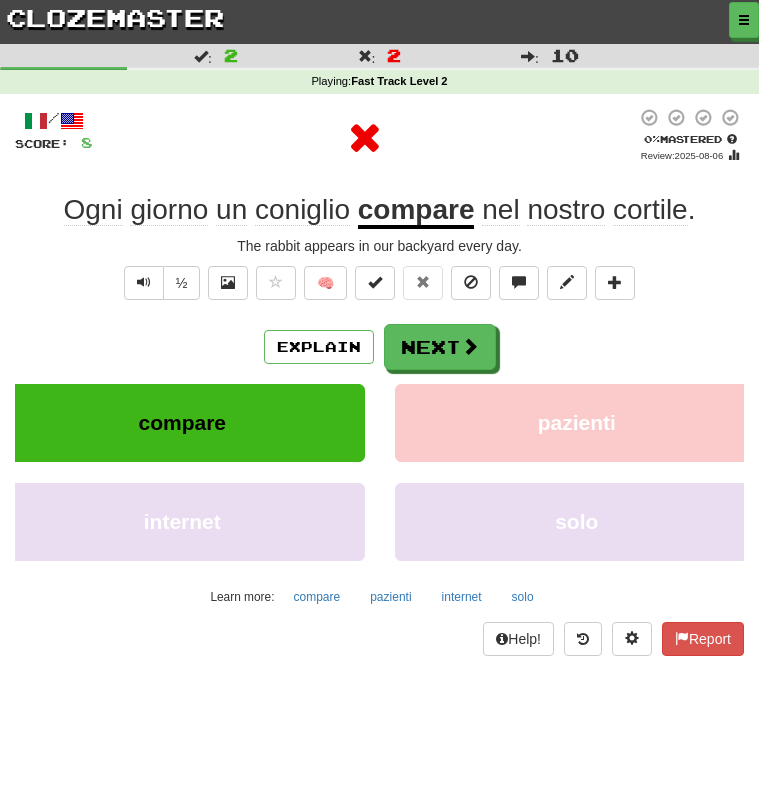click on "/  Score:   8 0 %  Mastered Review:  2025-08-06 Ogni   giorno   un   coniglio   compare   nel   nostro   cortile . The rabbit appears in our backyard every day. ½ 🧠 Explain Next compare pazienti internet solo Learn more: compare pazienti internet solo  Help!  Report" at bounding box center [379, 382] 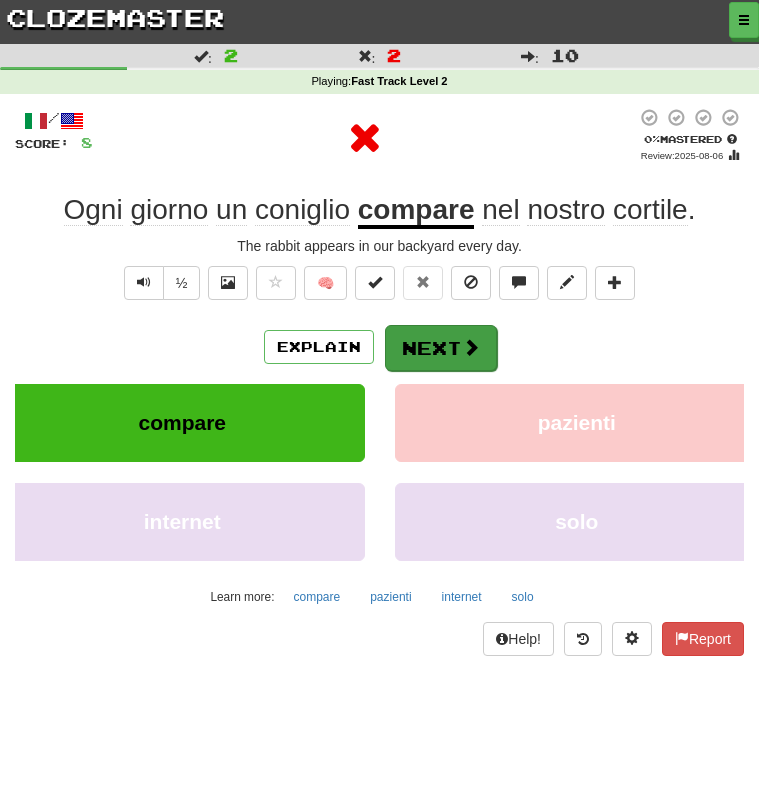 click on "Next" at bounding box center [441, 348] 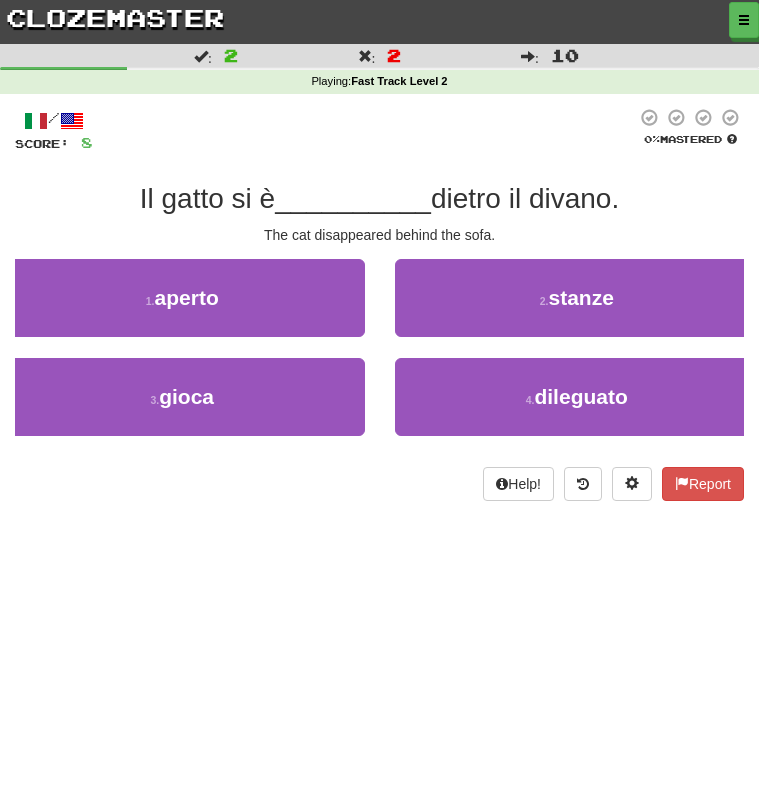 click on "2 .  stanze" at bounding box center [577, 308] 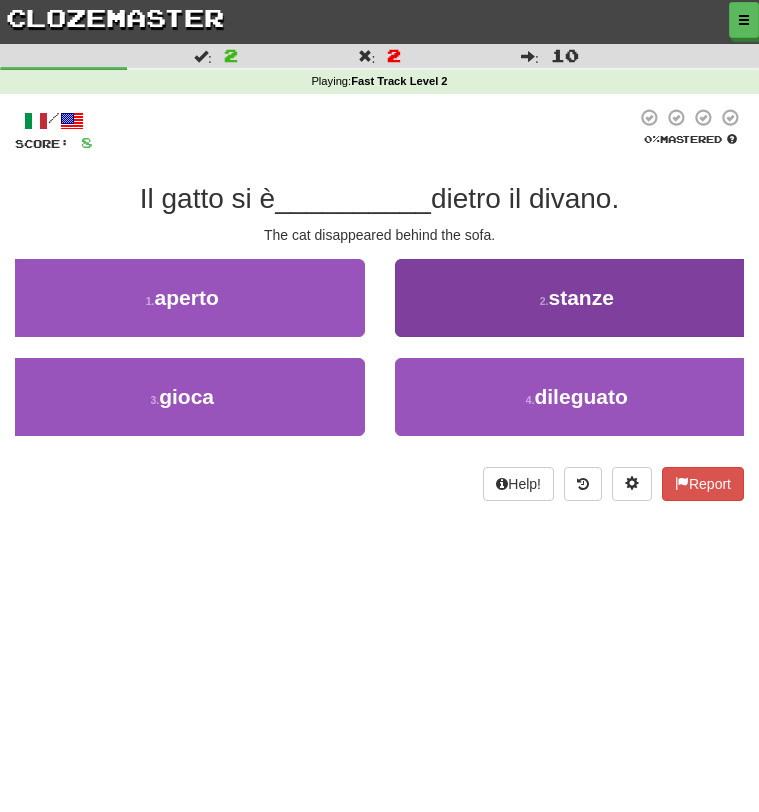 click on "2 .  stanze" at bounding box center [577, 298] 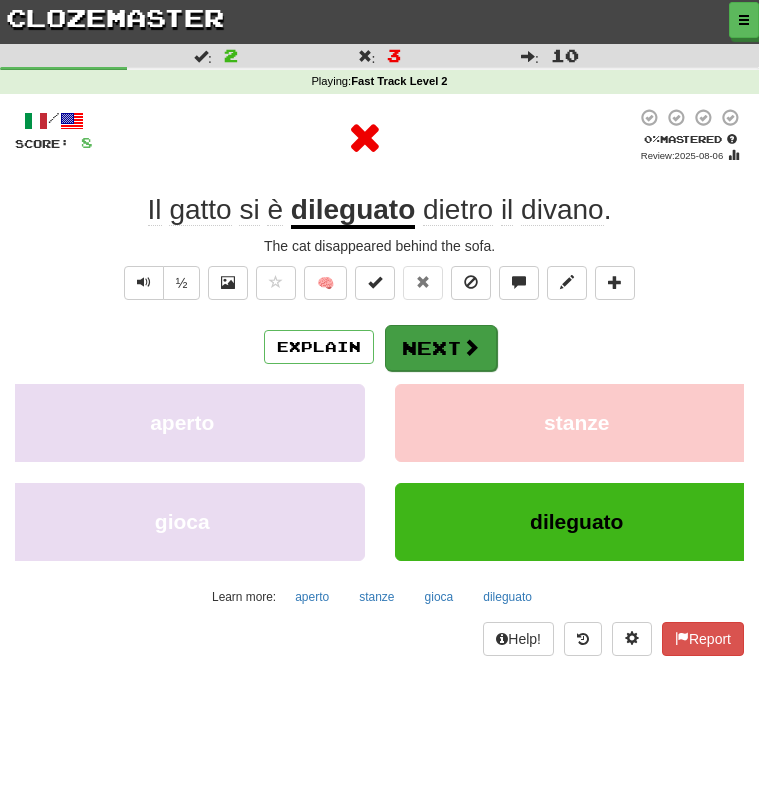 click on "Next" at bounding box center [441, 348] 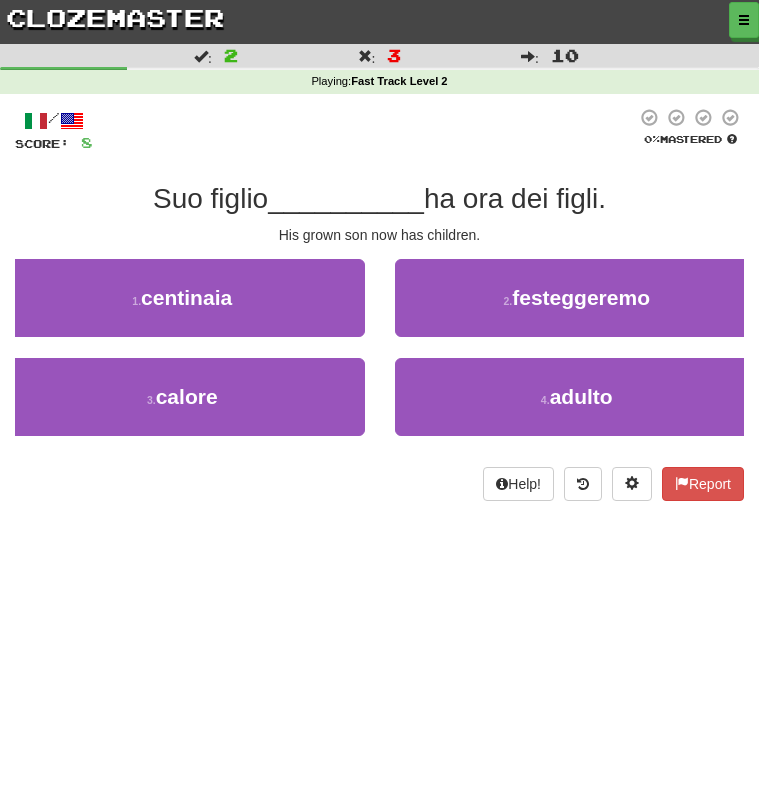 click on "2 .  festeggeremo" at bounding box center (577, 298) 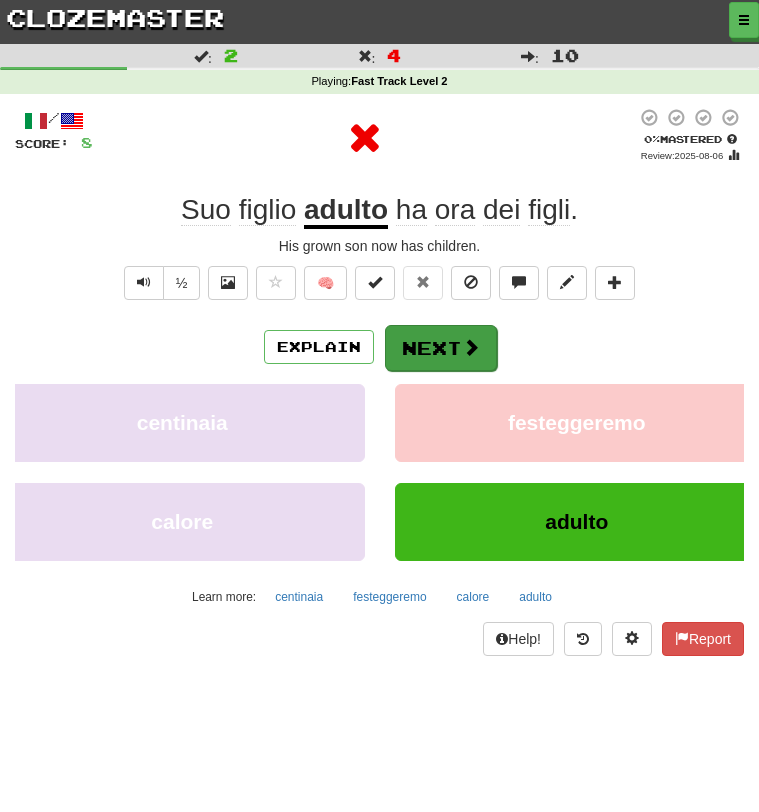 click at bounding box center [471, 347] 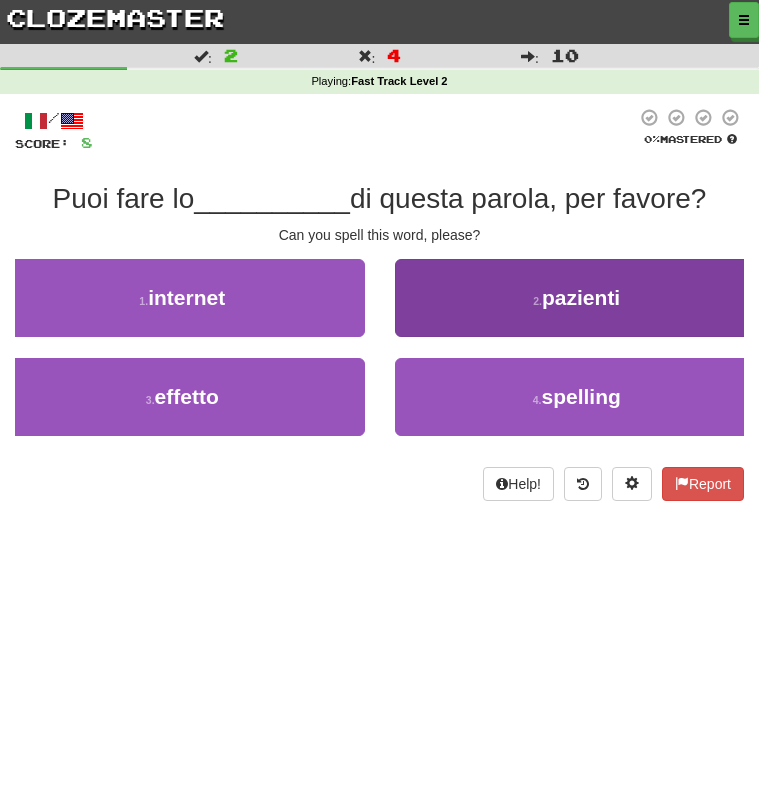 click on "2 .  pazienti" at bounding box center [577, 298] 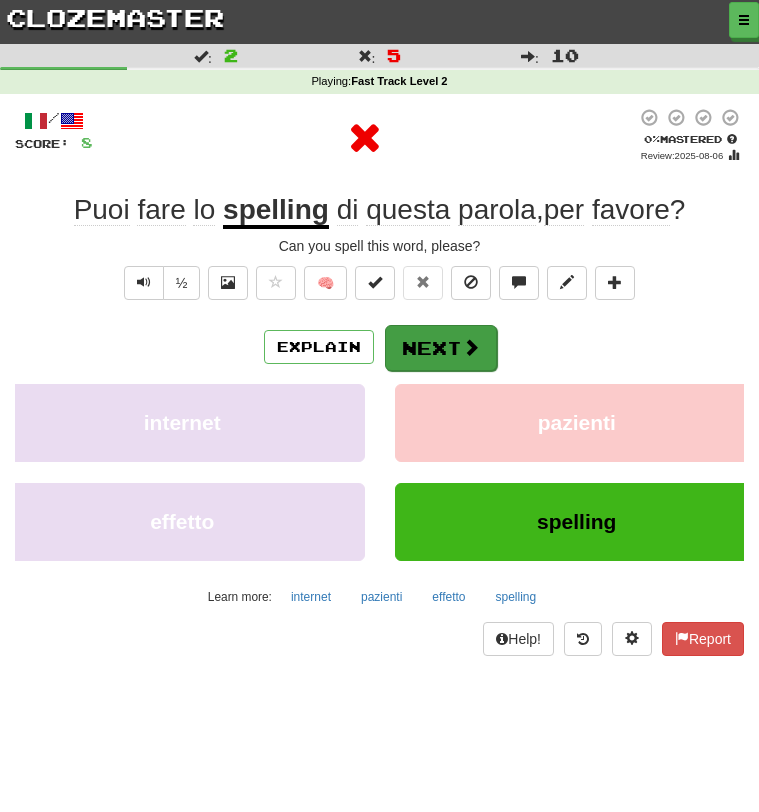 click on "Next" at bounding box center [441, 348] 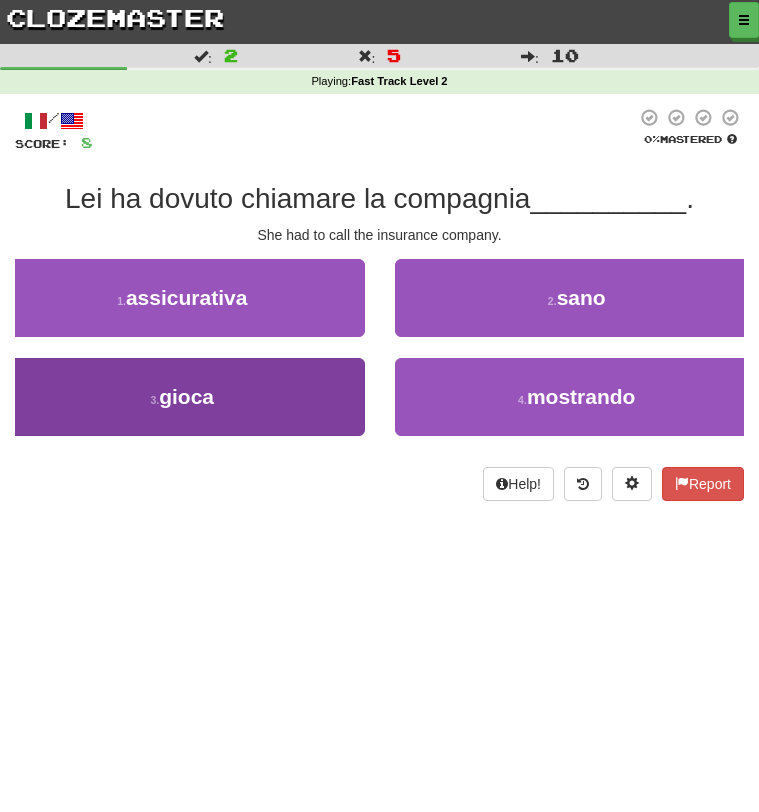 click on "3 .  gioca" at bounding box center (182, 397) 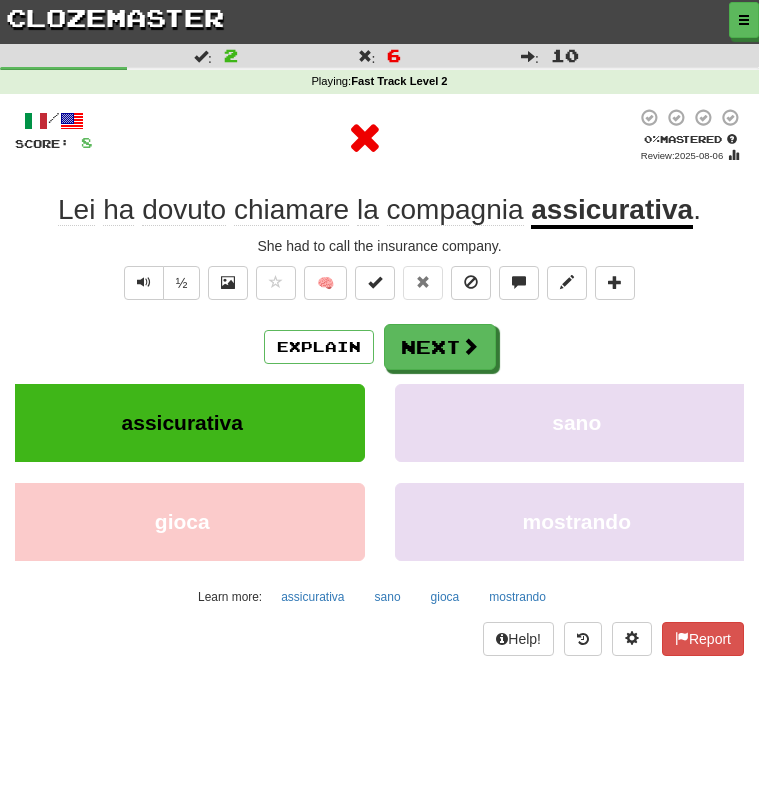 click on "Explain Next assicurativa sano gioca mostrando Learn more: assicurativa sano gioca mostrando" at bounding box center [379, 468] 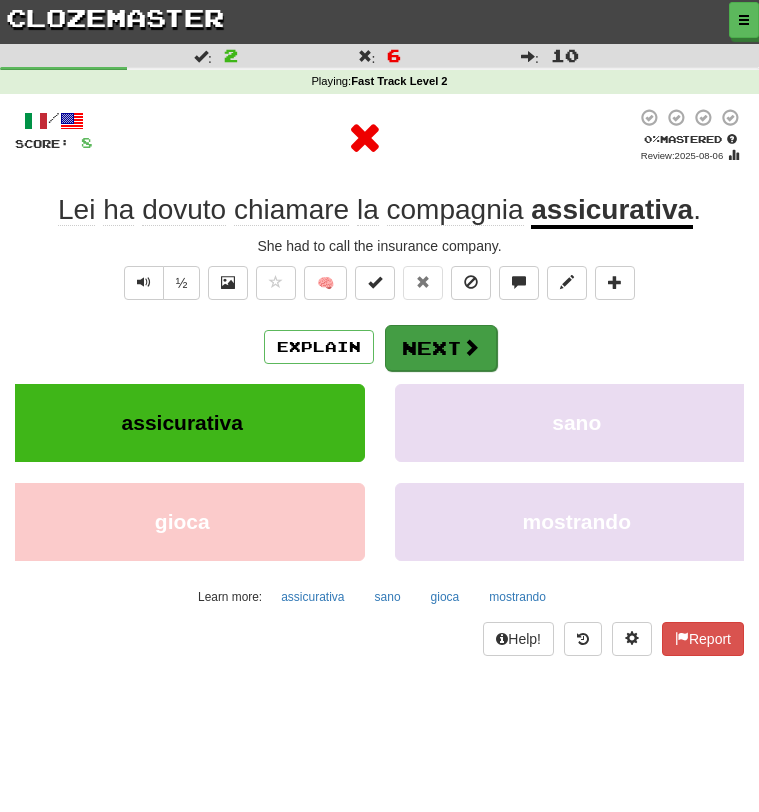 click on "Next" at bounding box center (441, 348) 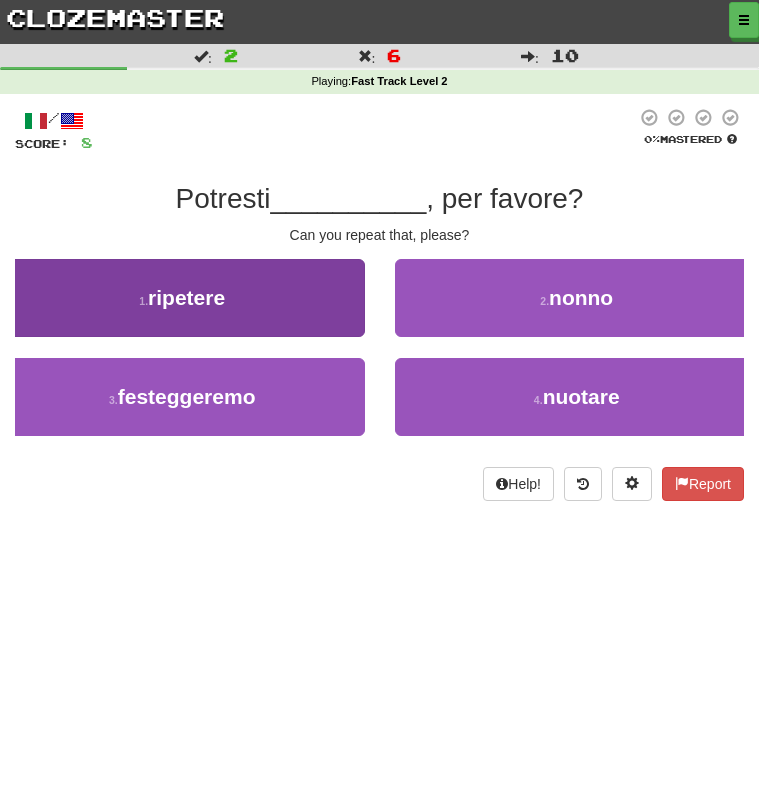 click on "1 .  ripetere" at bounding box center [182, 298] 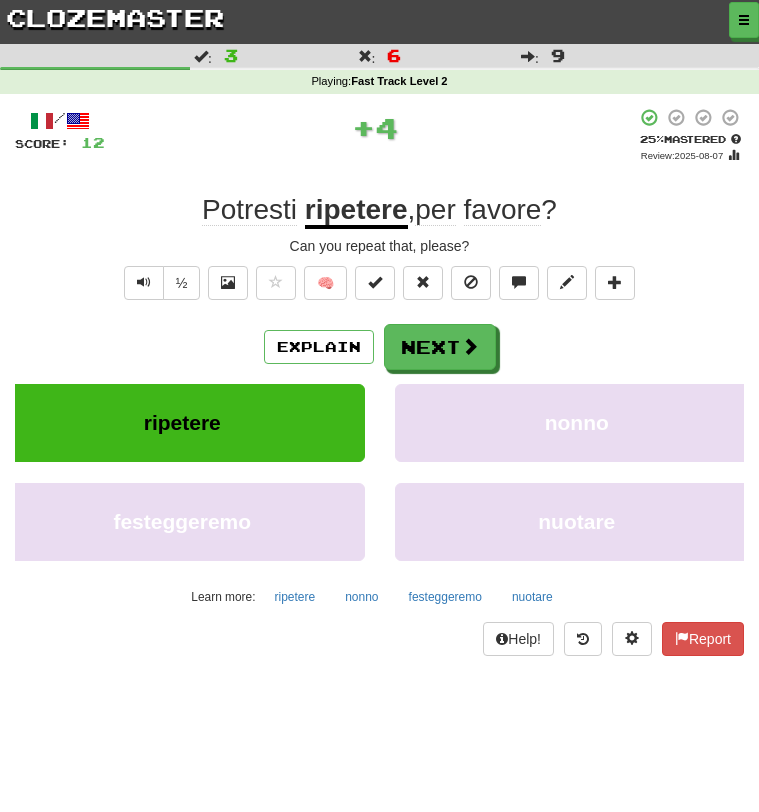 click on "Explain Next" at bounding box center [379, 347] 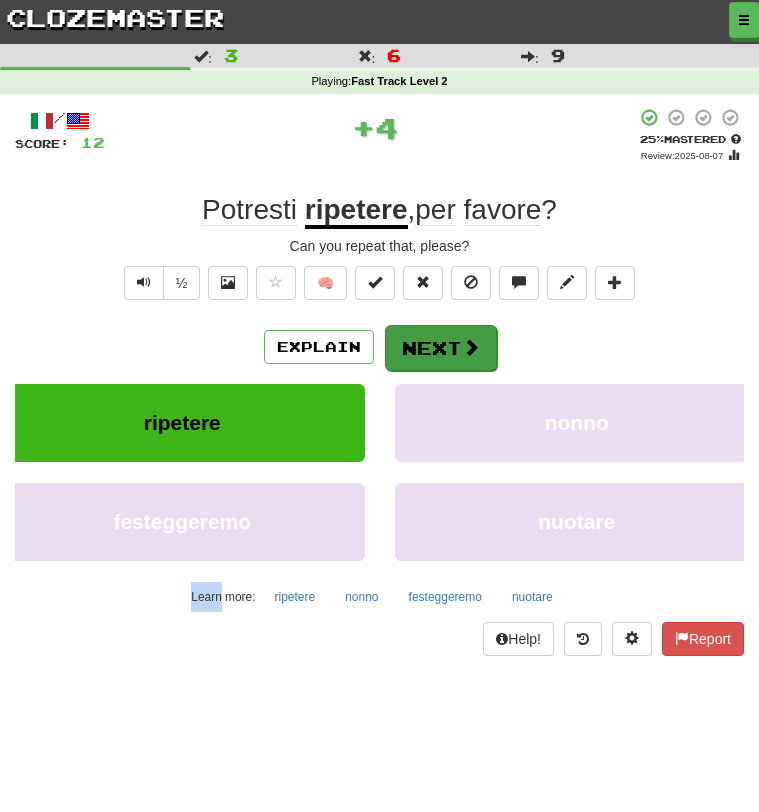 click on "Next" at bounding box center (441, 348) 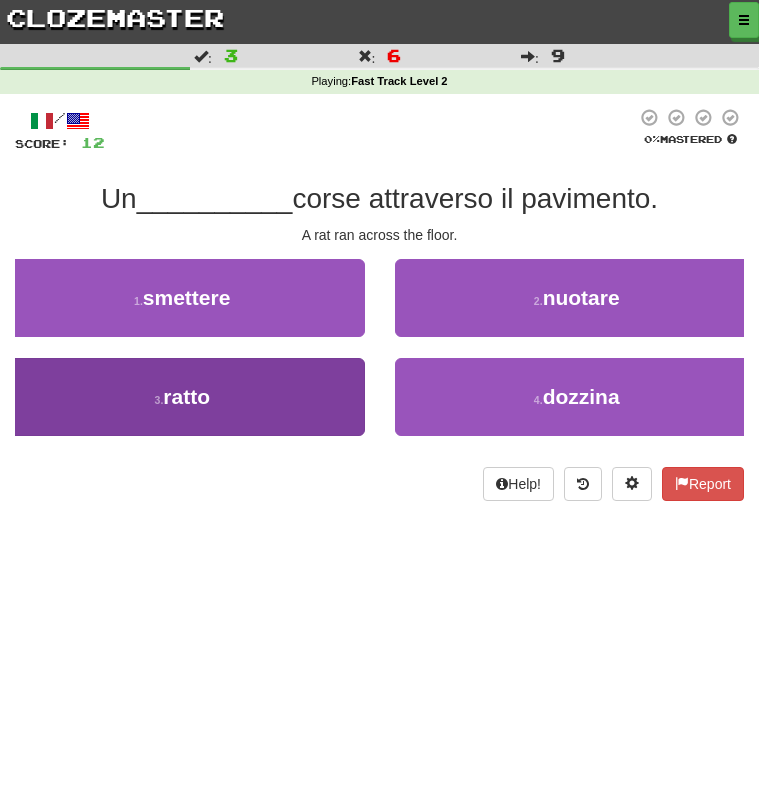click on "3 .  ratto" at bounding box center (182, 397) 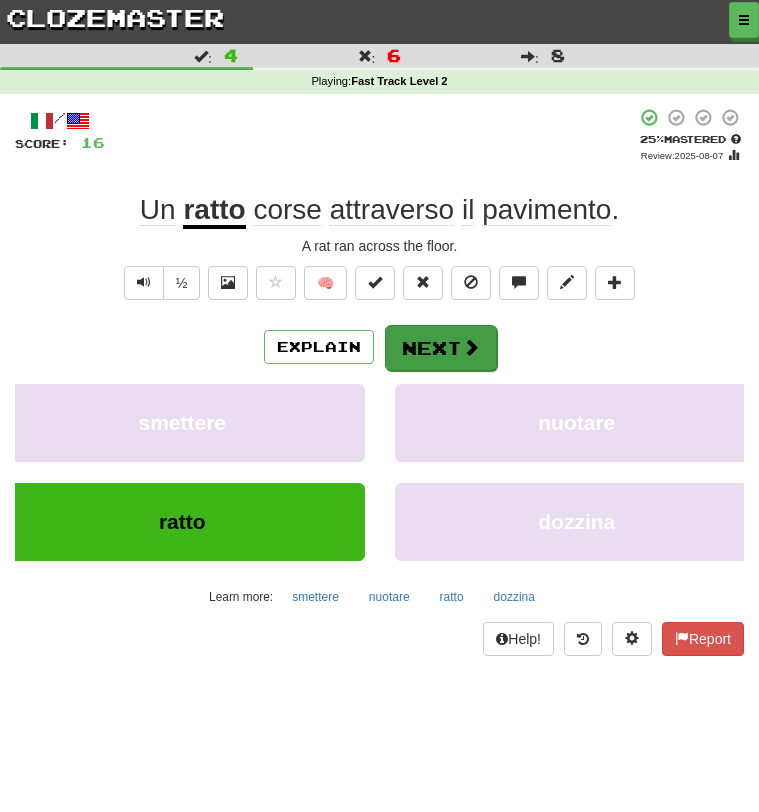 click on "Next" at bounding box center (441, 348) 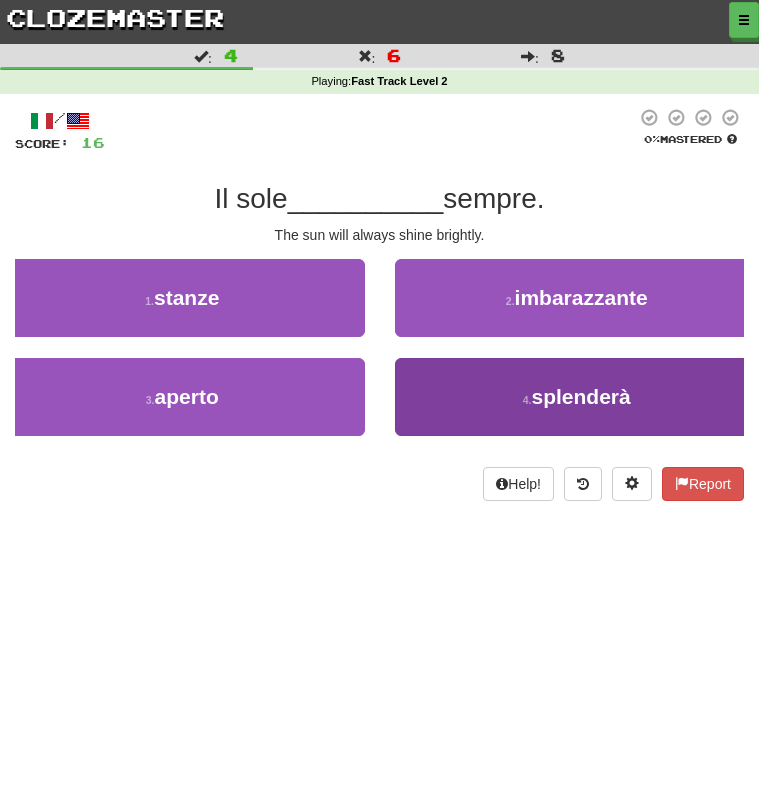 click on "4 .  splenderà" at bounding box center [577, 397] 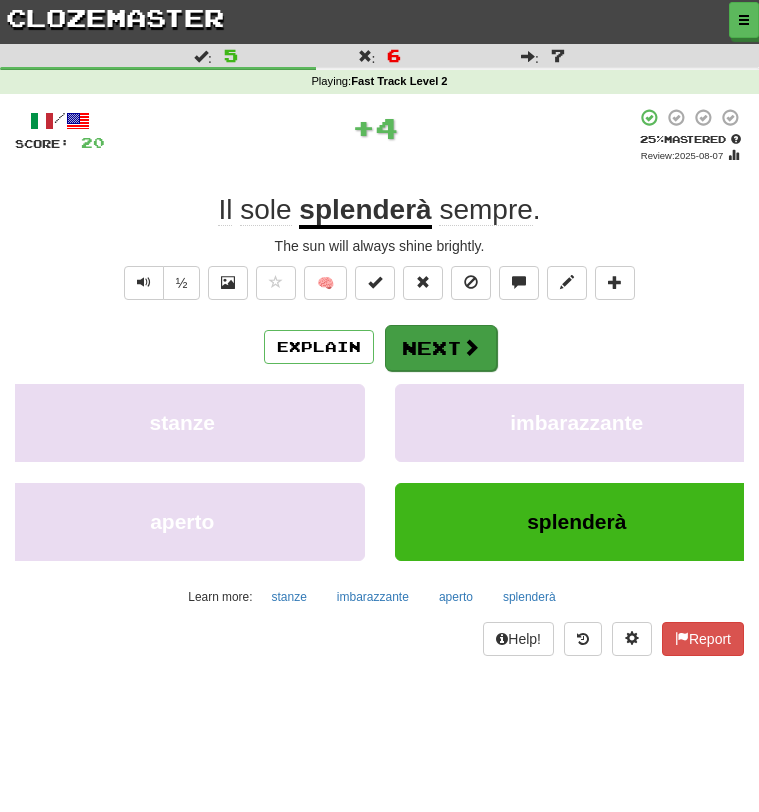 click on "Next" at bounding box center [441, 348] 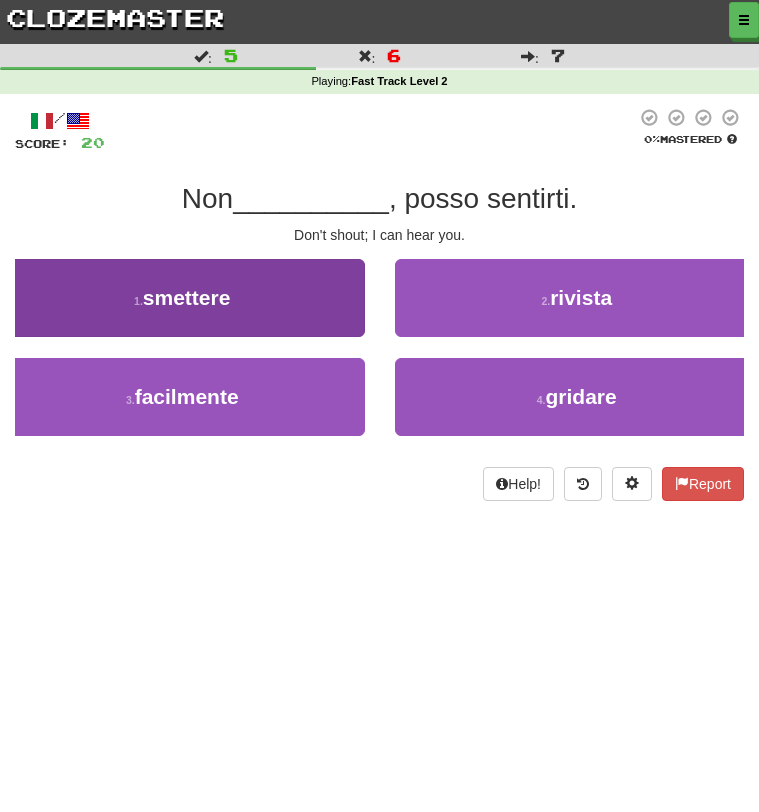 click on "1 .  smettere" at bounding box center (182, 298) 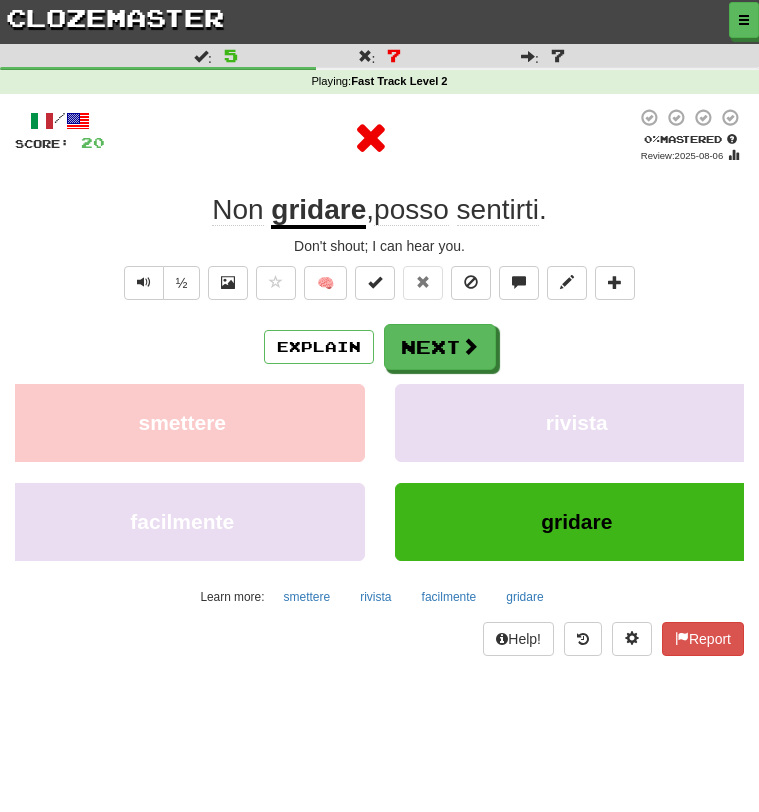 click on "/  Score:   20 0 %  Mastered Review:  2025-08-06 Non   gridare ,  posso   sentirti . Don't shout; I can hear you. ½ 🧠 Explain Next smettere rivista facilmente gridare Learn more: smettere rivista facilmente gridare  Help!  Report" at bounding box center (379, 382) 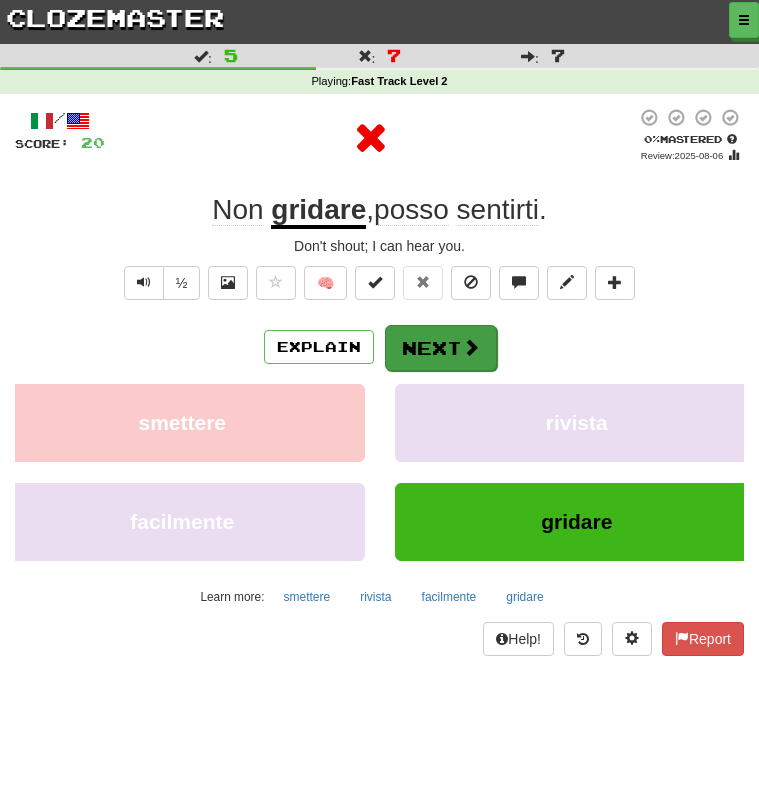 click on "Next" at bounding box center [441, 348] 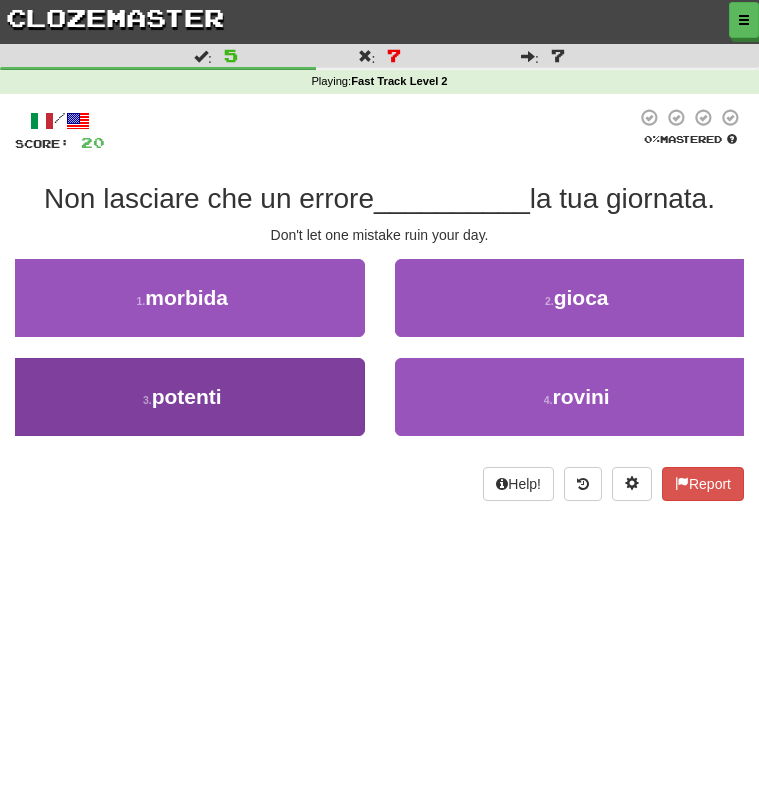 click on "3 .  potenti" at bounding box center [182, 397] 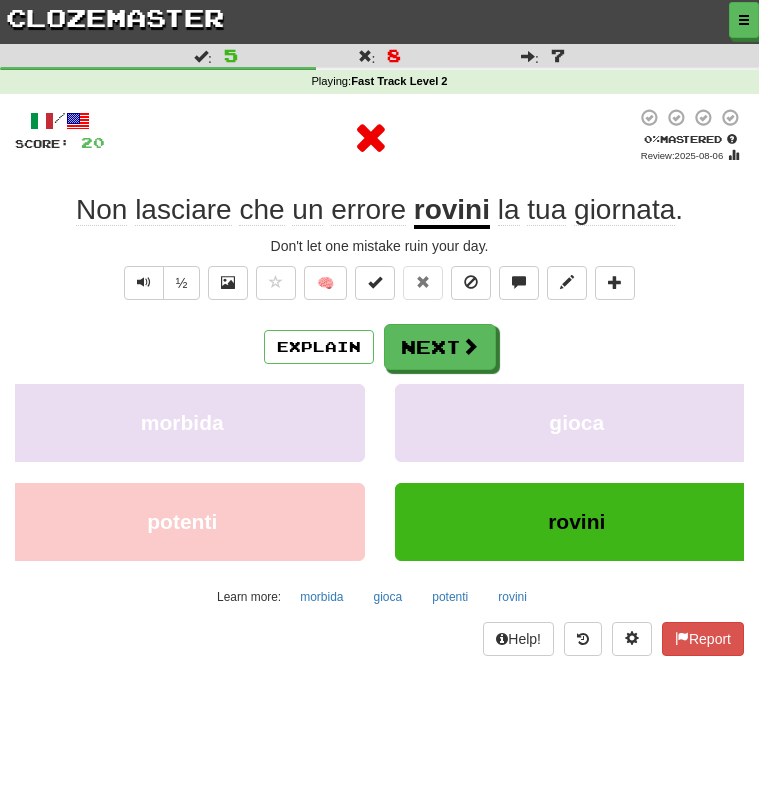 click on "Explain Next morbida gioca potenti rovini Learn more: morbida gioca potenti rovini" at bounding box center [379, 468] 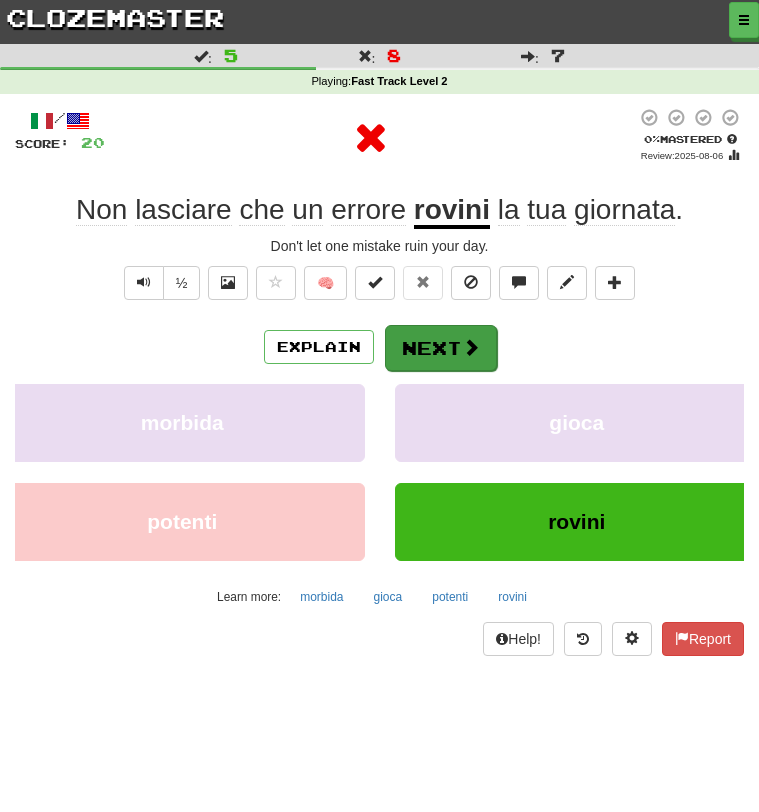 click on "Next" at bounding box center (441, 348) 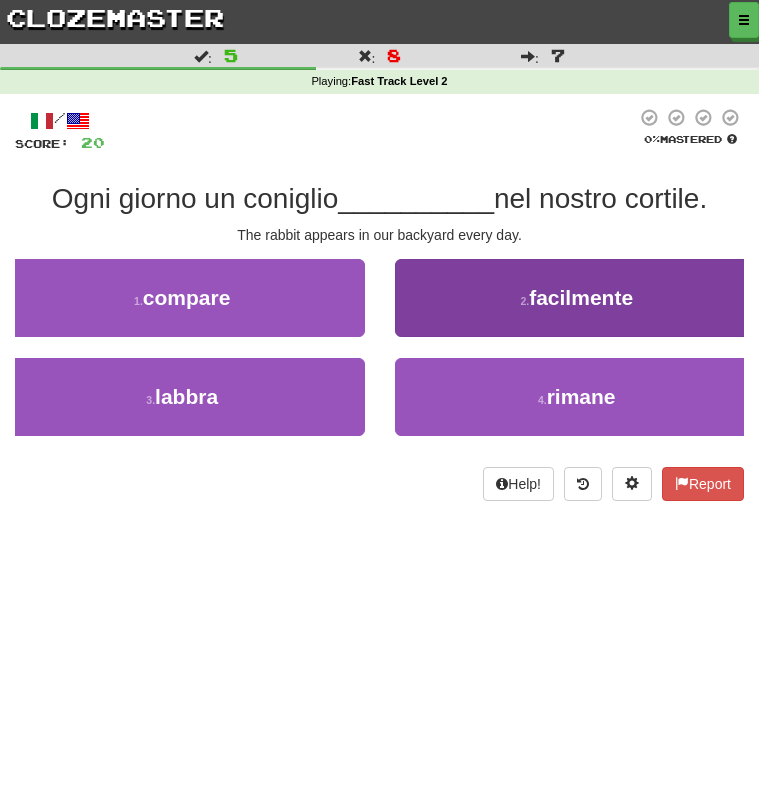 click on "2 .  facilmente" at bounding box center (577, 298) 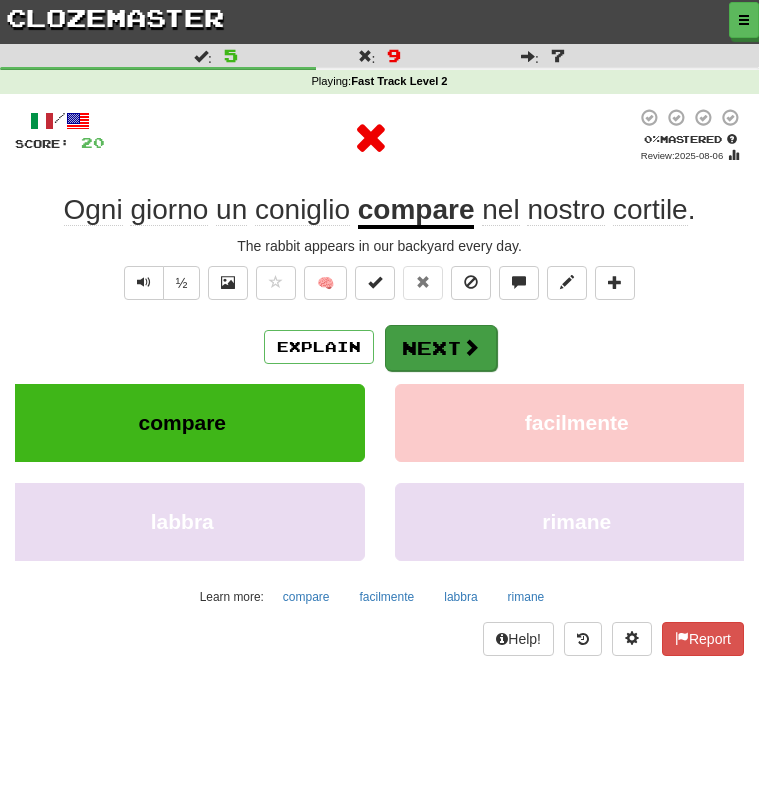 click at bounding box center [471, 347] 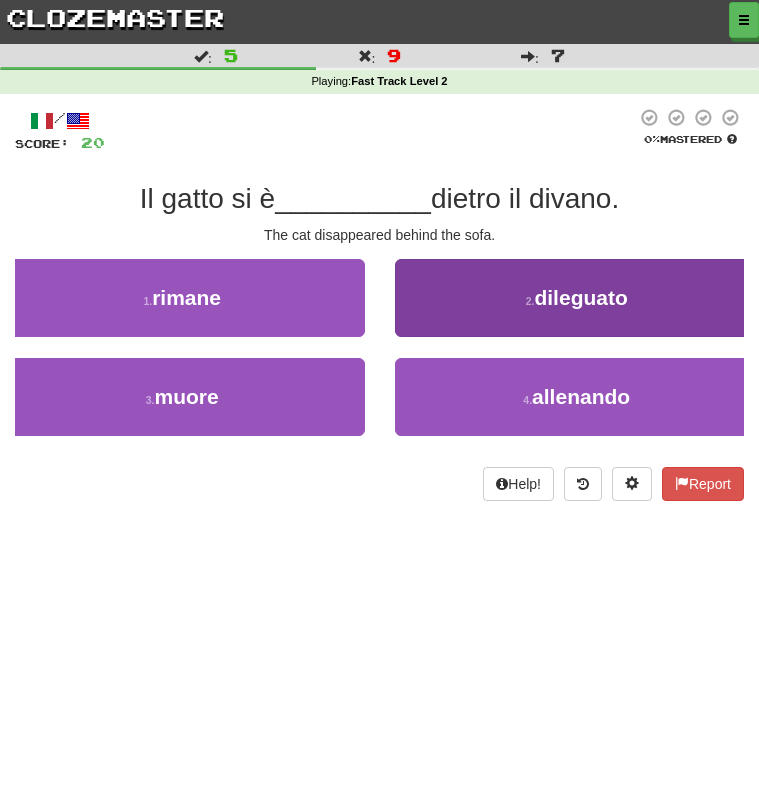 click on "2 .  dileguato" at bounding box center [577, 298] 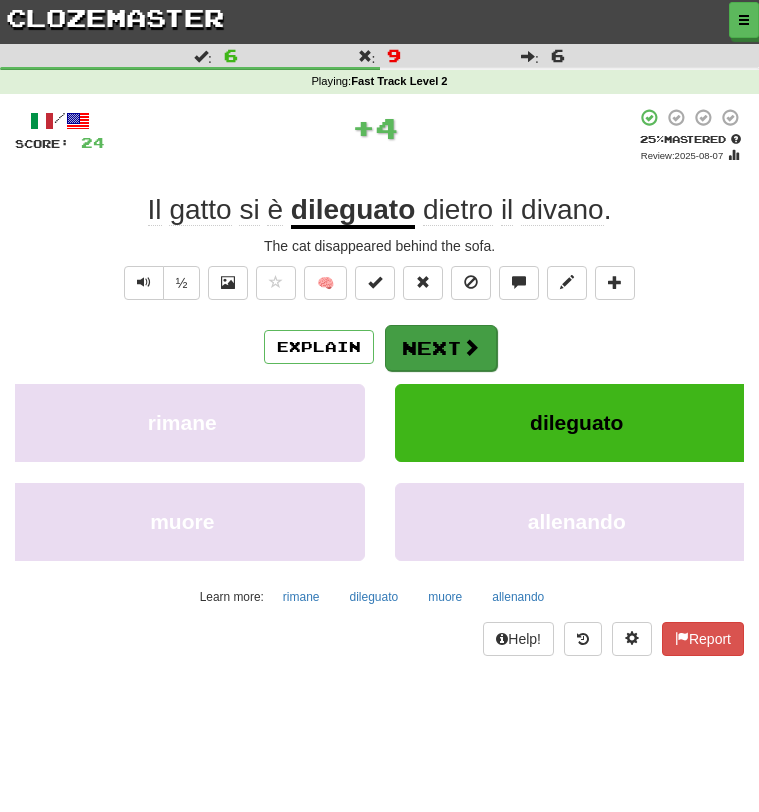 click on "Next" at bounding box center (441, 348) 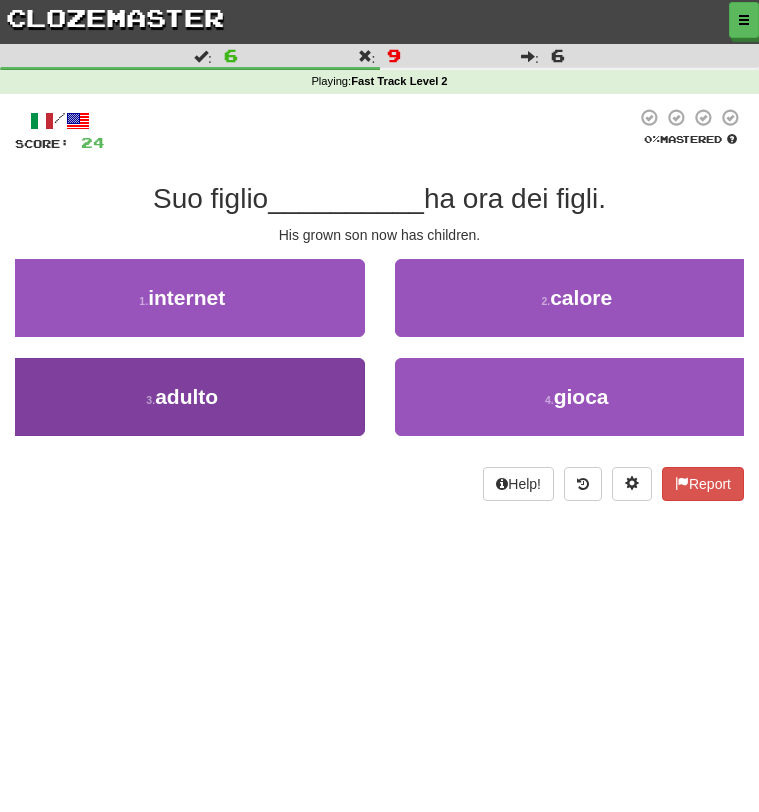 click on "3 .  adulto" at bounding box center [182, 397] 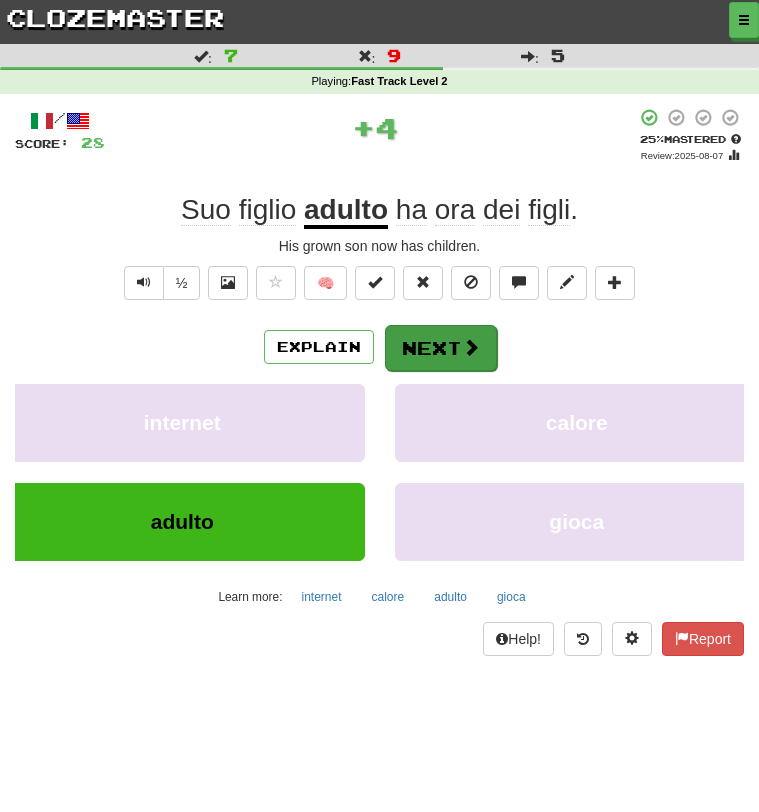 click at bounding box center [471, 347] 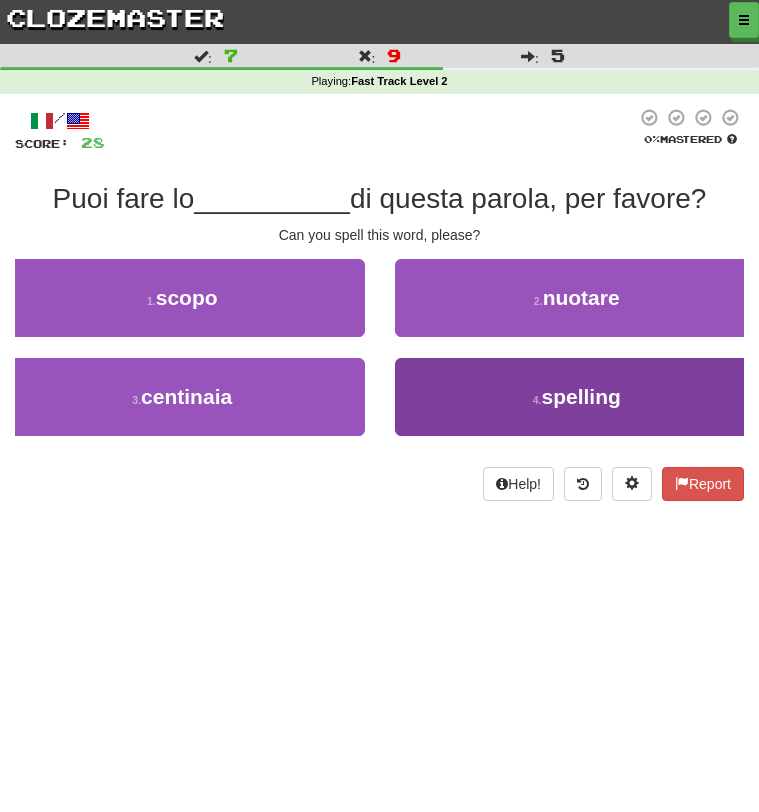 click on "4 .  spelling" at bounding box center [577, 397] 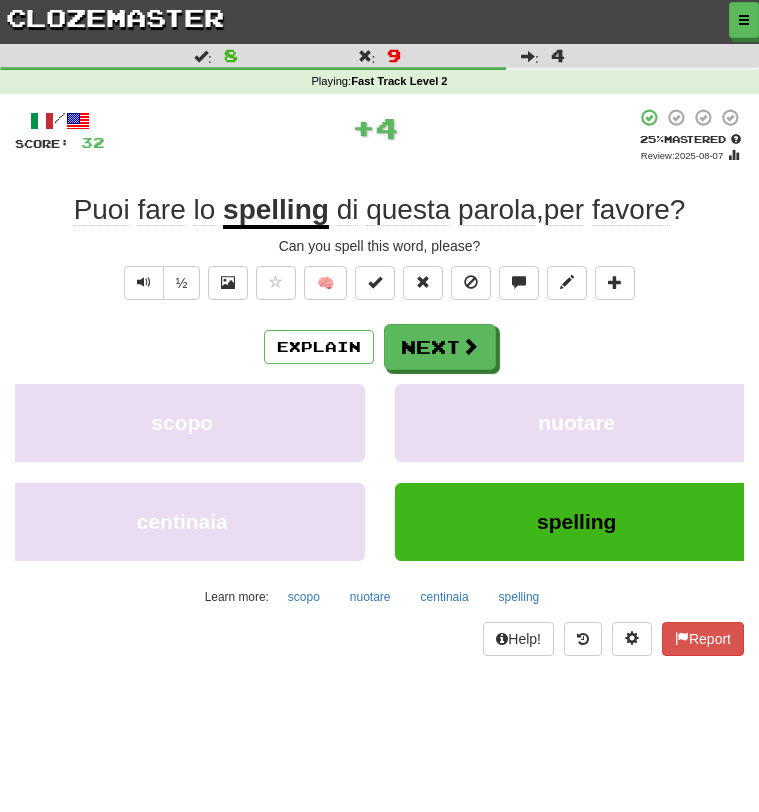 click on "Explain Next" at bounding box center [379, 347] 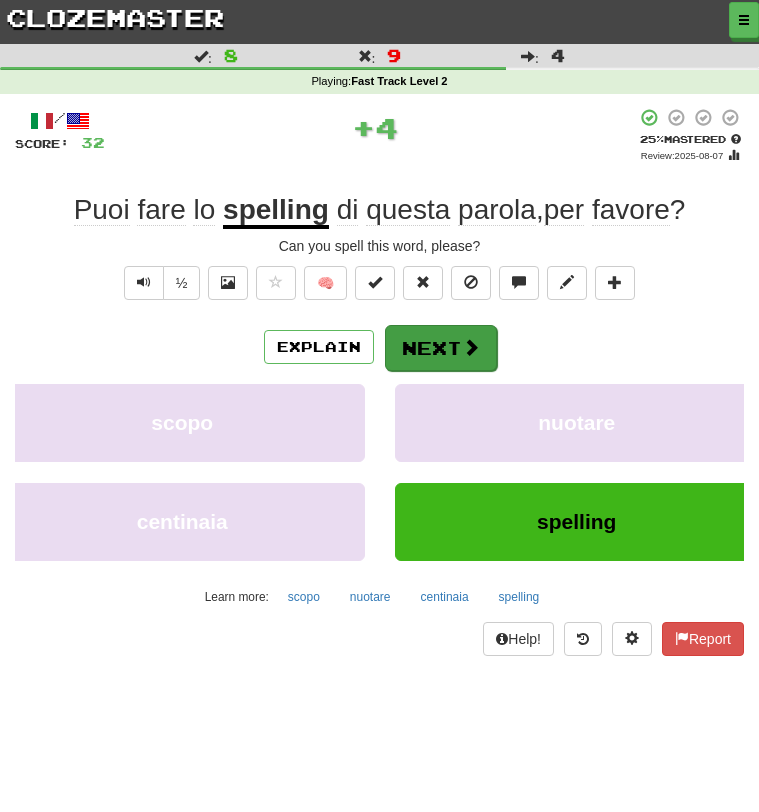 click on "Next" at bounding box center [441, 348] 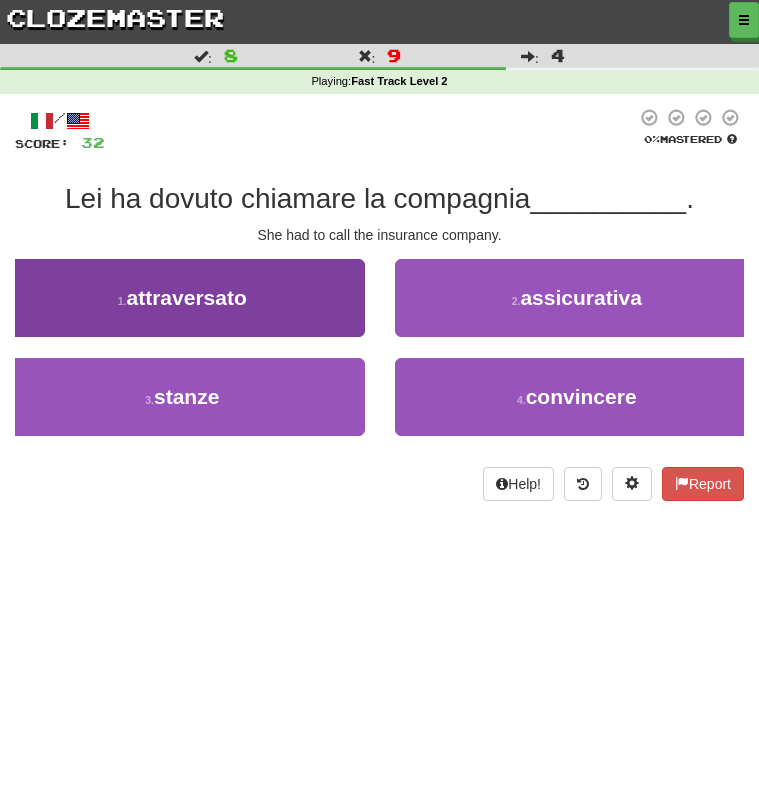 click on "1 .  attraversato" at bounding box center (182, 298) 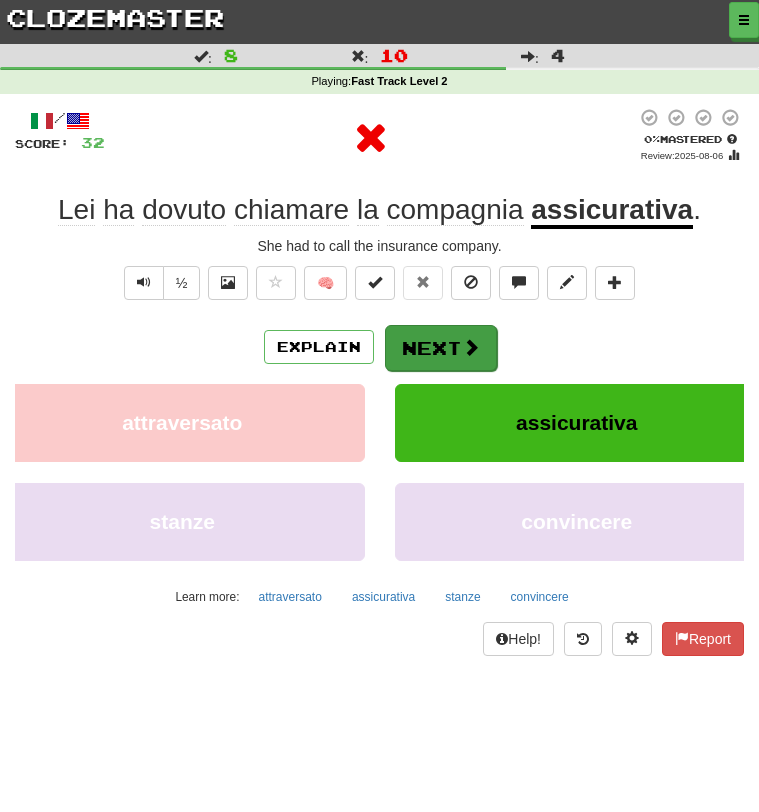 click on "Next" at bounding box center [441, 348] 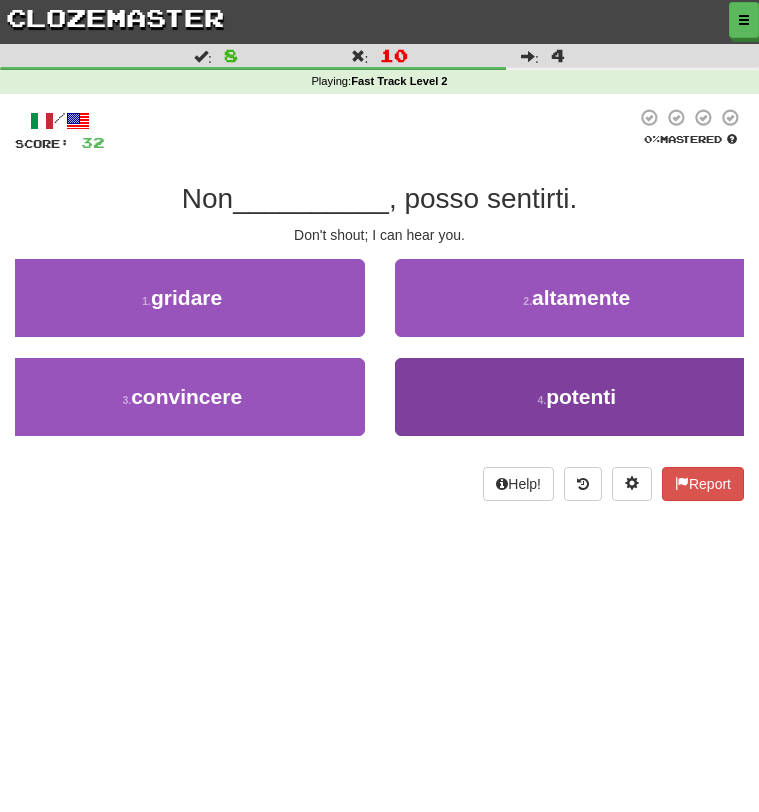 click on "4 .  potenti" at bounding box center (577, 397) 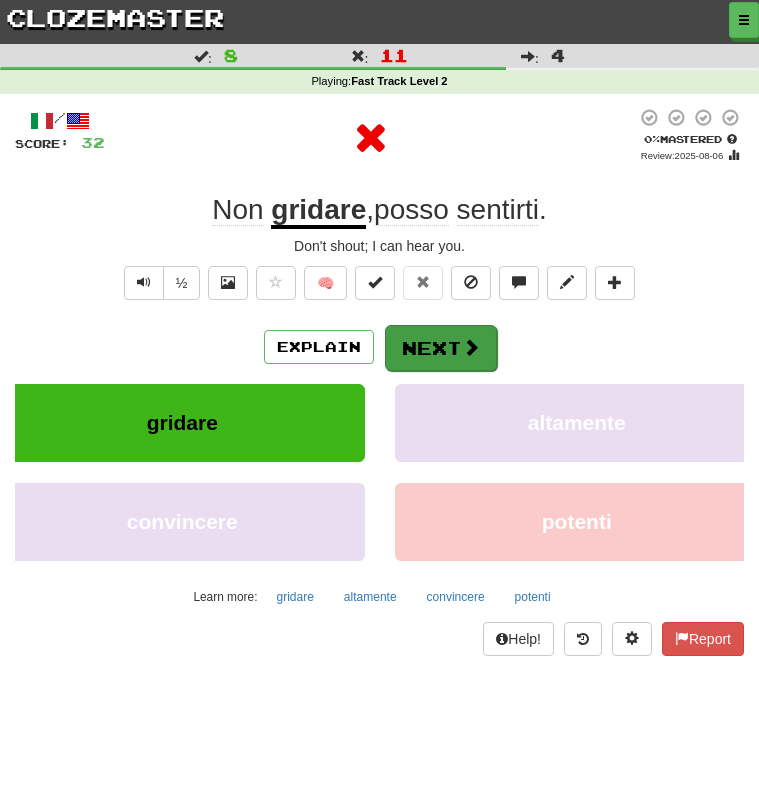click on "Next" at bounding box center [441, 348] 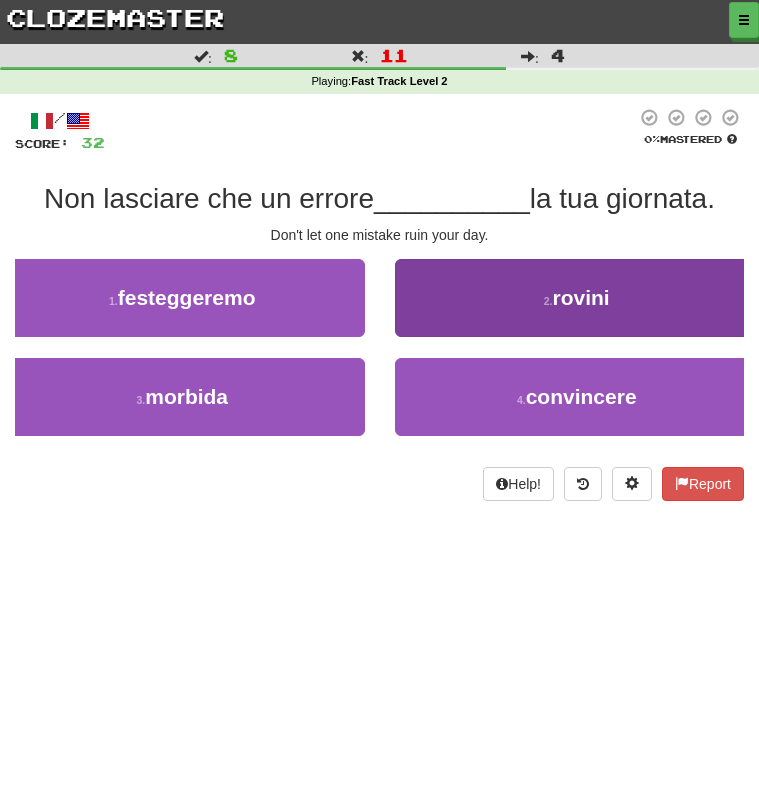 click on "2 .  rovini" at bounding box center (577, 298) 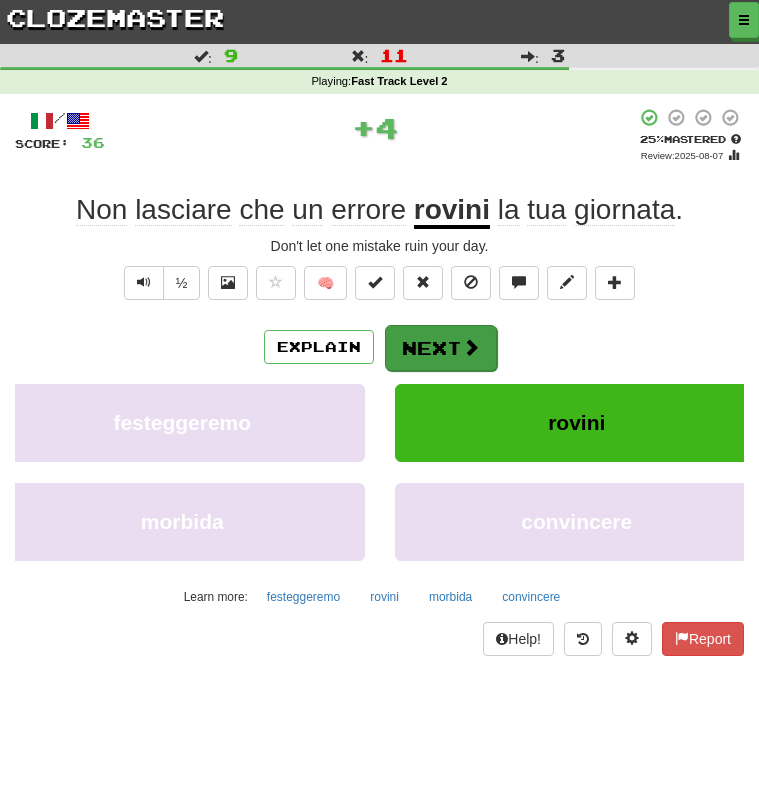 click on "Next" at bounding box center (441, 348) 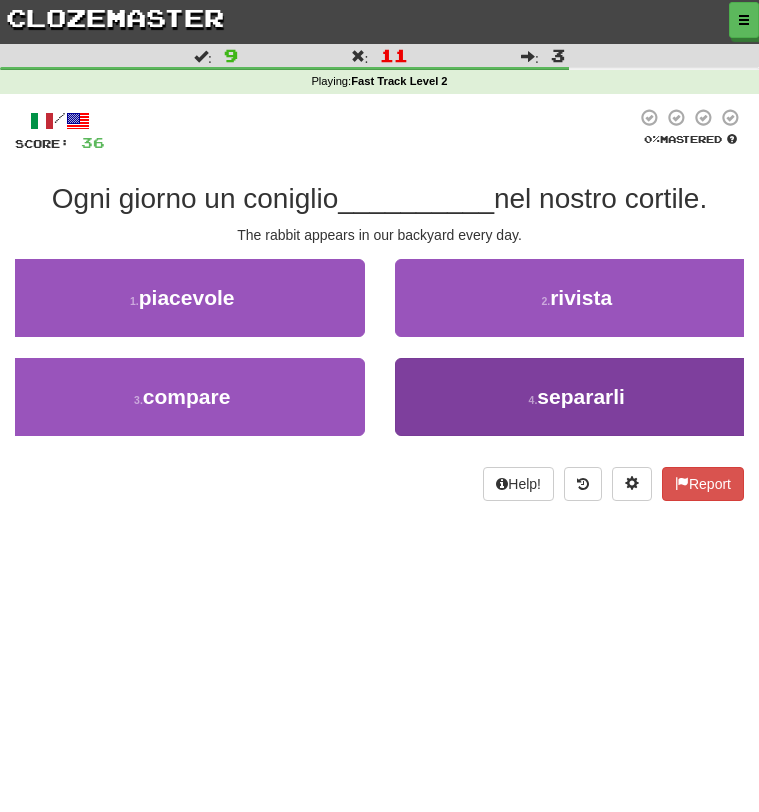 click on "4 .  separarli" at bounding box center [577, 397] 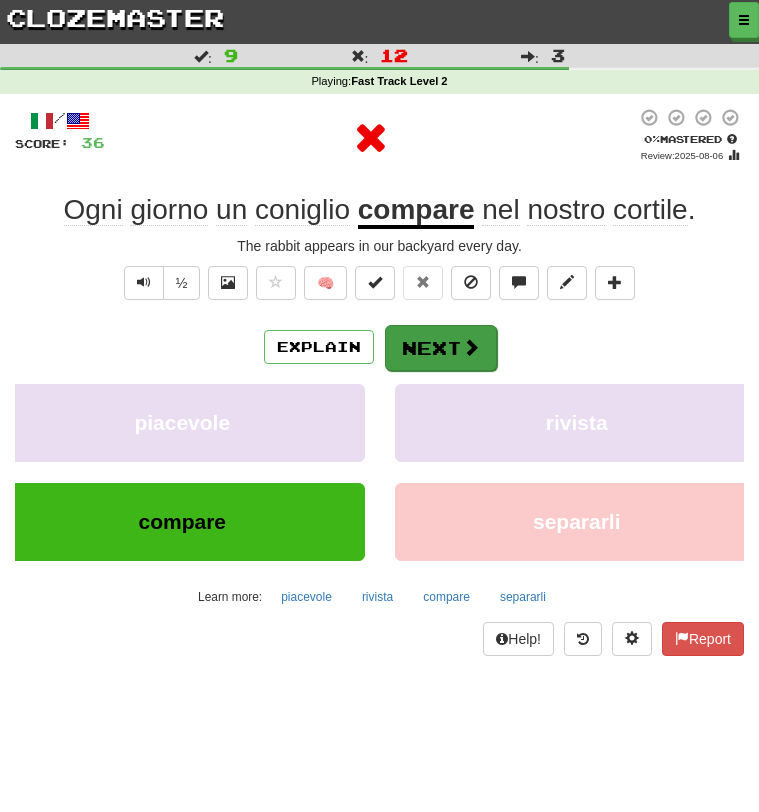click on "Next" at bounding box center [441, 348] 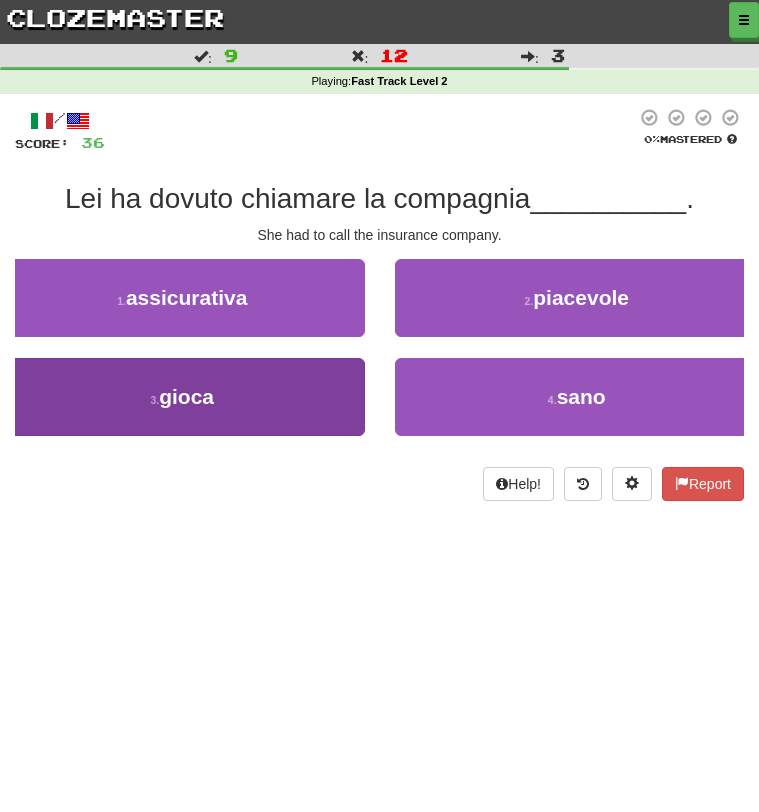click on "3 .  gioca" at bounding box center [182, 397] 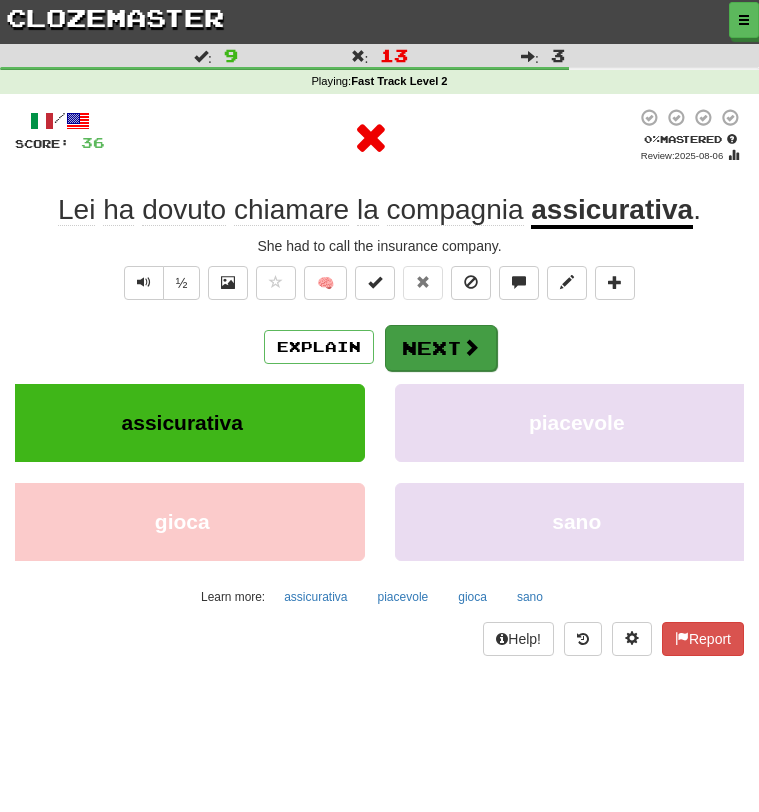 click on "Next" at bounding box center (441, 348) 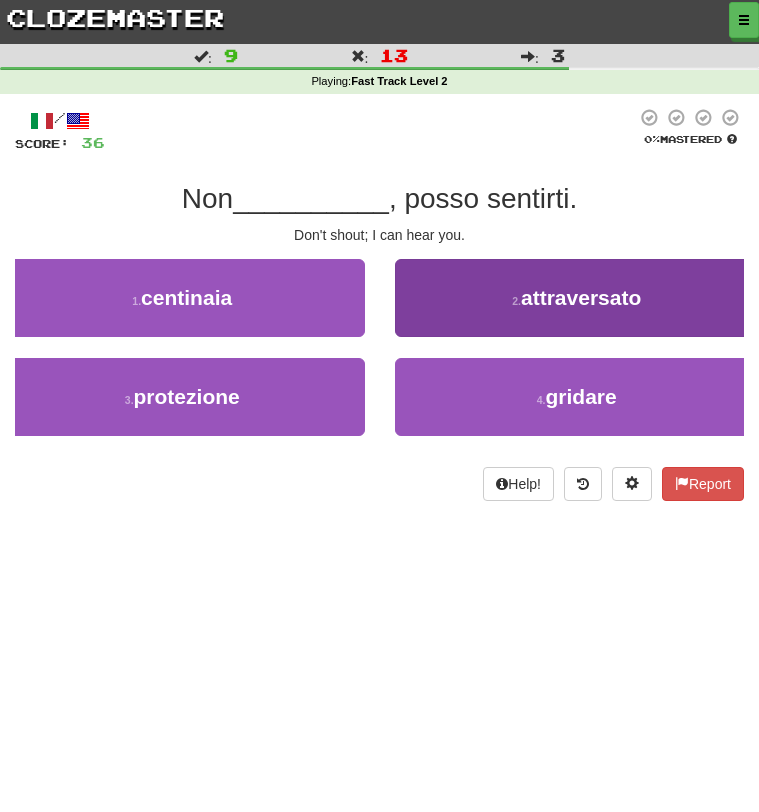 click on "attraversato" at bounding box center (581, 297) 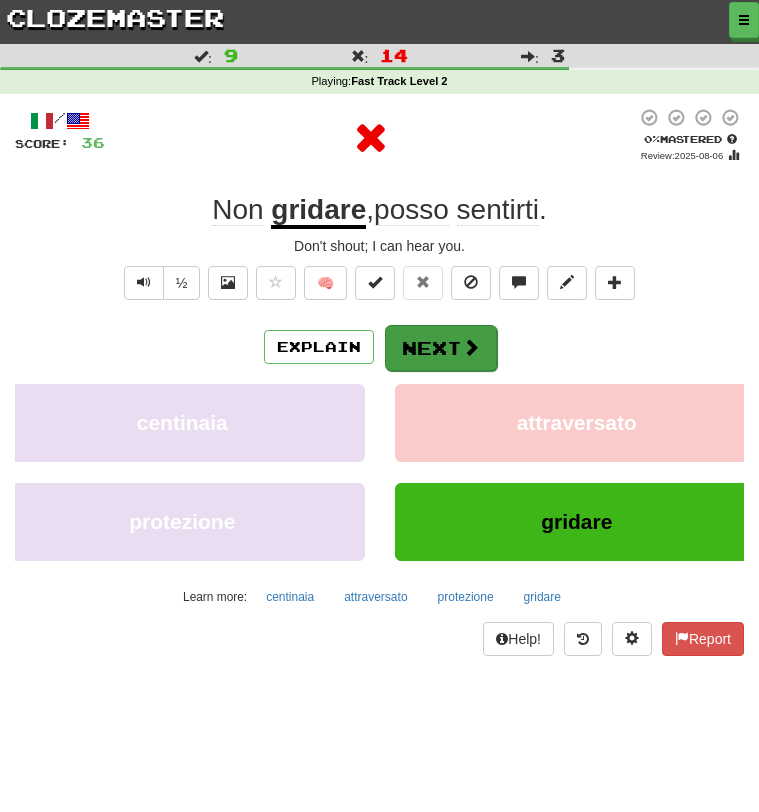 click on "Next" at bounding box center (441, 348) 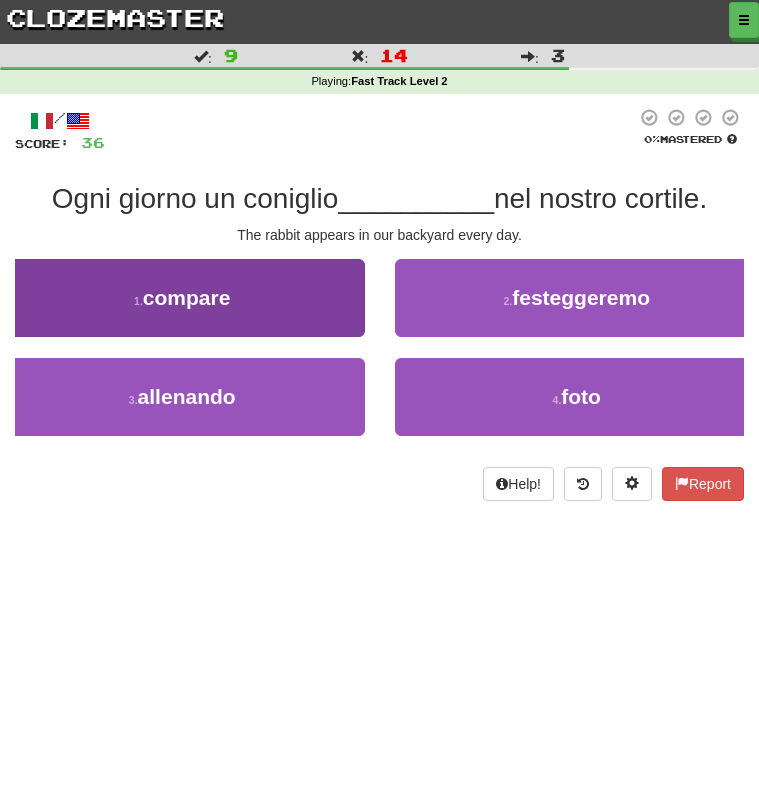 click on "1 .  compare" at bounding box center [182, 298] 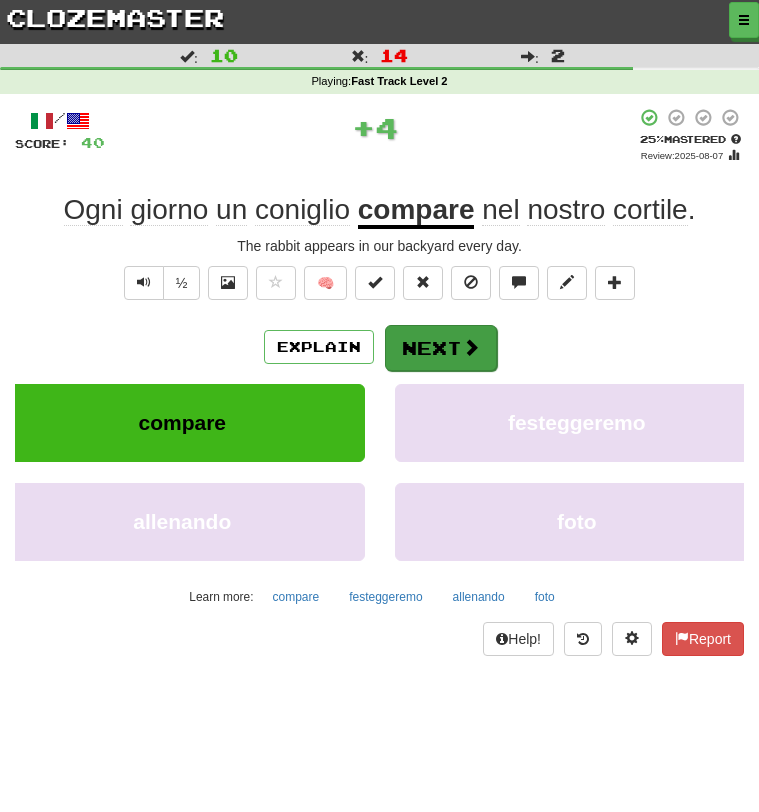 click on "Next" at bounding box center (441, 348) 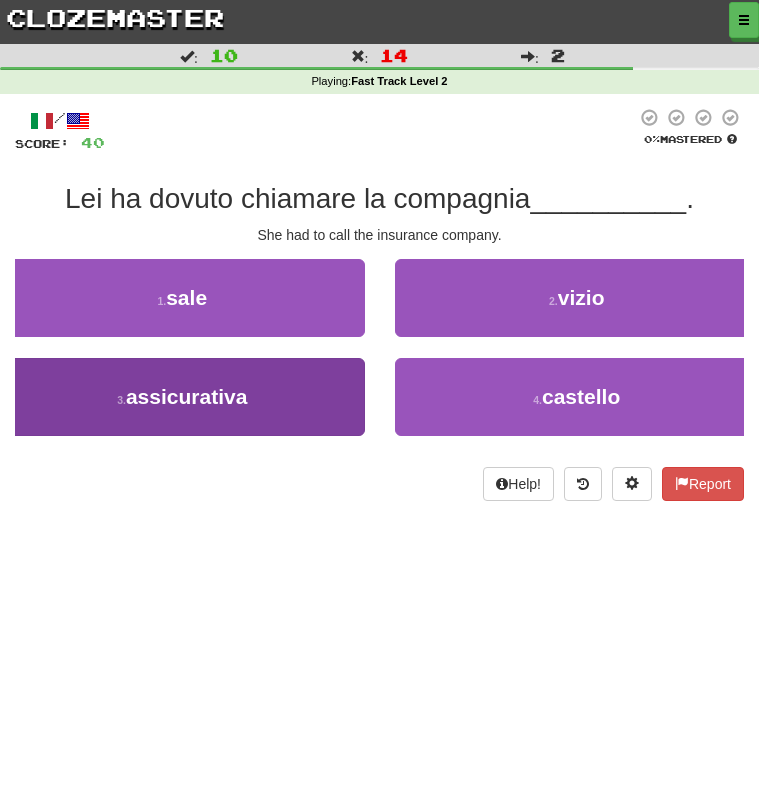 click on "3 .  assicurativa" at bounding box center [182, 397] 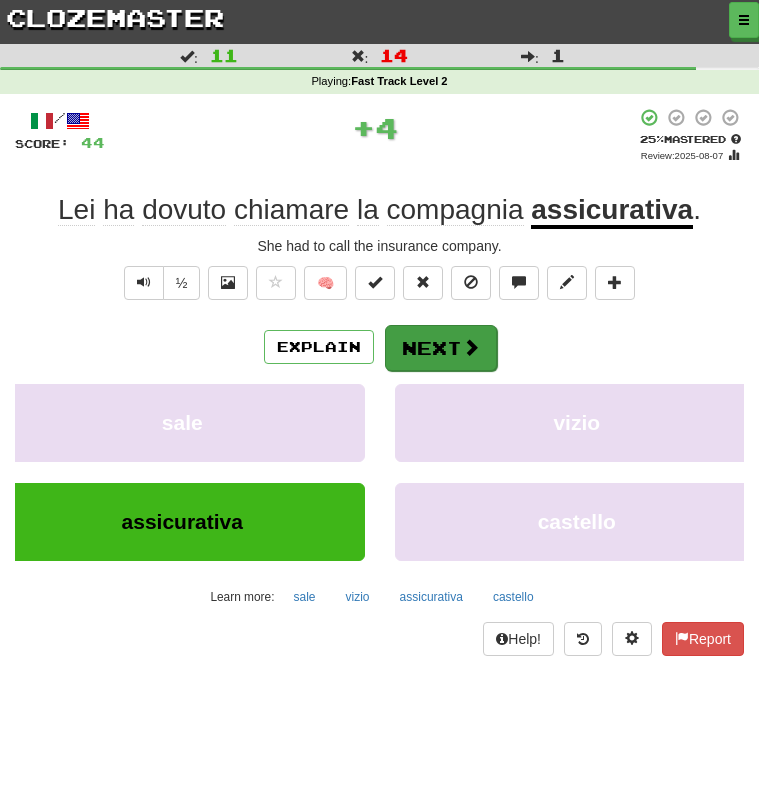 click on "Next" at bounding box center [441, 348] 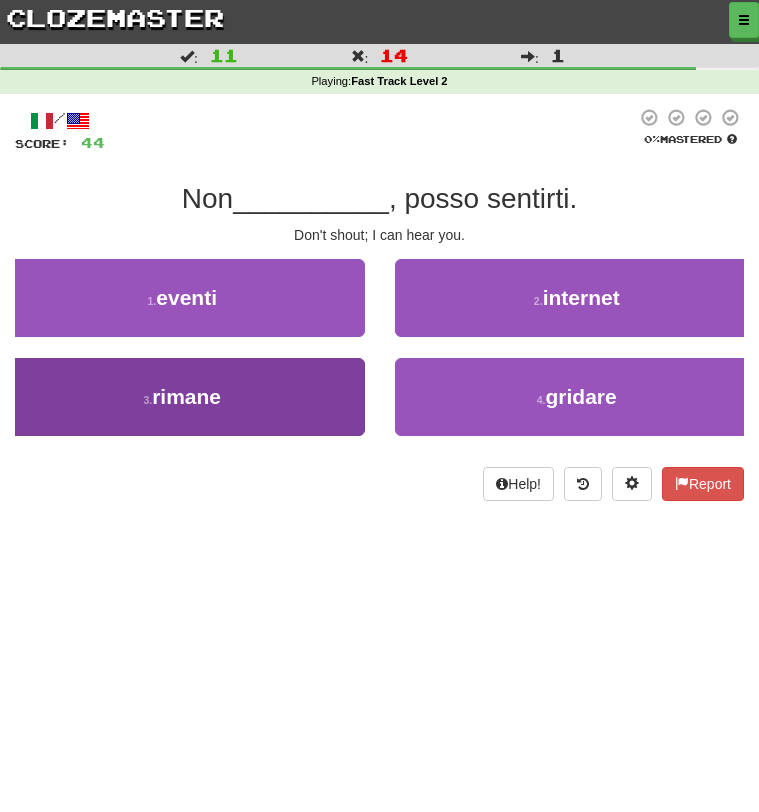 click on "3 .  rimane" at bounding box center (182, 397) 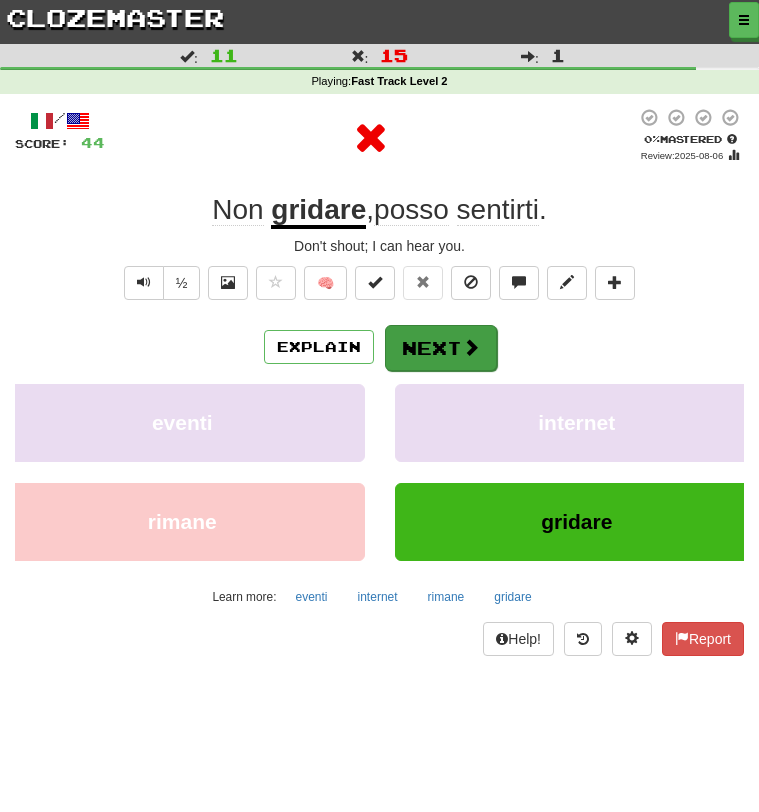 click on "Next" at bounding box center (441, 348) 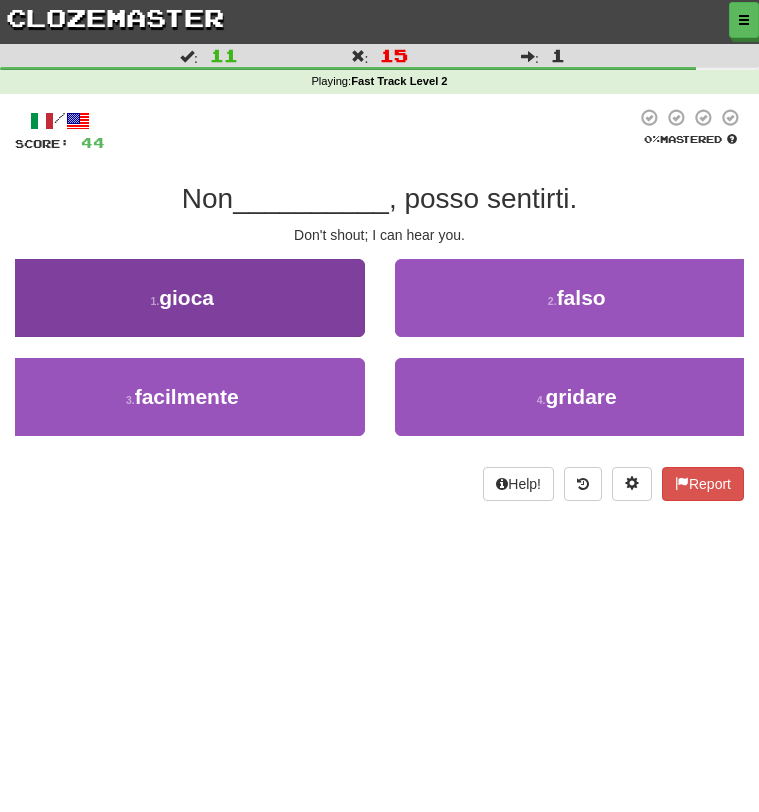 click on "1 .  gioca" at bounding box center [182, 298] 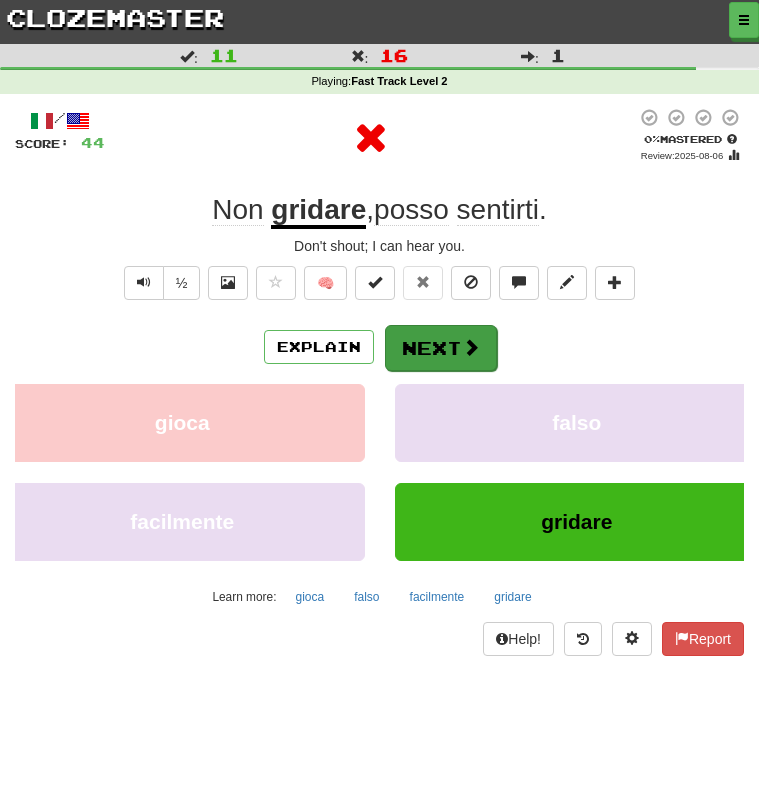 click on "Next" at bounding box center (441, 348) 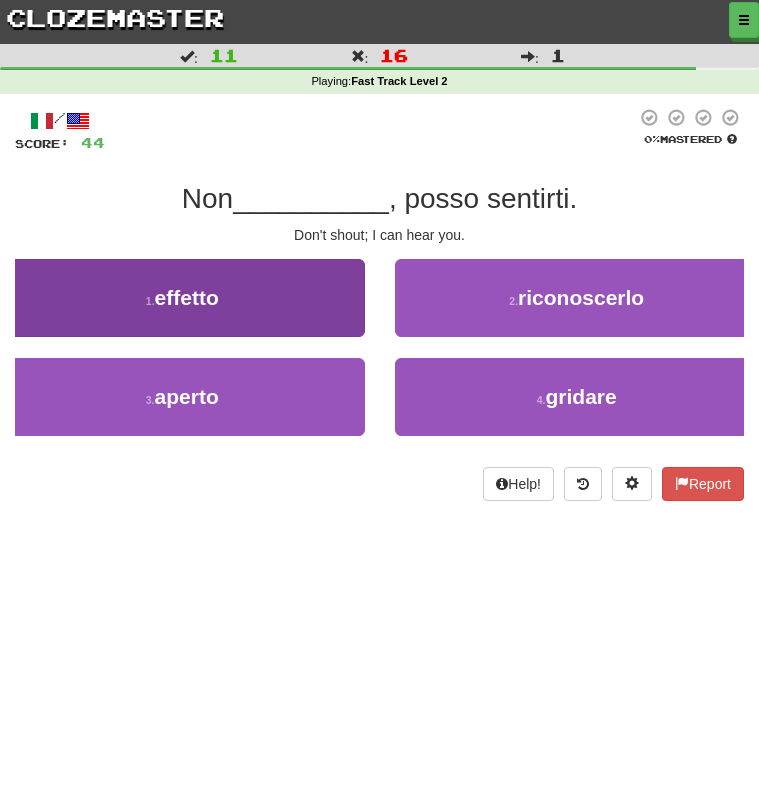 click on "1 .  effetto" at bounding box center (182, 298) 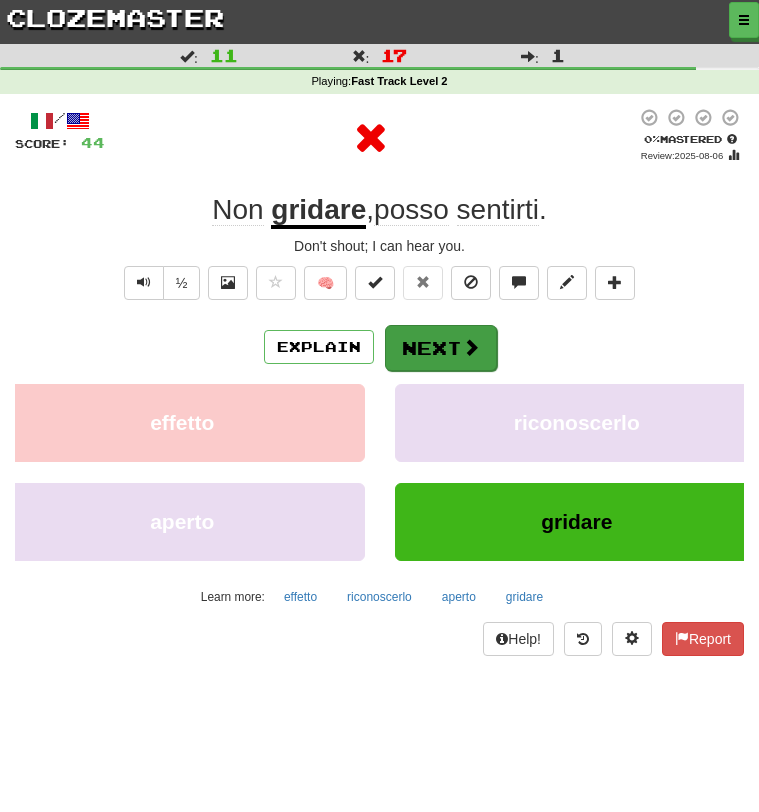 click on "Next" at bounding box center (441, 348) 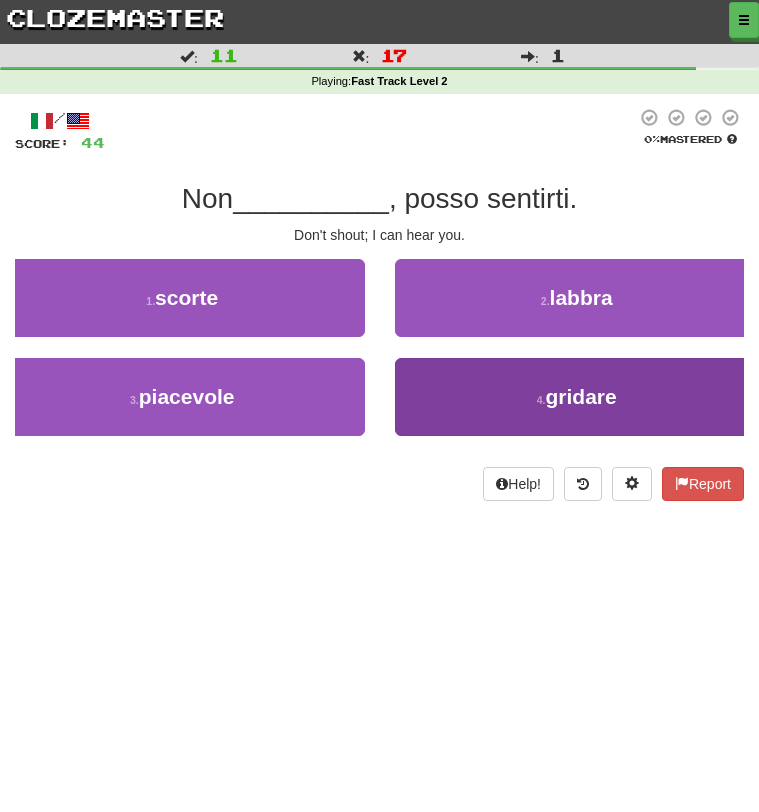 click on "4 .  gridare" at bounding box center (577, 397) 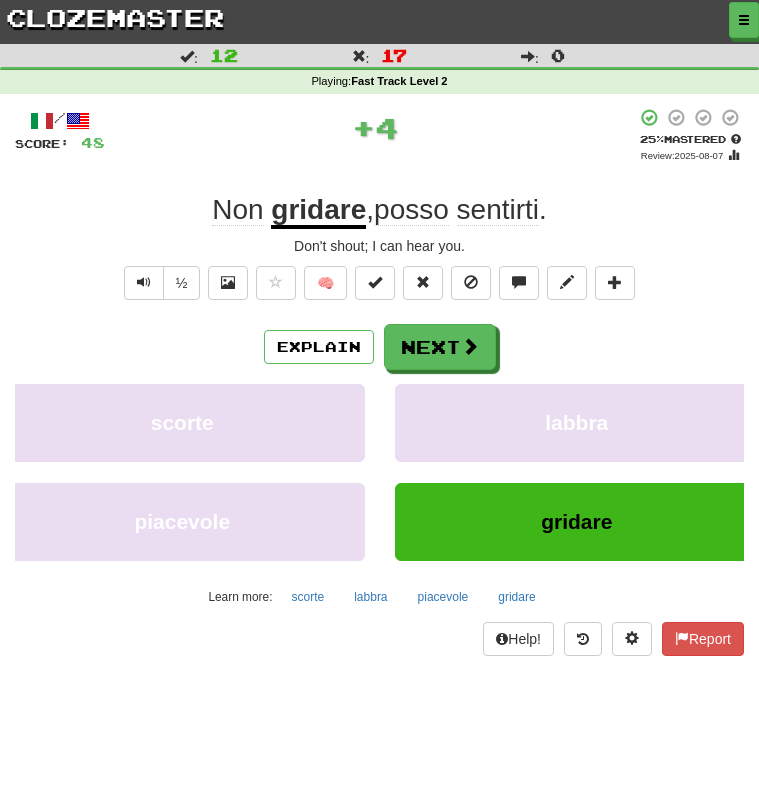 click on "Explain Next scorte labbra piacevole gridare Learn more: scorte labbra piacevole gridare" at bounding box center (379, 468) 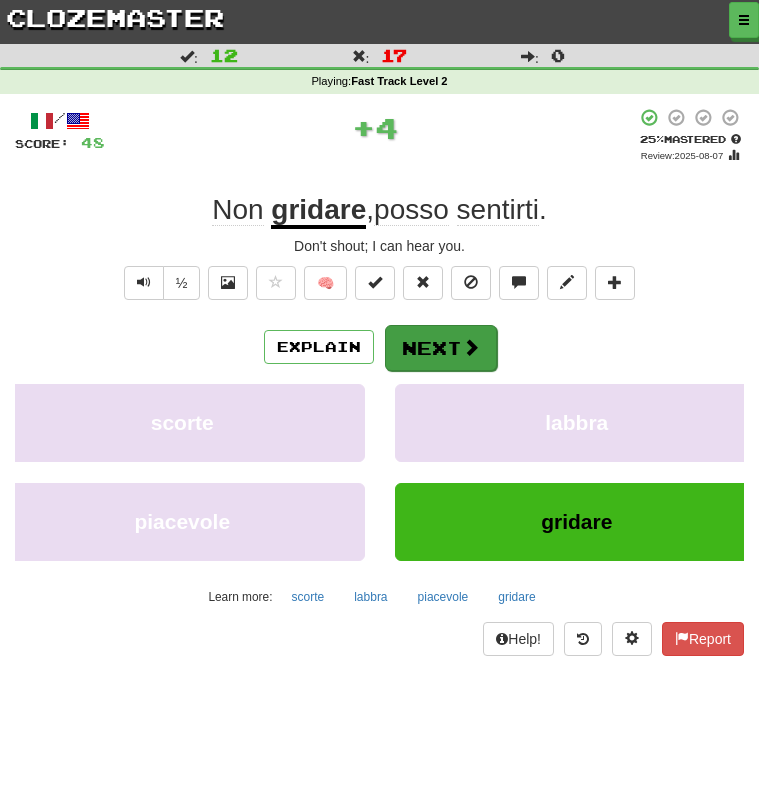 click on "Next" at bounding box center (441, 348) 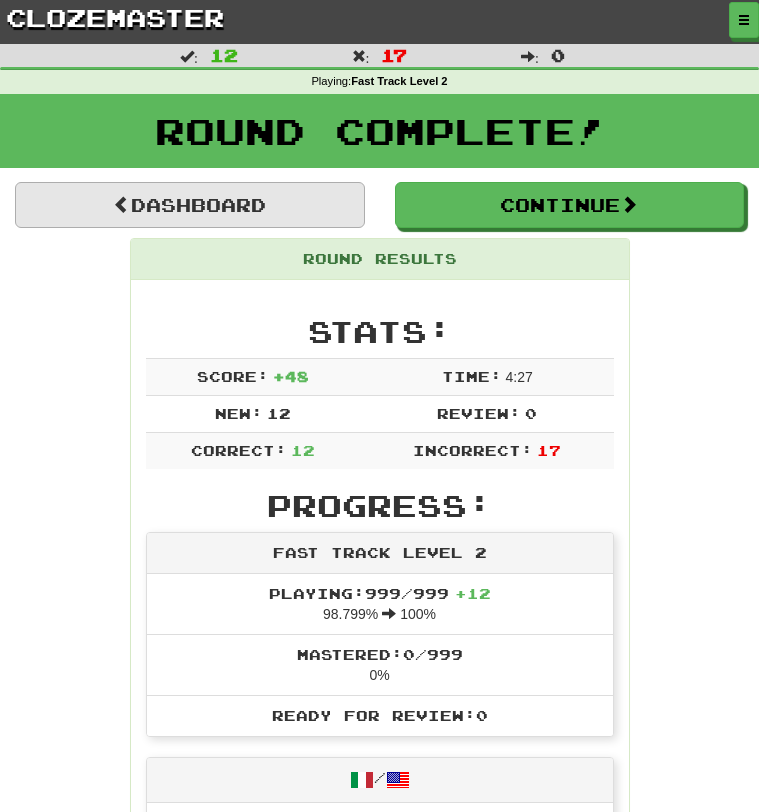 click on "Dashboard" at bounding box center [190, 205] 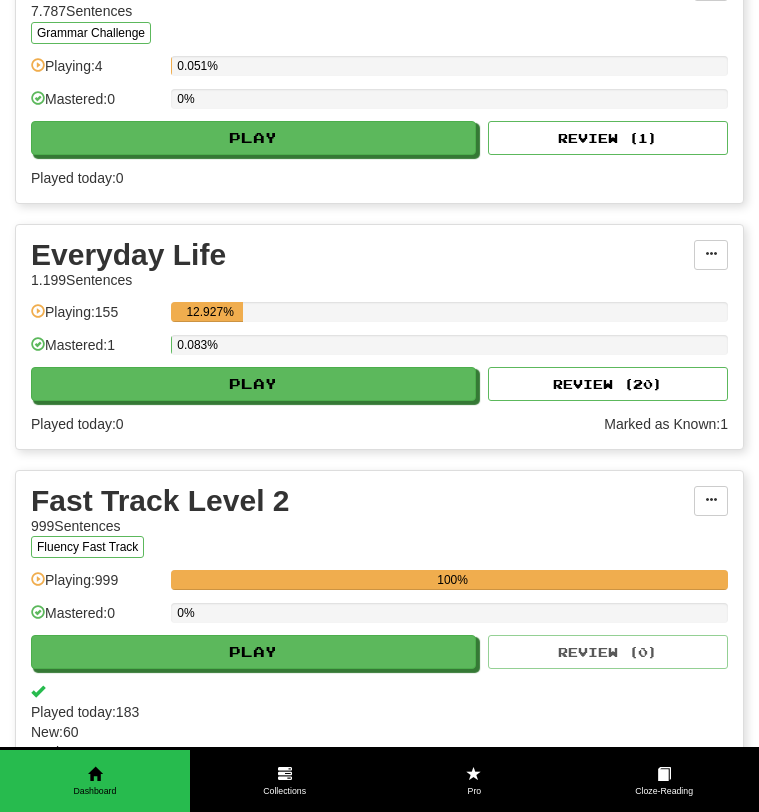 scroll, scrollTop: 687, scrollLeft: 0, axis: vertical 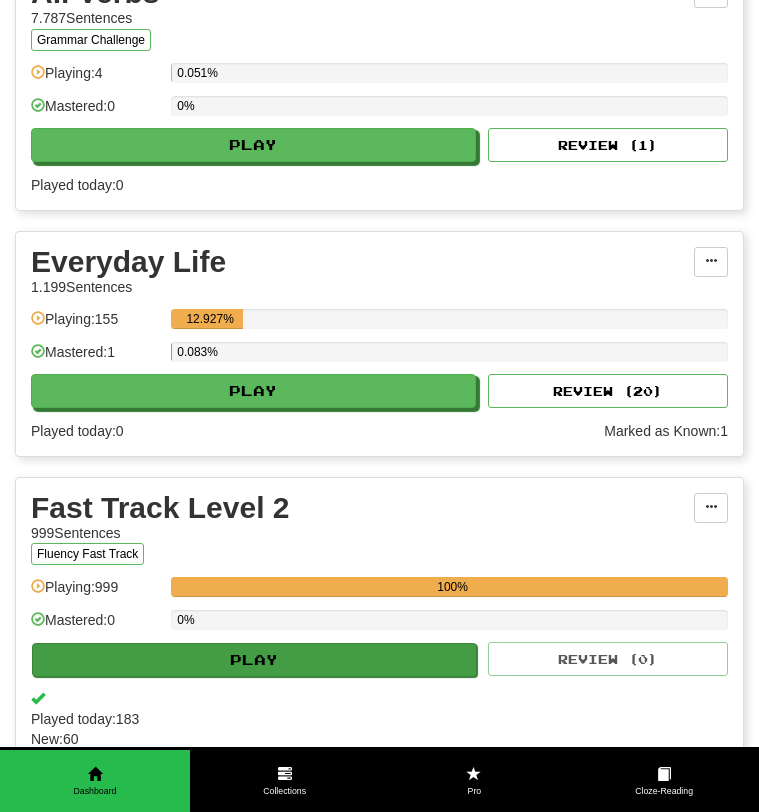 click on "Play" at bounding box center (254, 660) 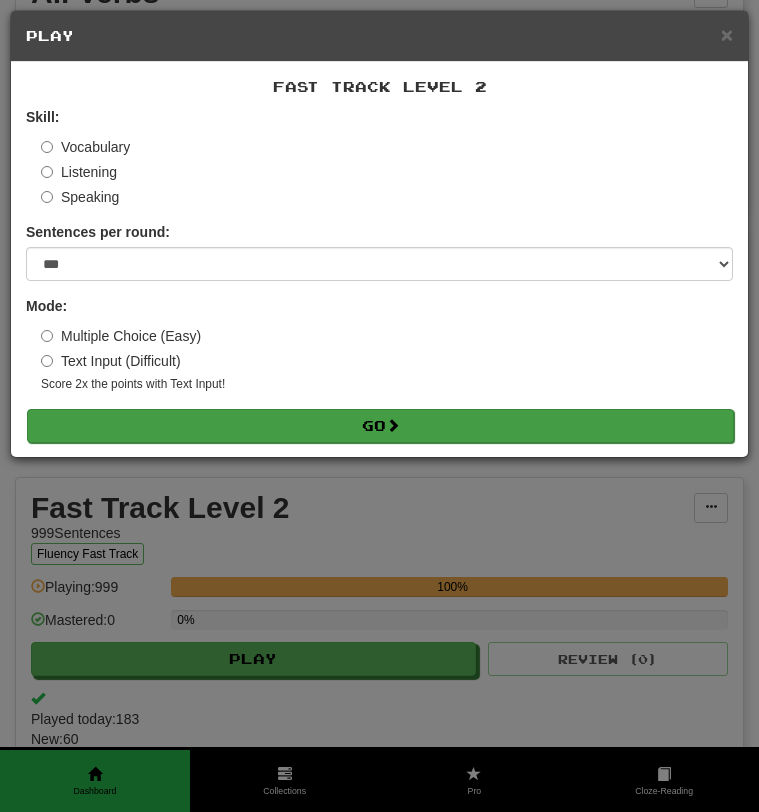 click on "Go" at bounding box center [380, 426] 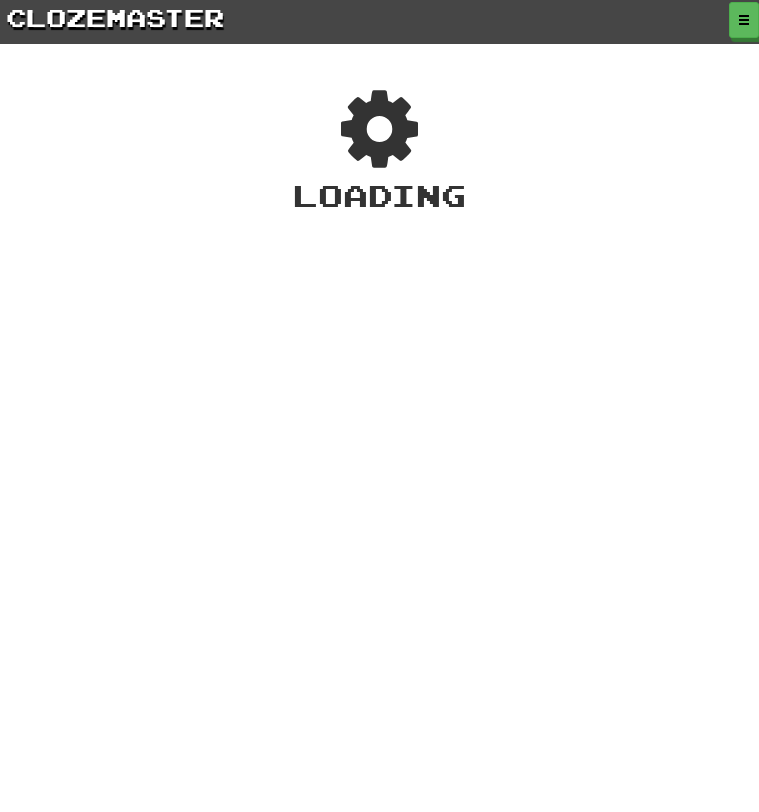 scroll, scrollTop: 0, scrollLeft: 0, axis: both 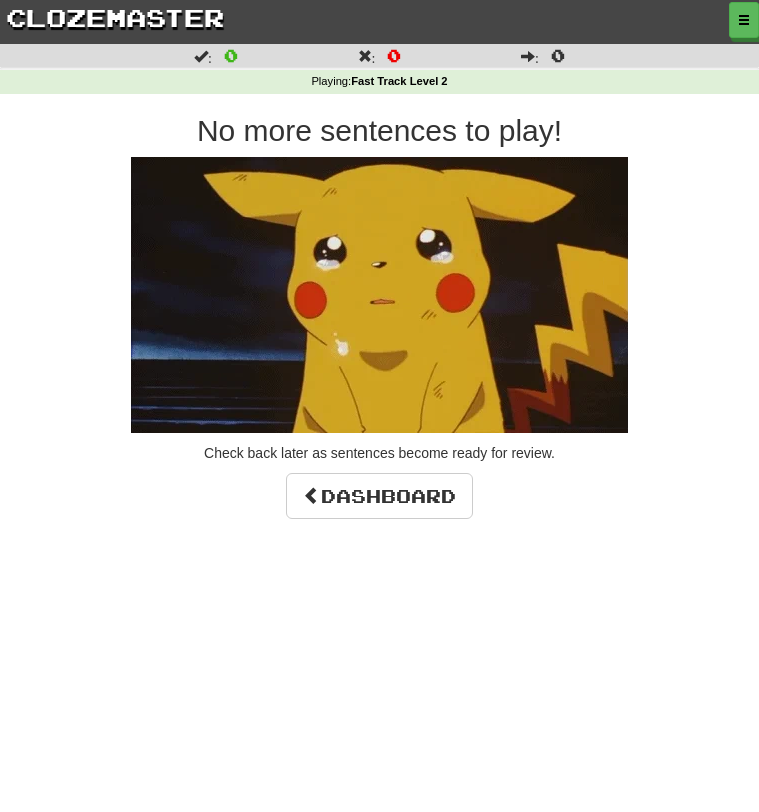 click on "clozemaster" at bounding box center (115, 17) 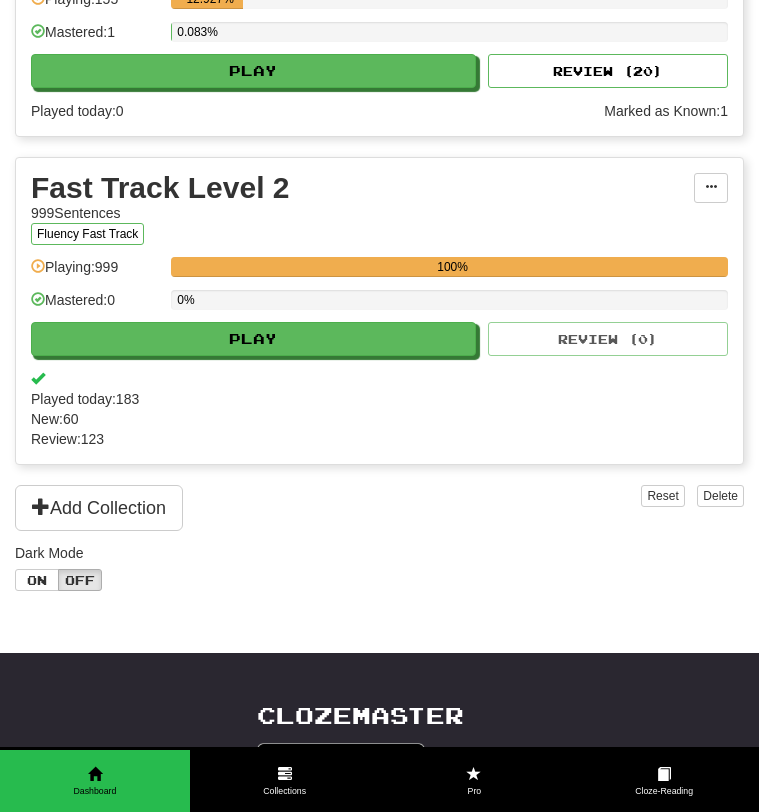 scroll, scrollTop: 998, scrollLeft: 0, axis: vertical 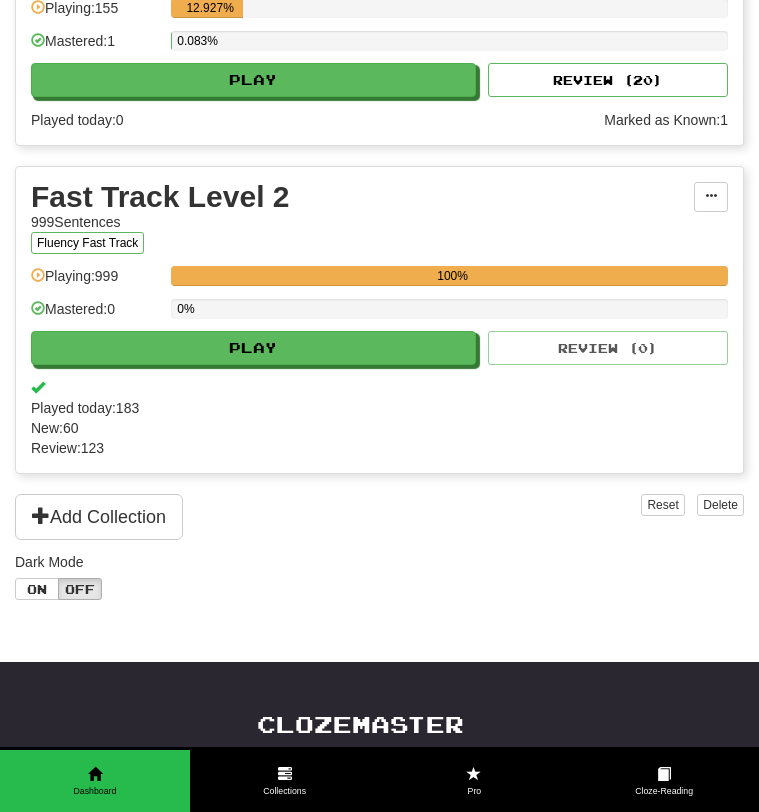 click on "Fast Track Level 2" at bounding box center (362, 197) 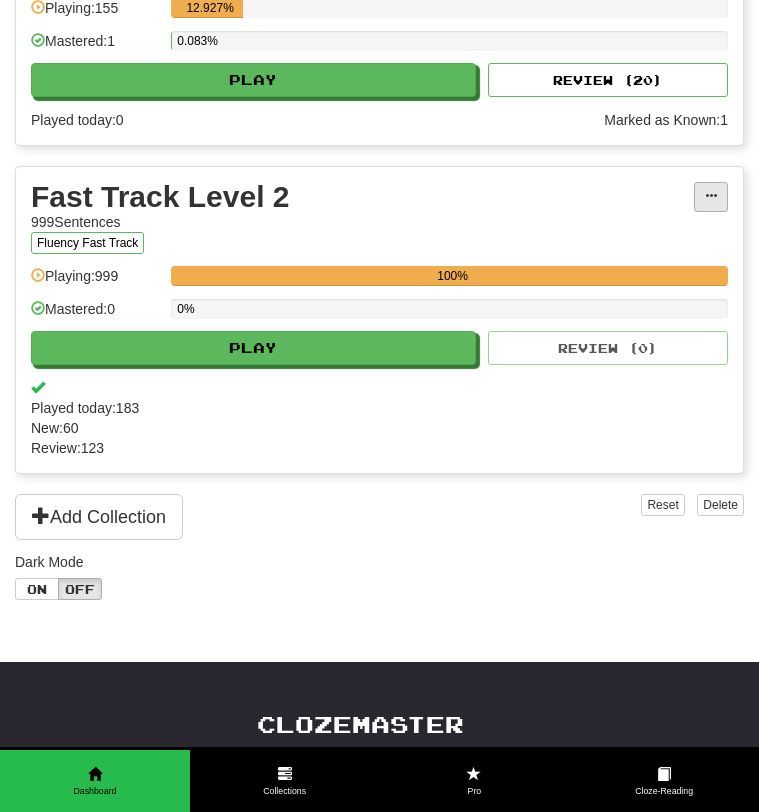 click at bounding box center (711, 196) 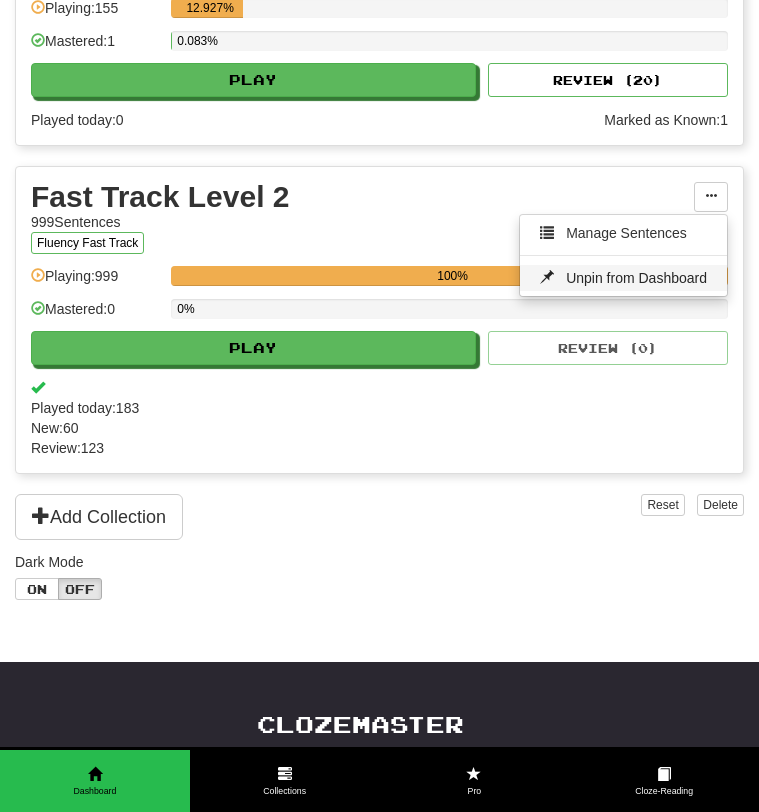 click on "Unpin from Dashboard" at bounding box center (636, 278) 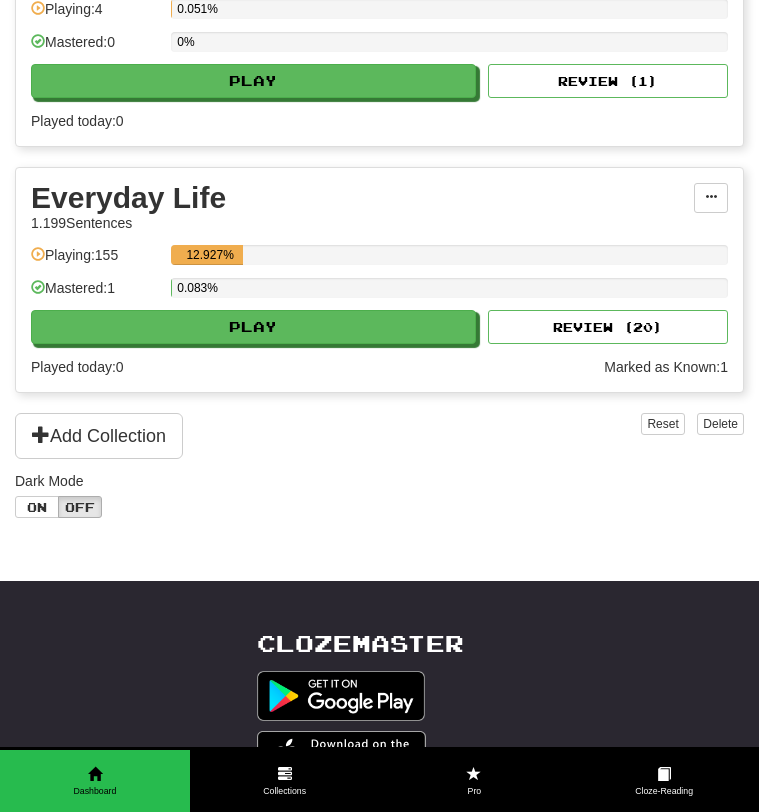 scroll, scrollTop: 0, scrollLeft: 0, axis: both 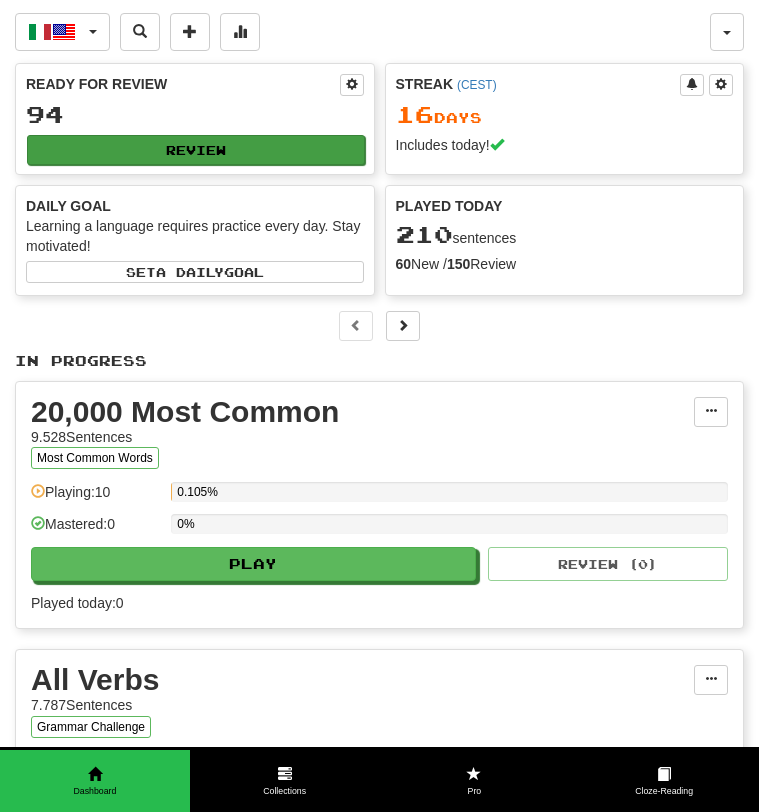 click on "Review" at bounding box center [196, 150] 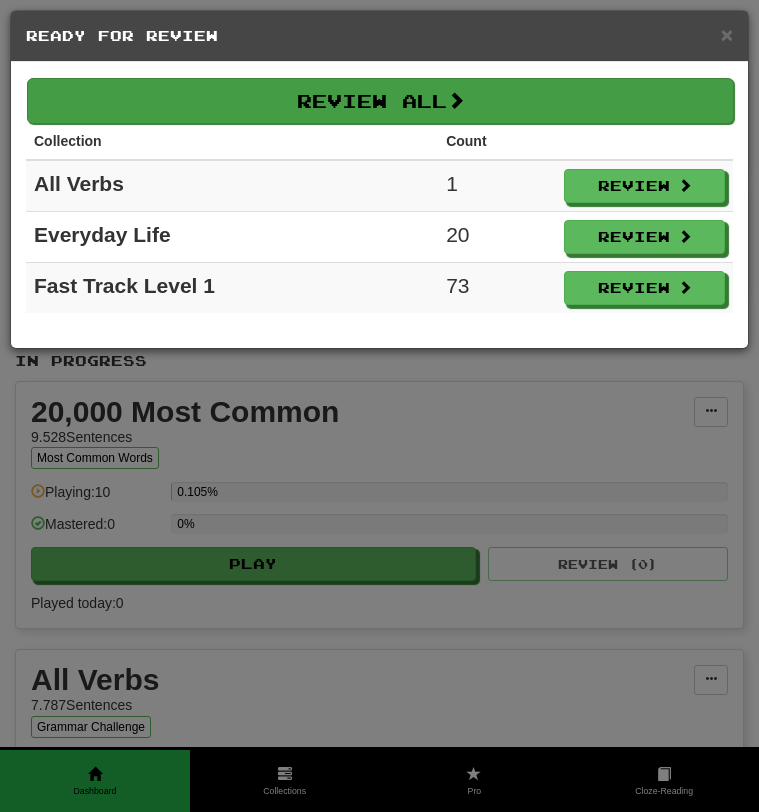 click on "Review All" at bounding box center (380, 101) 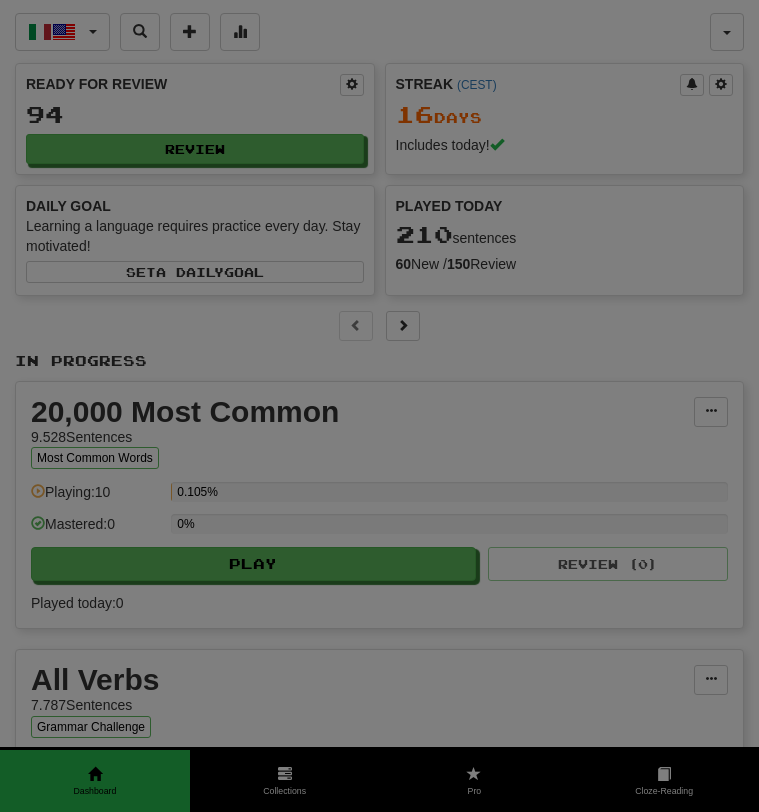 select on "***" 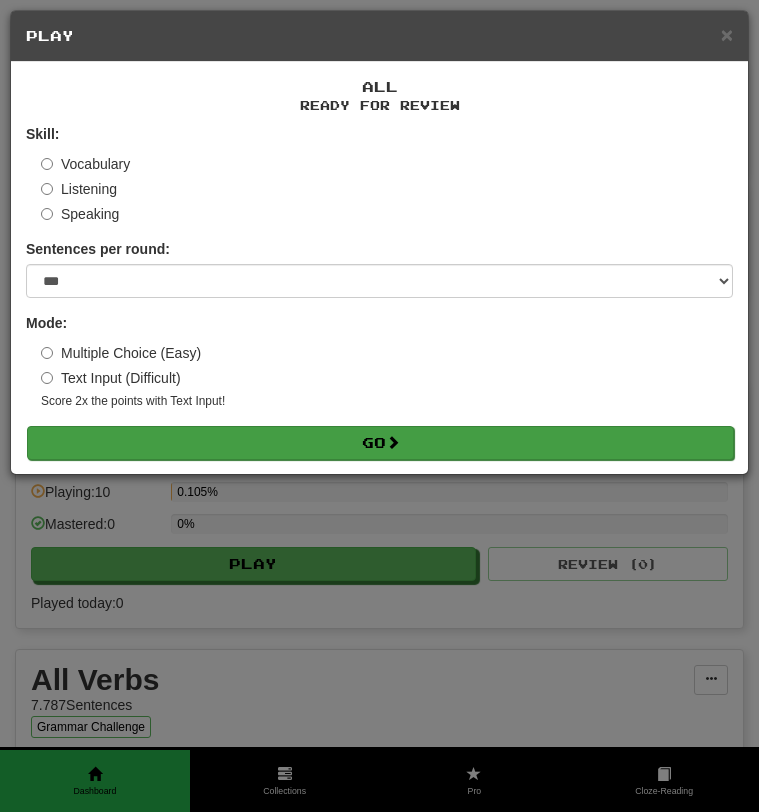click on "Go" at bounding box center (380, 443) 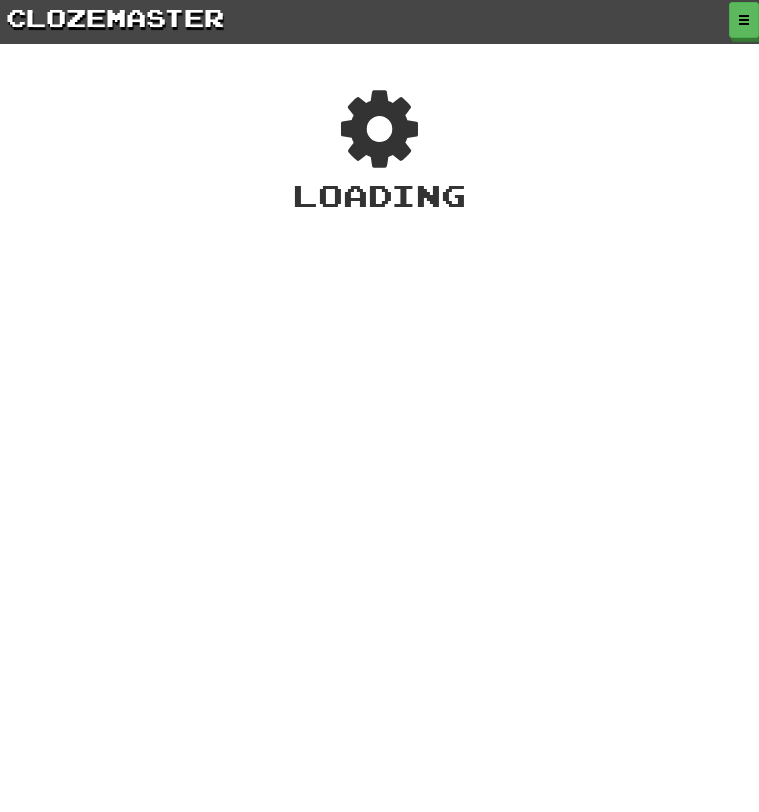 scroll, scrollTop: 0, scrollLeft: 0, axis: both 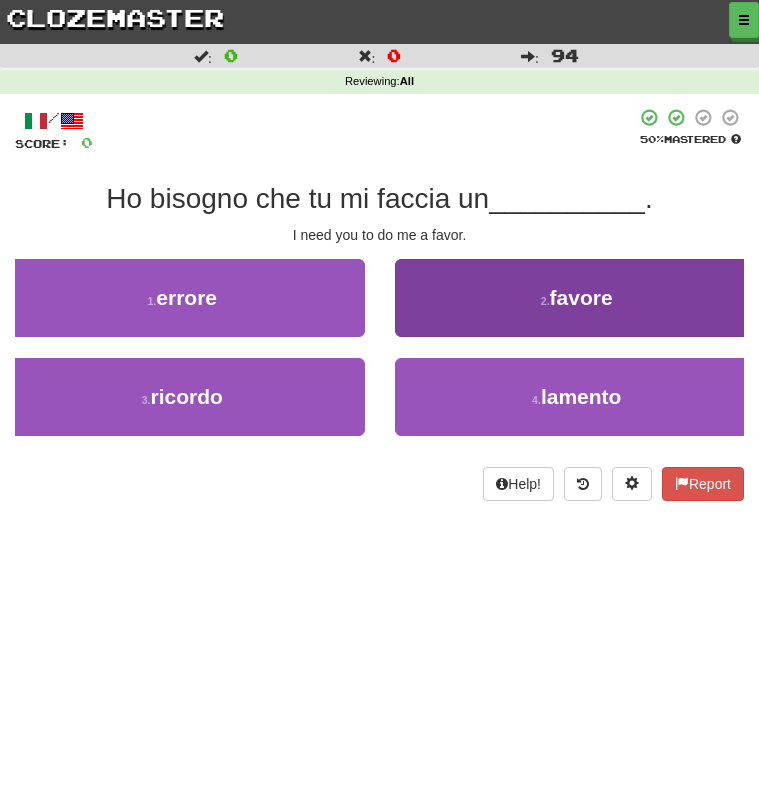 click on "2 .  favore" at bounding box center (577, 298) 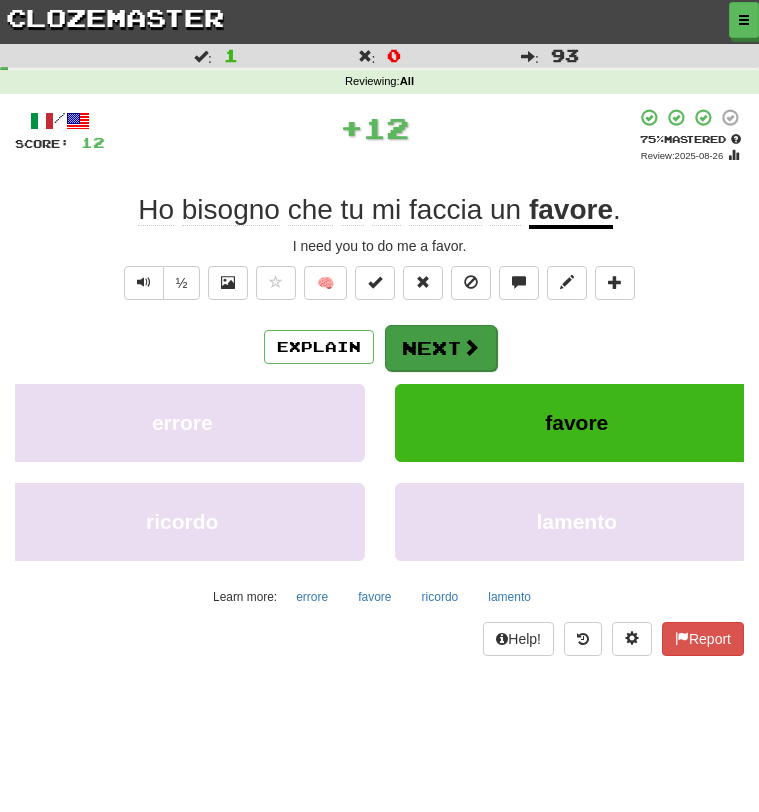 click on "Next" at bounding box center [441, 348] 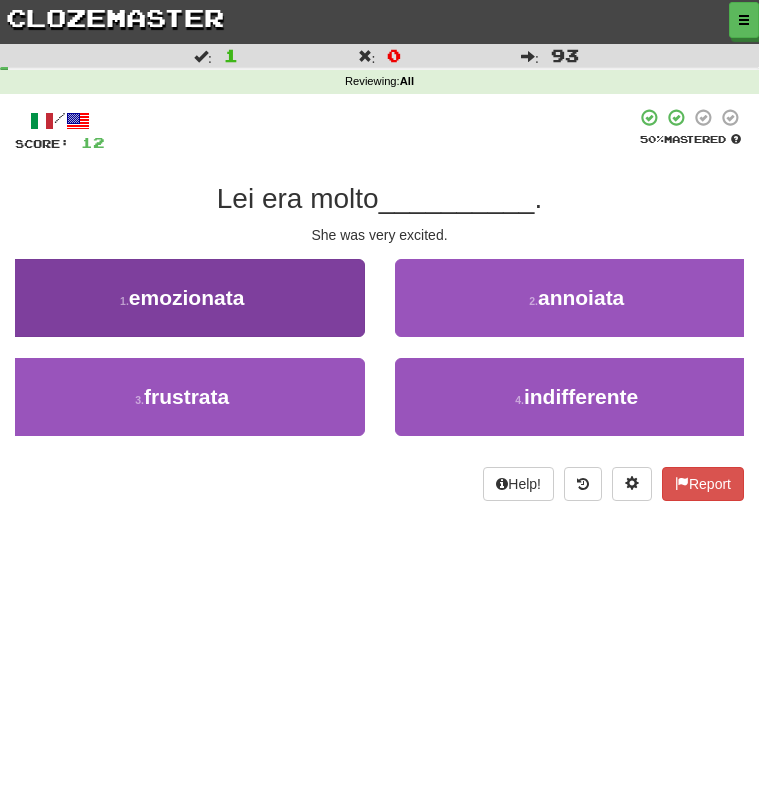 click on "1 .  emozionata" at bounding box center (182, 298) 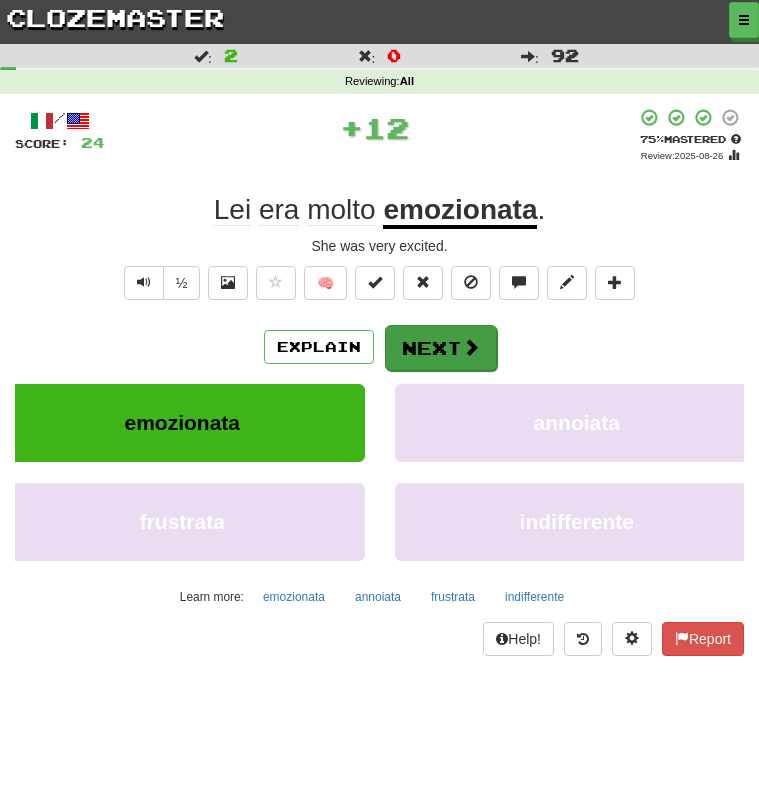 click on "Next" at bounding box center [441, 348] 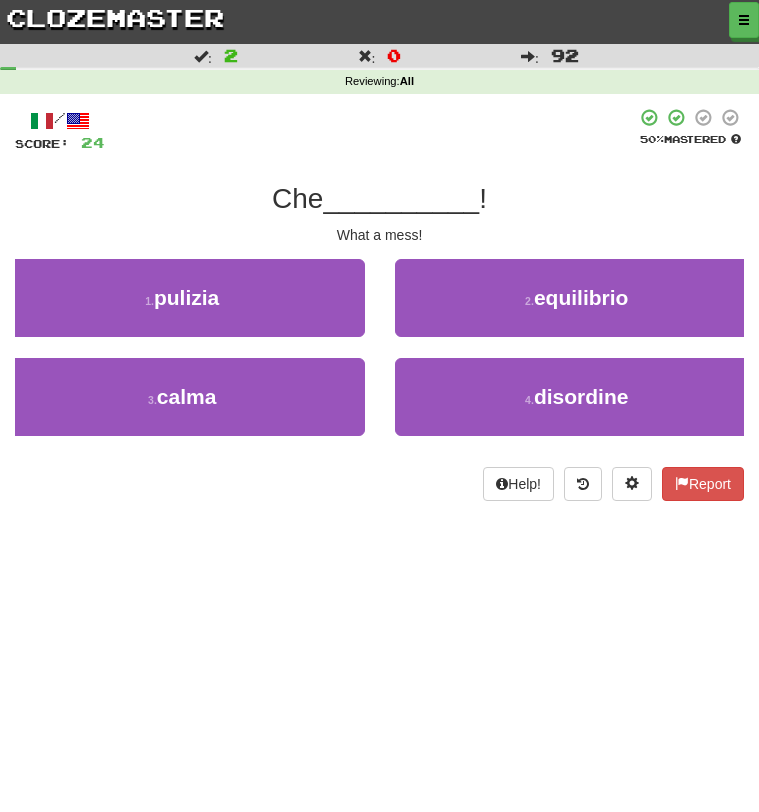 click on "Dashboard
Clozemaster
[USERNAME]
/
Toggle Dropdown
Dashboard
Leaderboard
Activity Feed
Notifications
Profile
Discussions
Italiano
/
English
Streak:
16
Review:
94
Points Today: 1164
Languages
Account
Logout
[USERNAME]
/
Toggle Dropdown
Dashboard
Leaderboard
Activity Feed
Notifications
Profile
Discussions
Italiano
/
English
Streak:
16
Review:
94
Points Today: 1164
Languages
Account
Logout
clozemaster
Correct   :   2 Incorrect   :   0 To go   :   92 Reviewing :  All  /  Score:   24 50 %  Mastered Che  __________ ! What a mess! 1 .  pulizia 2 .  equilibrio 3 .  calma 4 .  disordine  Help!  Report
Feedback? Need help?" at bounding box center (379, 406) 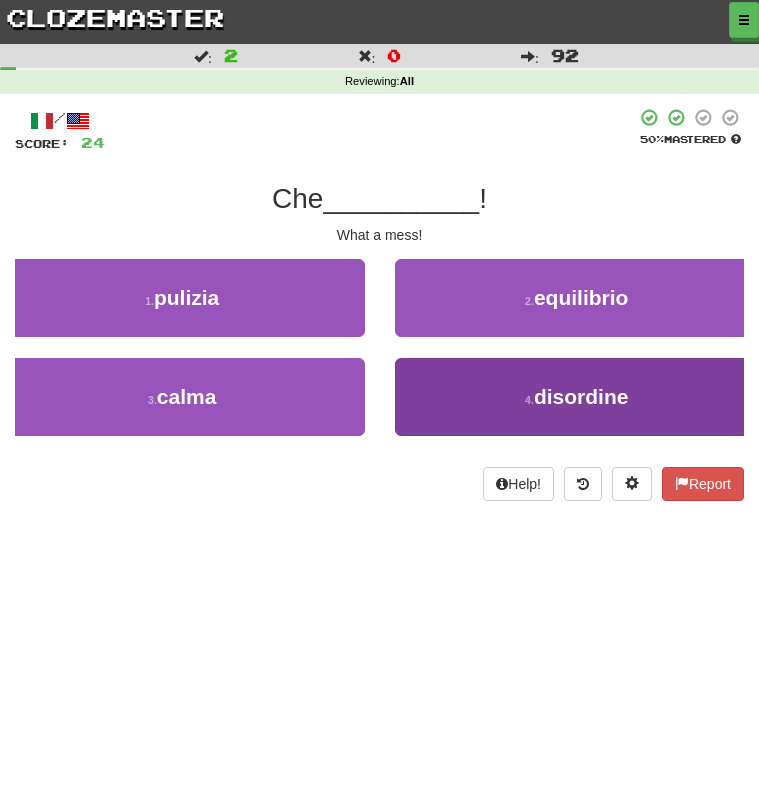 click on "4 .  disordine" at bounding box center (577, 397) 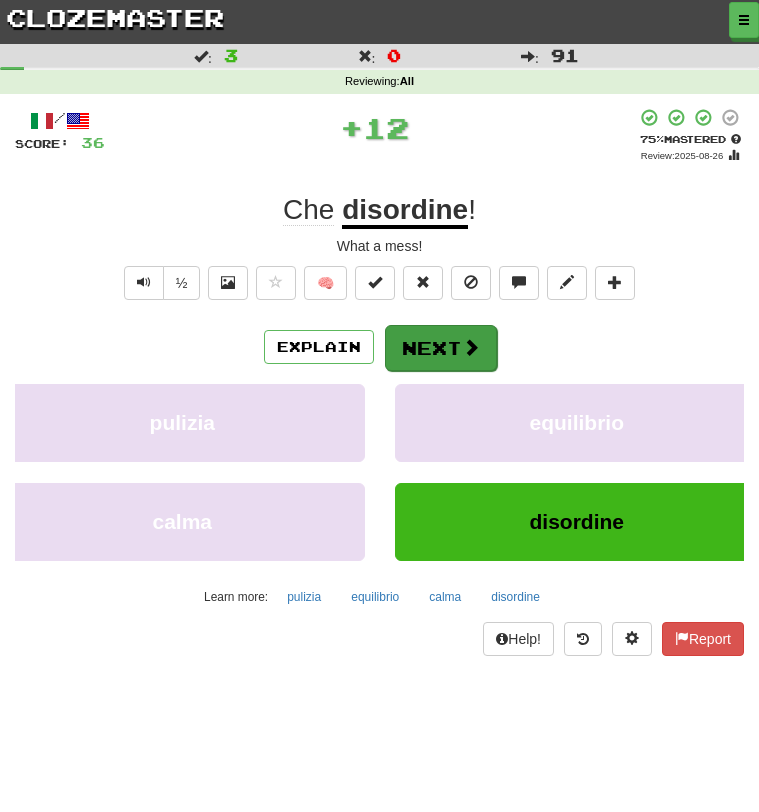 click on "Next" at bounding box center (441, 348) 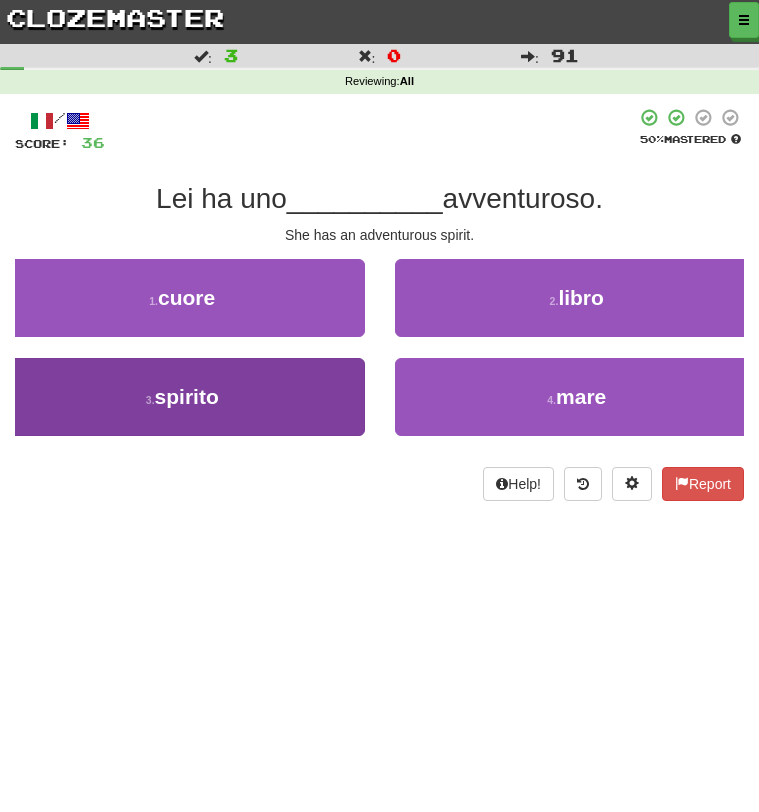 click on "3 .  spirito" at bounding box center (182, 397) 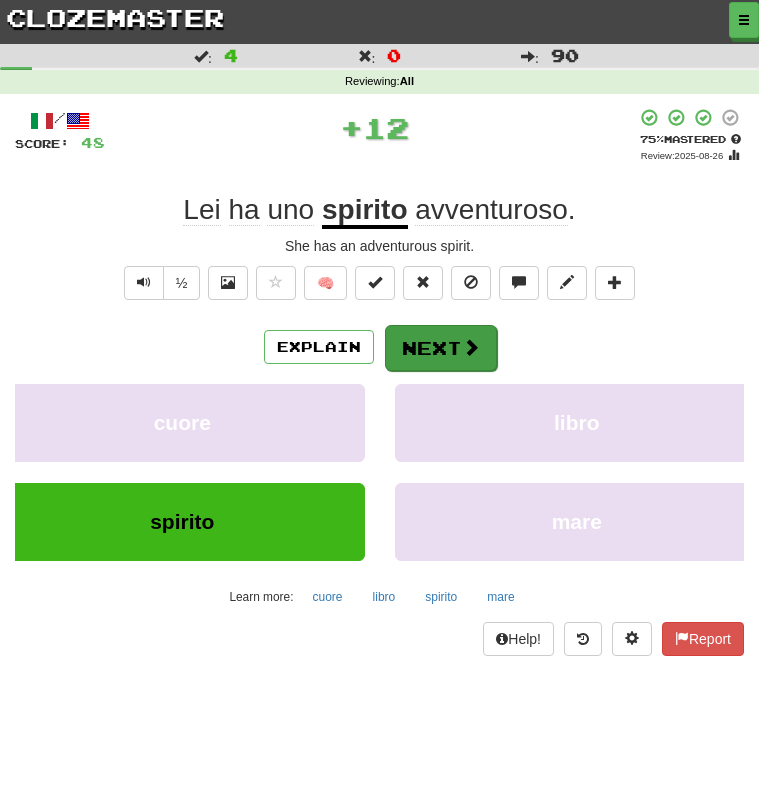 click on "Next" at bounding box center (441, 348) 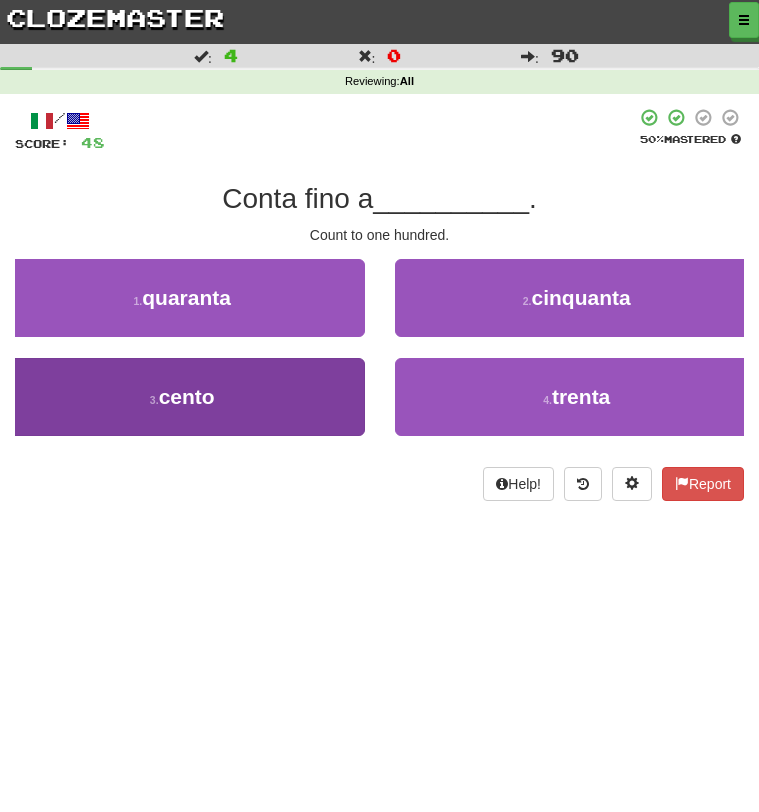 click on "3 .  cento" at bounding box center [182, 397] 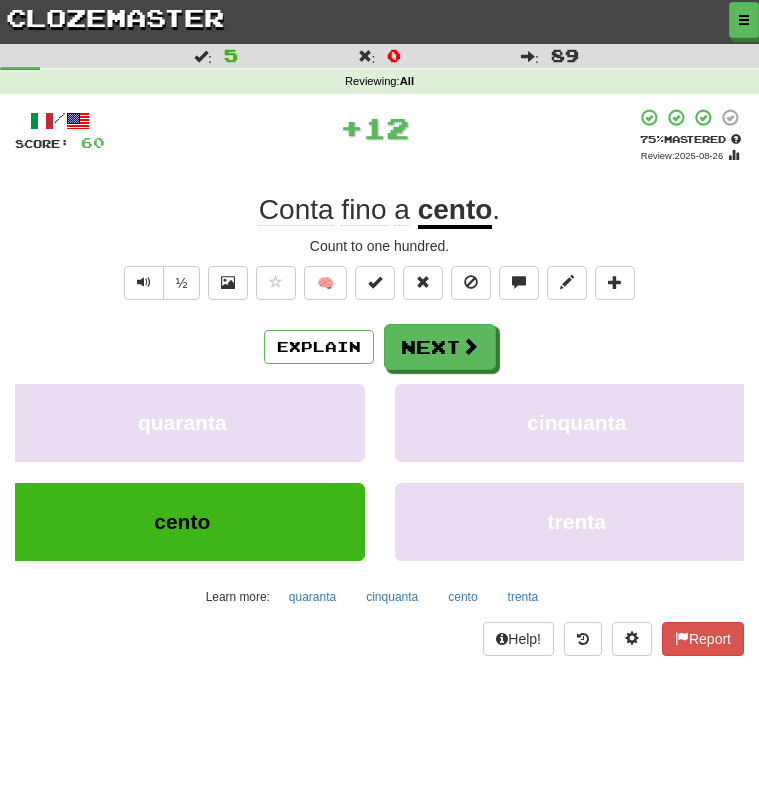 click on "quaranta" at bounding box center (182, 422) 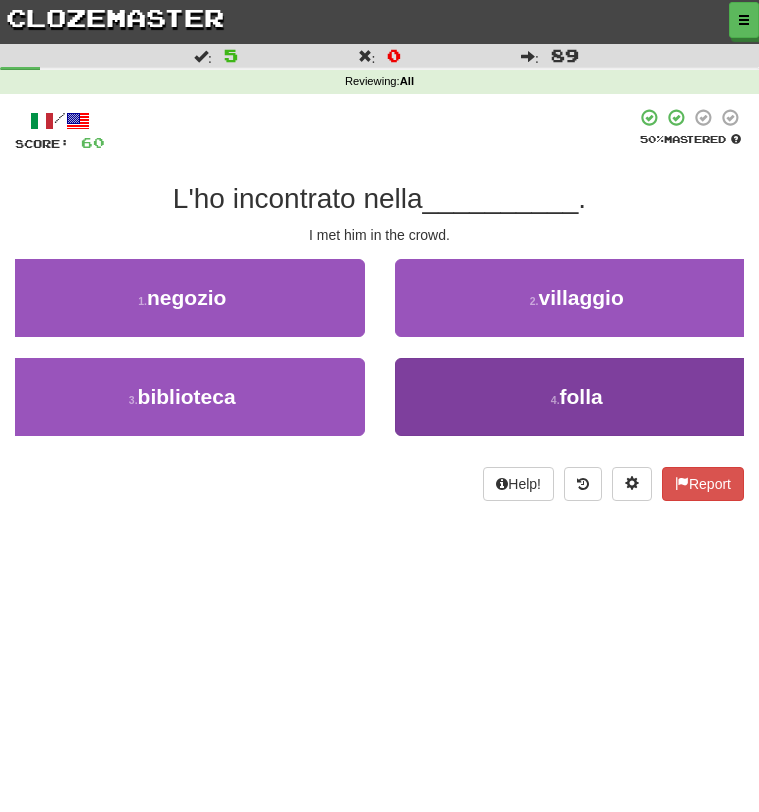 click on "4 .  folla" at bounding box center (577, 397) 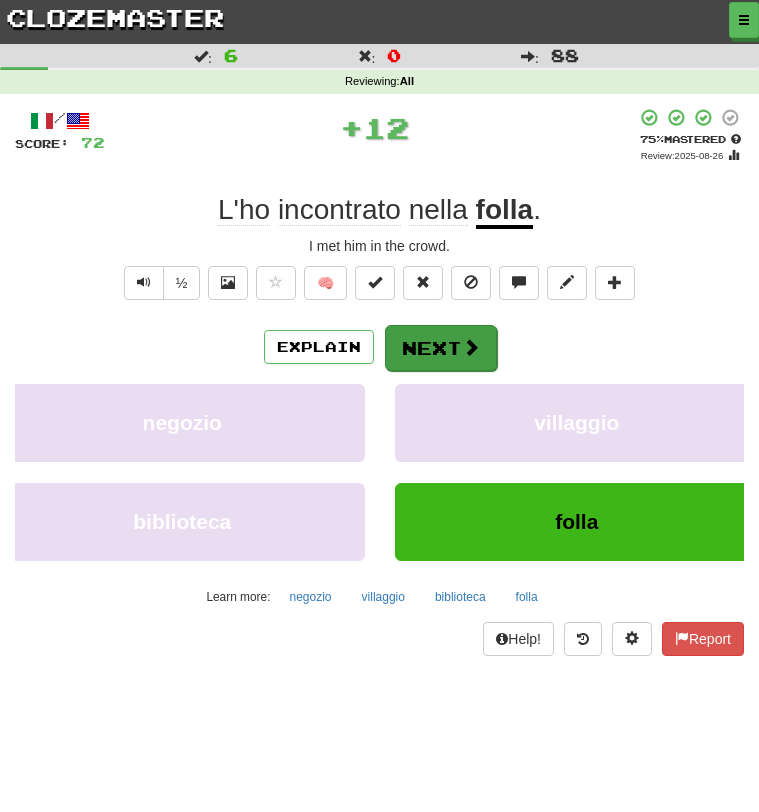 click on "Next" at bounding box center (441, 348) 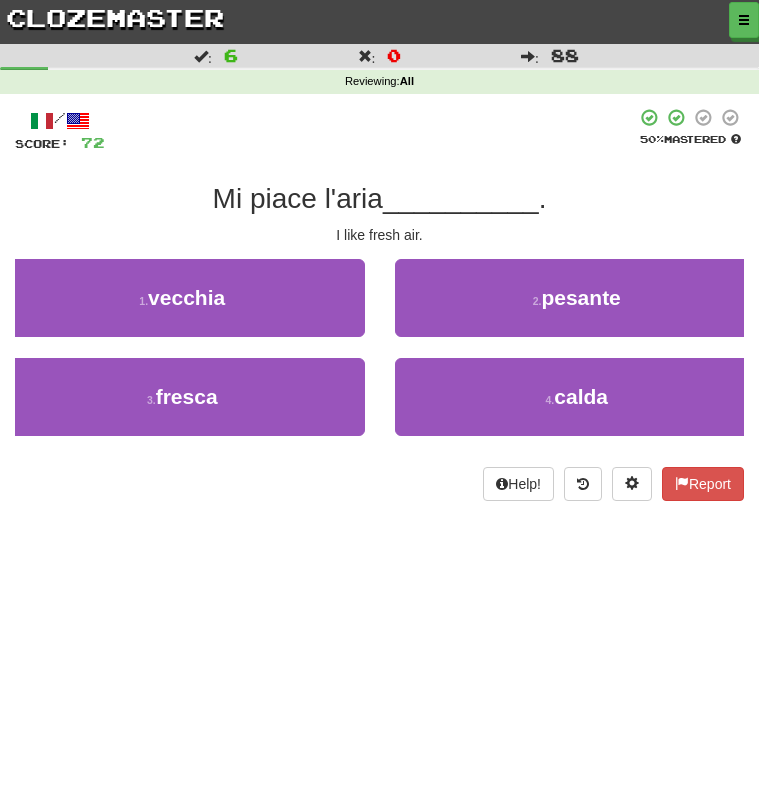 click on "2 .  pesante" at bounding box center [577, 308] 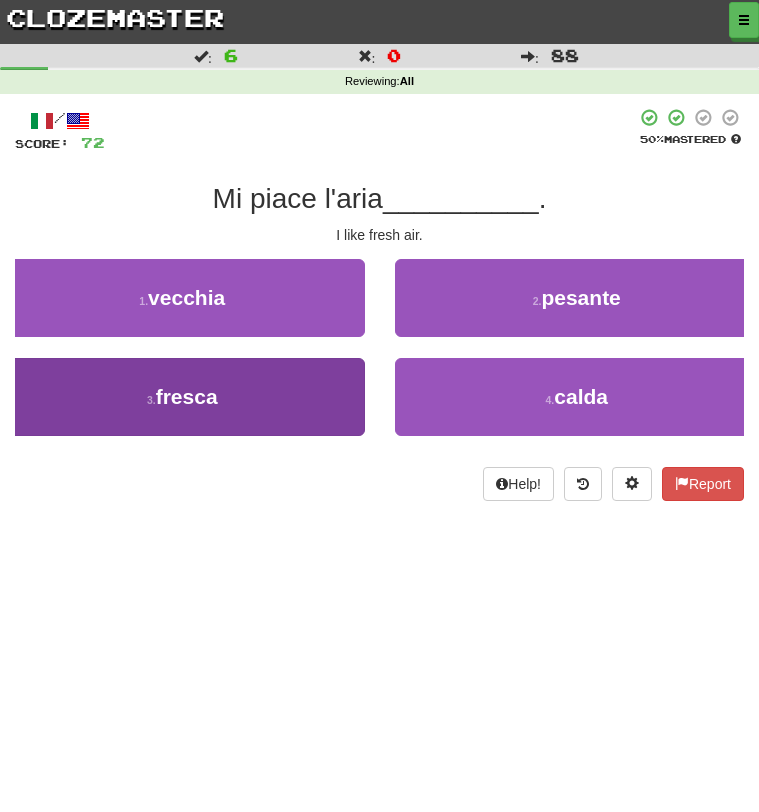 click on "3 .  fresca" at bounding box center (182, 397) 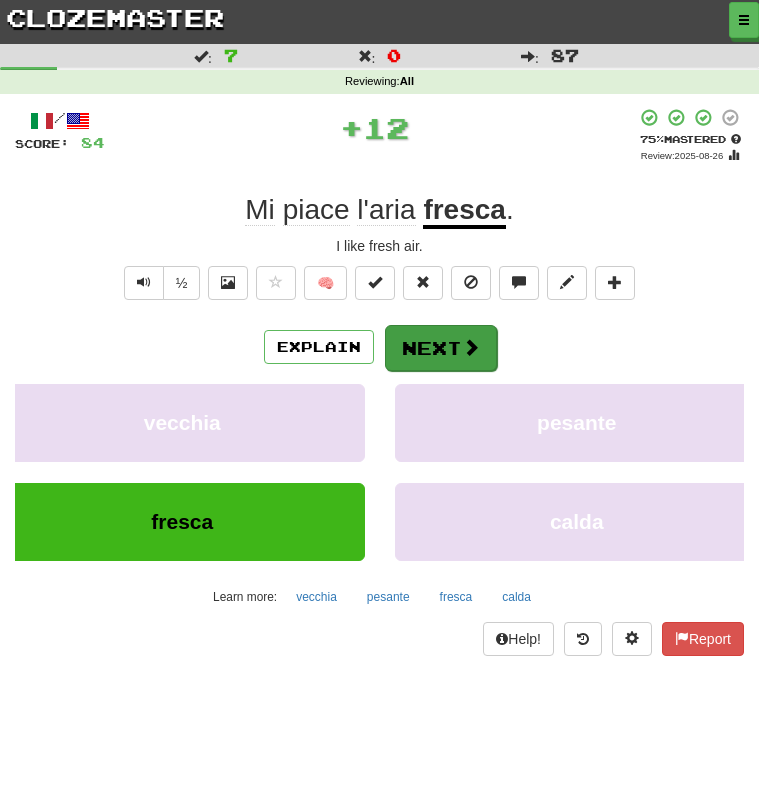 click on "Next" at bounding box center (441, 348) 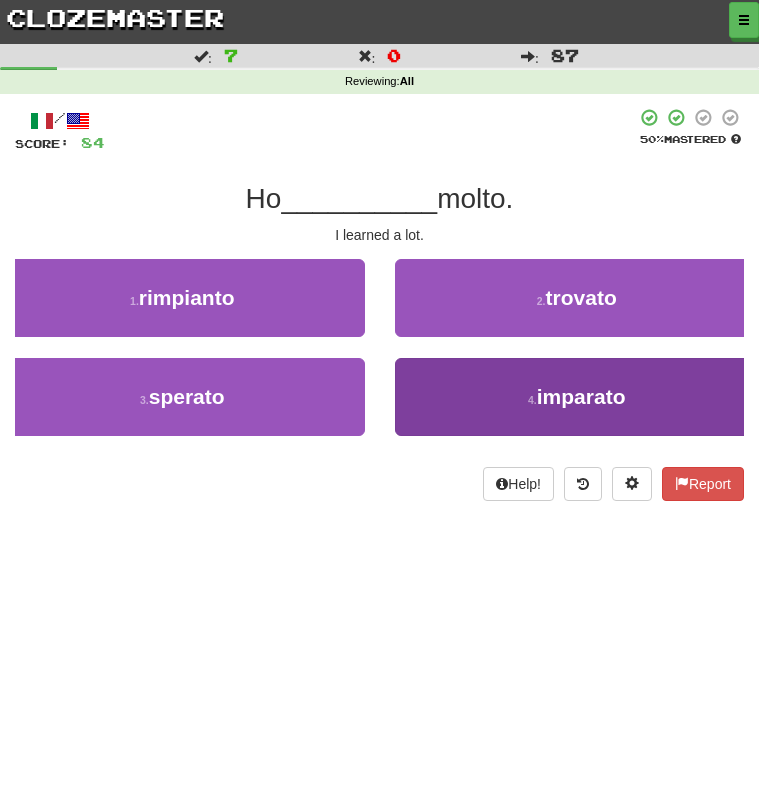 click on "4 .  imparato" at bounding box center (577, 397) 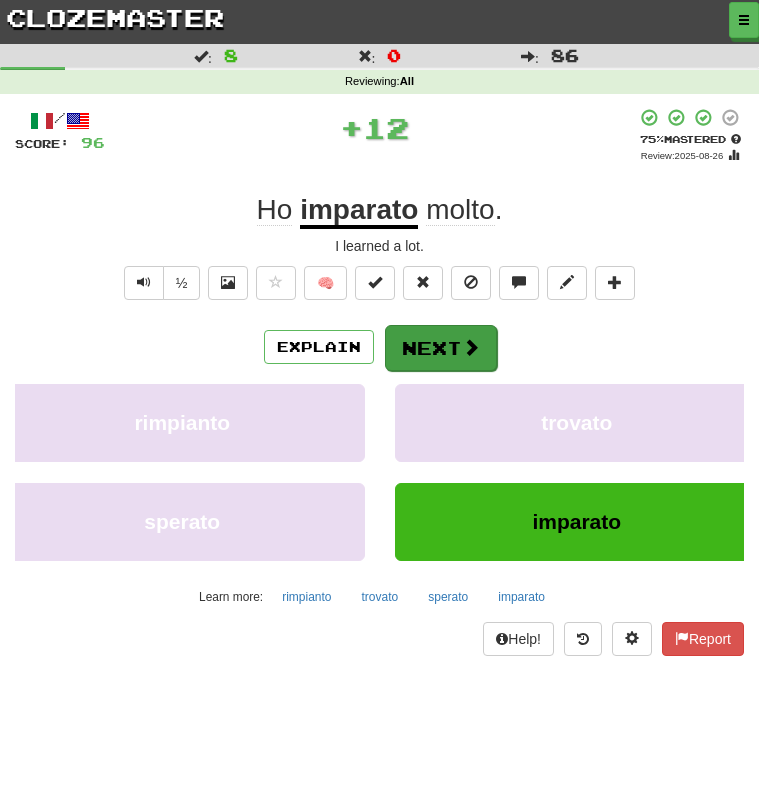click at bounding box center [471, 347] 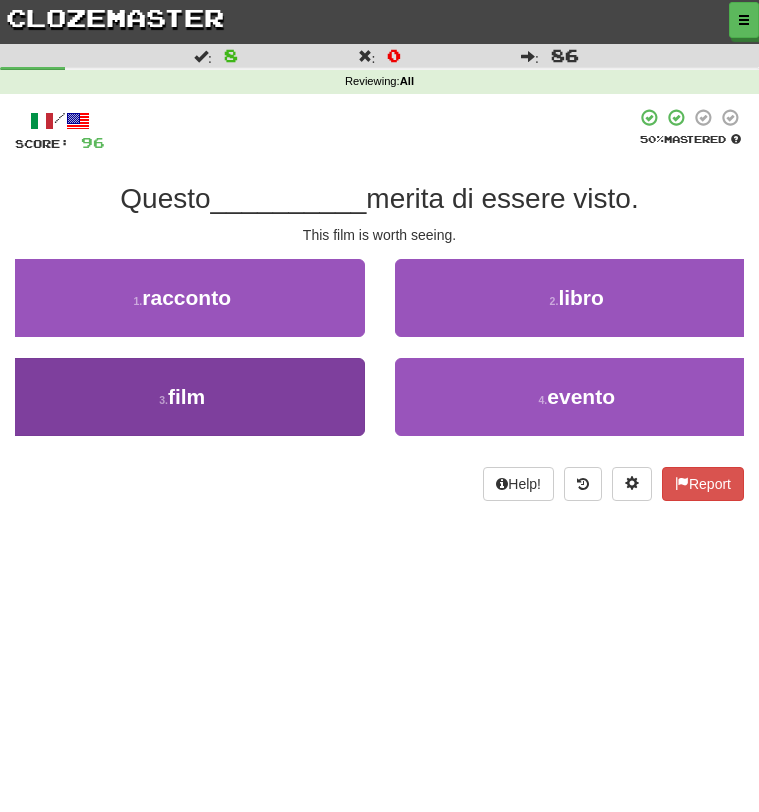 click on "3 .  film" at bounding box center (182, 397) 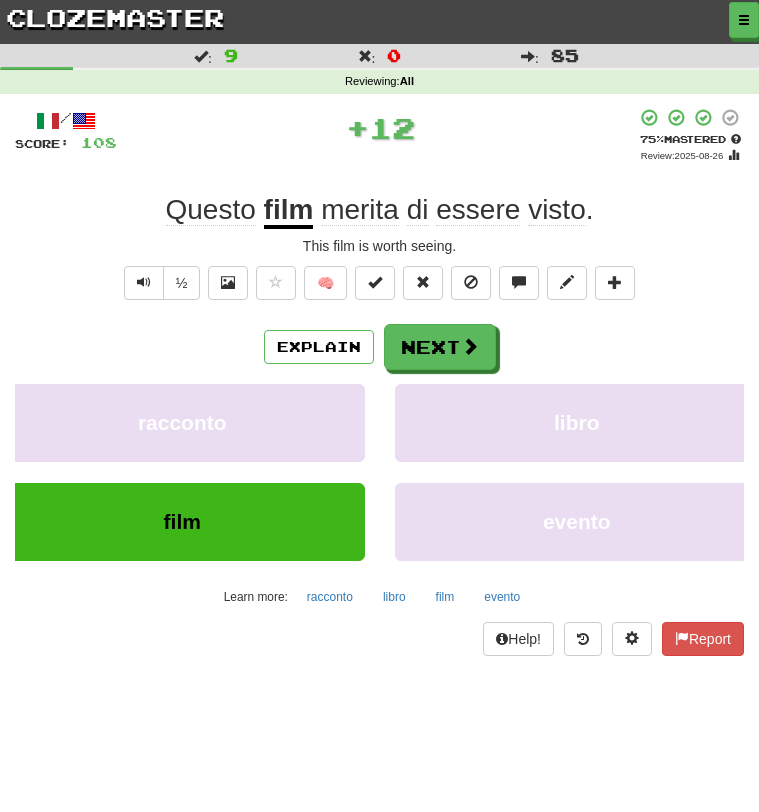 click on "Explain Next racconto libro film evento Learn more: racconto libro film evento" at bounding box center (379, 468) 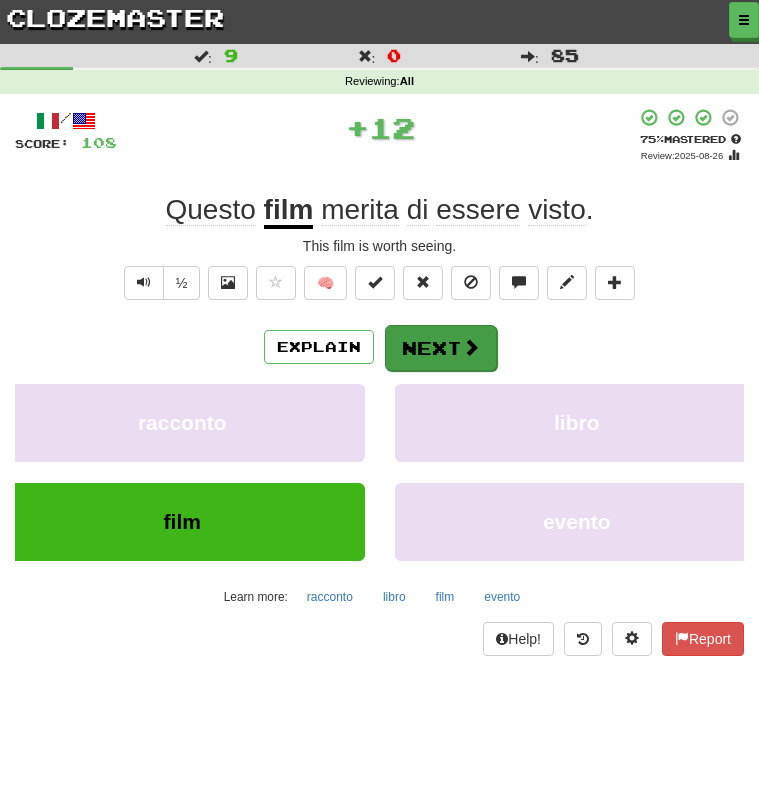 click on "Next" at bounding box center (441, 348) 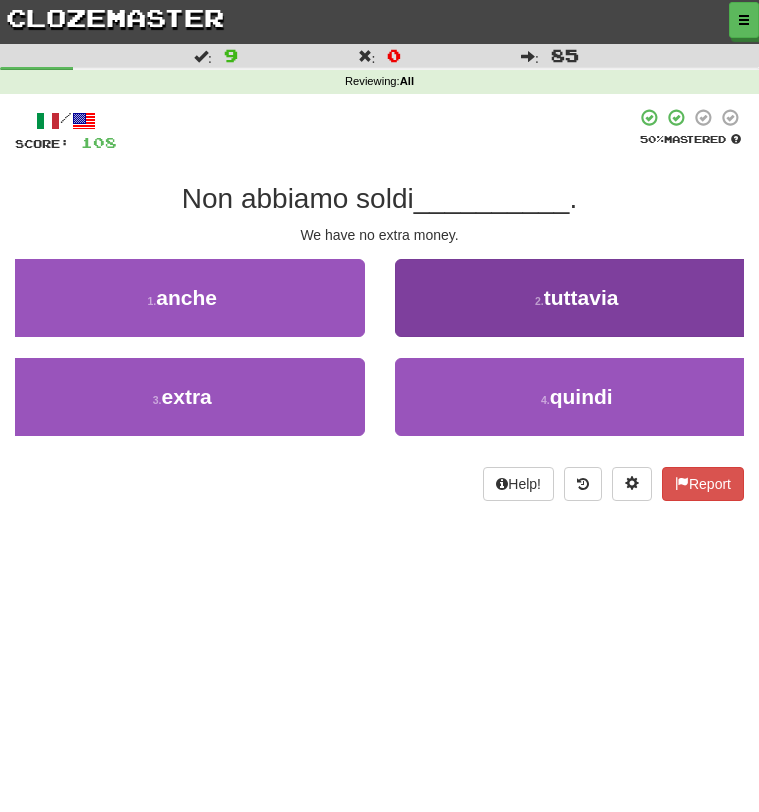 click on "2 ." at bounding box center (539, 301) 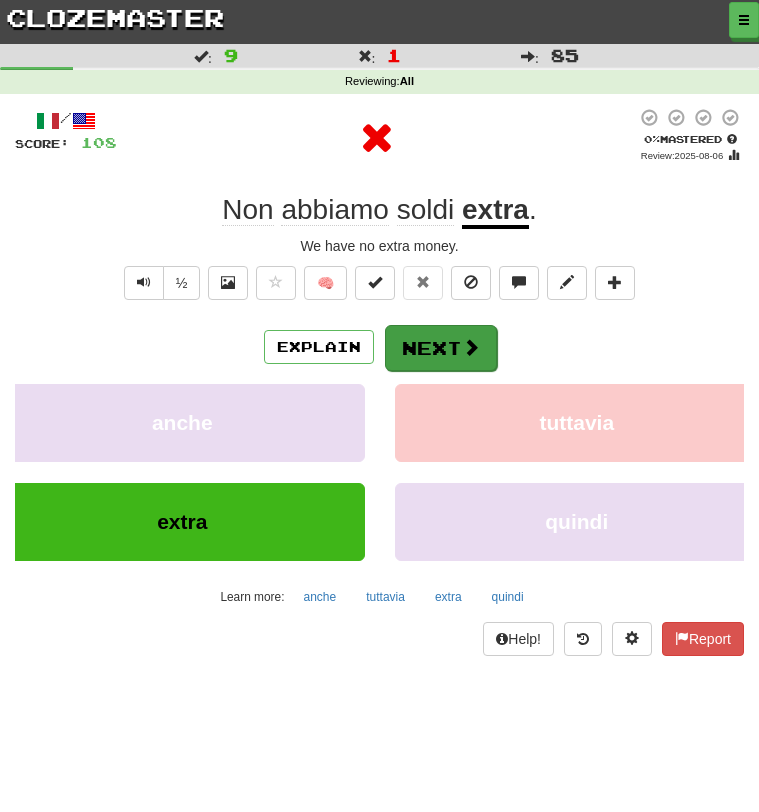 click on "Next" at bounding box center [441, 348] 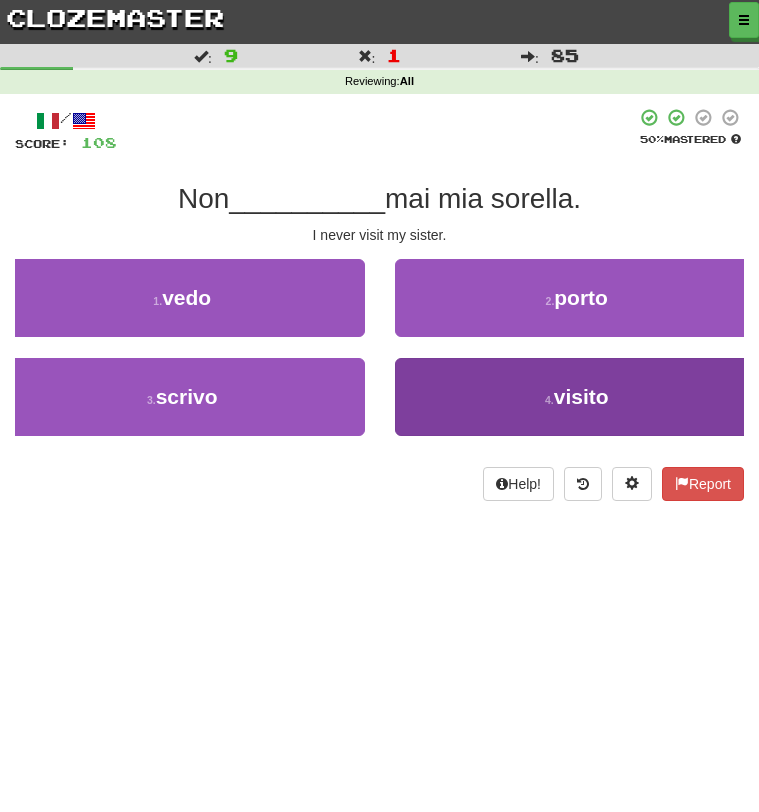 click on "4 .  visito" at bounding box center (577, 397) 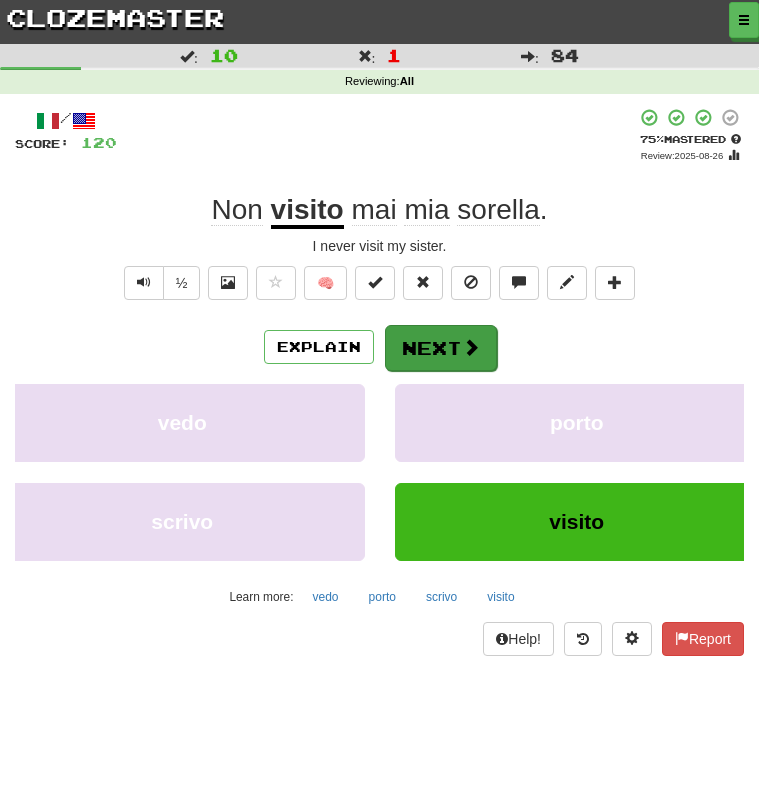 click on "Next" at bounding box center [441, 348] 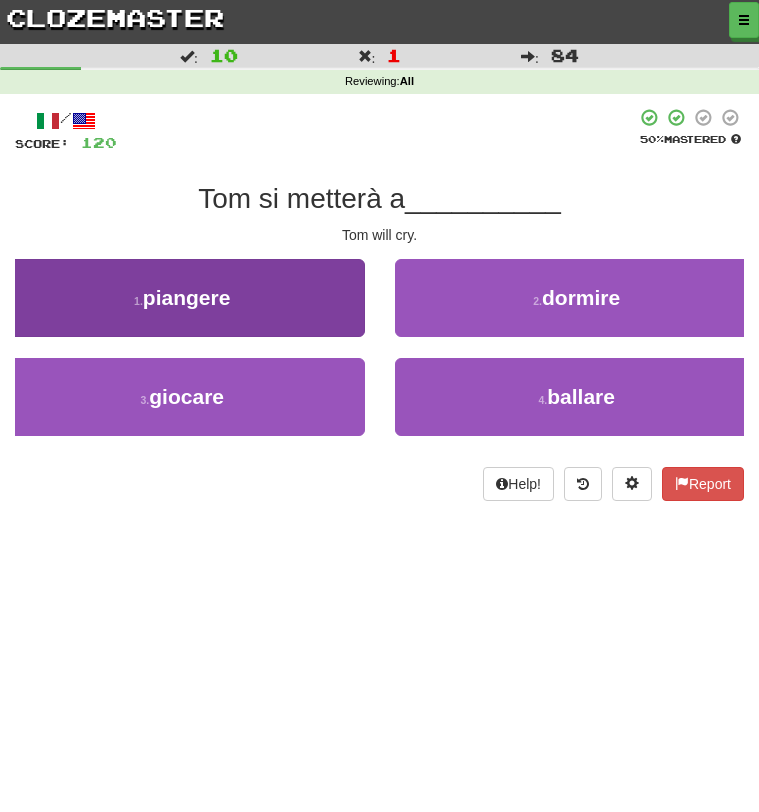 click on "1 .  piangere" at bounding box center (182, 298) 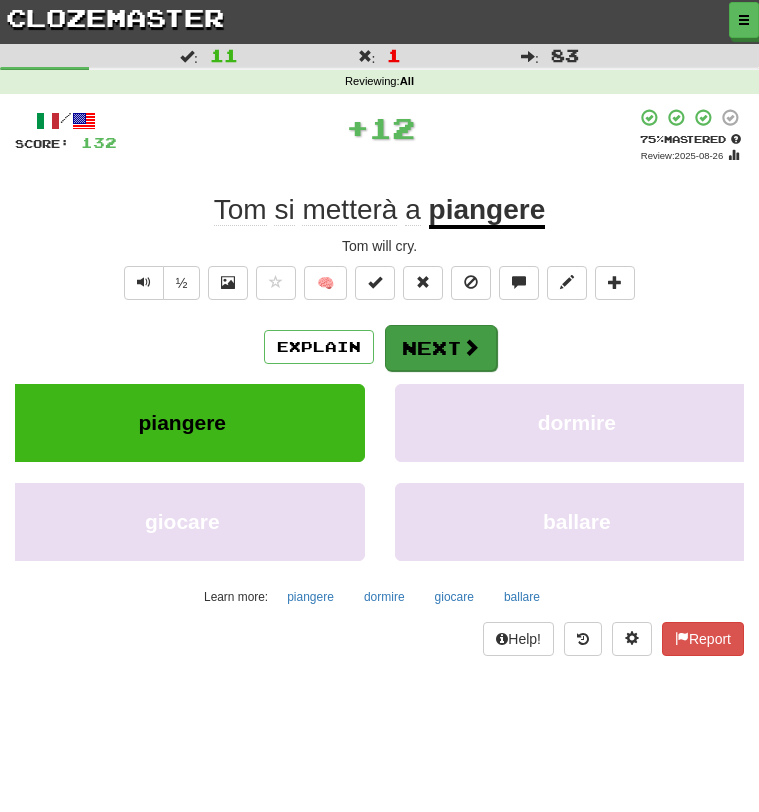 click on "Next" at bounding box center [441, 348] 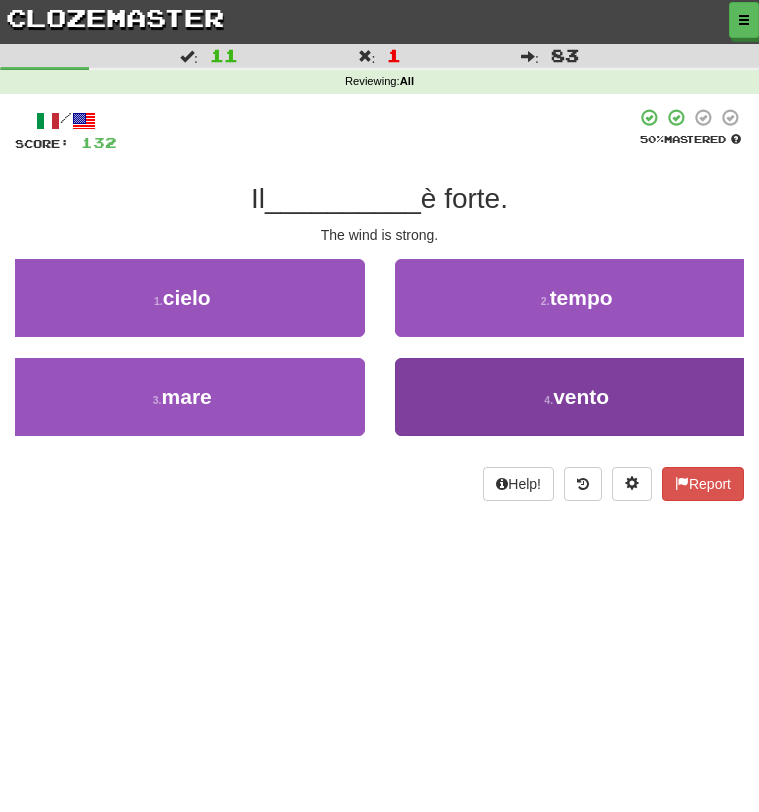 click on "4 .  vento" at bounding box center (577, 397) 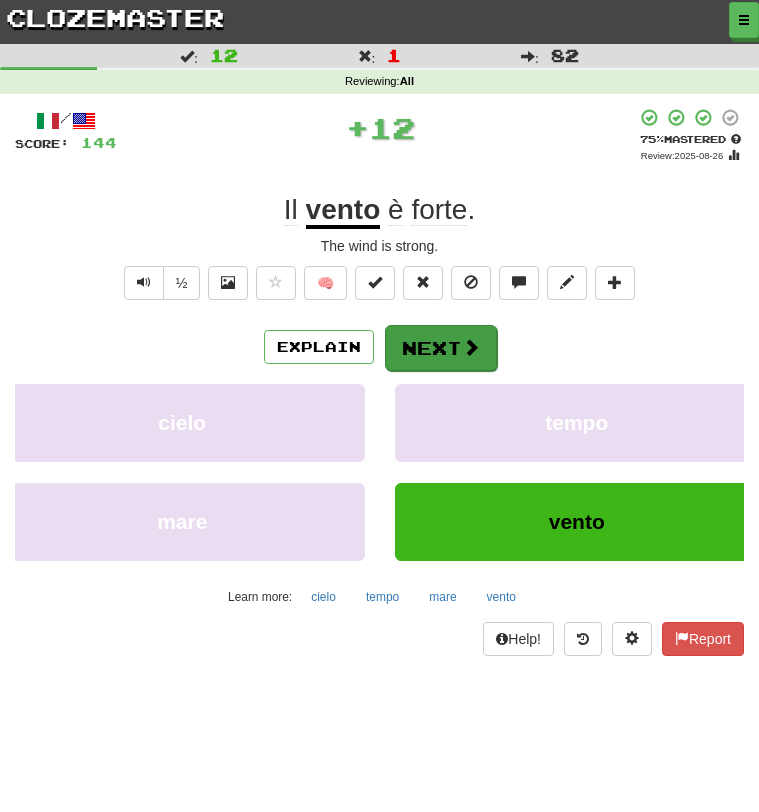 click on "Next" at bounding box center [441, 348] 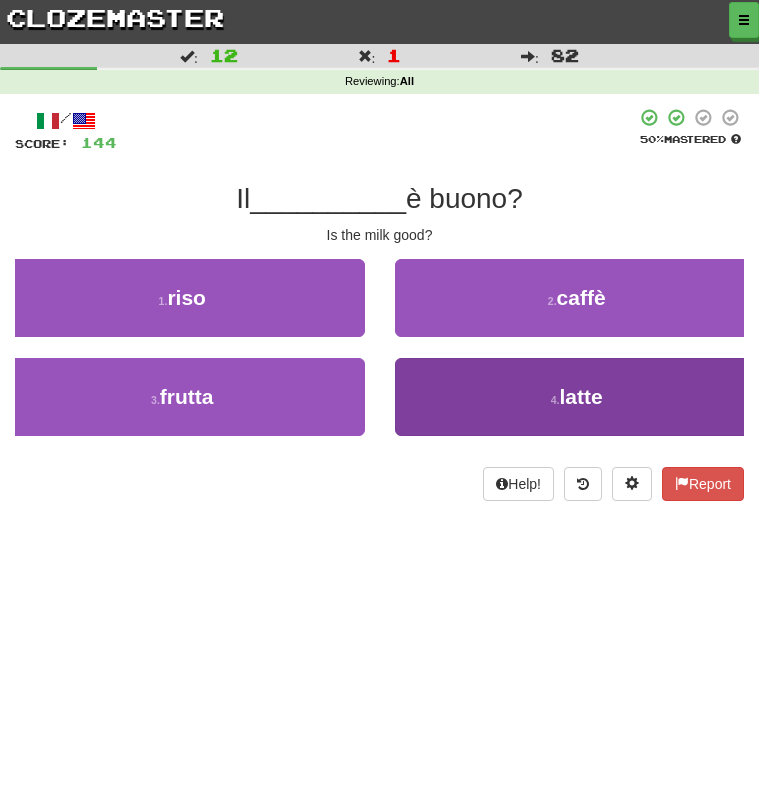 click on "4 .  latte" at bounding box center [577, 397] 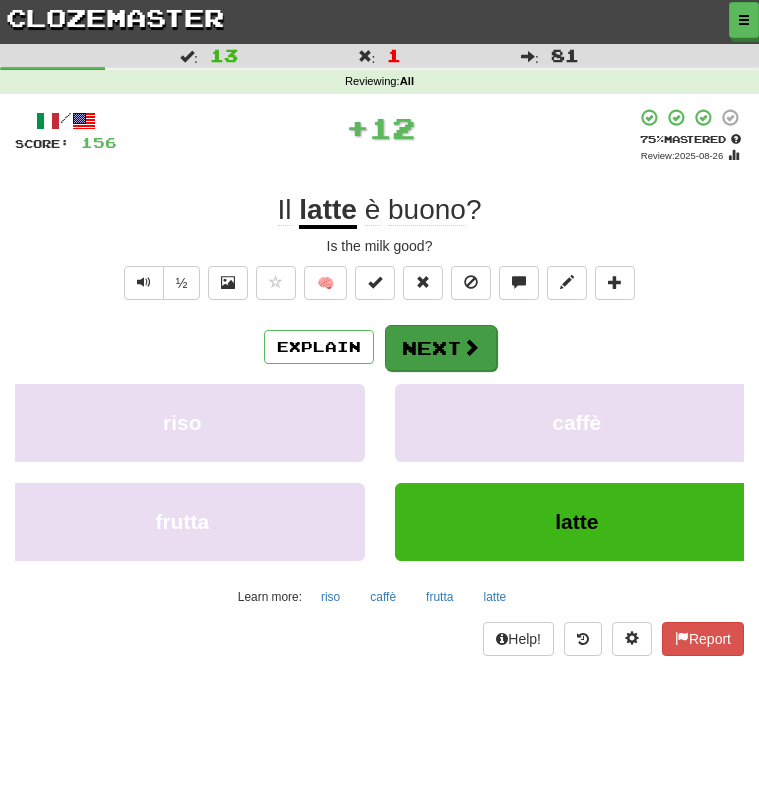 click on "Next" at bounding box center [441, 348] 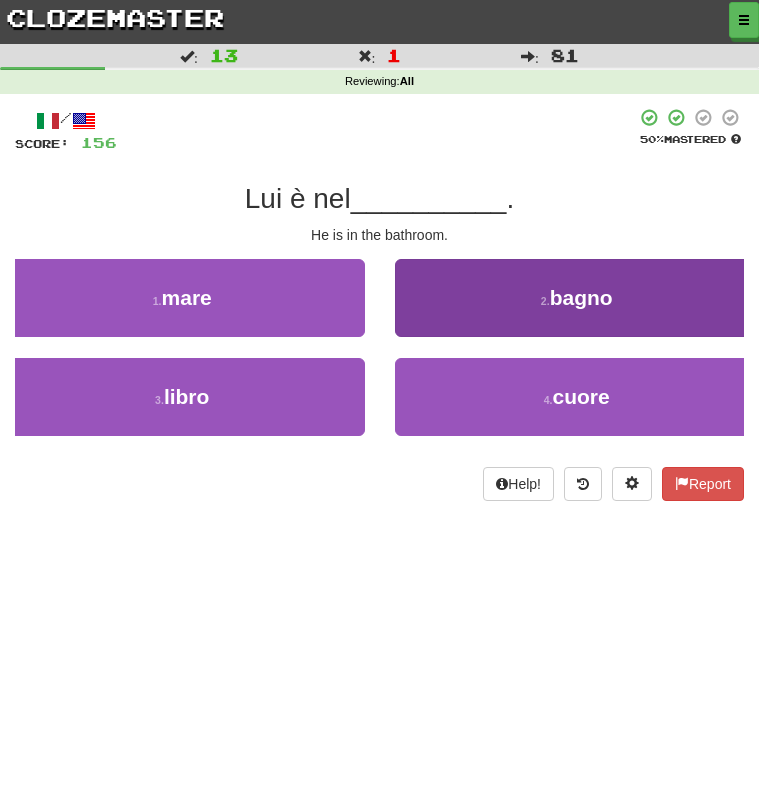 click on "2 .  bagno" at bounding box center [577, 298] 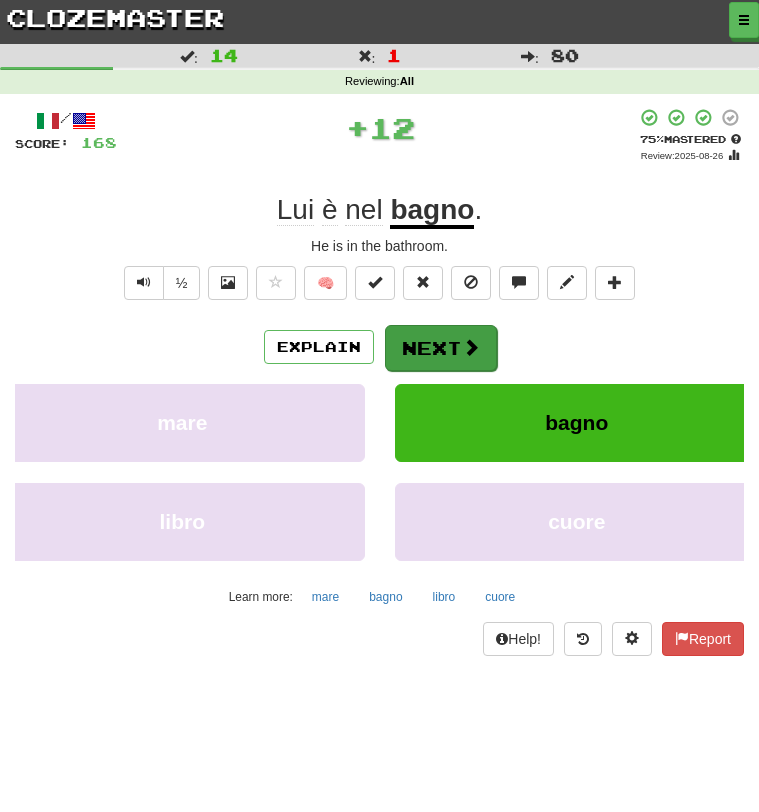 click on "Next" at bounding box center (441, 348) 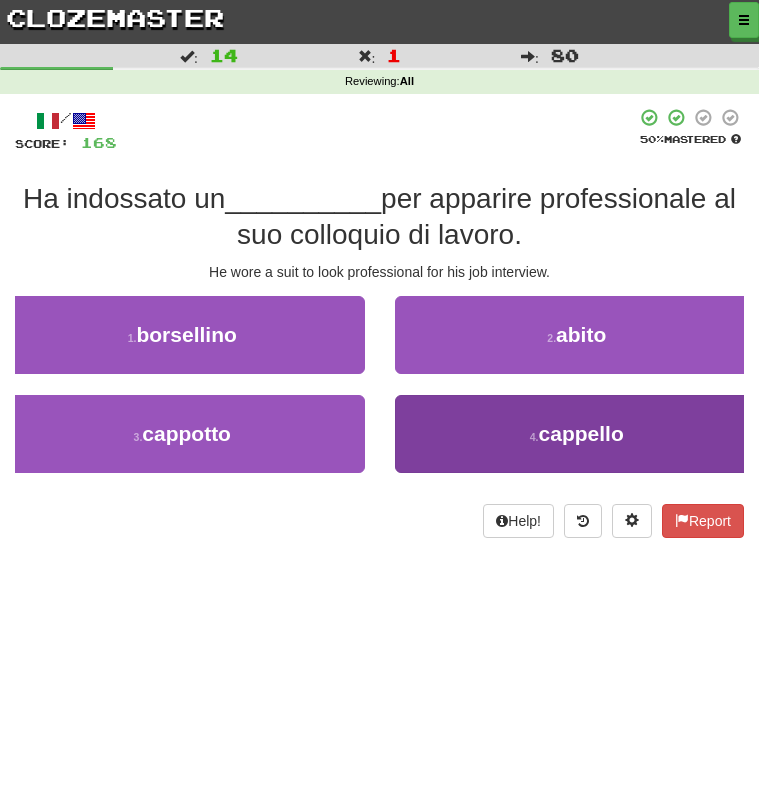 click on "4 .  cappello" at bounding box center (577, 434) 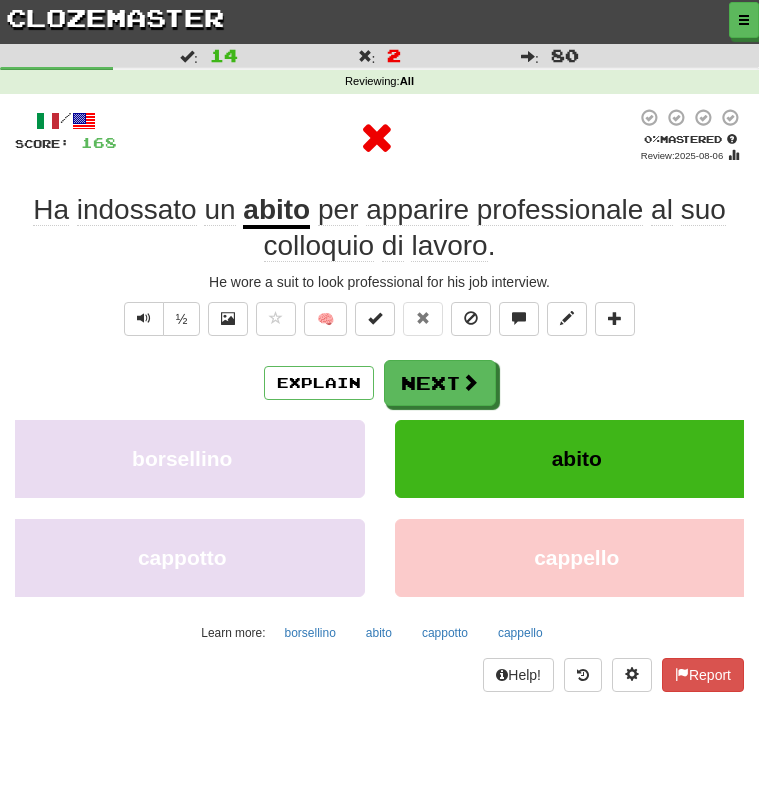 click on "clozemaster" at bounding box center (115, 17) 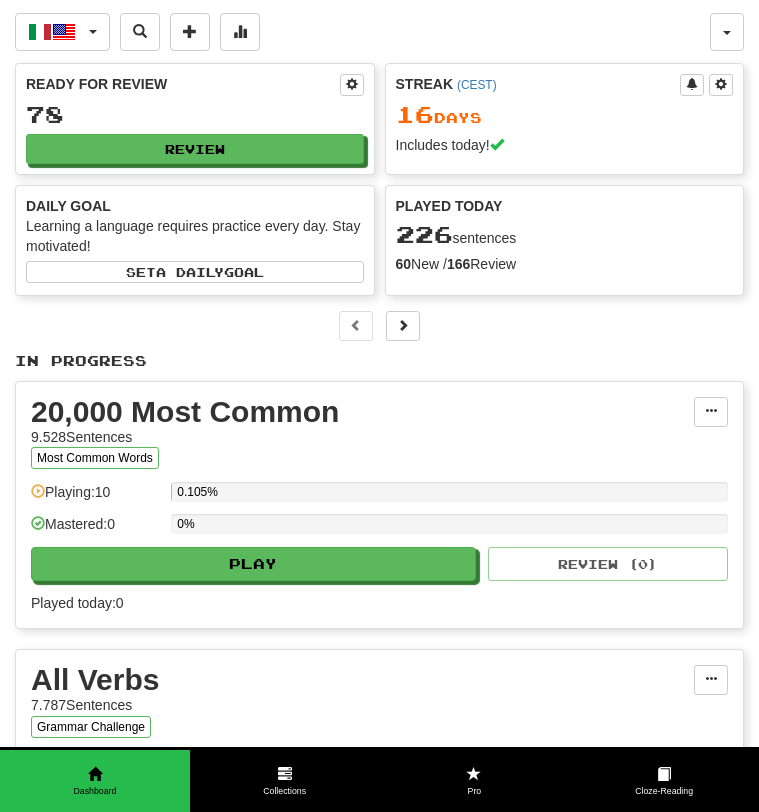 scroll, scrollTop: 0, scrollLeft: 0, axis: both 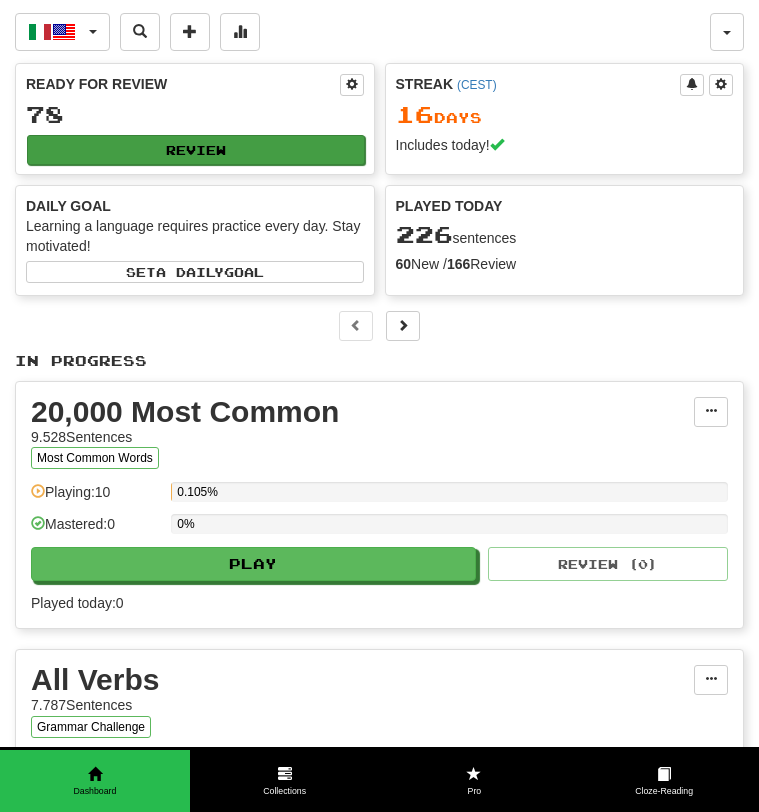 click on "Review" at bounding box center [196, 150] 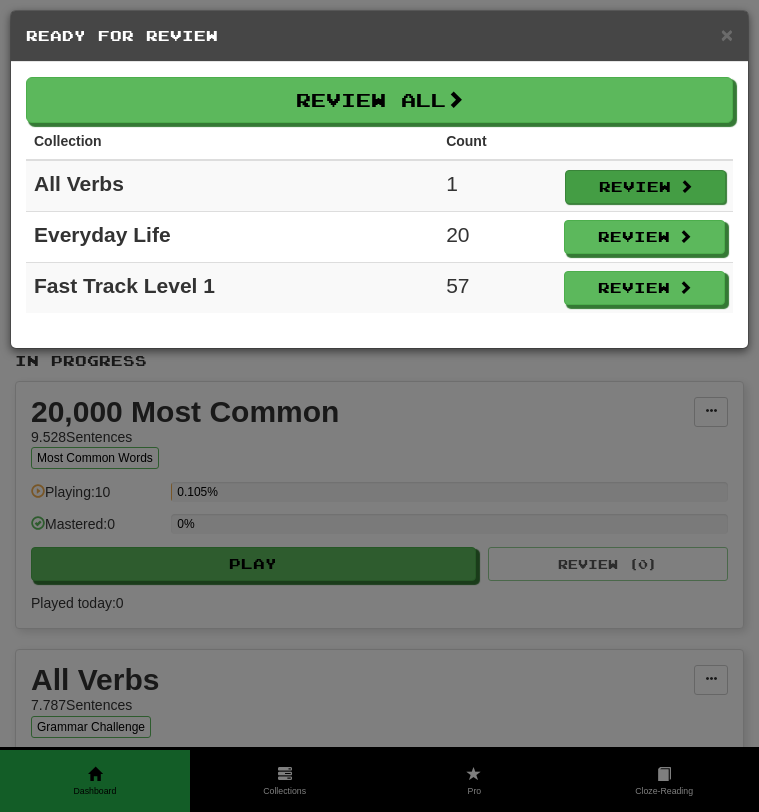click on "Review" at bounding box center (645, 187) 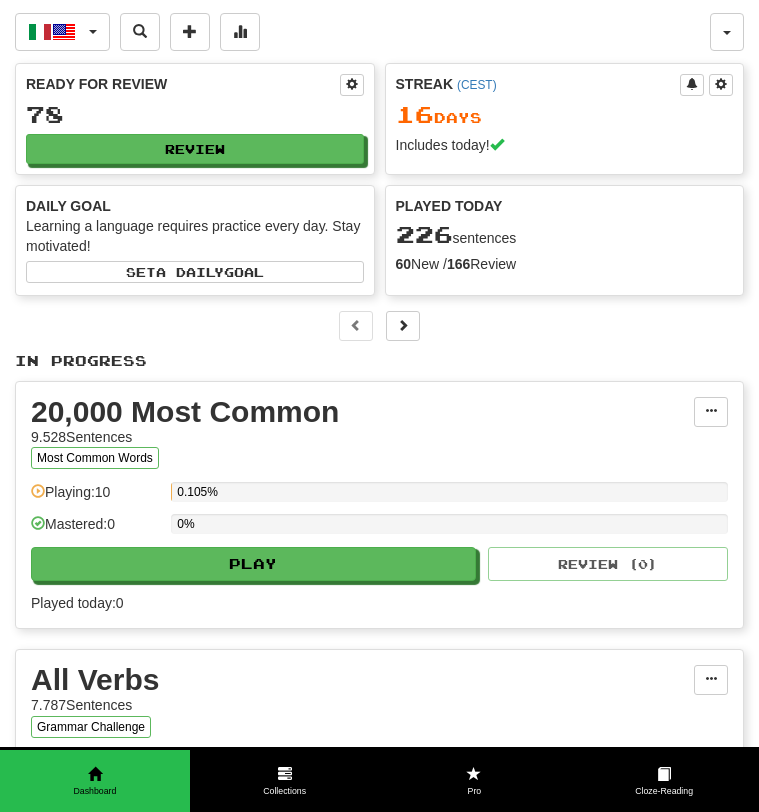 select on "***" 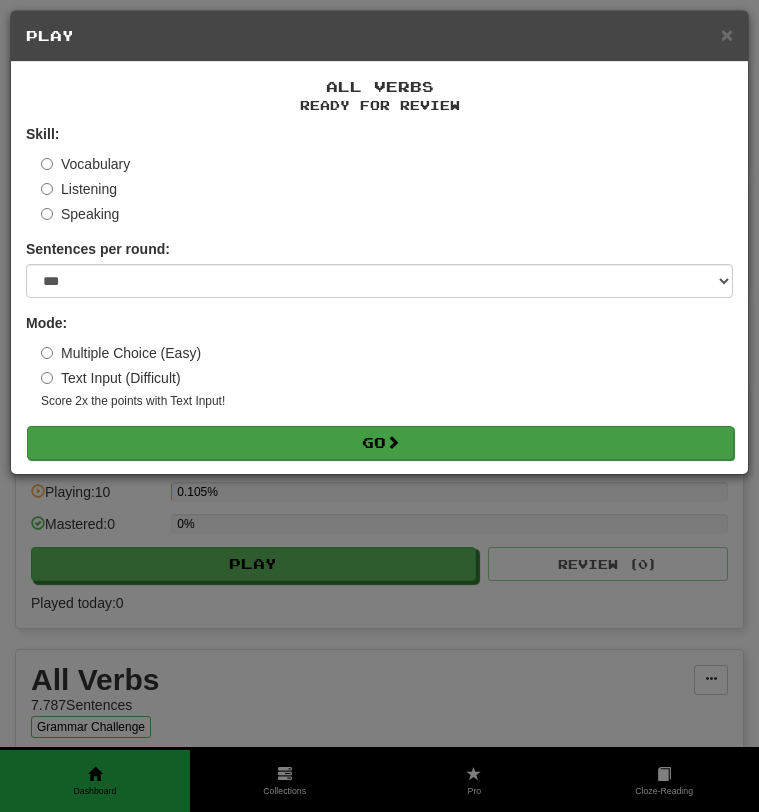 click at bounding box center (393, 442) 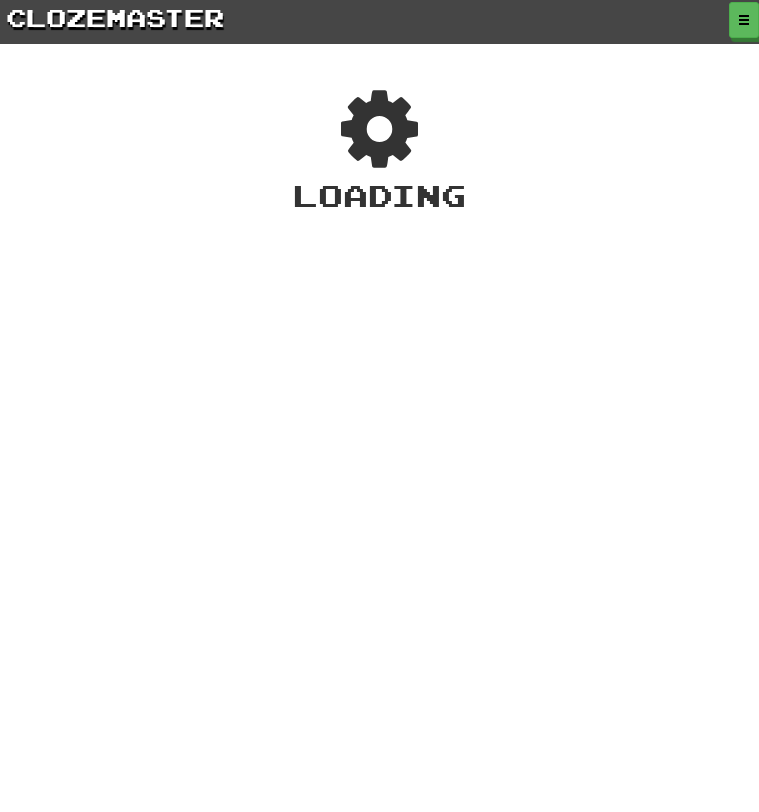 scroll, scrollTop: 0, scrollLeft: 0, axis: both 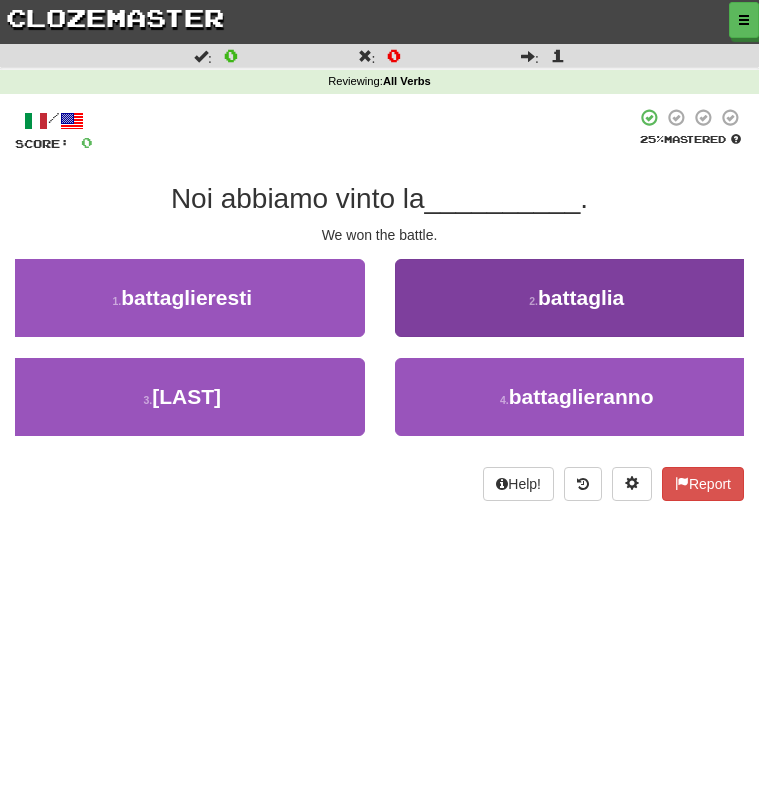 click on "2 .  battaglia" at bounding box center [577, 298] 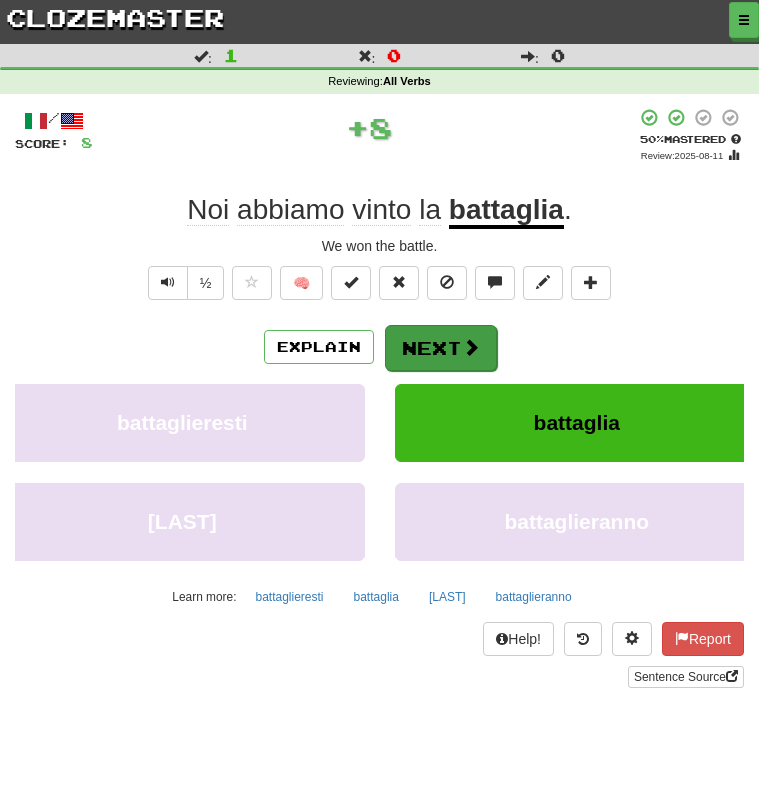 click at bounding box center [471, 347] 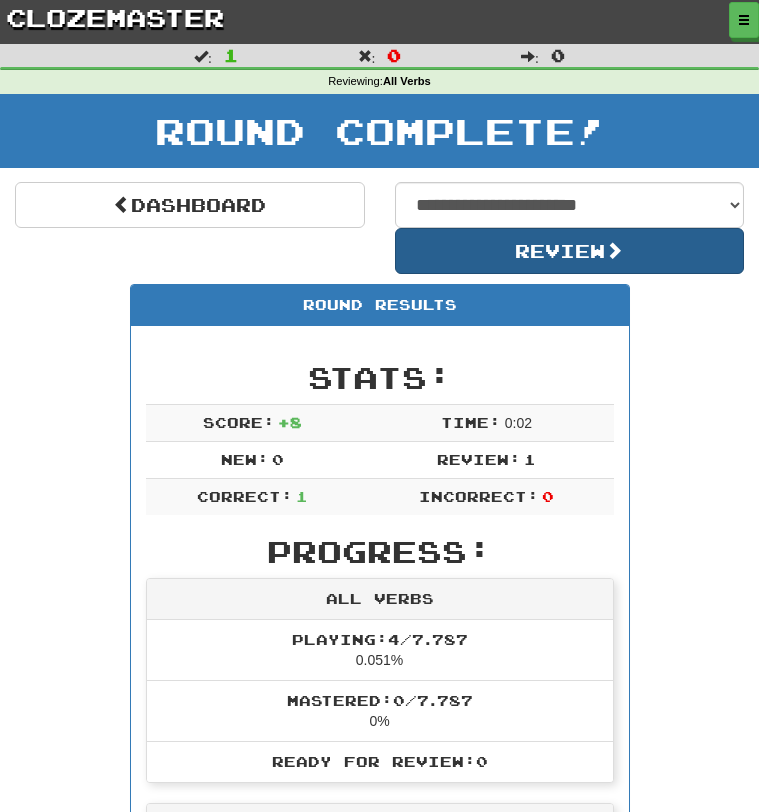 click on "Review" at bounding box center (570, 251) 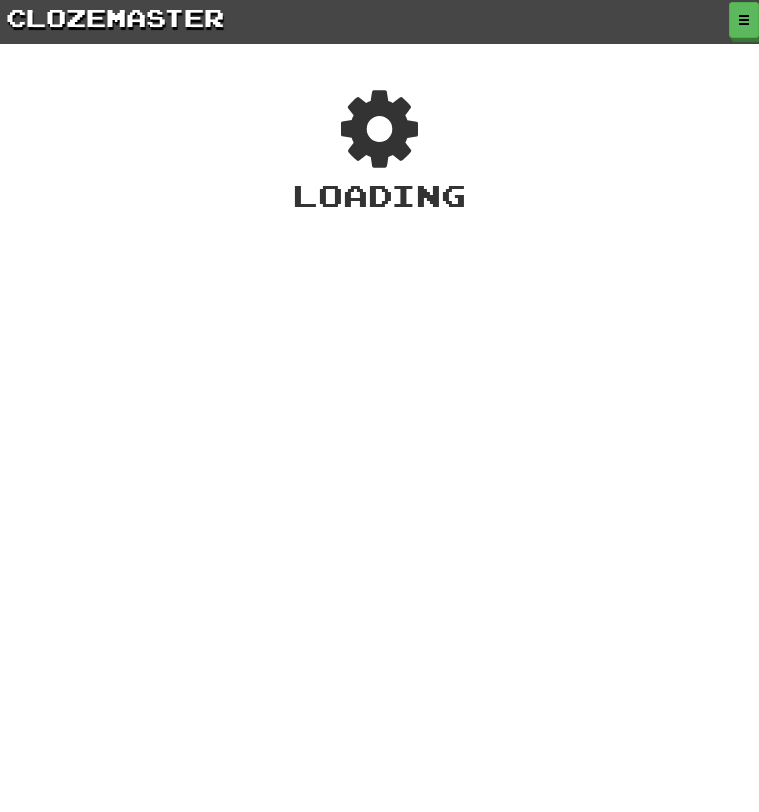 scroll, scrollTop: 0, scrollLeft: 0, axis: both 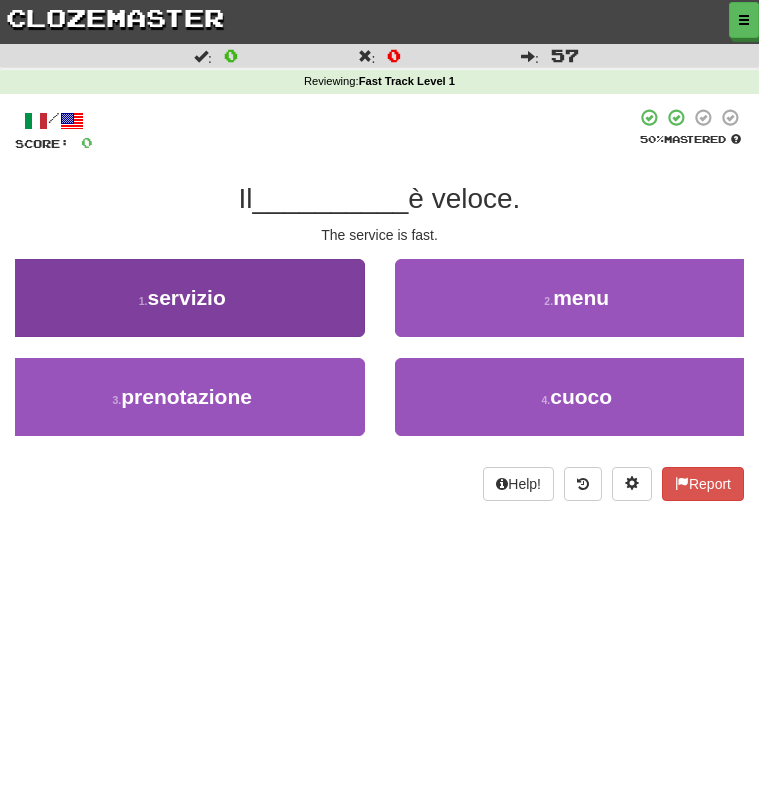 click on "1 .  servizio" at bounding box center [182, 298] 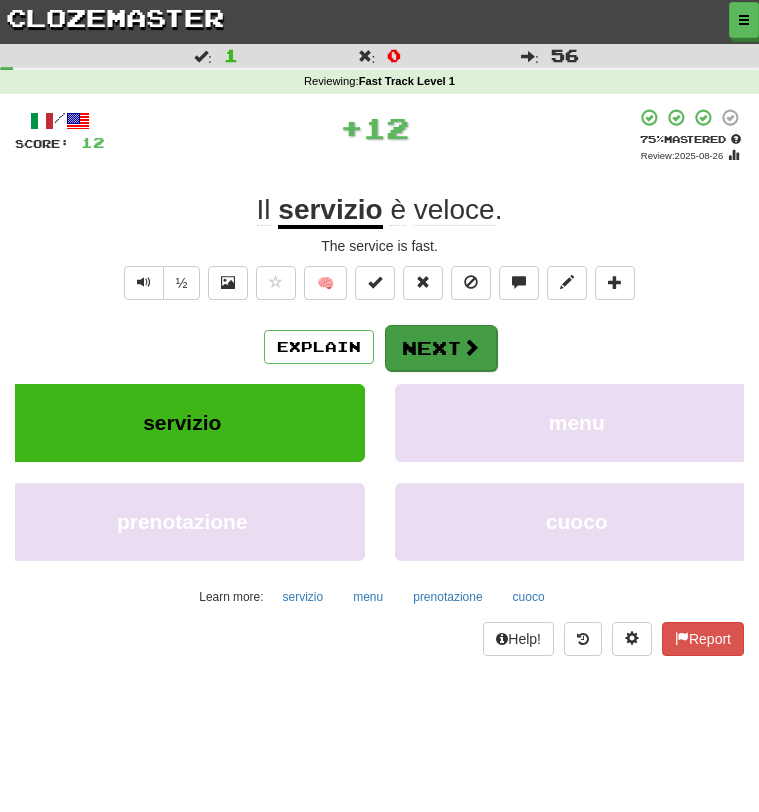 click on "Next" at bounding box center (441, 348) 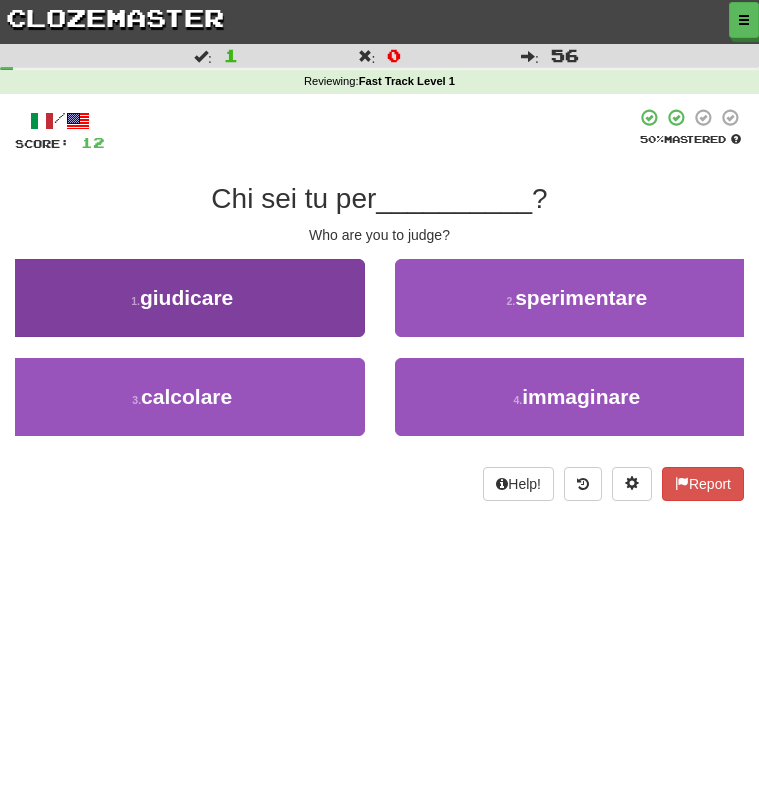 click on "1 .  giudicare" at bounding box center [182, 298] 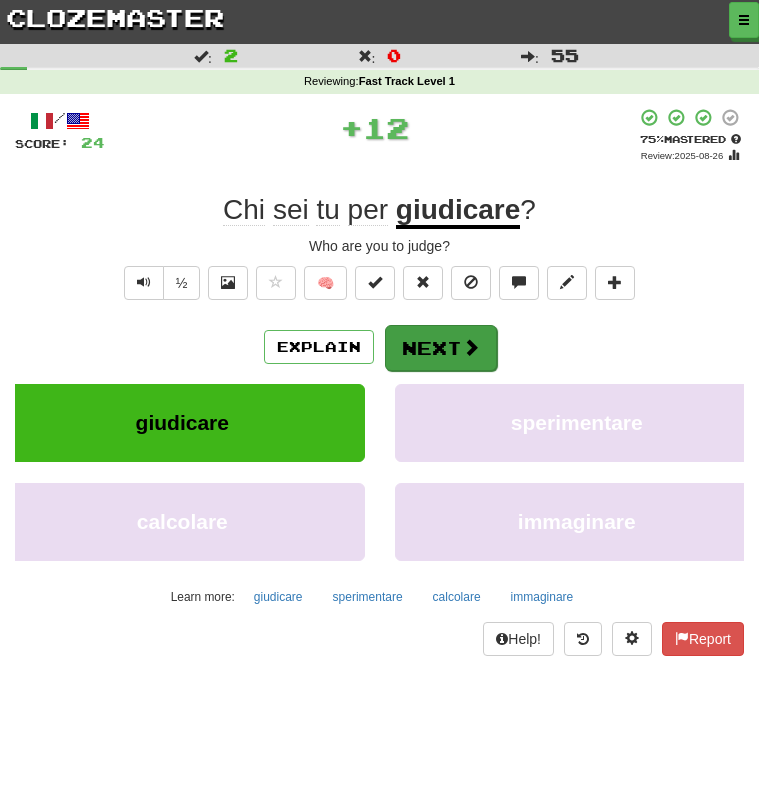 click on "Next" at bounding box center [441, 348] 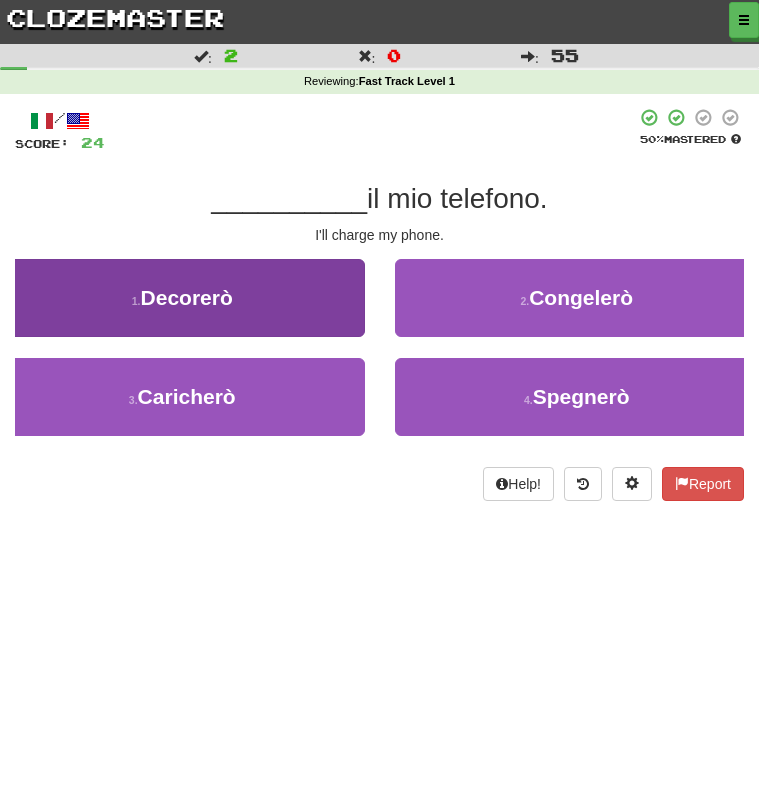 click on "1 .  Decorerò" at bounding box center (182, 298) 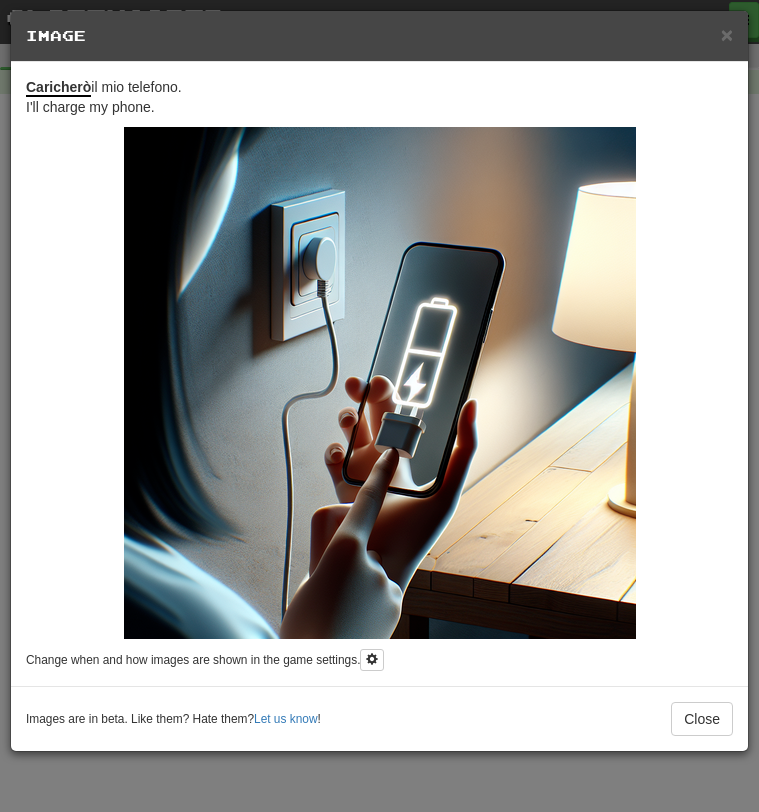click on "× Image" at bounding box center (379, 36) 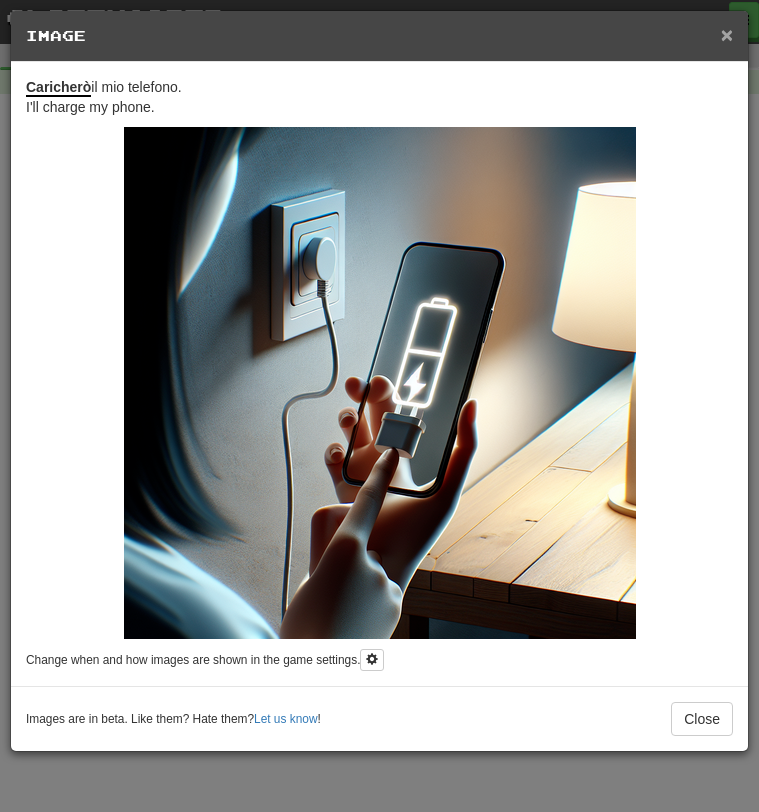 click on "×" at bounding box center [727, 34] 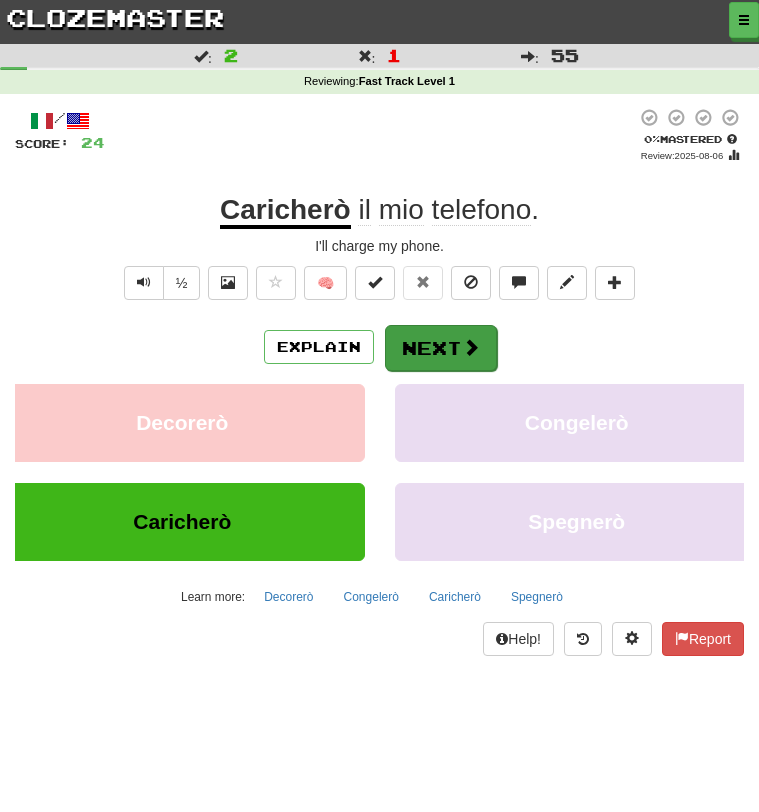 click on "Next" at bounding box center [441, 348] 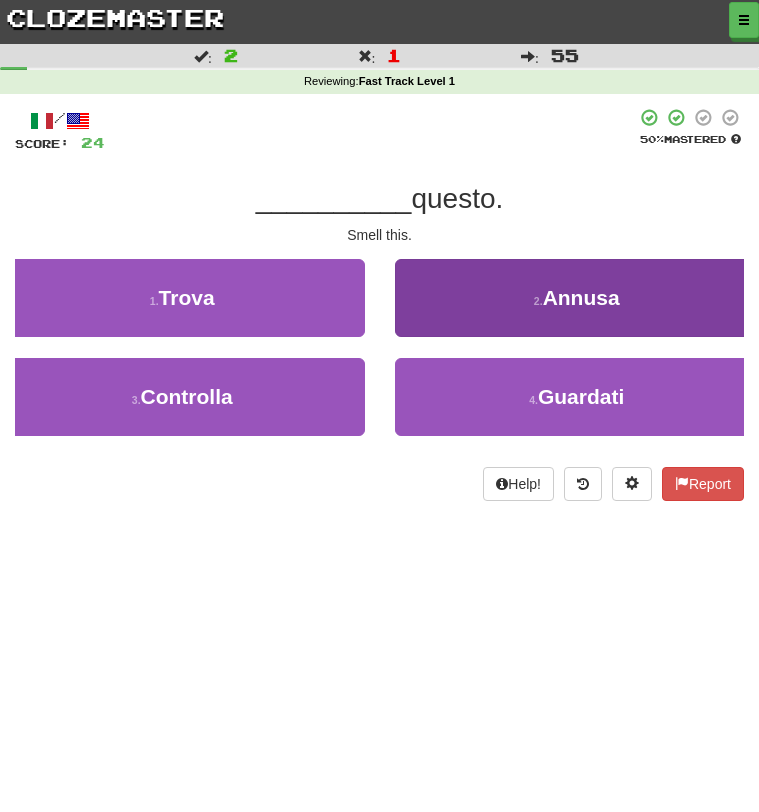 click on "2 .  Annusa" at bounding box center (577, 298) 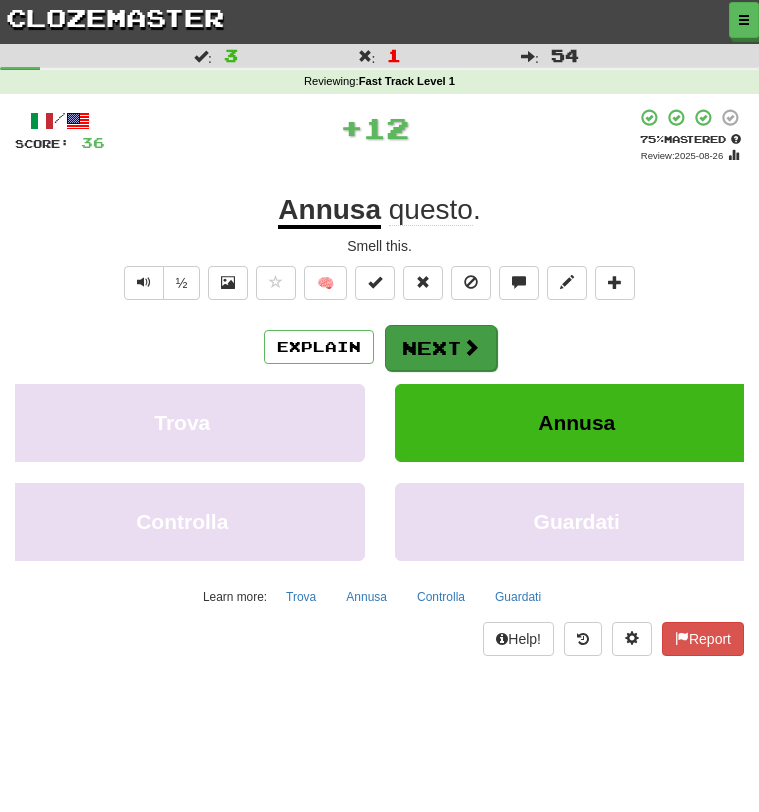 click on "Next" at bounding box center (441, 348) 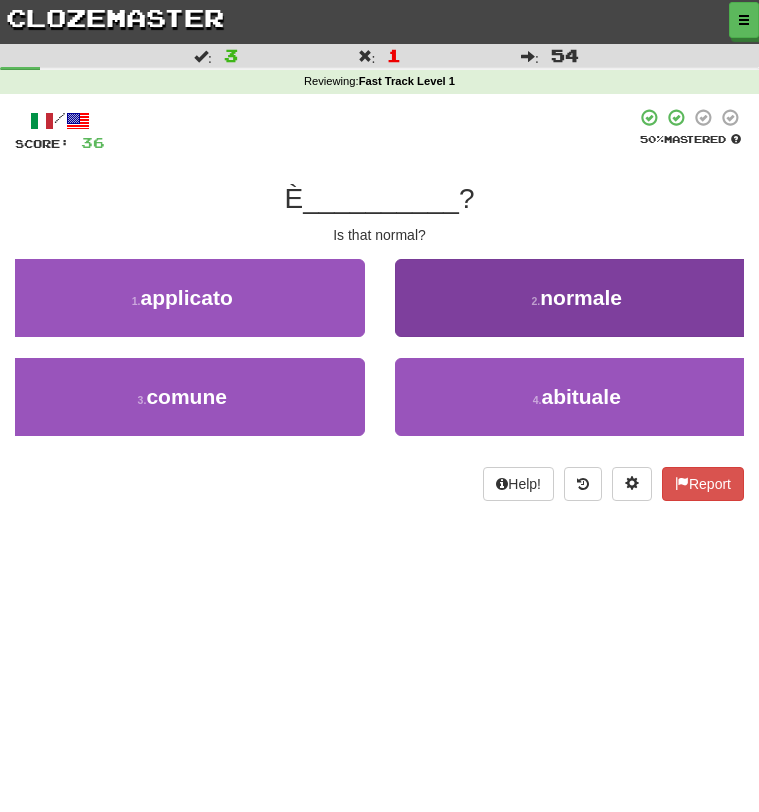 click on "2 .  normale" at bounding box center [577, 298] 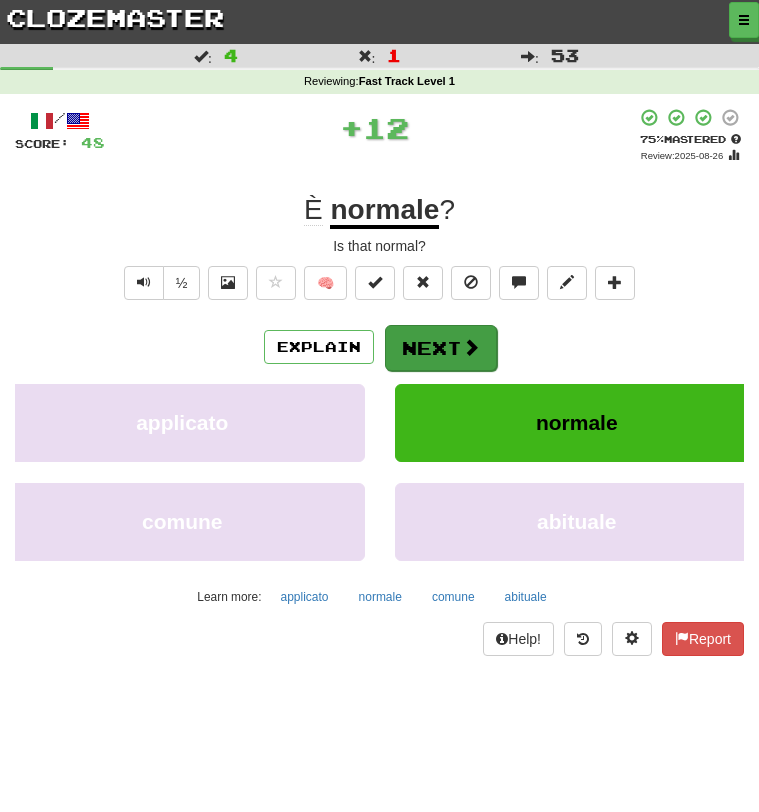 click on "Next" at bounding box center (441, 348) 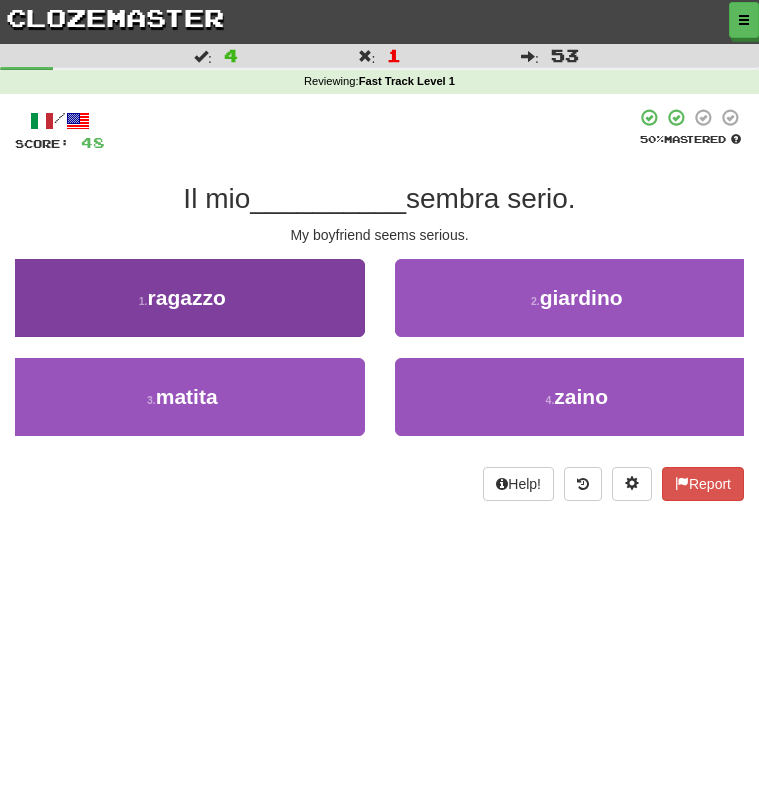 click on "1 .  ragazzo" at bounding box center (182, 298) 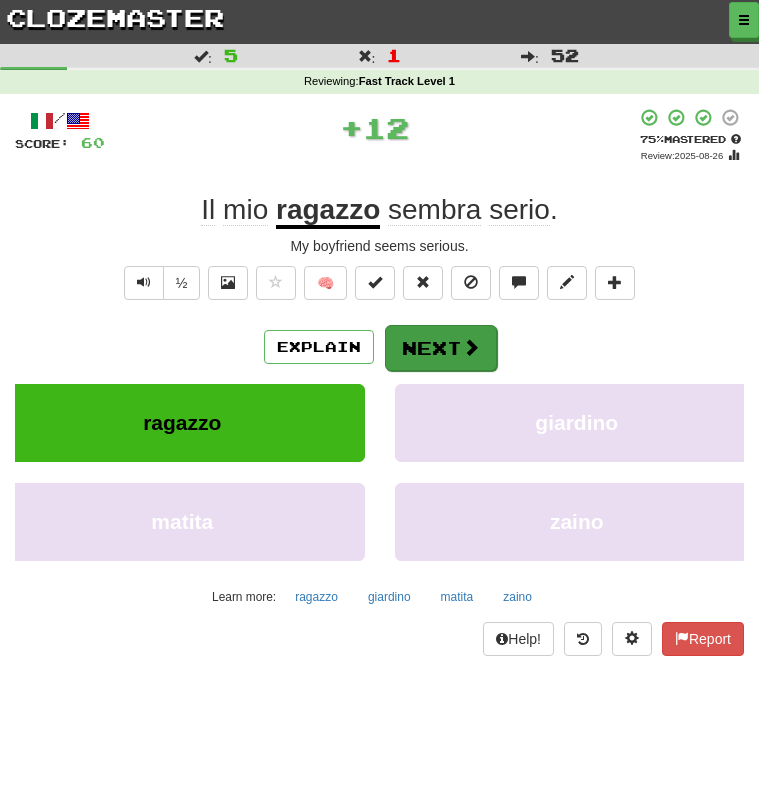 click on "Next" at bounding box center (441, 348) 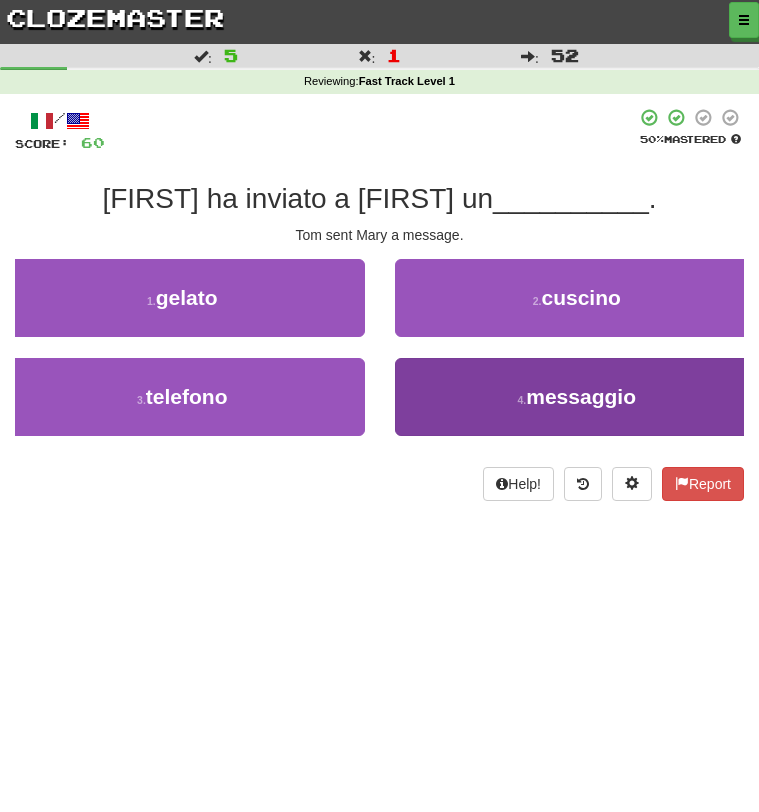 click on "4 .  messaggio" at bounding box center [577, 397] 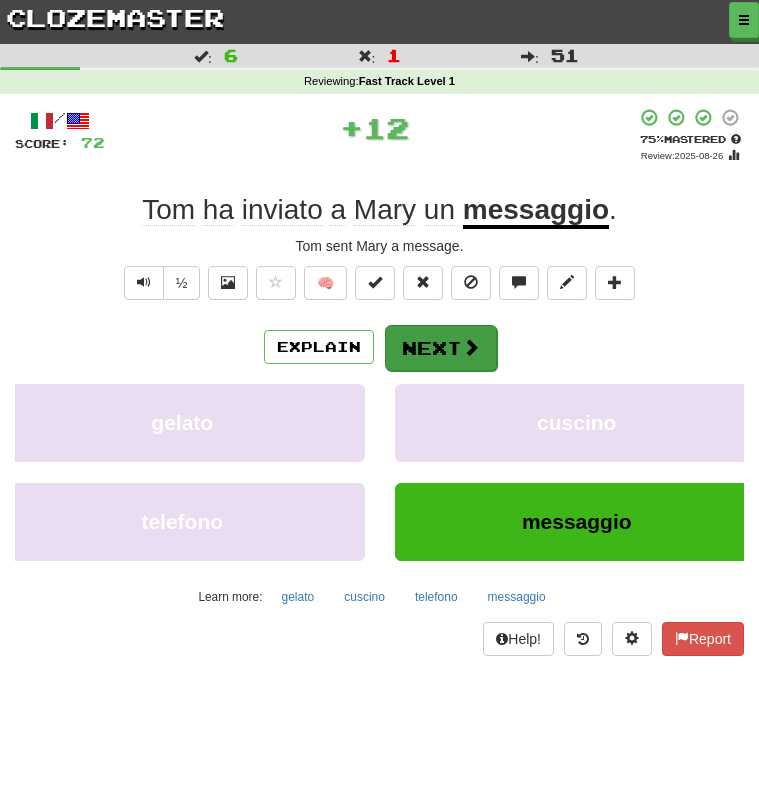 click at bounding box center (471, 347) 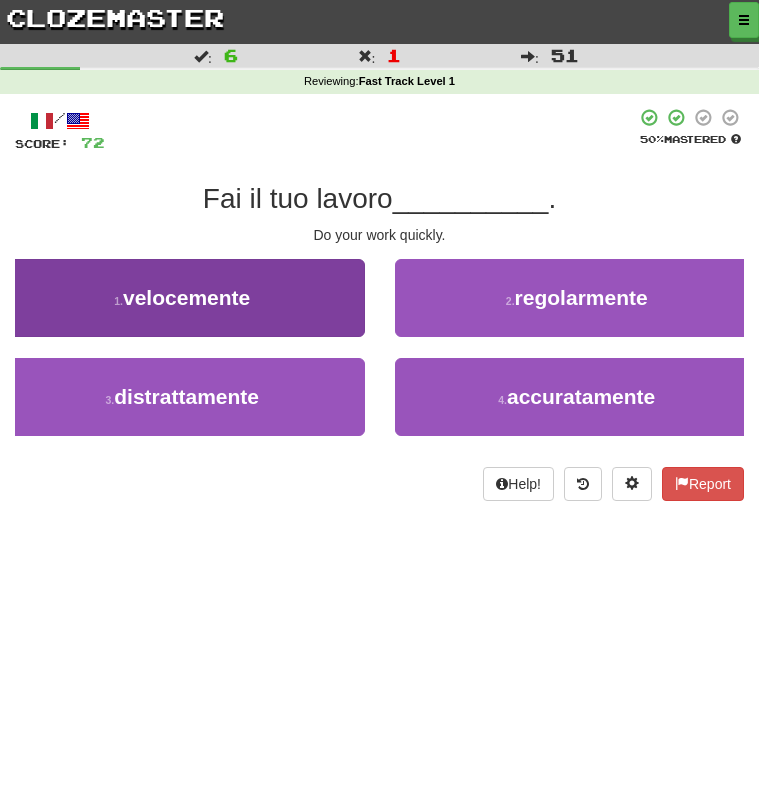 click on "1 .  velocemente" at bounding box center [182, 298] 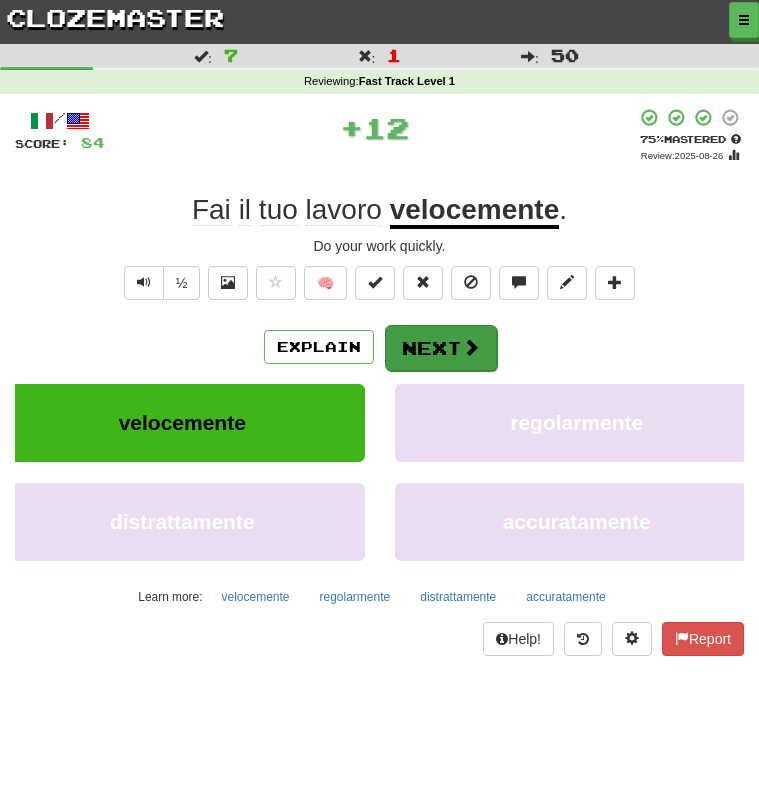 click on "Next" at bounding box center [441, 348] 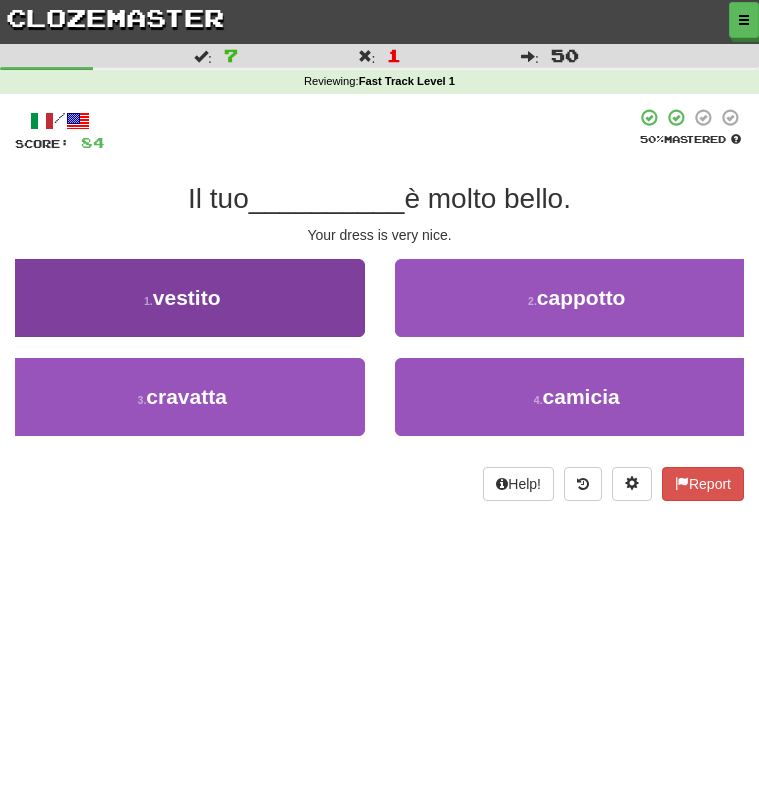 click on "1 .  vestito" at bounding box center (182, 298) 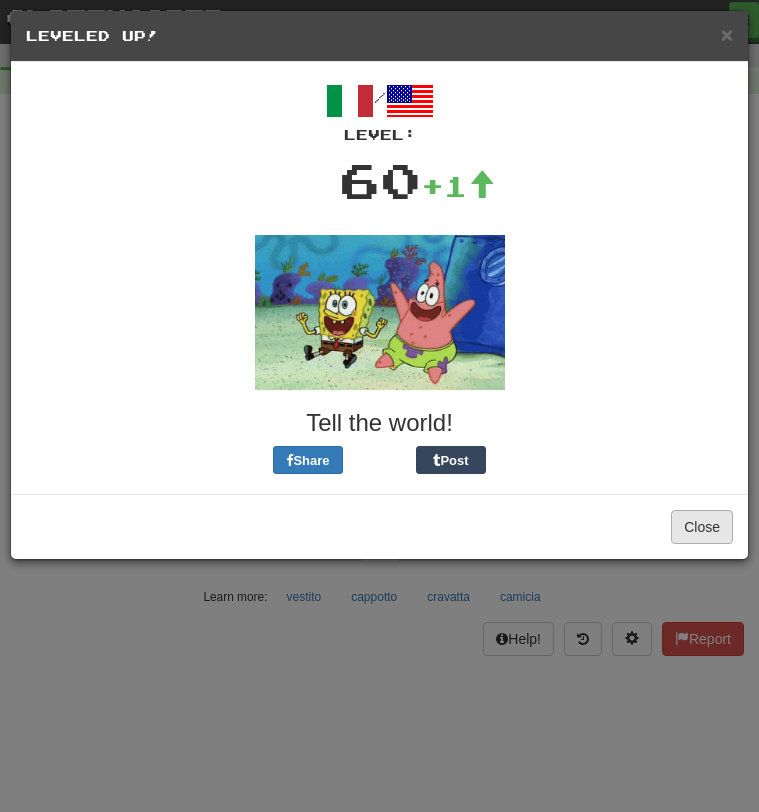 click on "Close" at bounding box center (702, 527) 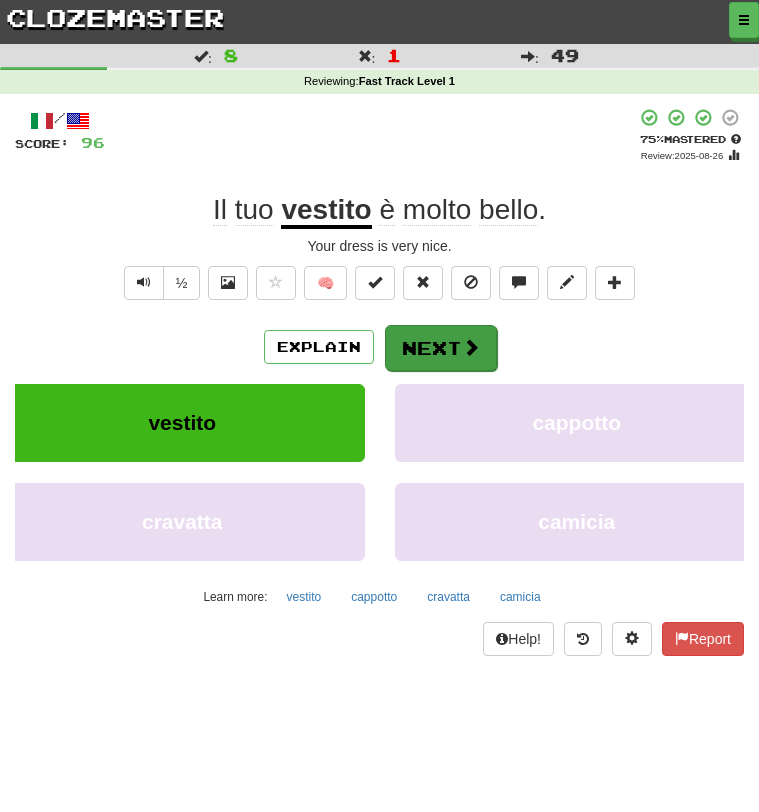 click on "Next" at bounding box center (441, 348) 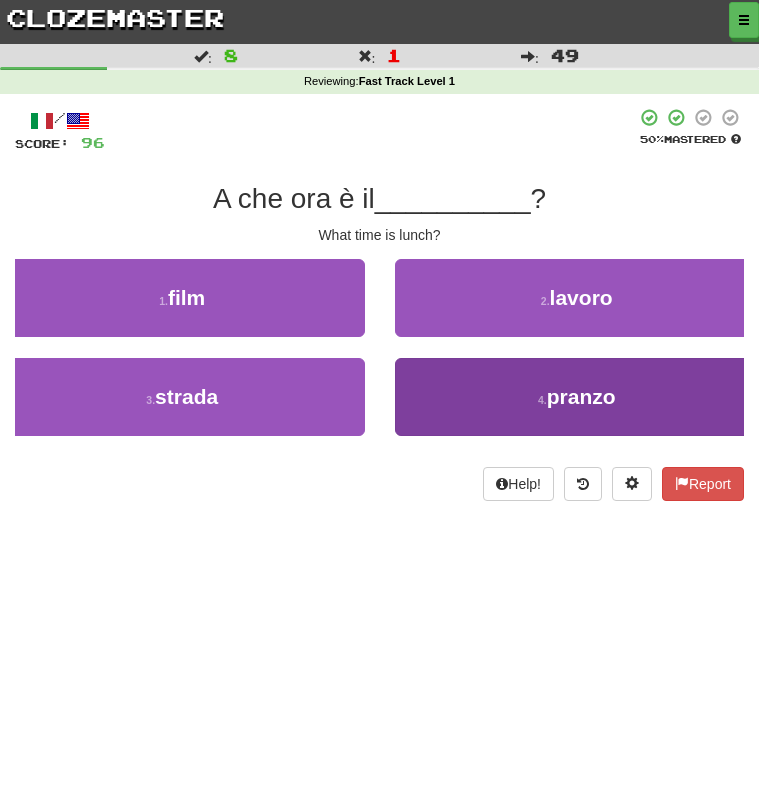 click on "4 .  pranzo" at bounding box center [577, 397] 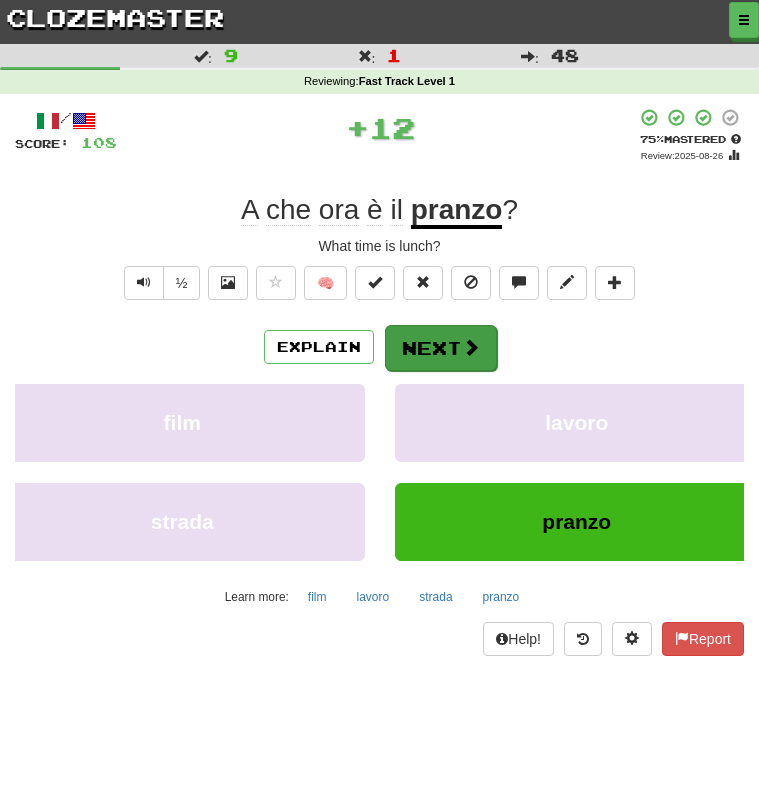 click on "Next" at bounding box center [441, 348] 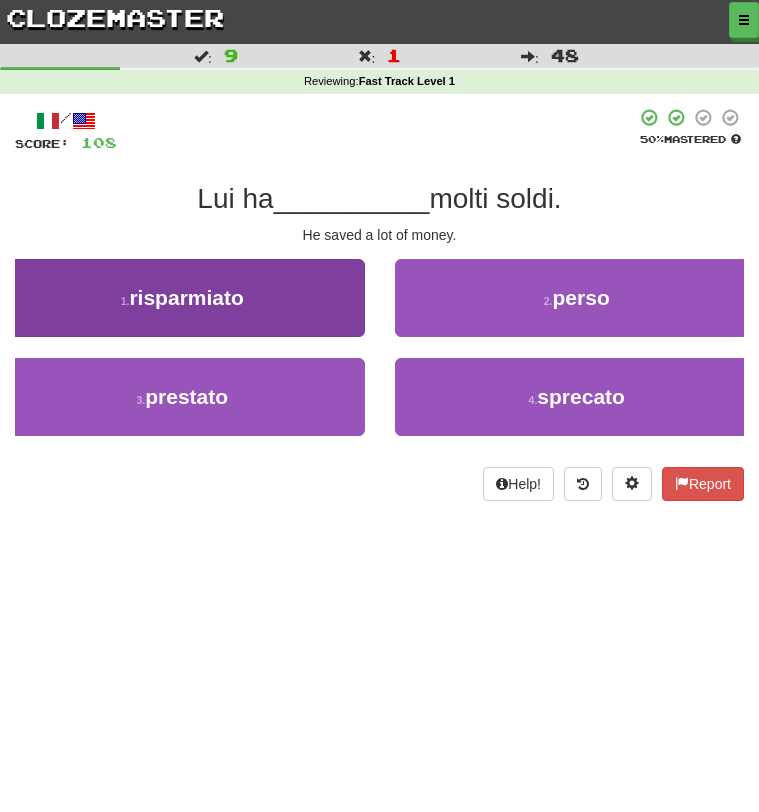 click on "1 .  risparmiato" at bounding box center [182, 298] 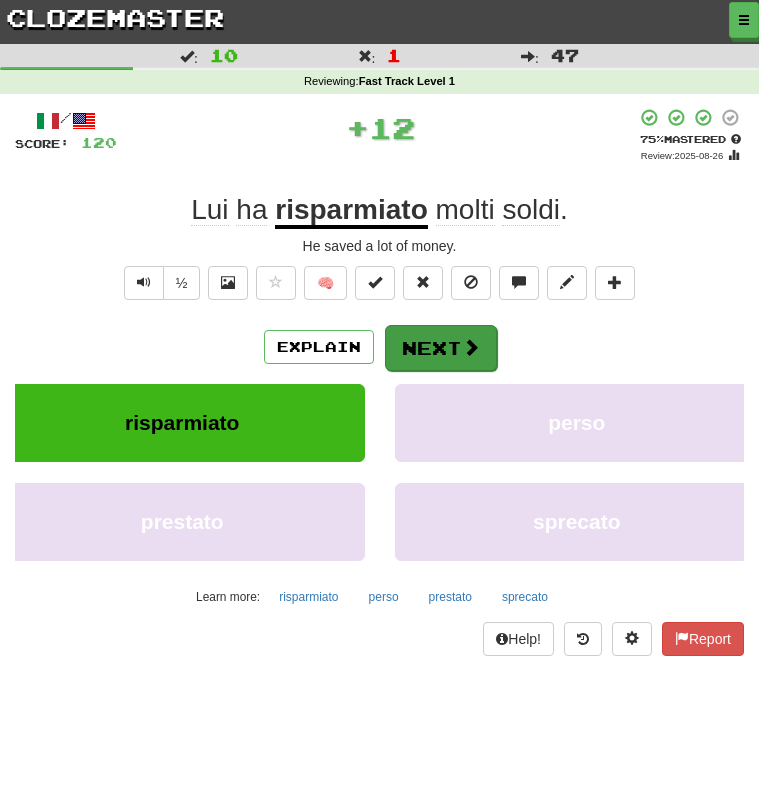 click at bounding box center [471, 347] 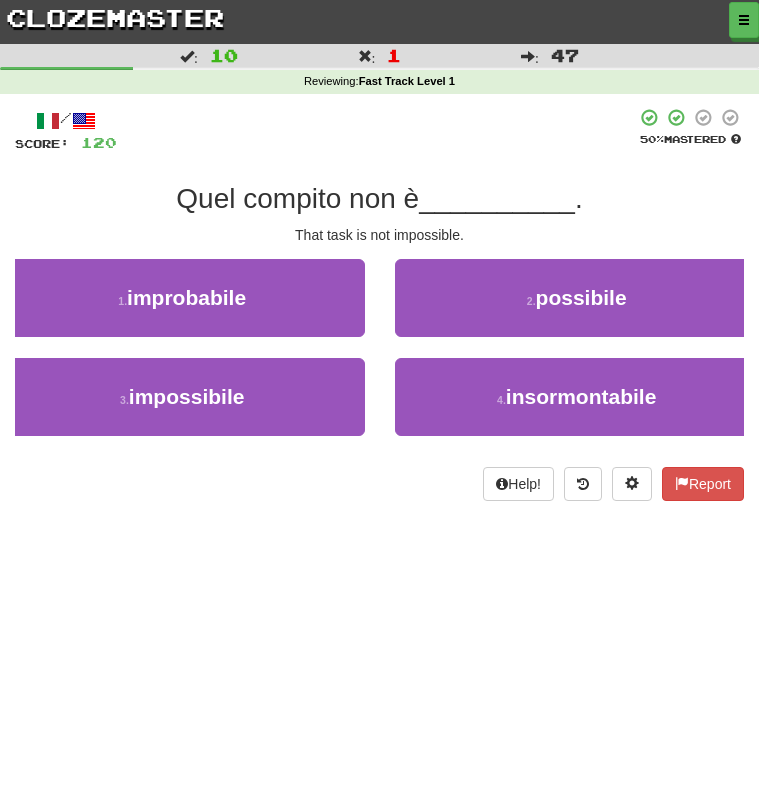 click on "2 .  possibile" at bounding box center (577, 308) 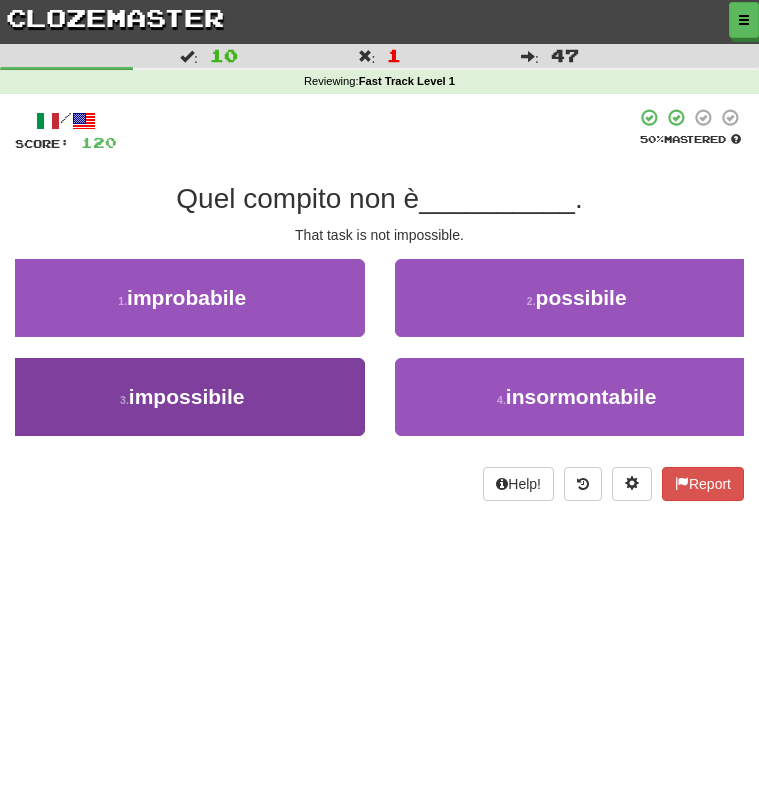 click on "3 .  impossibile" at bounding box center (182, 397) 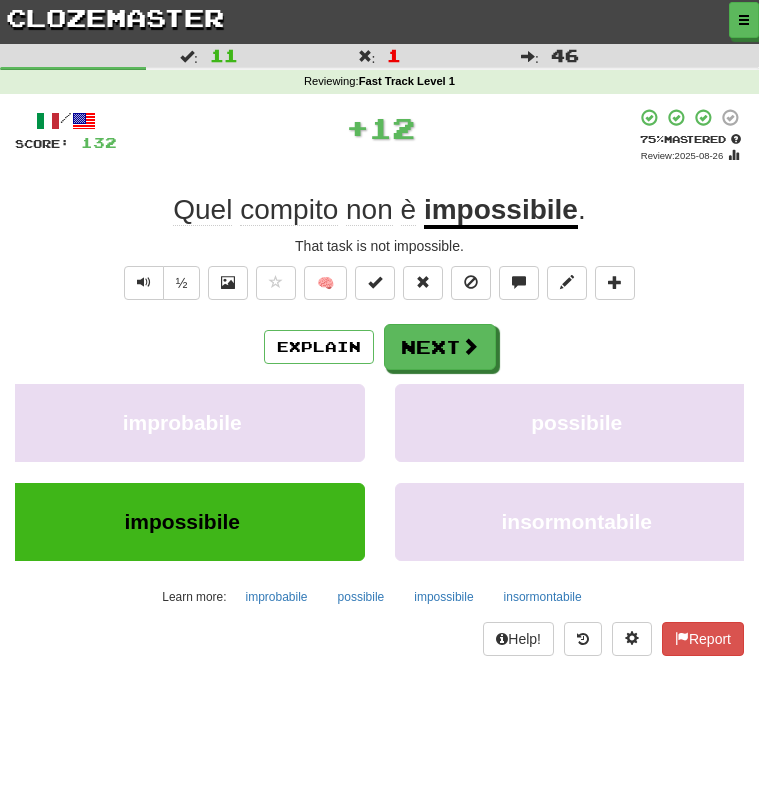 click on "improbabile" at bounding box center [182, 423] 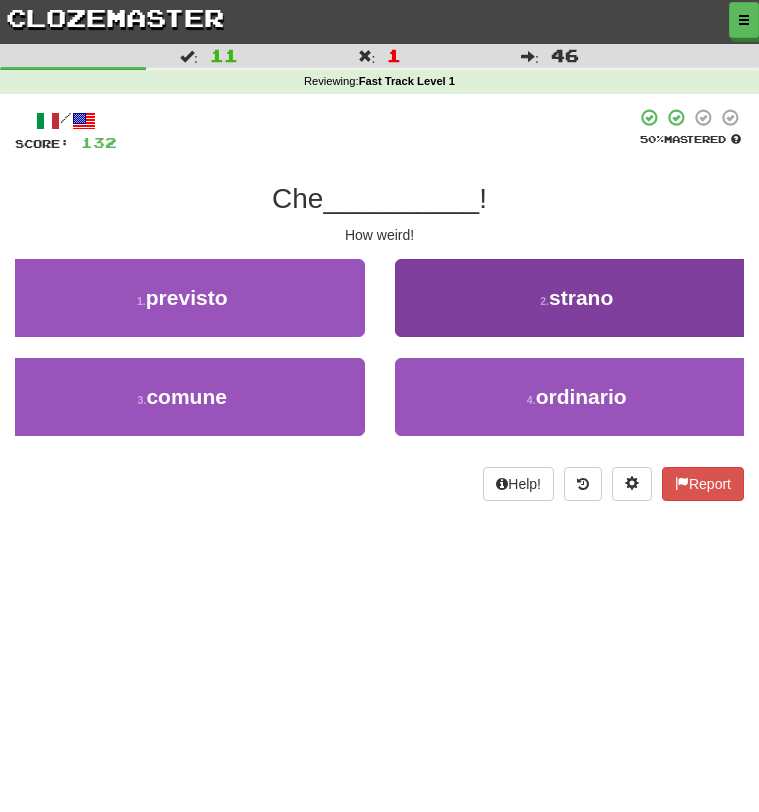 click on "2 .  strano" at bounding box center [577, 298] 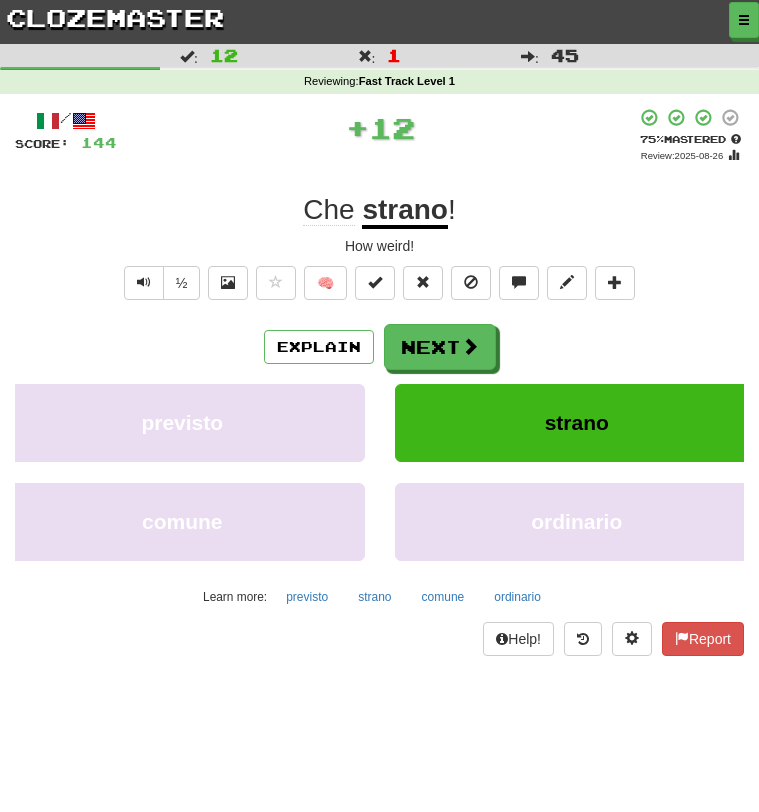click on "/  Score:   144 + 12 75 %  Mastered Review:  2025-08-26 Che   strano ! How weird! ½ 🧠 Explain Next previsto strano comune ordinario Learn more: previsto strano comune ordinario  Help!  Report" at bounding box center [379, 382] 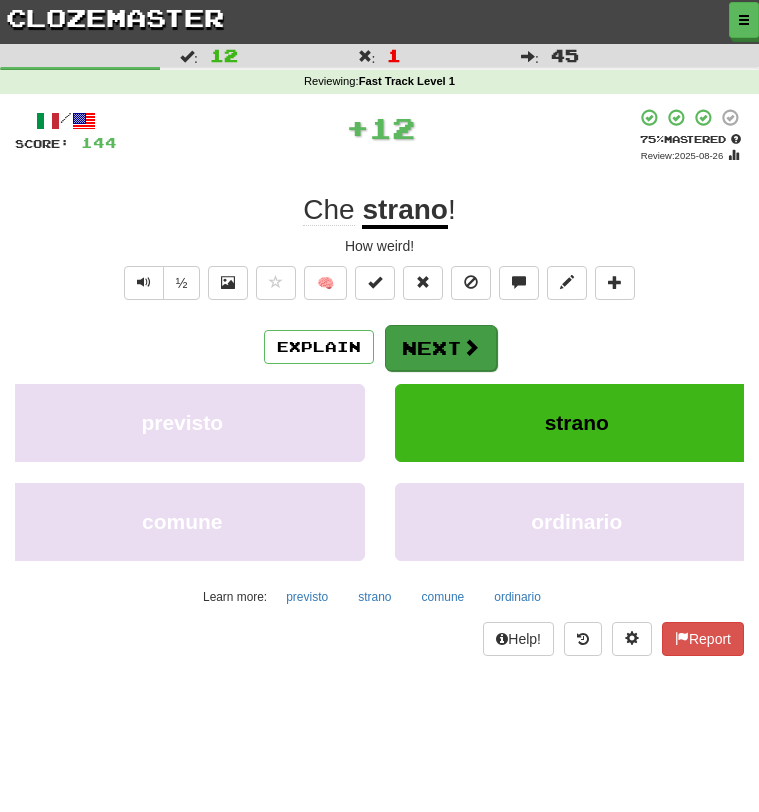 click on "Next" at bounding box center [441, 348] 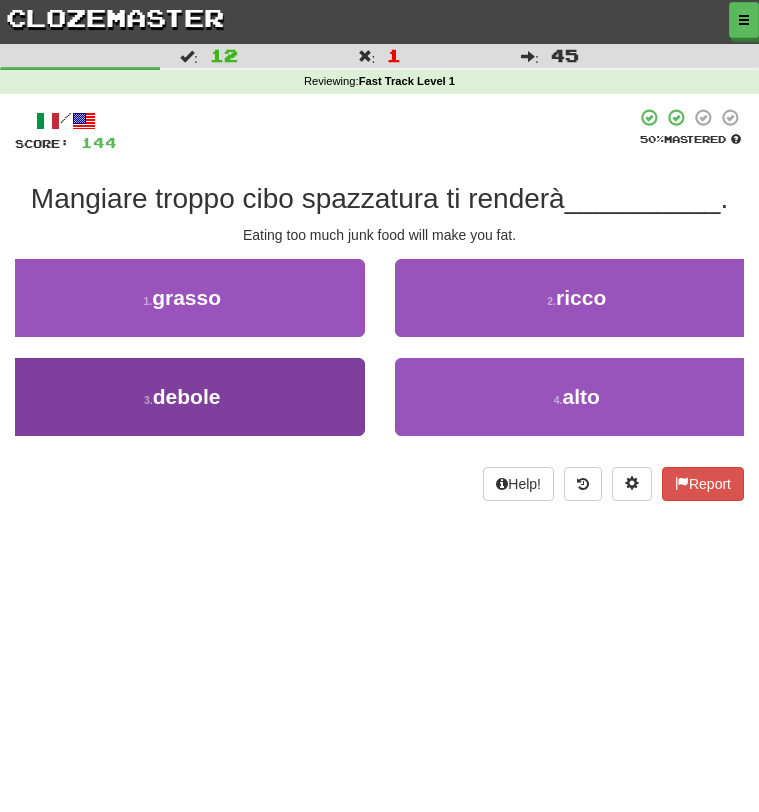 click on "3 .  debole" at bounding box center [182, 397] 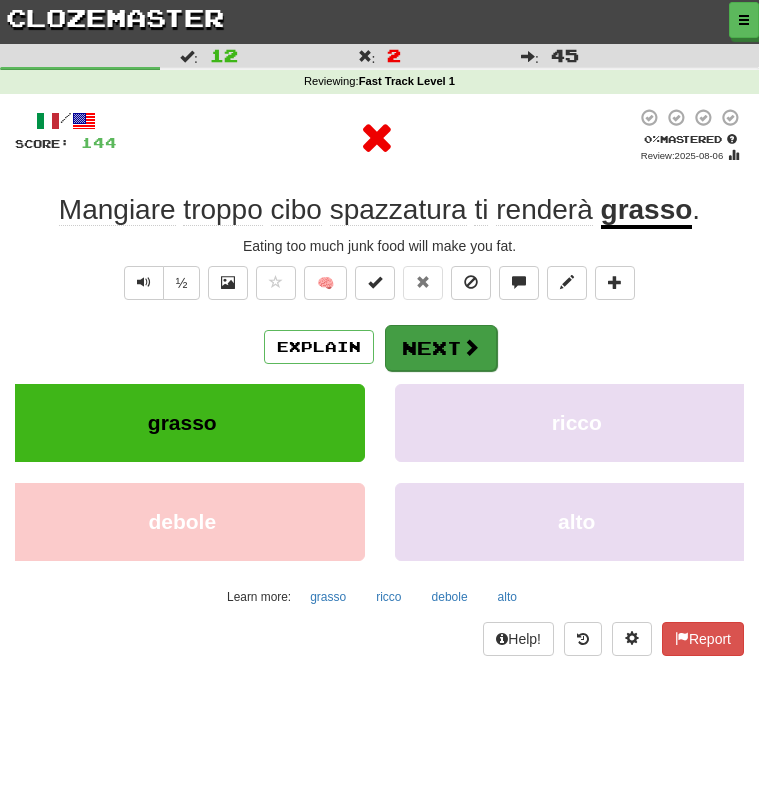 click on "Next" at bounding box center (441, 348) 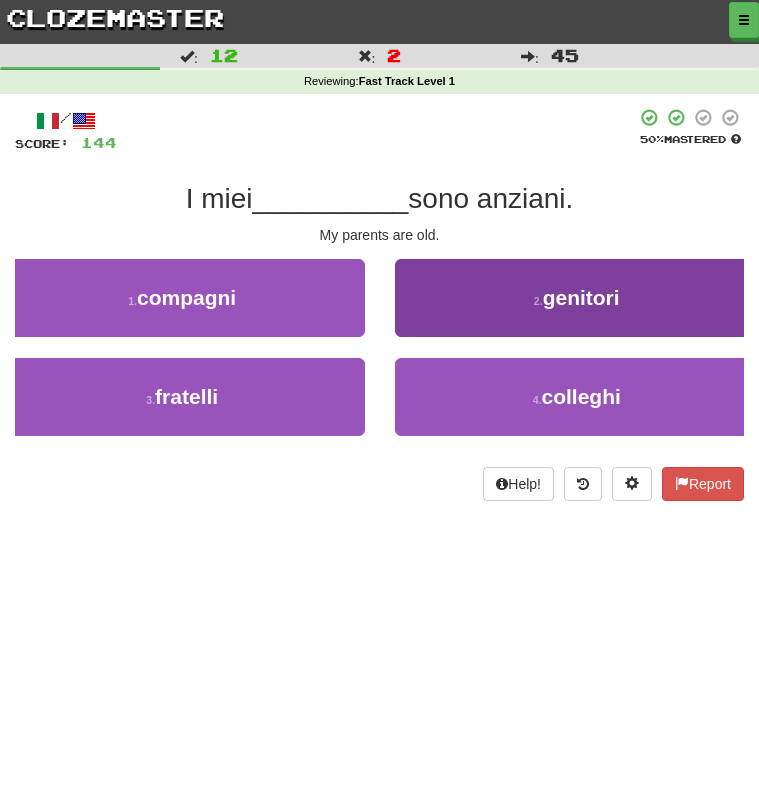 click on "2 .  genitori" at bounding box center (577, 298) 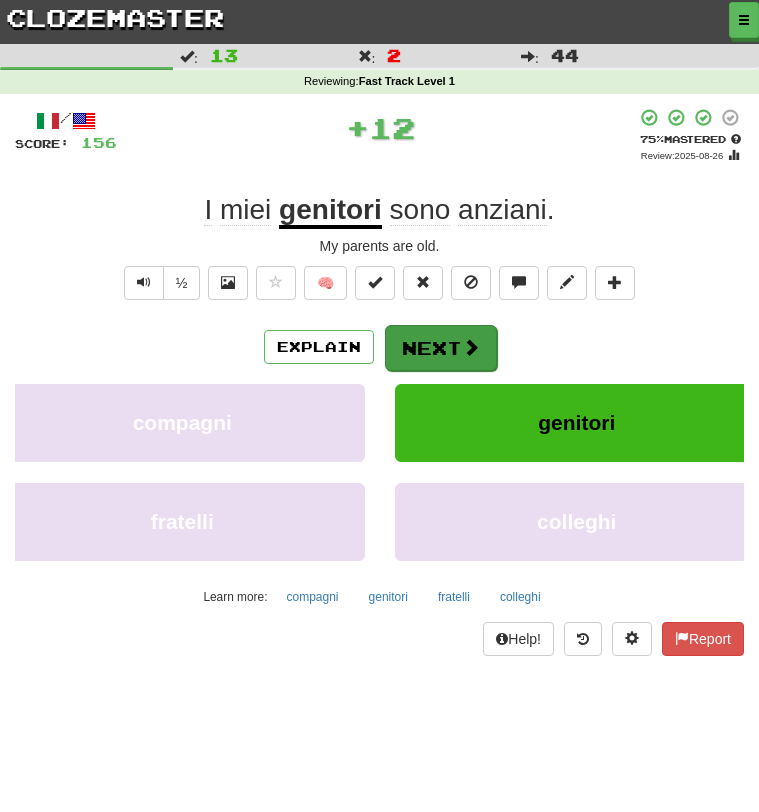 click on "Next" at bounding box center (441, 348) 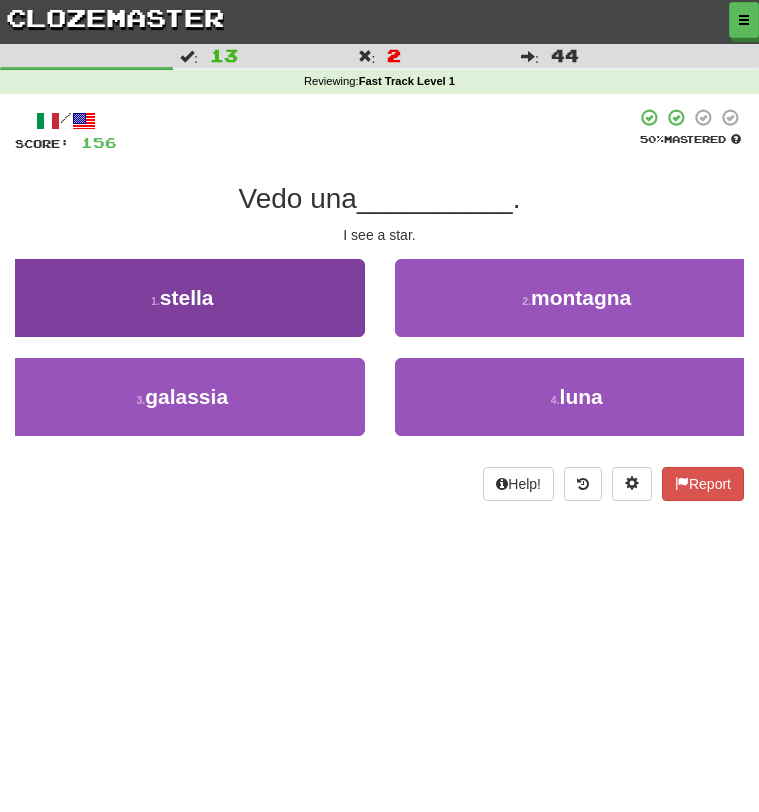 click on "1 .  stella" at bounding box center [182, 298] 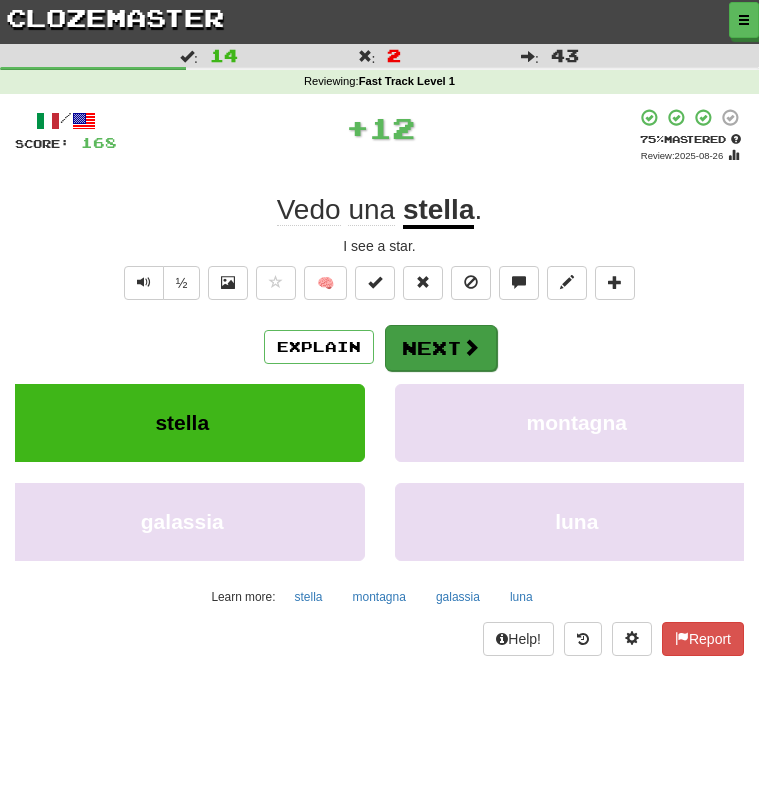 click on "Next" at bounding box center (441, 348) 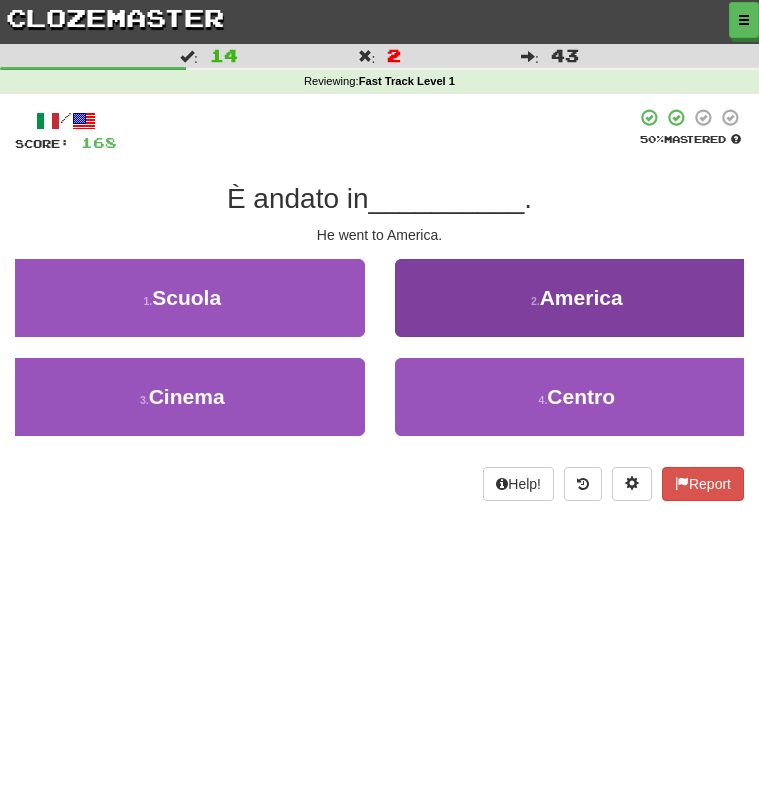 click on "2 .  America" at bounding box center (577, 298) 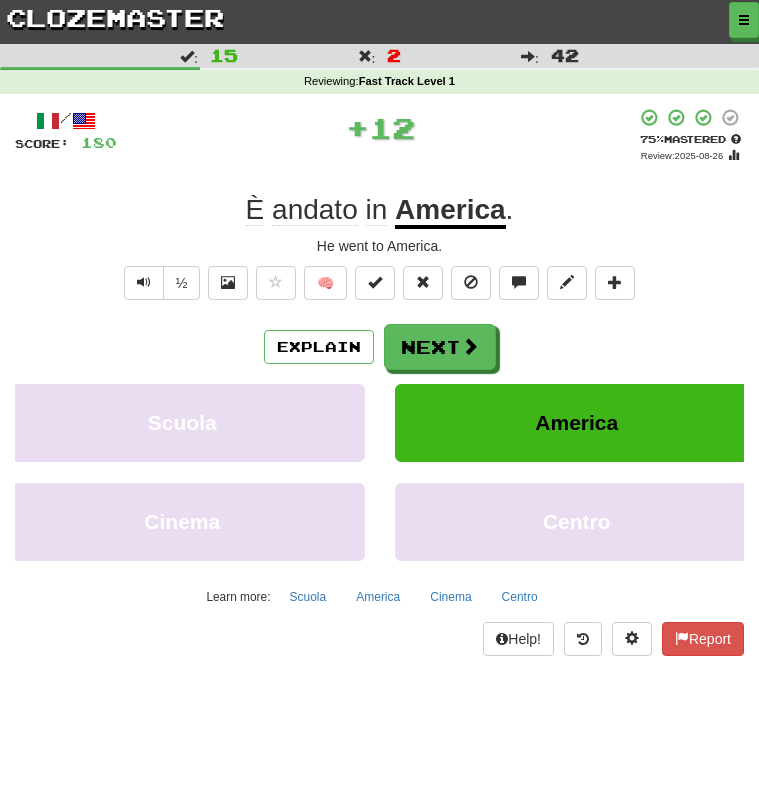 click on "/  Score:   180 + 12 75 %  Mastered Review:  2025-08-26 È   andato   in   America . He went to America. ½ 🧠 Explain Next Scuola America Cinema Centro Learn more: Scuola America Cinema Centro  Help!  Report" at bounding box center [379, 382] 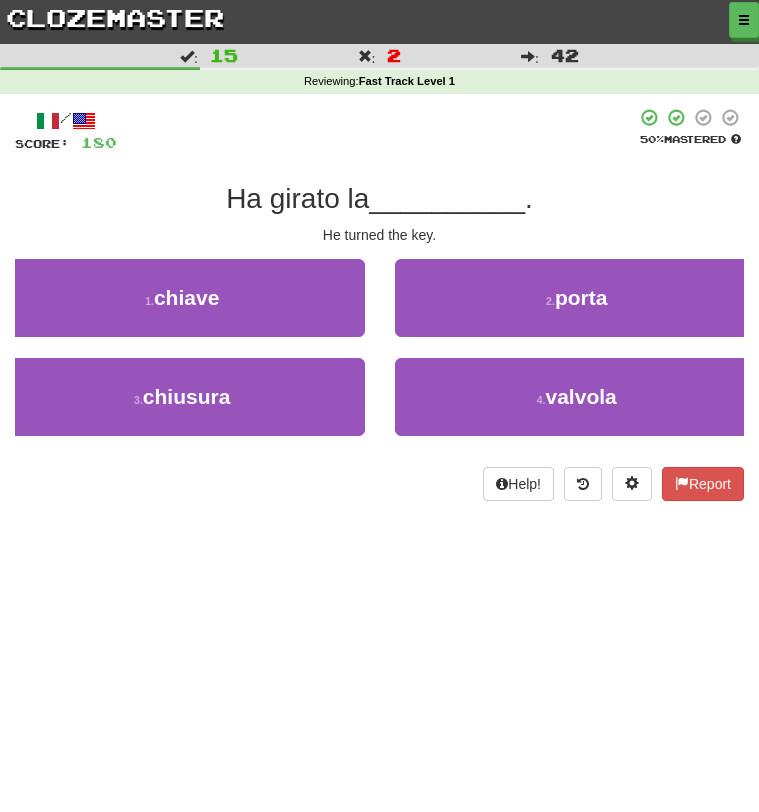 click on "clozemaster" at bounding box center [115, 17] 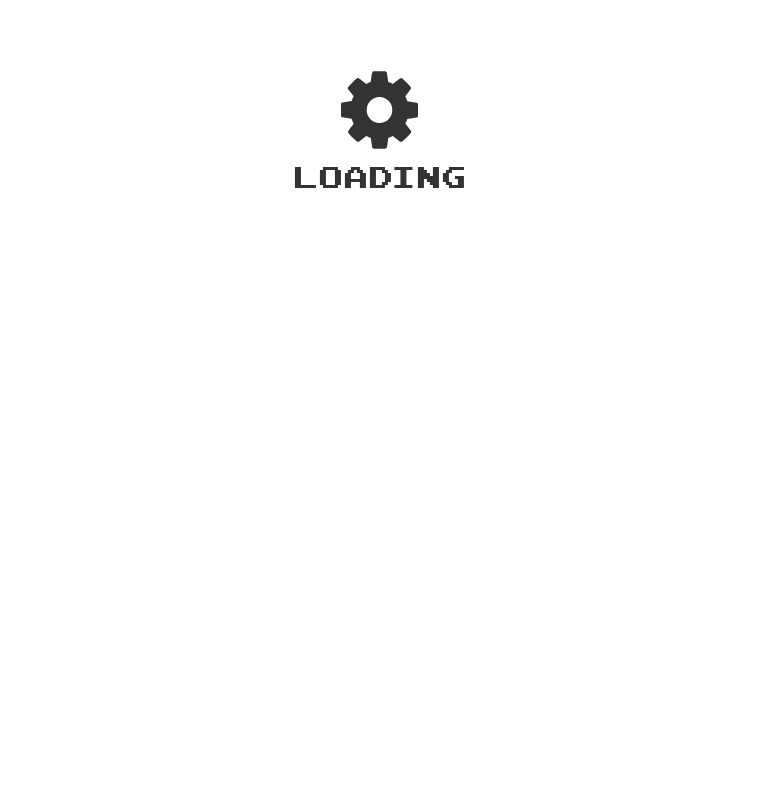 scroll, scrollTop: 0, scrollLeft: 0, axis: both 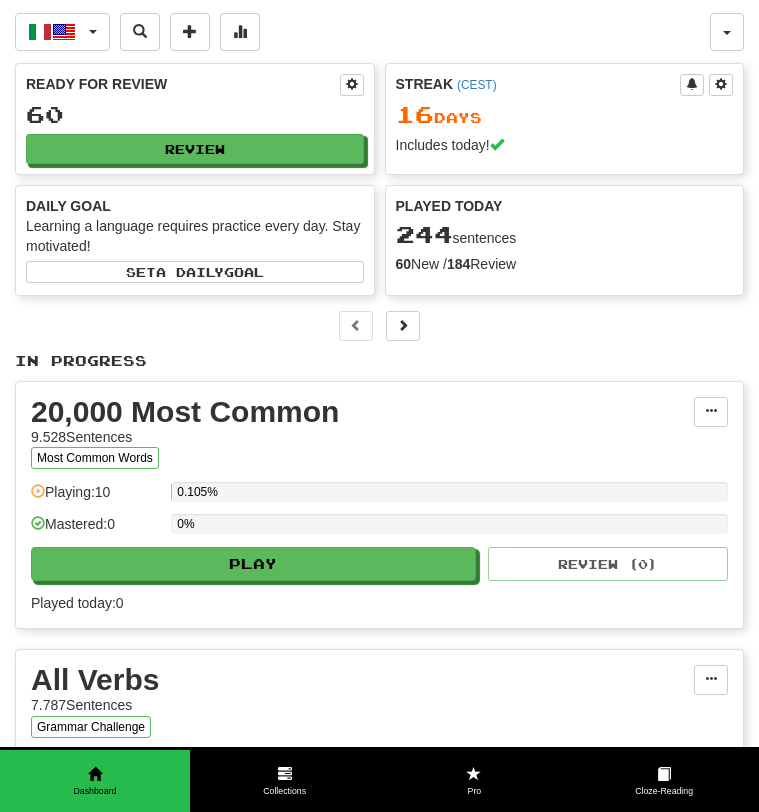 click on "Ready for Review 60   Review" at bounding box center [195, 119] 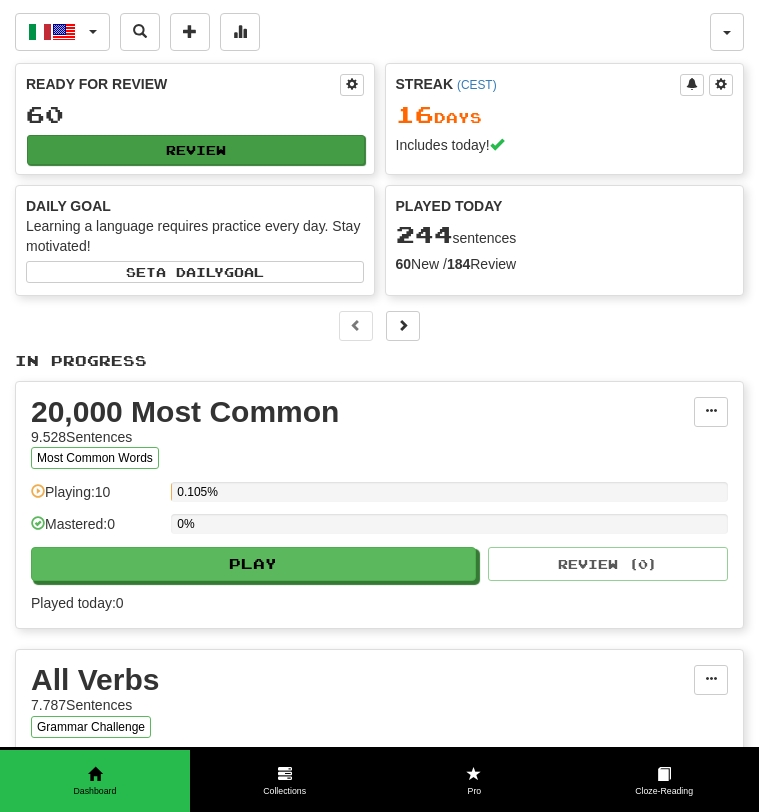 click on "Review" at bounding box center (196, 150) 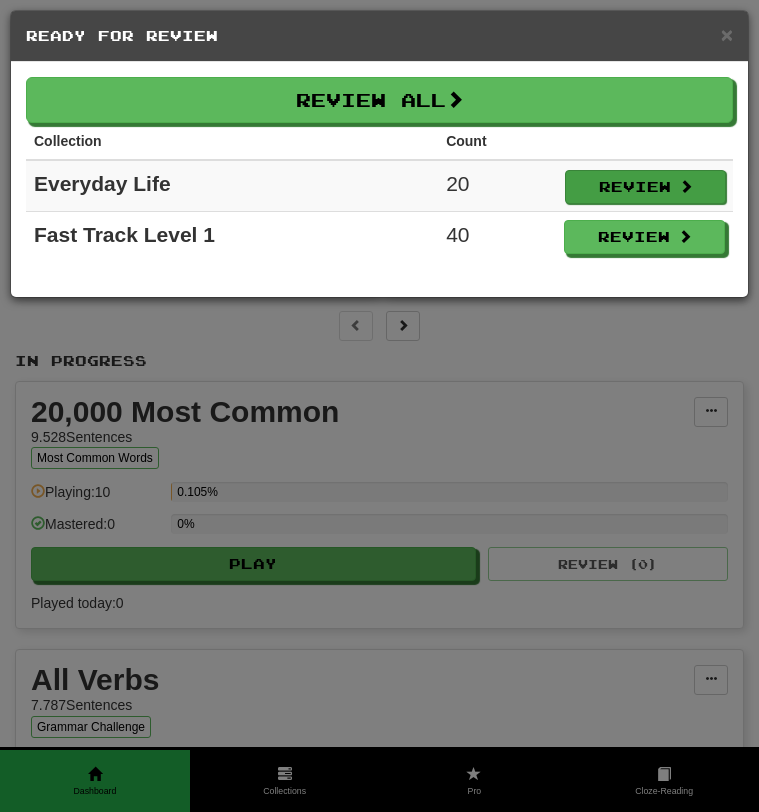 click on "Review" at bounding box center [645, 187] 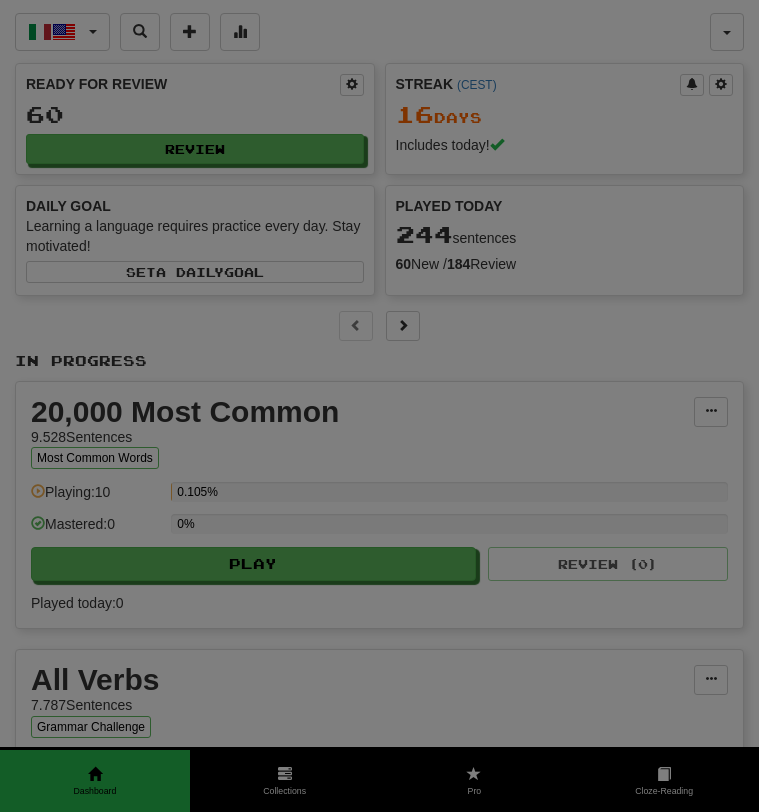 select on "***" 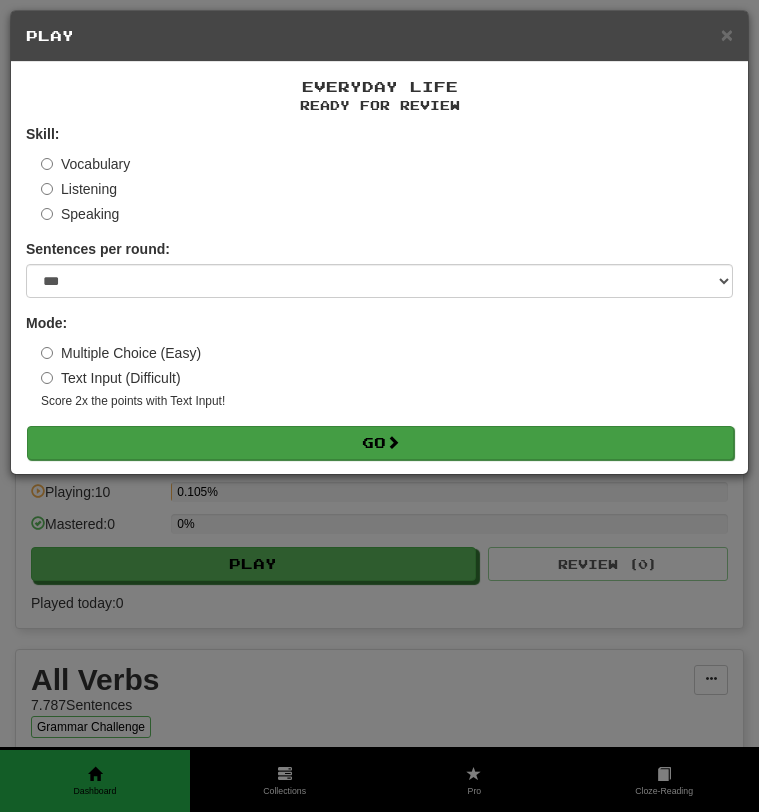 click on "Go" at bounding box center (380, 443) 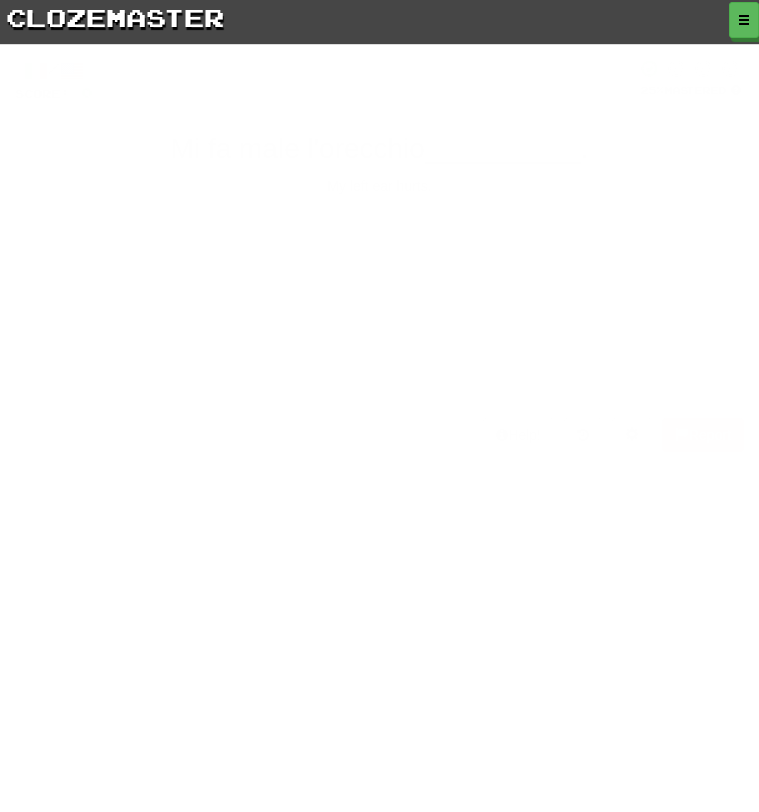 scroll, scrollTop: 0, scrollLeft: 0, axis: both 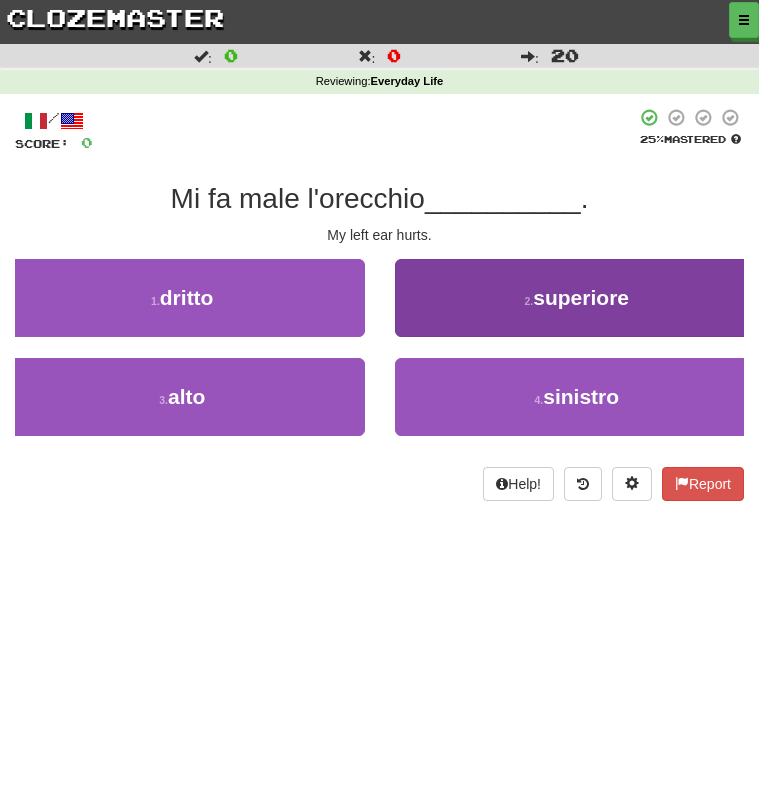 click on "2 .  superiore" at bounding box center (577, 298) 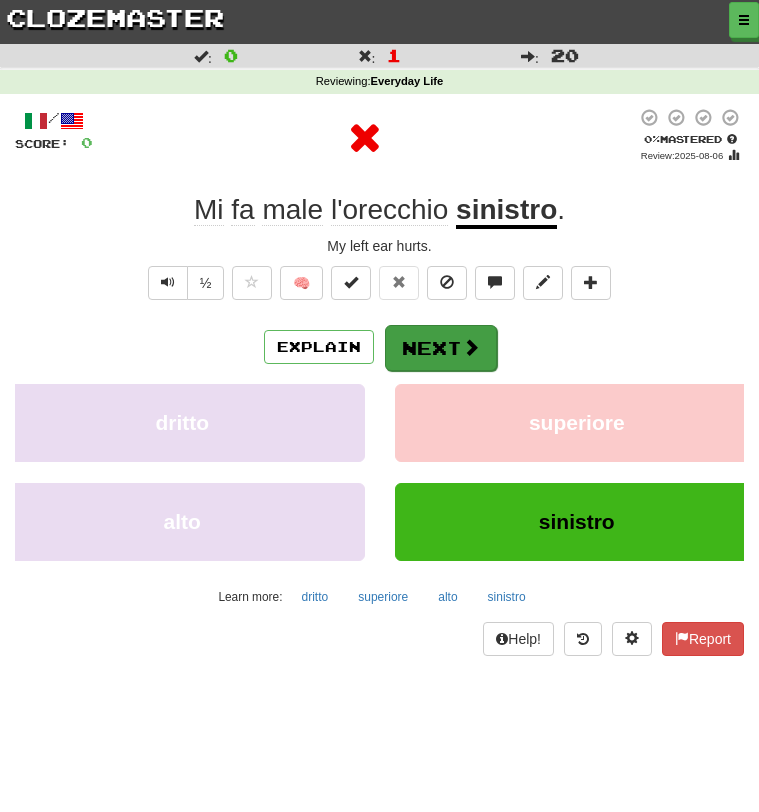 click on "Next" at bounding box center [441, 348] 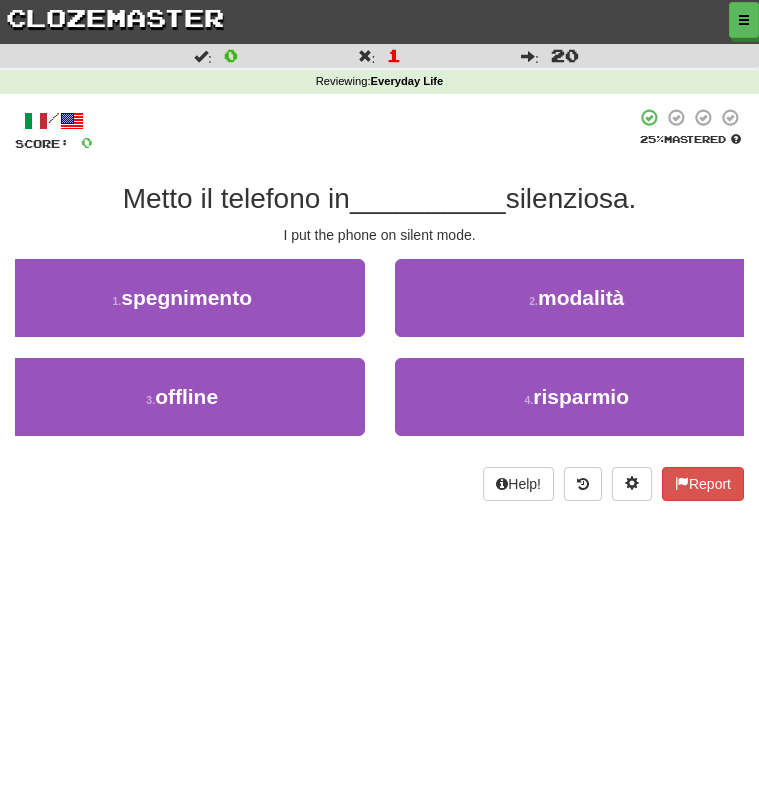 click on "2 .  modalità" at bounding box center [577, 308] 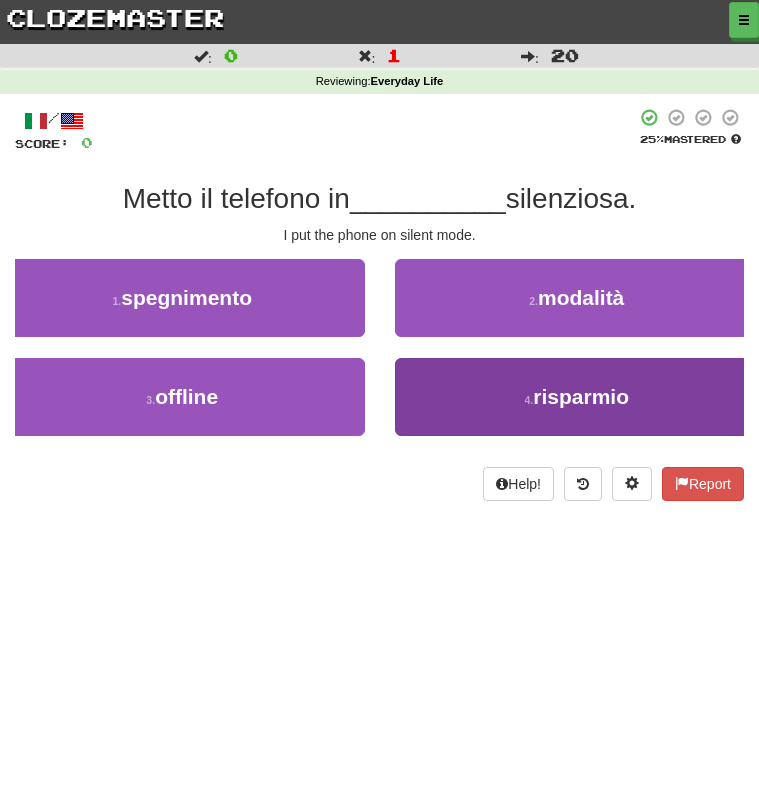 click on "4 .  risparmio" at bounding box center (577, 397) 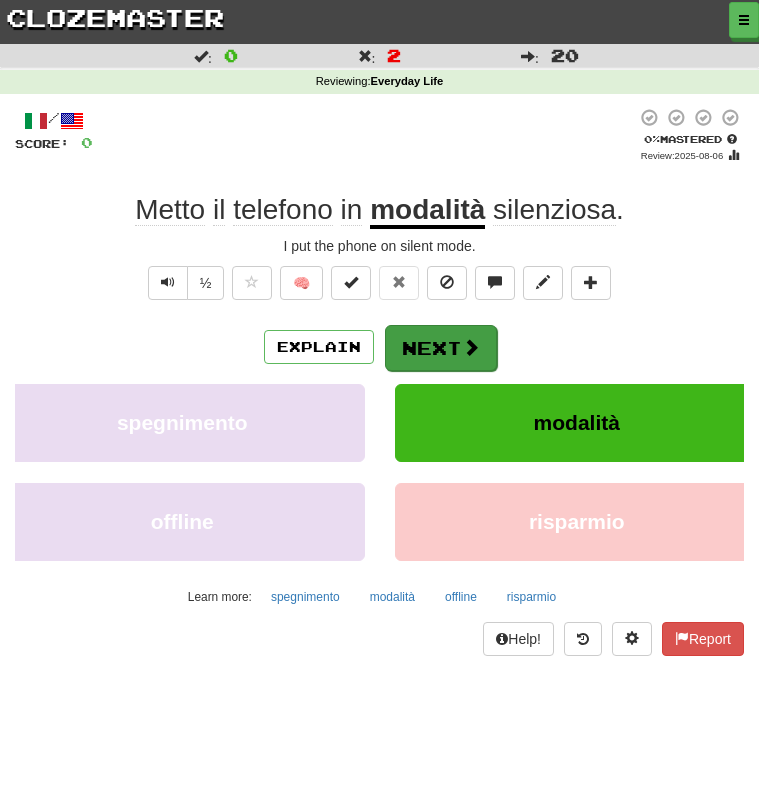 click on "Next" at bounding box center (441, 348) 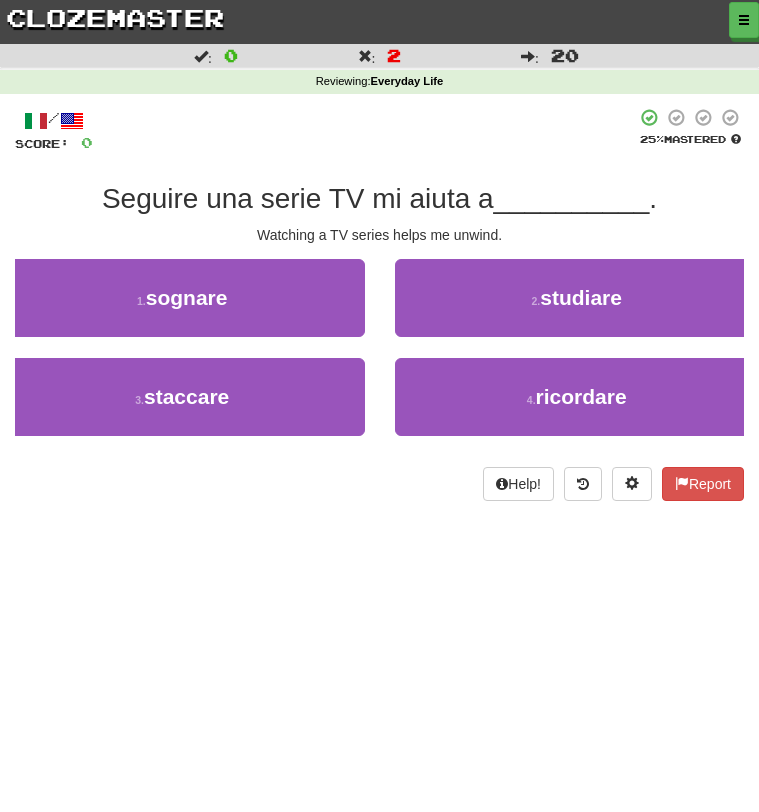 click on "2 .  studiare" at bounding box center (577, 308) 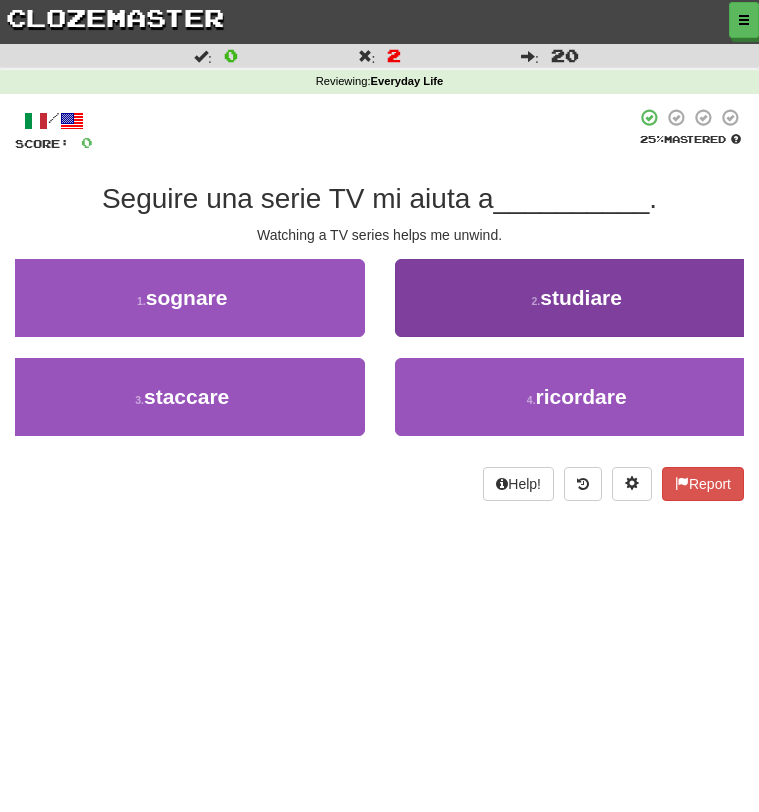 click on "2 .  studiare" at bounding box center [577, 298] 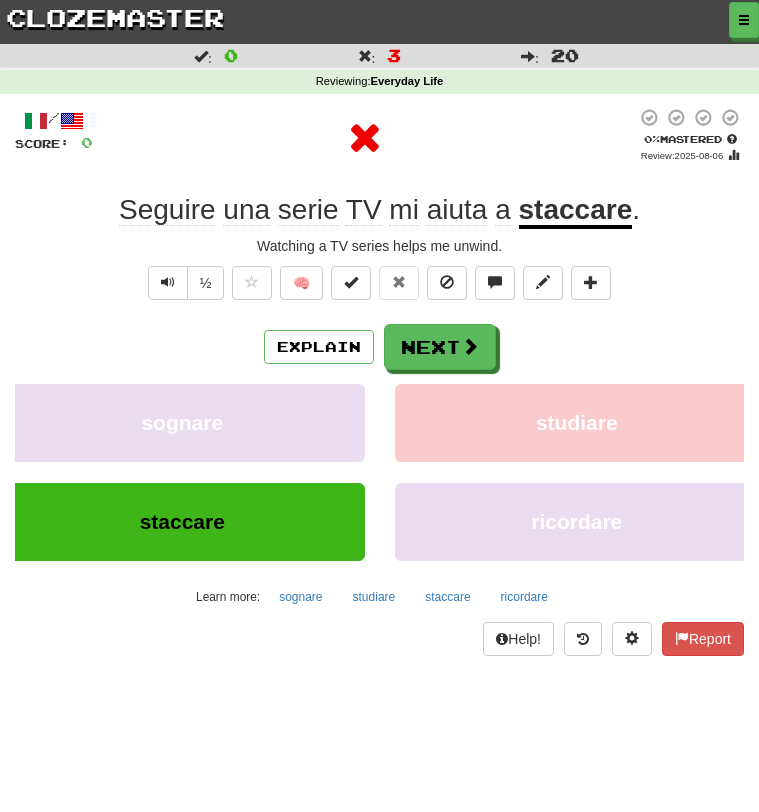 click on "Explain Next sognare studiare staccare ricordare Learn more: sognare studiare staccare ricordare" at bounding box center [379, 468] 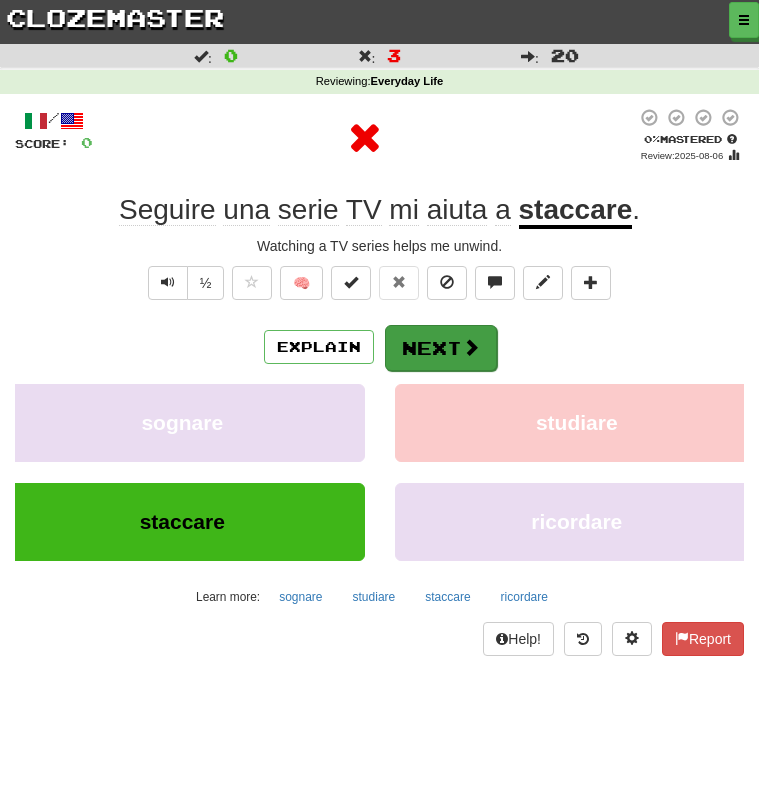 click on "Next" at bounding box center (441, 348) 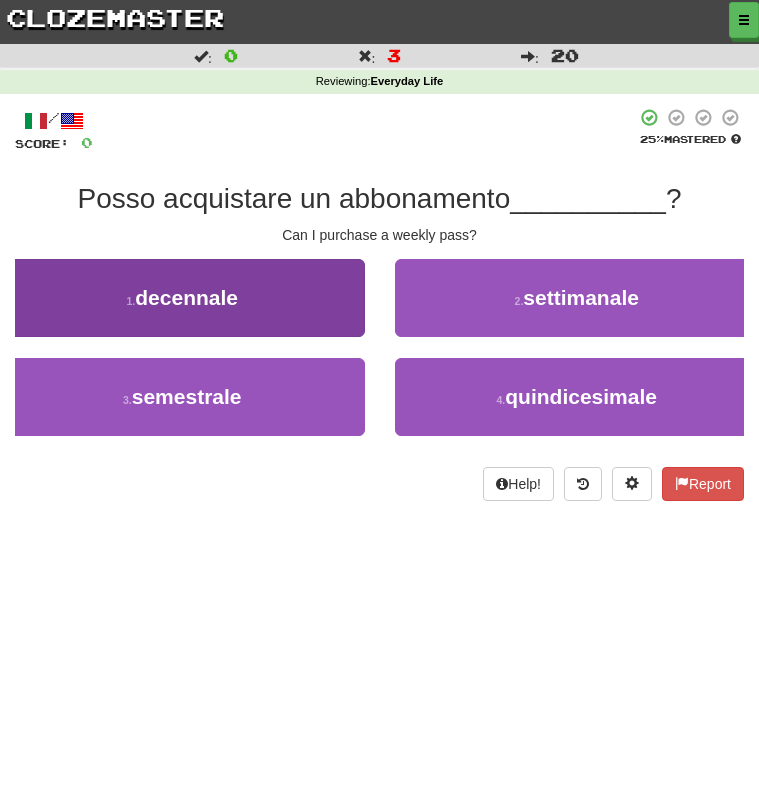 click on "1 .  decennale" at bounding box center (182, 298) 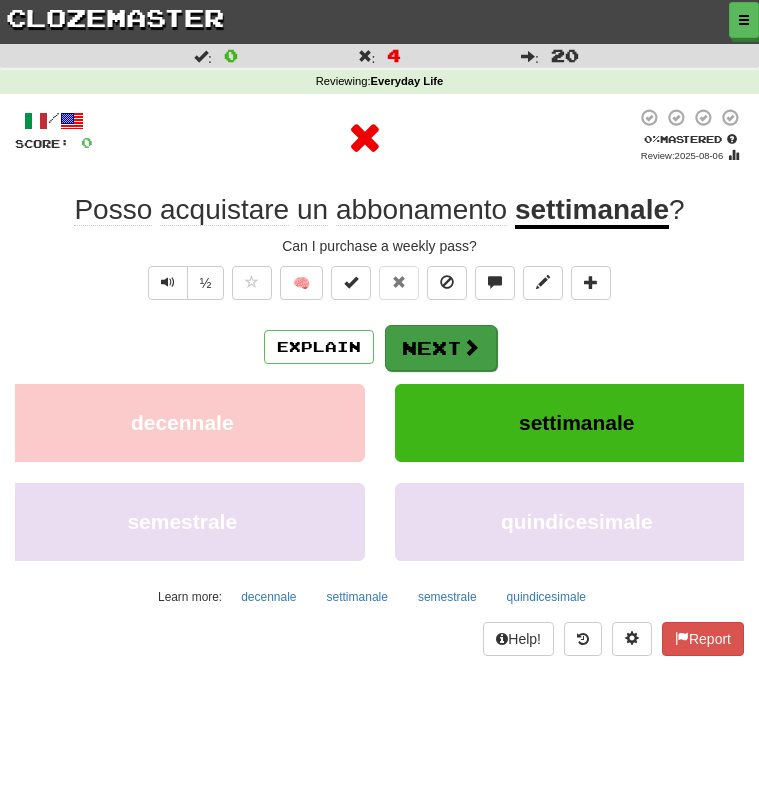 click on "Next" at bounding box center (441, 348) 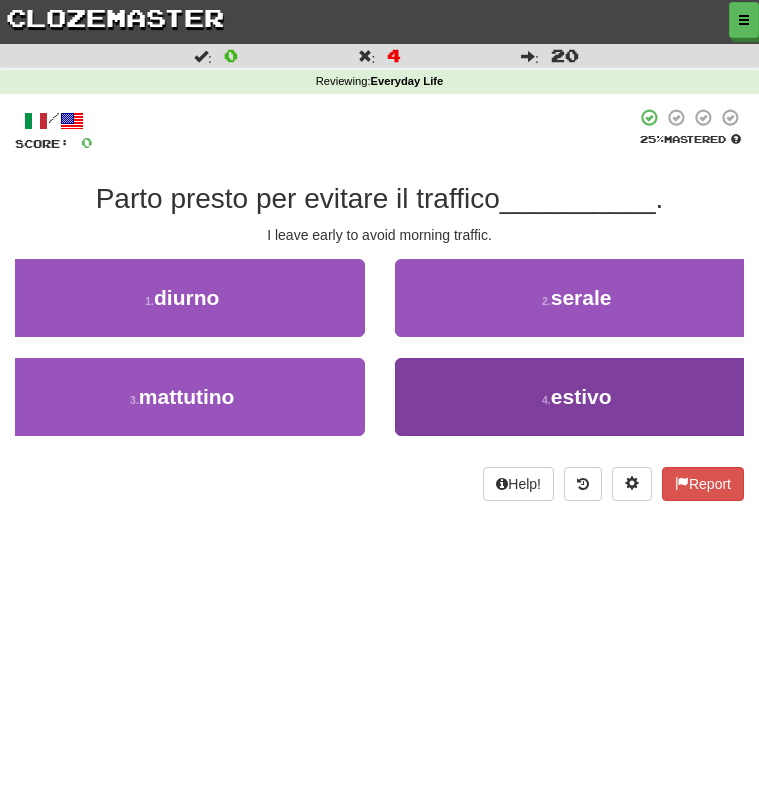 click on "4 .  estivo" at bounding box center (577, 397) 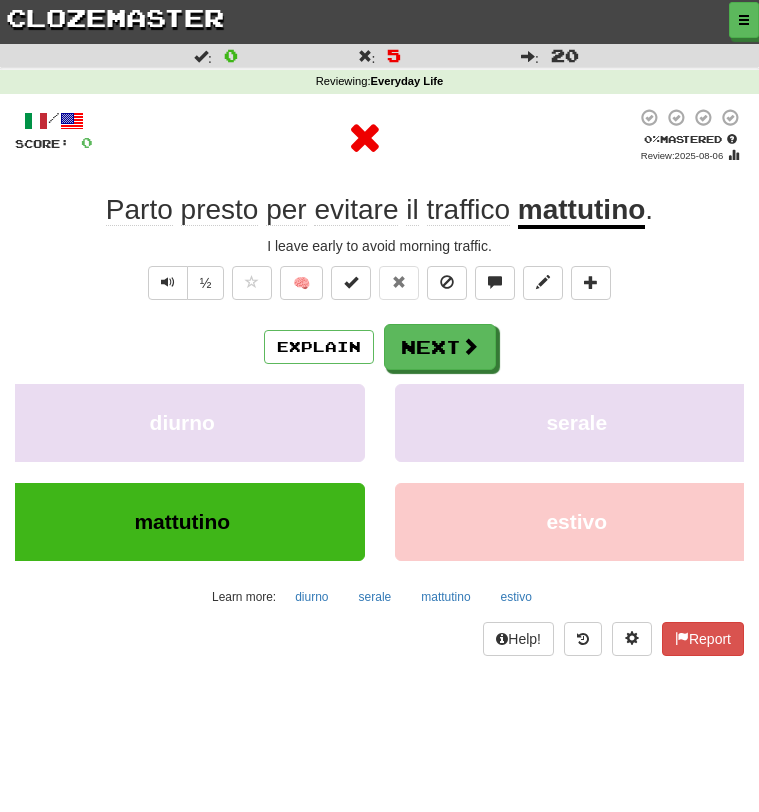 click on "/  Score:   0 0 %  Mastered Review:  2025-08-06 Parto   presto   per   evitare   il   traffico   mattutino . I leave early to avoid morning traffic. ½ 🧠 Explain Next diurno serale mattutino estivo Learn more: diurno serale mattutino estivo  Help!  Report" at bounding box center [379, 382] 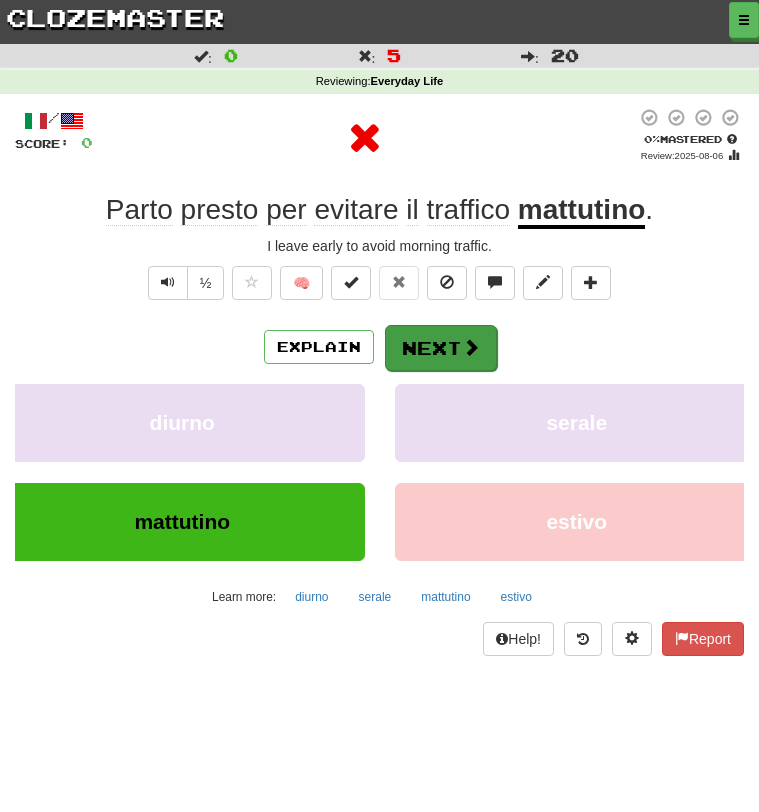 click on "Next" at bounding box center (441, 348) 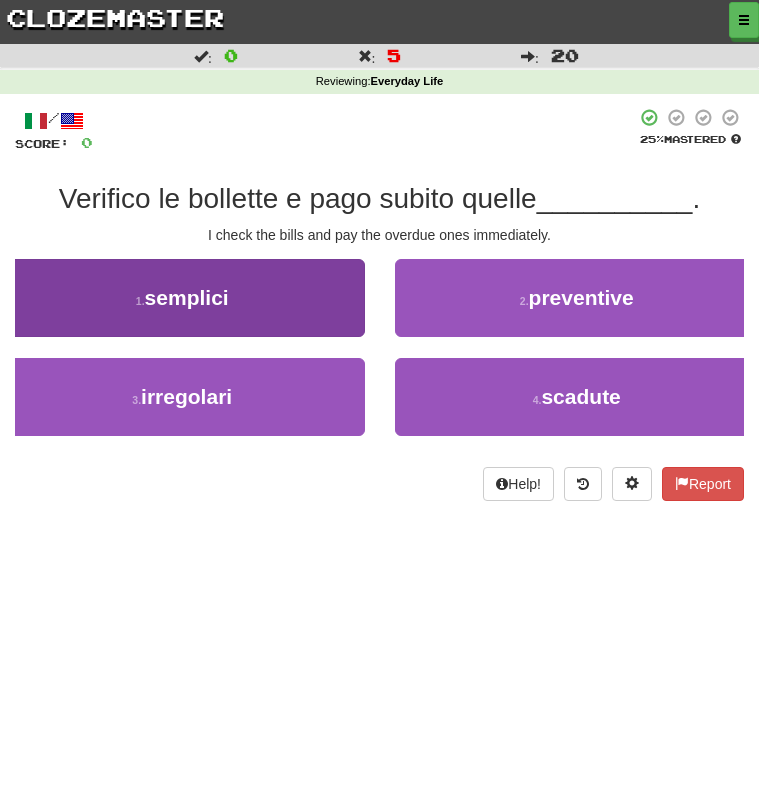 click on "1 .  semplici" at bounding box center [182, 298] 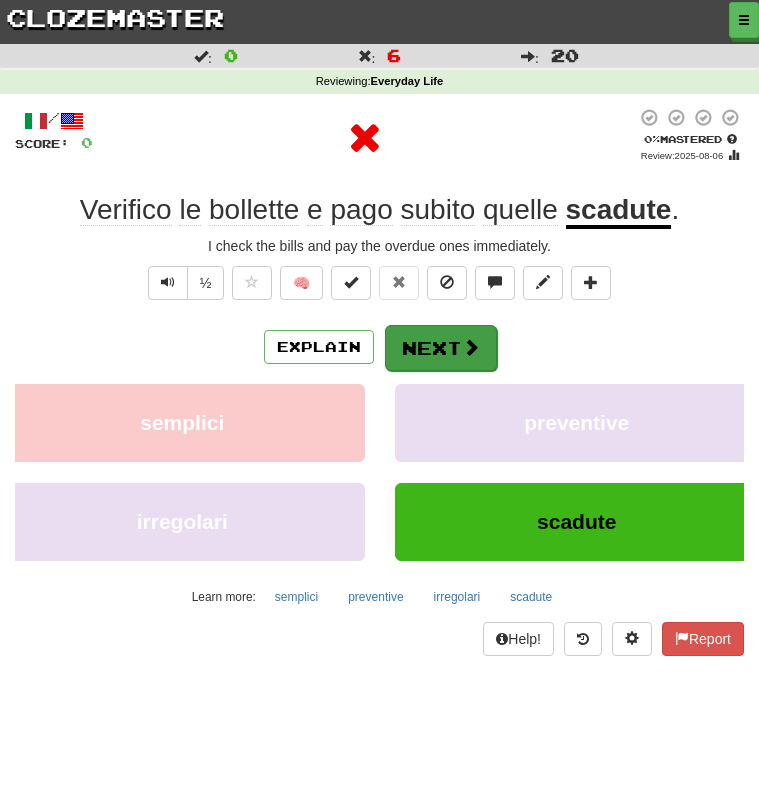 click on "Next" at bounding box center (441, 348) 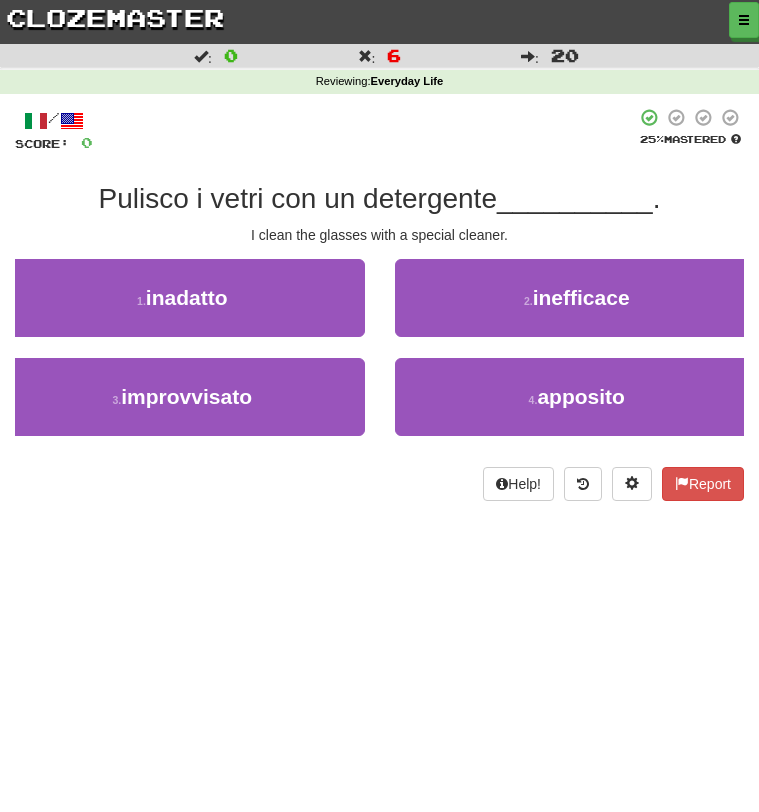 click on "1 .  inadatto" at bounding box center [182, 308] 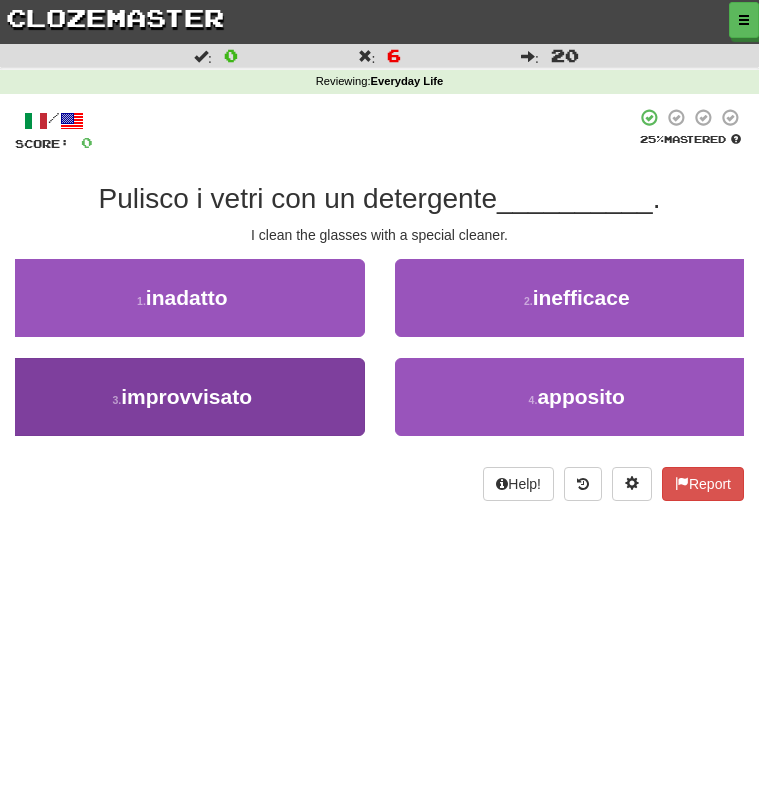 click on "3 .  improvvisato" at bounding box center [182, 397] 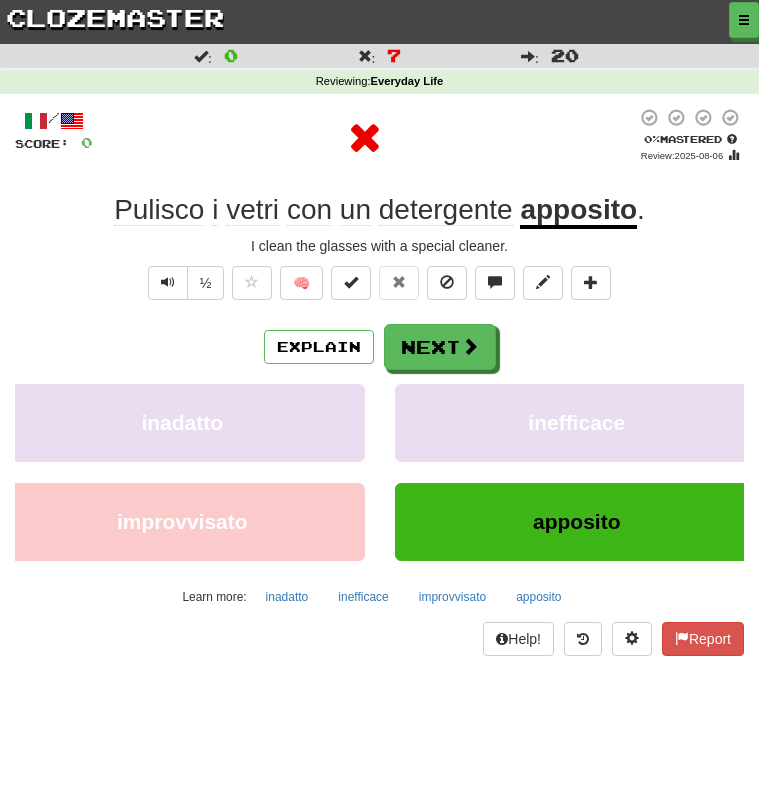 click on "Explain Next inadatto inefficace improvvisato apposito Learn more: inadatto inefficace improvvisato apposito" at bounding box center [379, 468] 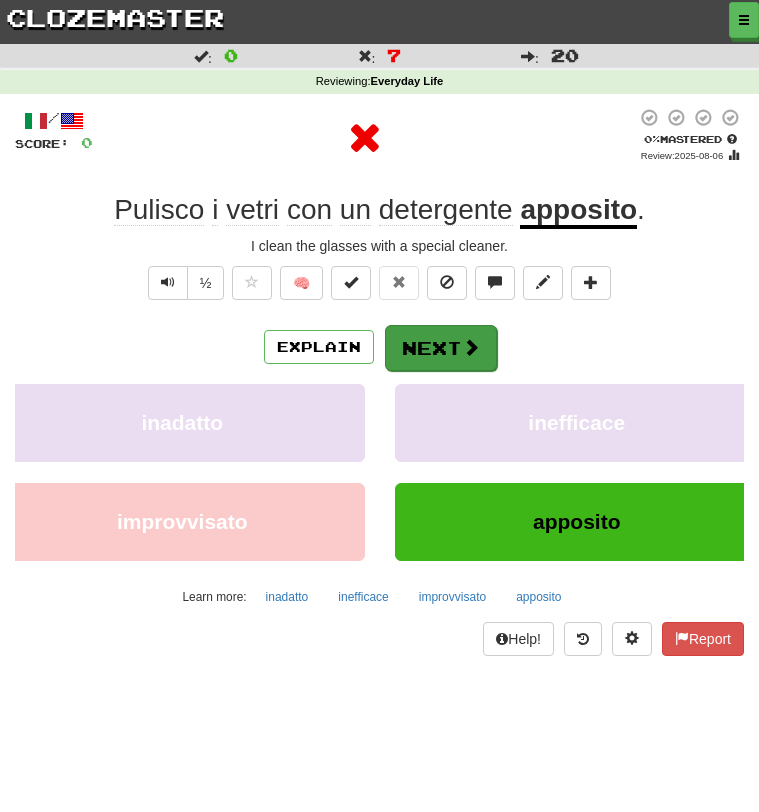 click on "Next" at bounding box center [441, 348] 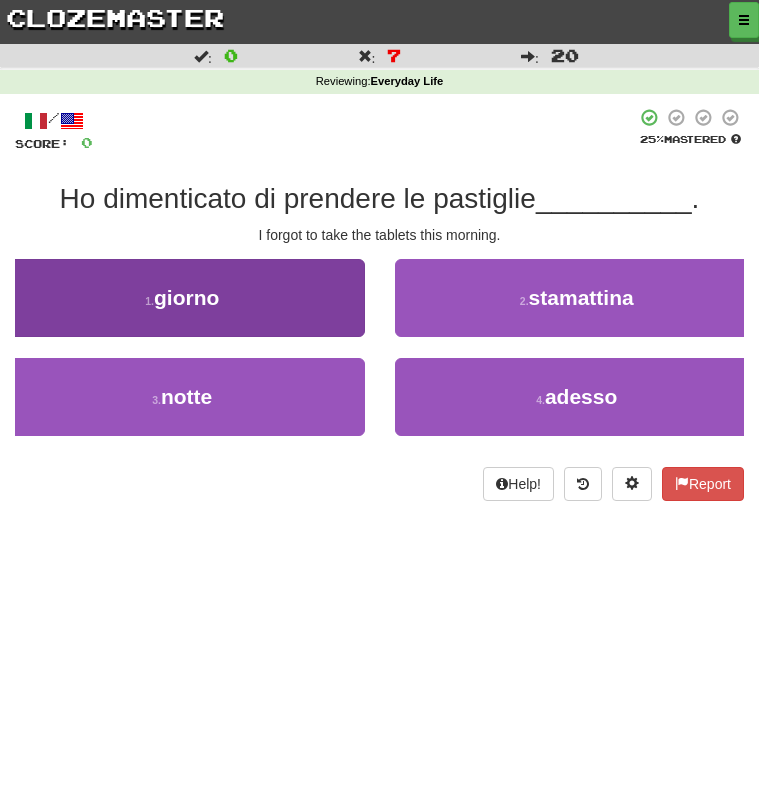 click on "1 .  giorno" at bounding box center (182, 298) 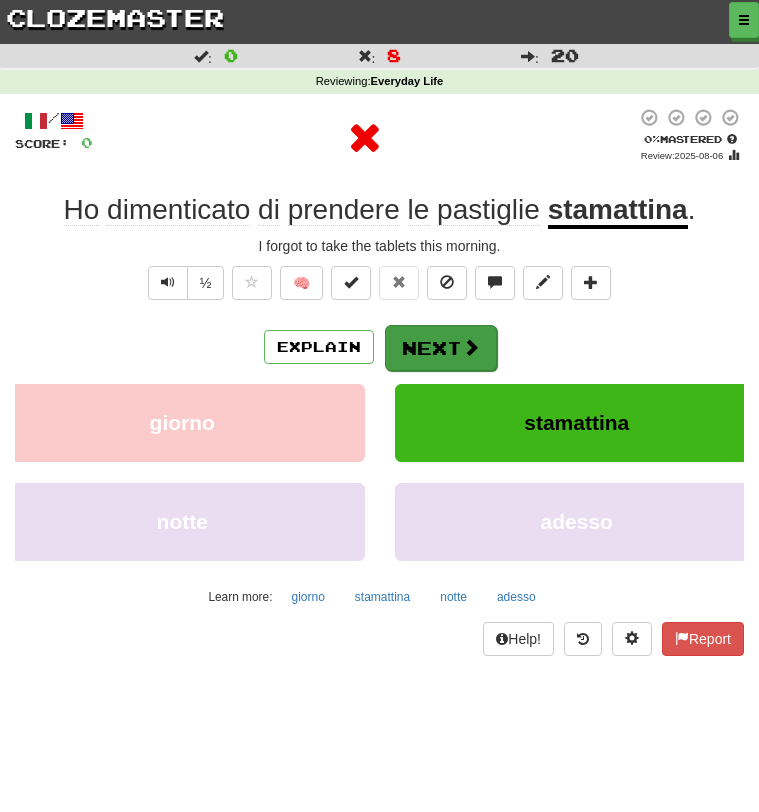 click on "Next" at bounding box center (441, 348) 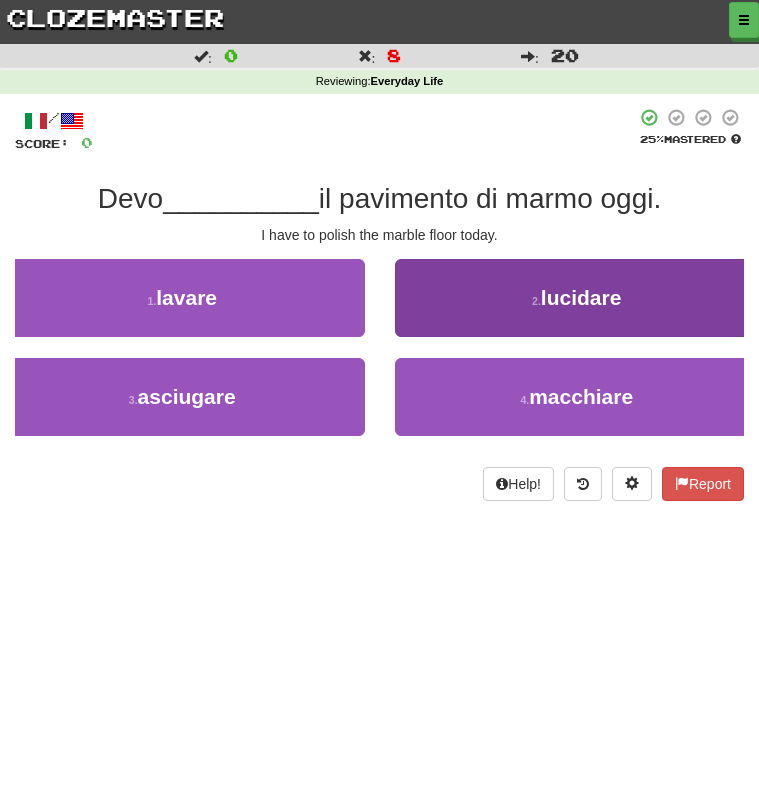 click on "2 .  lucidare" at bounding box center (577, 298) 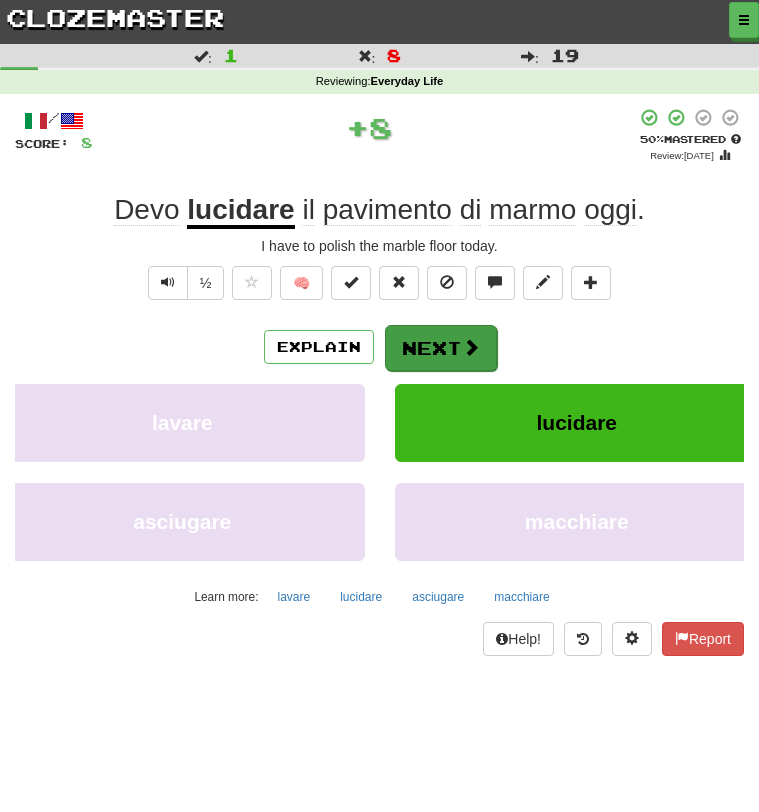click on "Next" at bounding box center [441, 348] 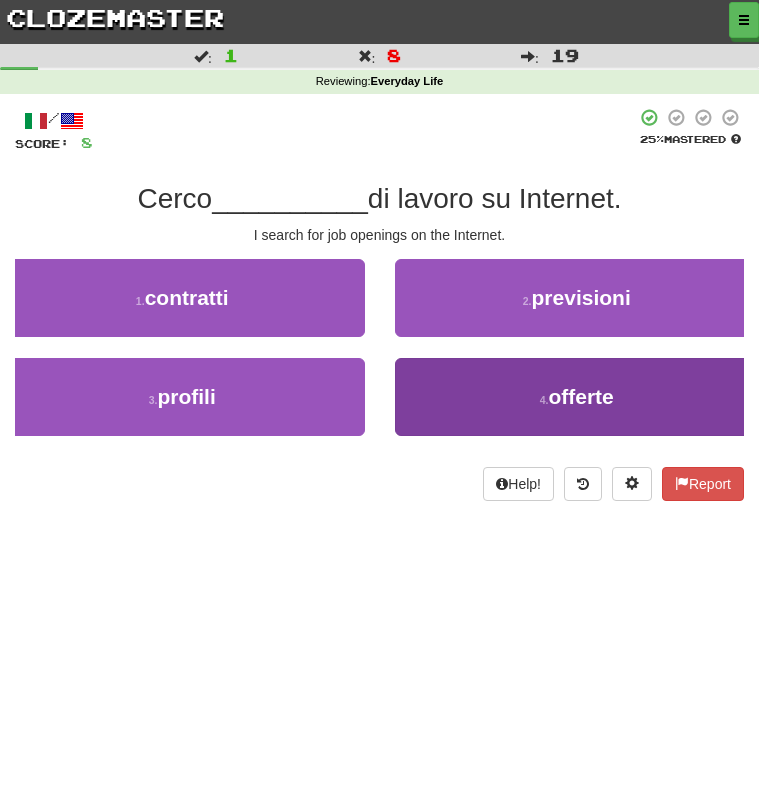 click on "4 .  offerte" at bounding box center [577, 397] 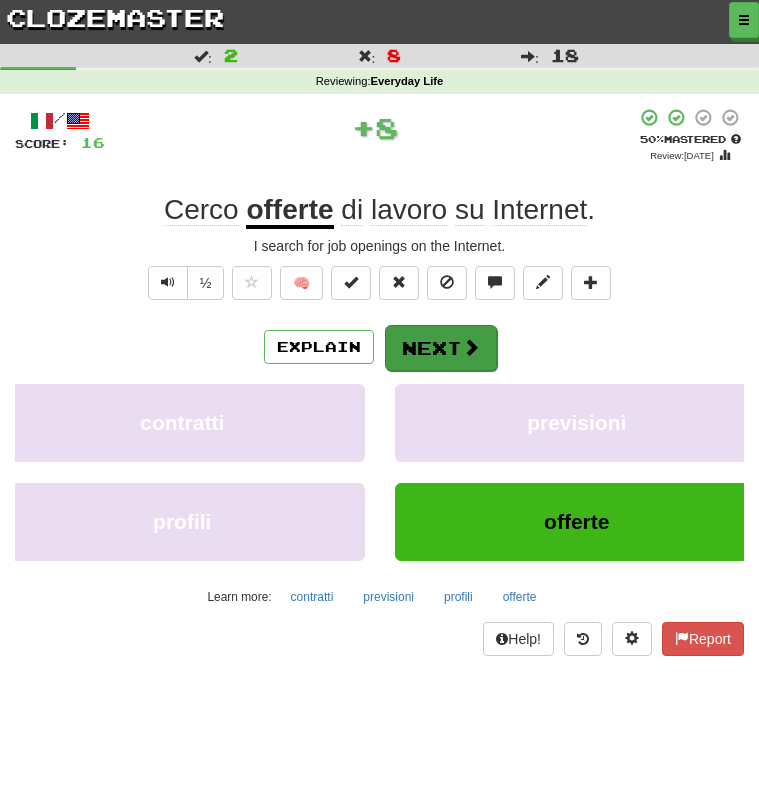 click on "Next" at bounding box center [441, 348] 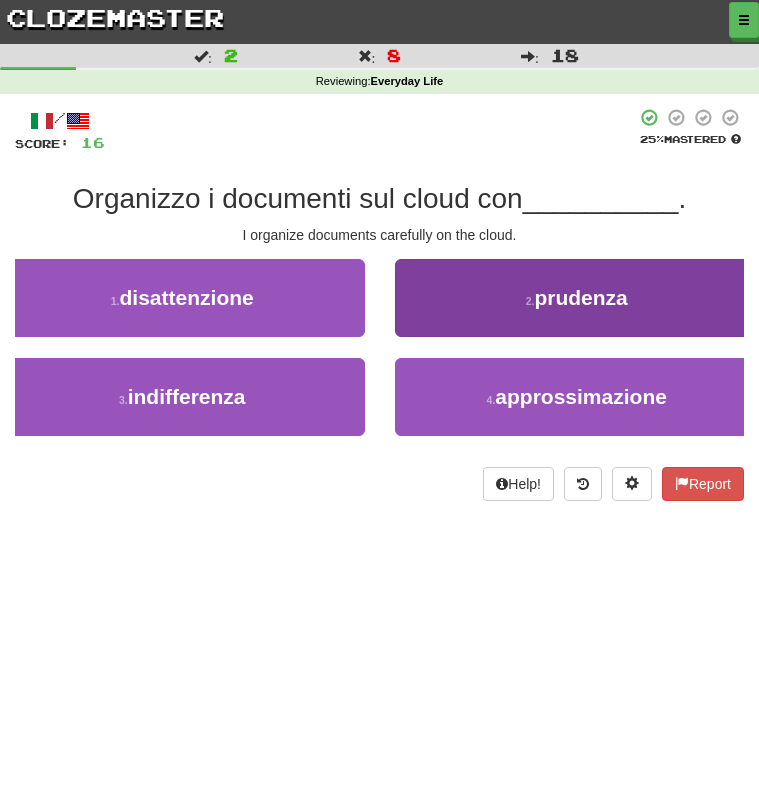 click on "2 .  prudenza" at bounding box center (577, 298) 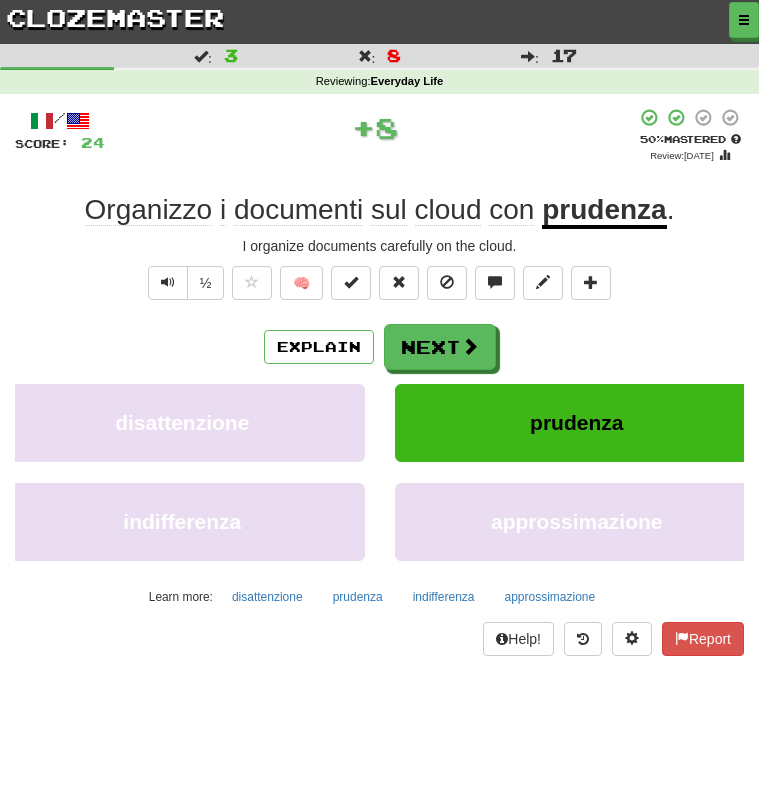 click on "Next" at bounding box center [440, 347] 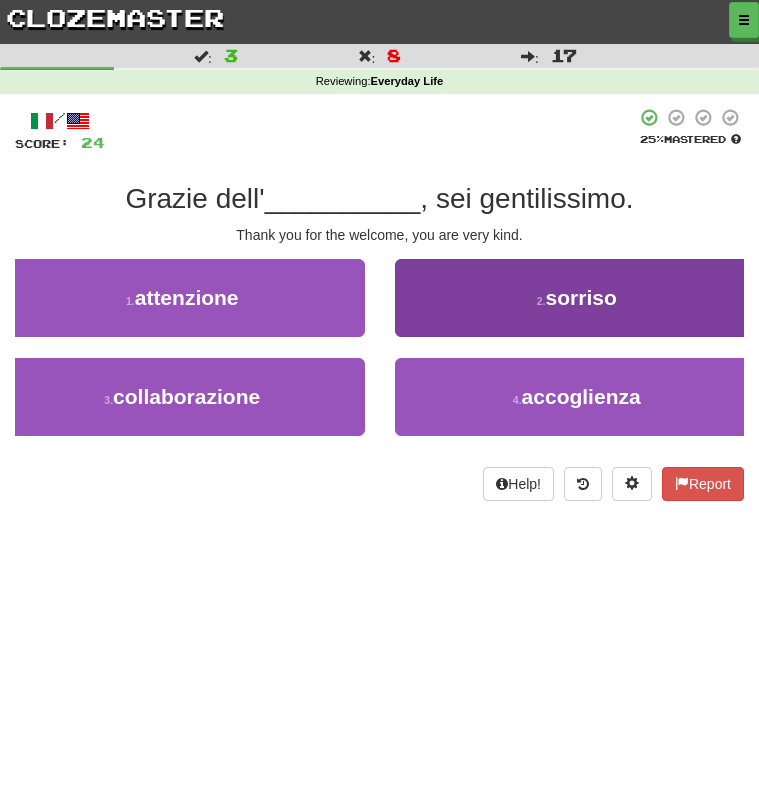 click on "2 .  sorriso" at bounding box center [577, 298] 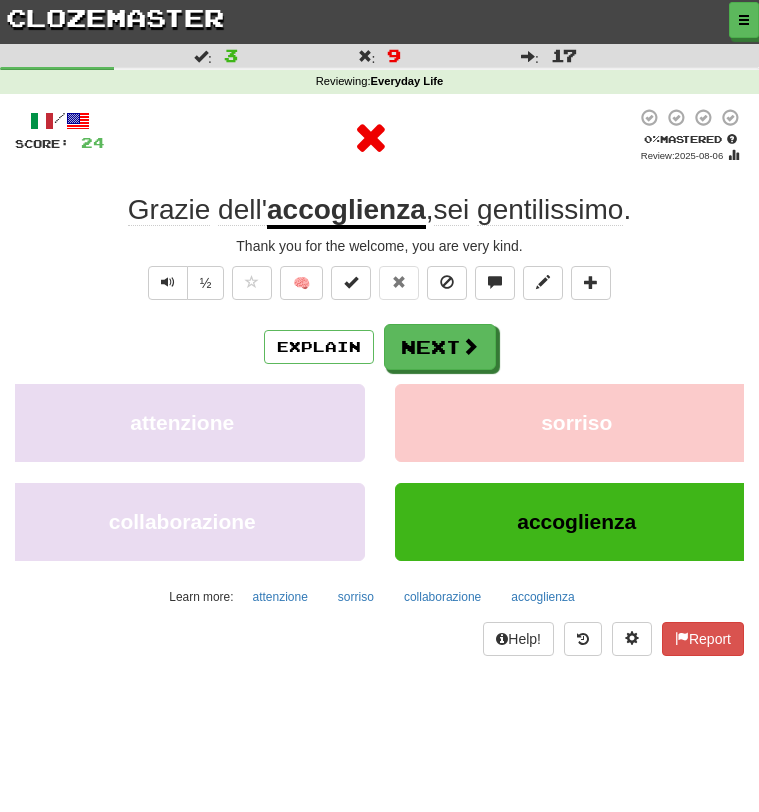 click on "/  Score:   24 0 %  Mastered Review:  2025-08-06 Grazie   dell' accoglienza ,  sei   gentilissimo . Thank you for the welcome, you are very kind. ½ 🧠 Explain Next attenzione sorriso collaborazione accoglienza Learn more: attenzione sorriso collaborazione accoglienza  Help!  Report" at bounding box center [379, 382] 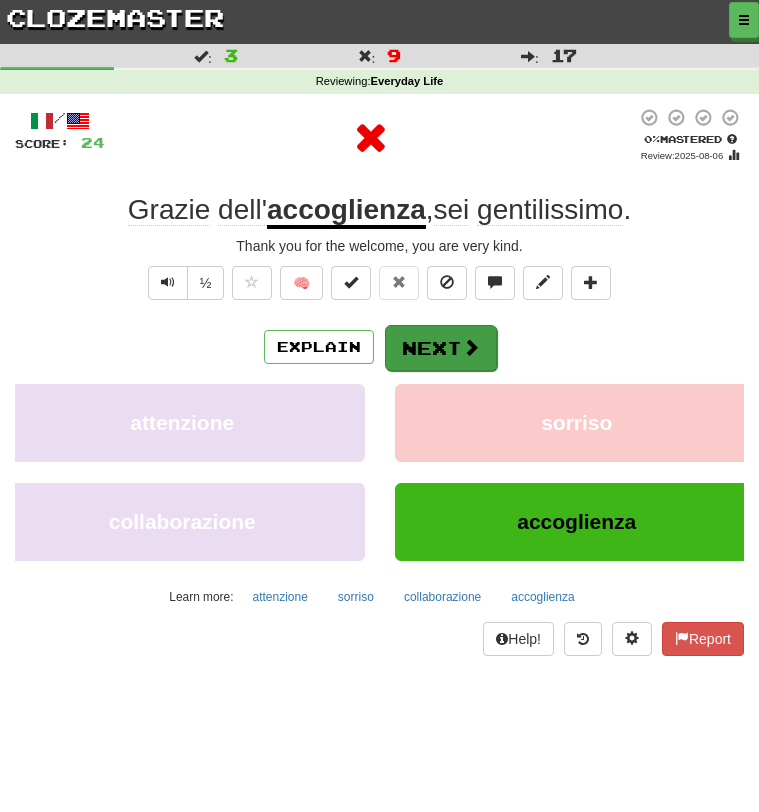 click at bounding box center (471, 347) 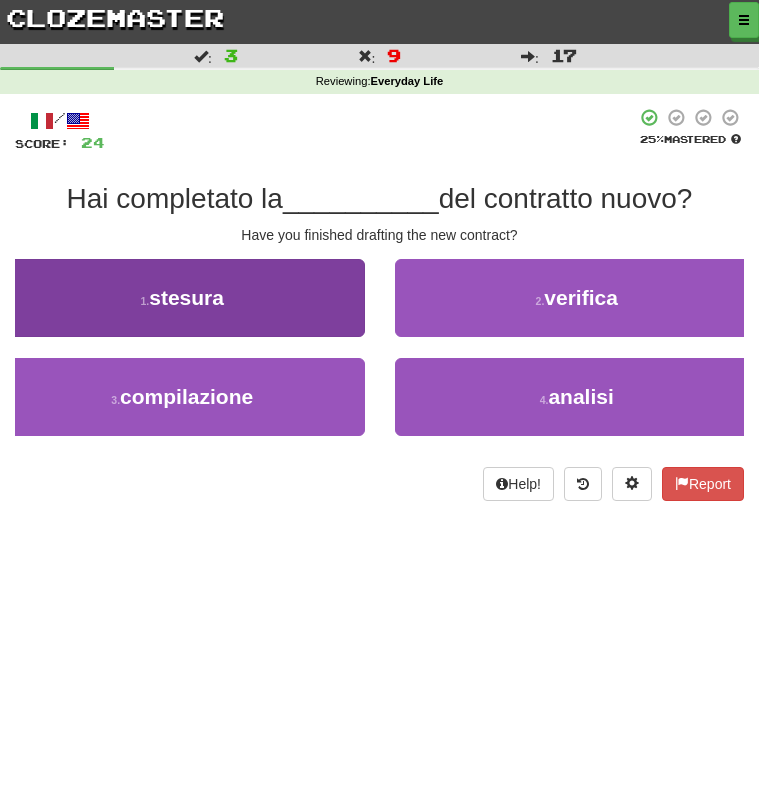 click on "1 .  stesura" at bounding box center [182, 298] 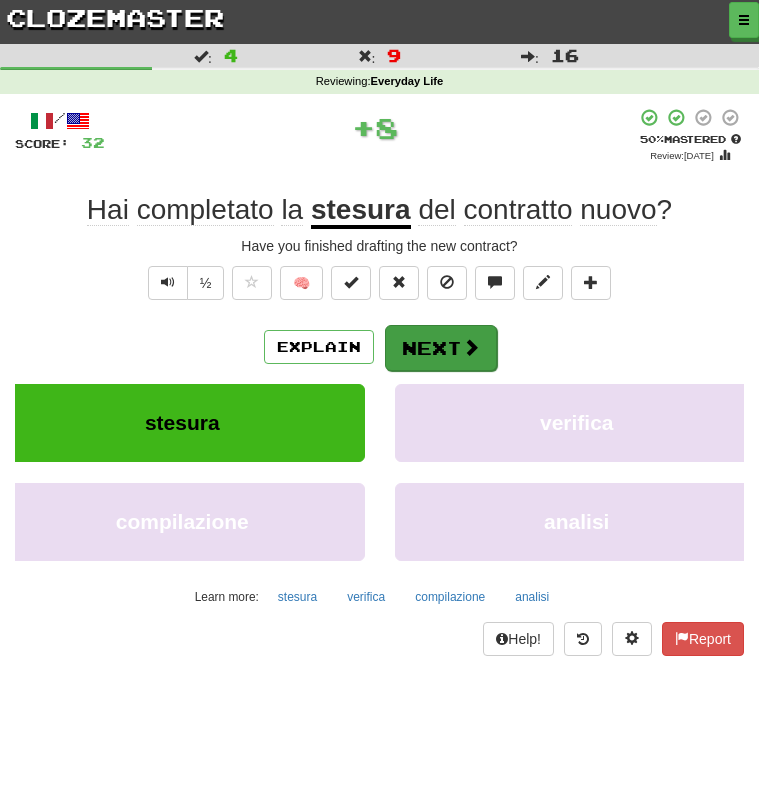 click on "Next" at bounding box center [441, 348] 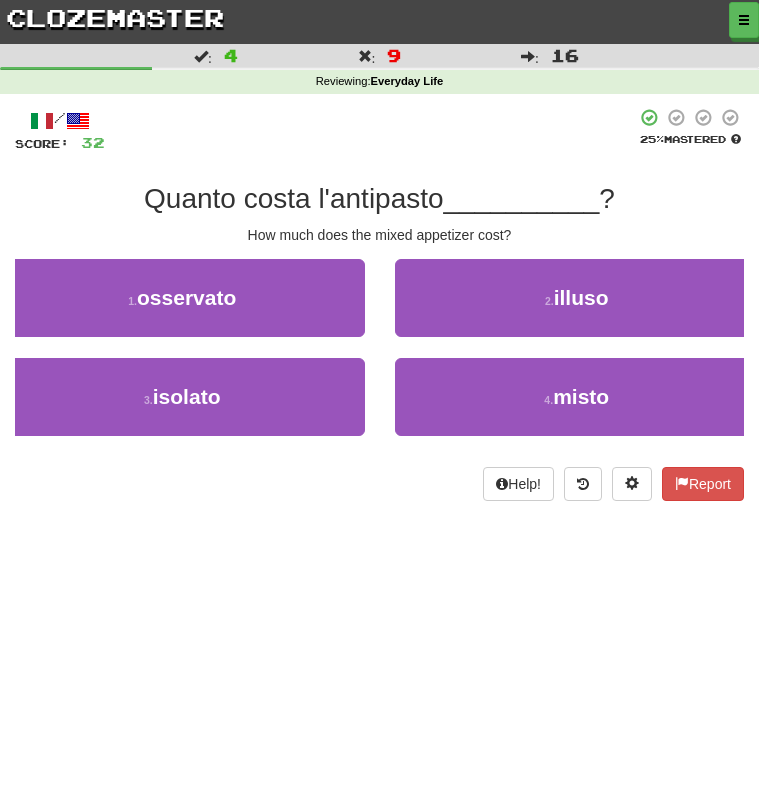 click on "/  Score:   32 25 %  Mastered Quanto costa l'antipasto  __________ ? How much does the mixed appetizer cost? 1 .  osservato 2 .  illuso 3 .  isolato 4 .  misto  Help!  Report" at bounding box center (379, 304) 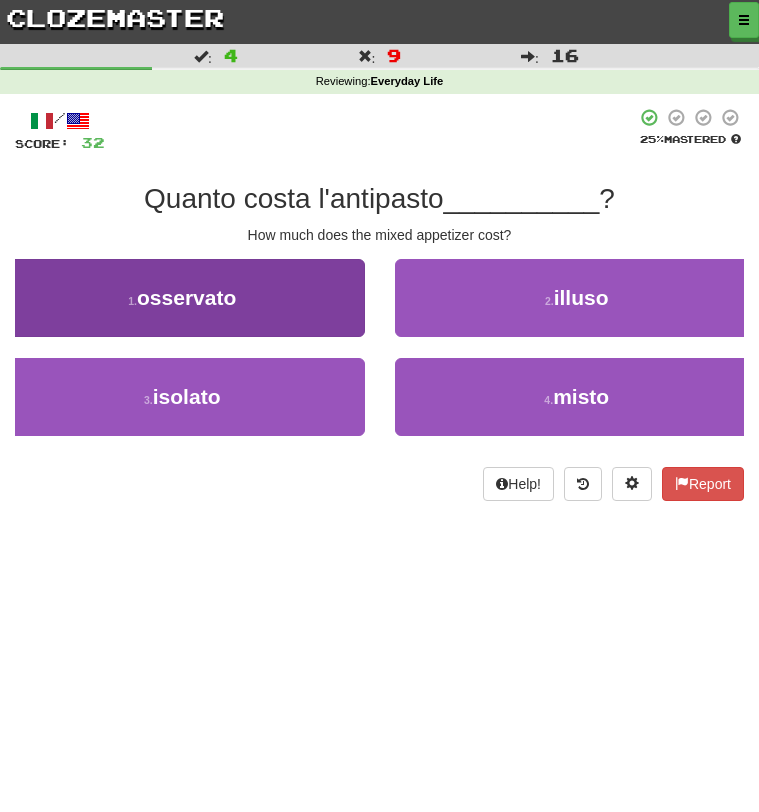 click on "1 .  osservato" at bounding box center (182, 298) 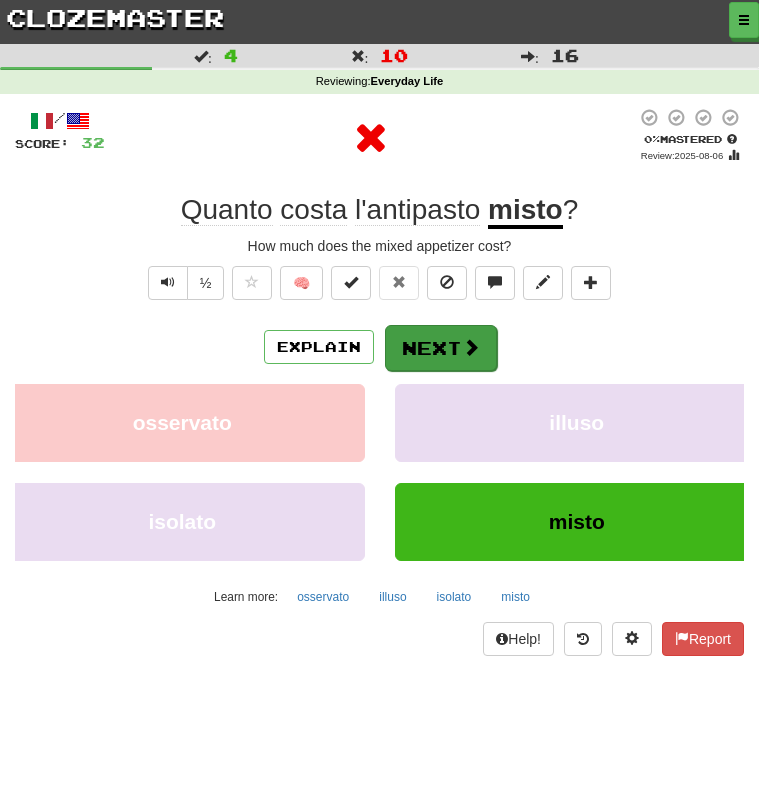 click on "Next" at bounding box center [441, 348] 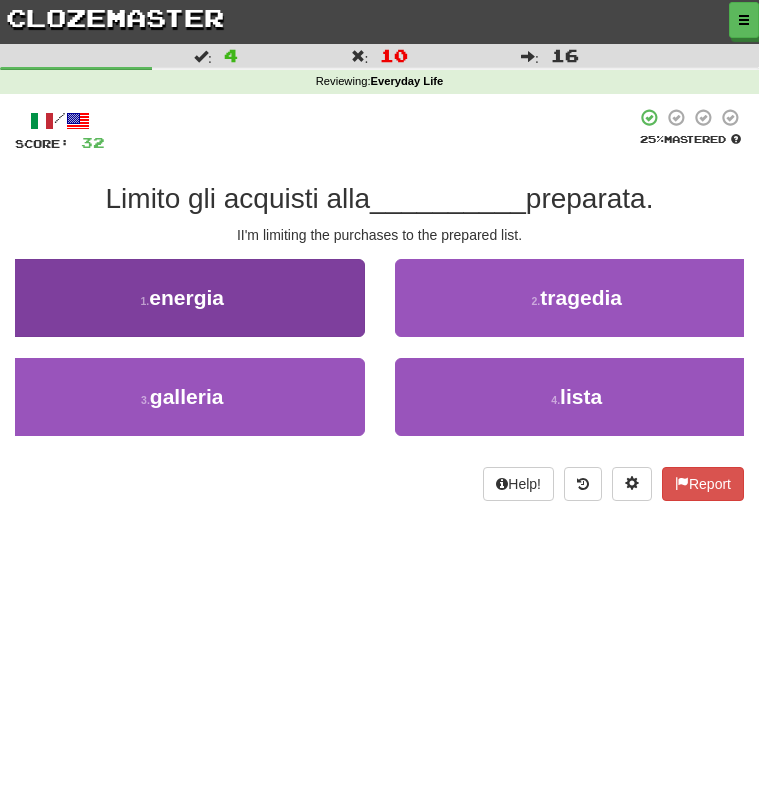 click on "1 .  energia" at bounding box center (182, 298) 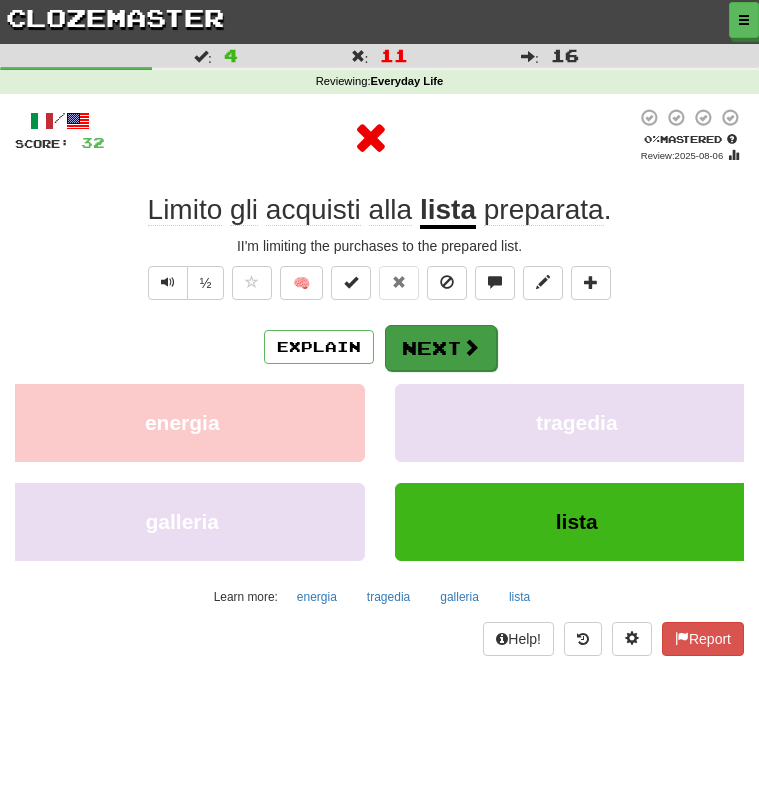 click on "Next" at bounding box center (441, 348) 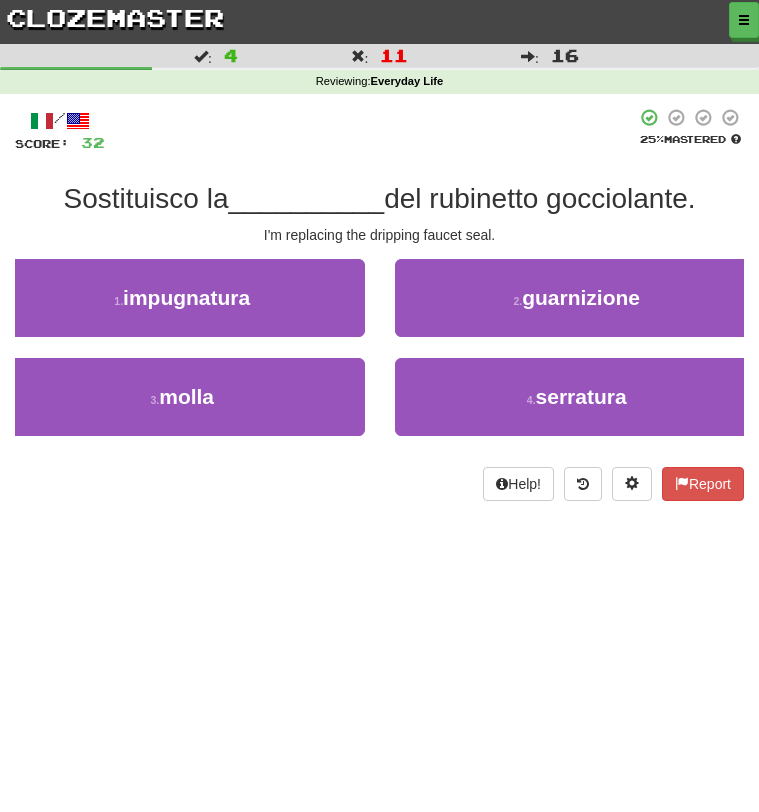 click on "/  Score:   32 25 %  Mastered Sostituisco la  __________  del rubinetto gocciolante. I'm replacing the dripping faucet seal. 1 .  impugnatura 2 .  guarnizione 3 .  molla 4 .  serratura  Help!  Report" at bounding box center [379, 311] 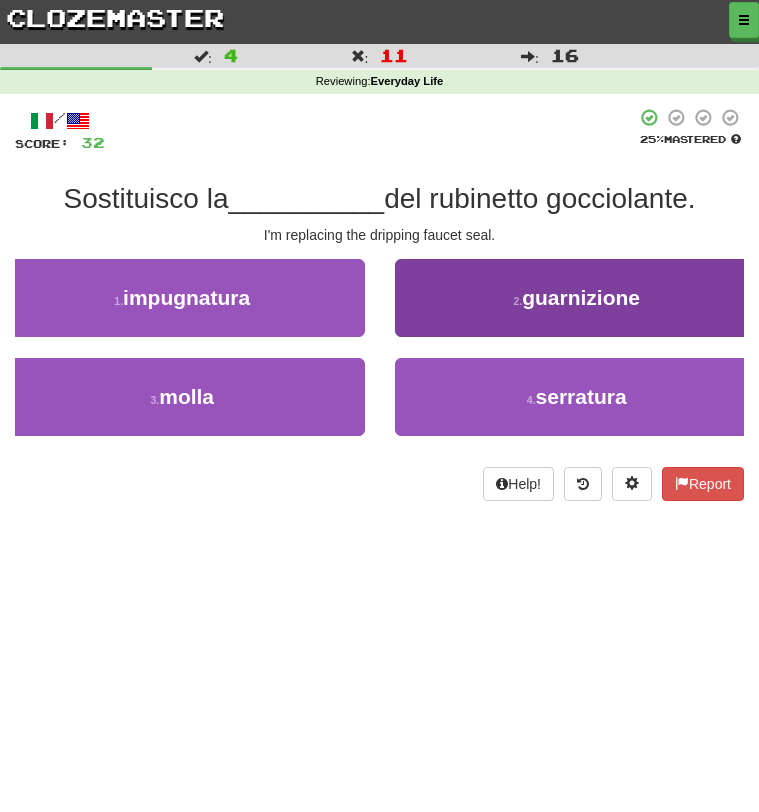 click on "2 .  guarnizione" at bounding box center [577, 298] 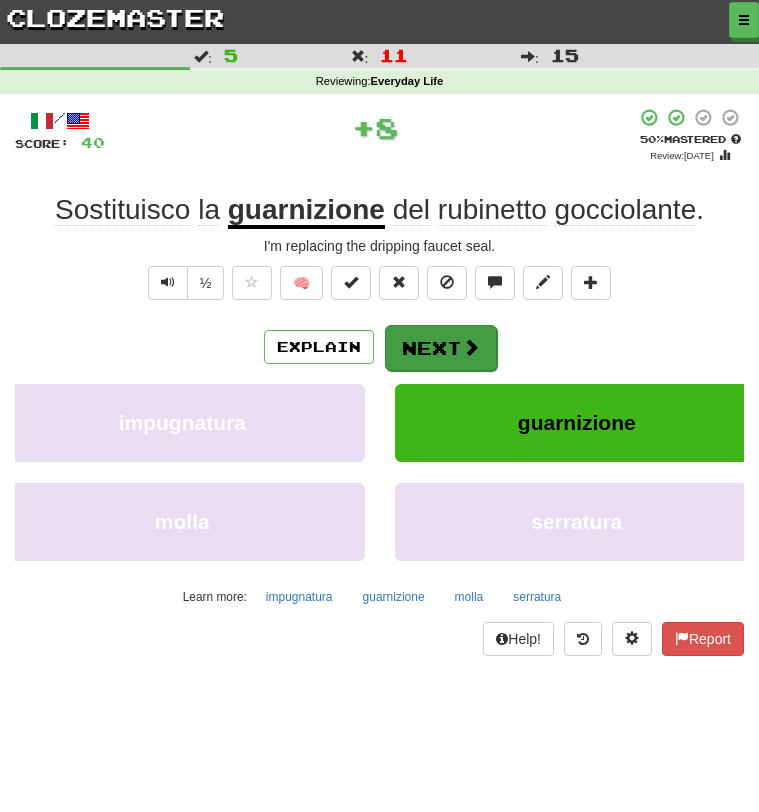 click on "Next" at bounding box center [441, 348] 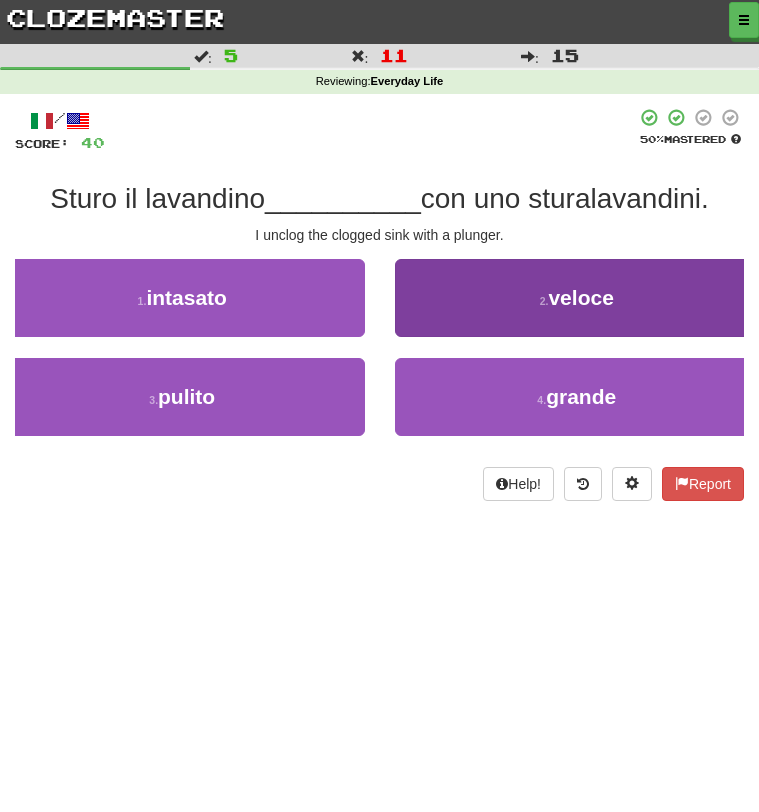 click on "2 .  veloce" at bounding box center [577, 298] 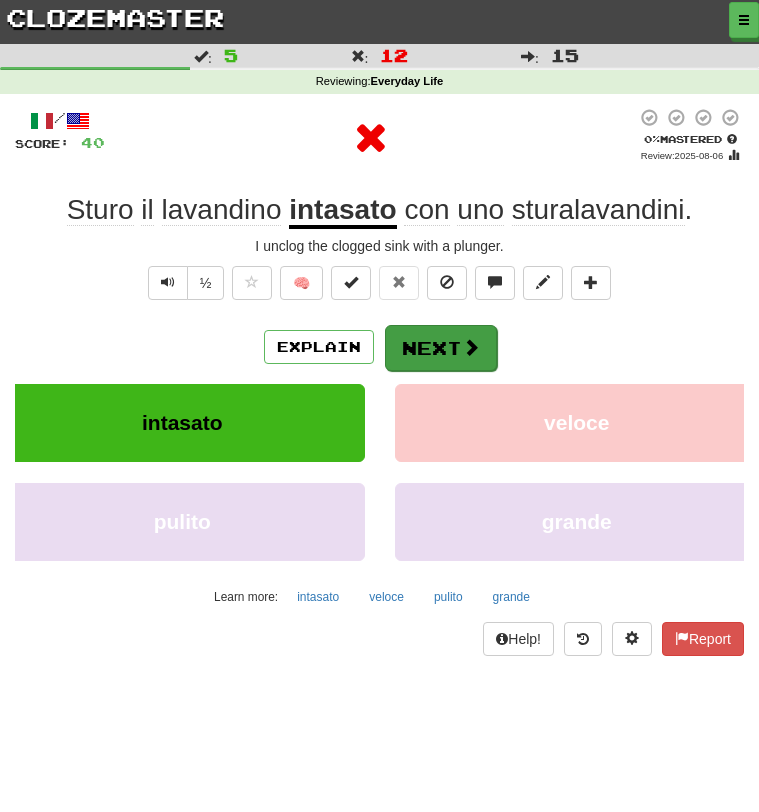 click at bounding box center [471, 347] 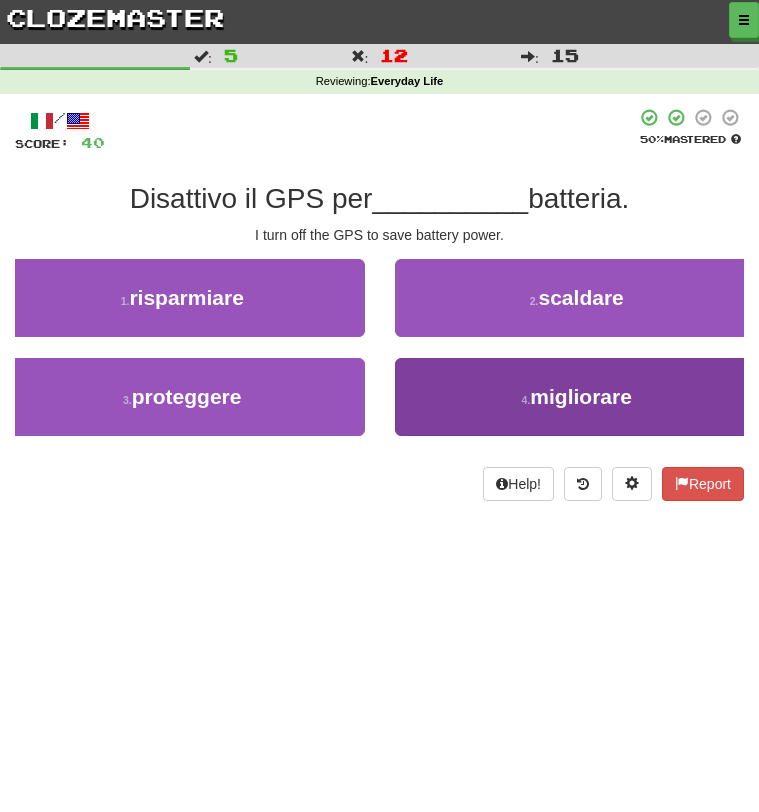 click on "4 .  migliorare" at bounding box center (577, 397) 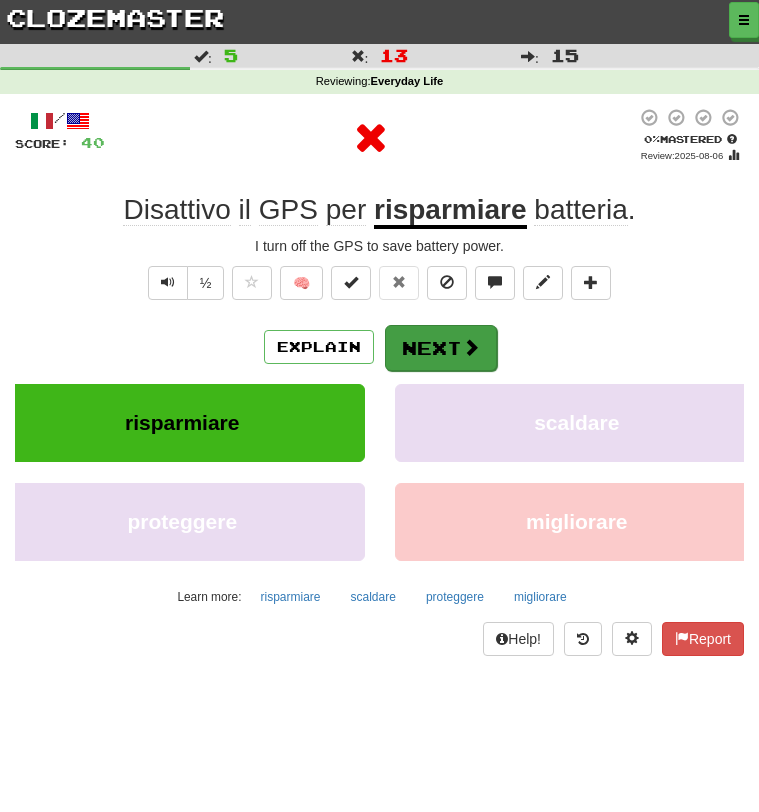 click on "Next" at bounding box center (441, 348) 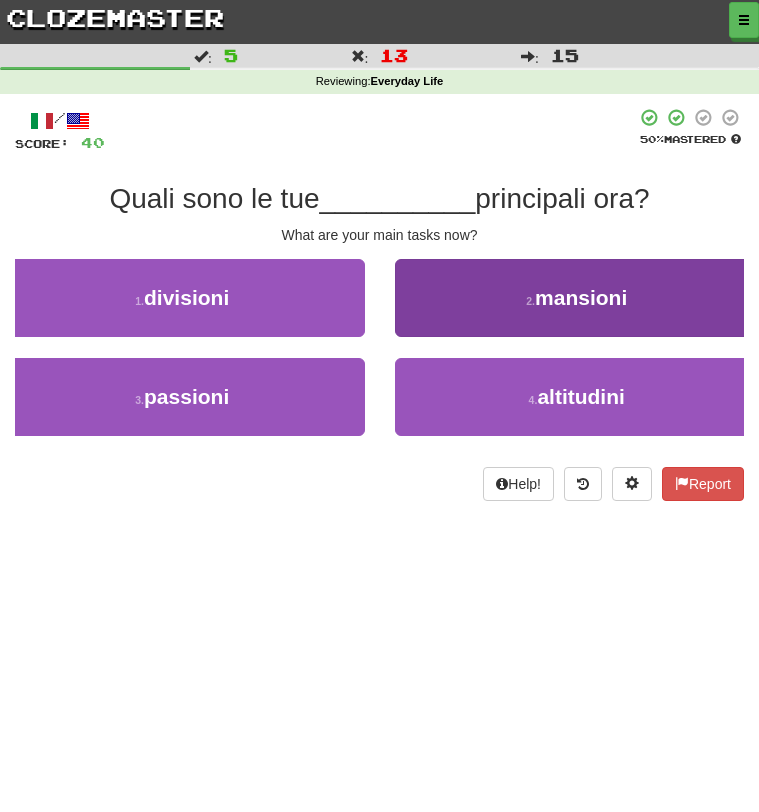 click on "2 .  mansioni" at bounding box center [577, 298] 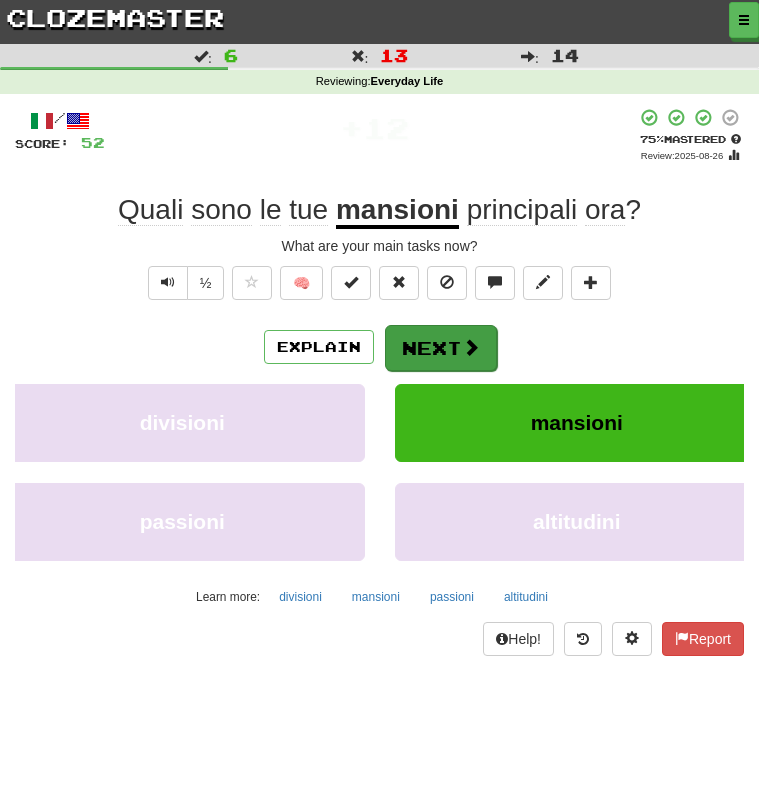 click on "Next" at bounding box center [441, 348] 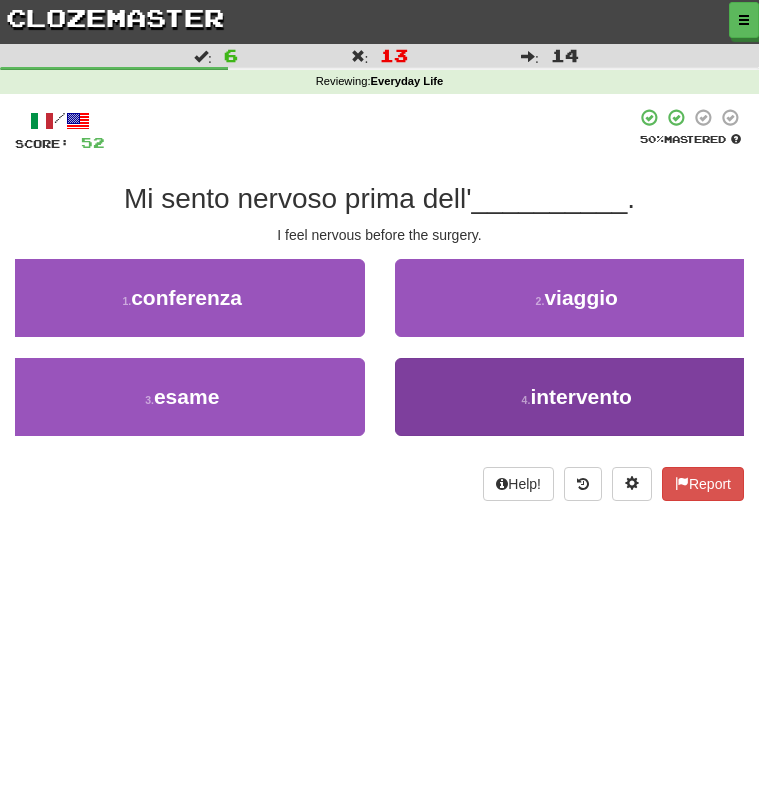 click on "4 .  intervento" at bounding box center (577, 397) 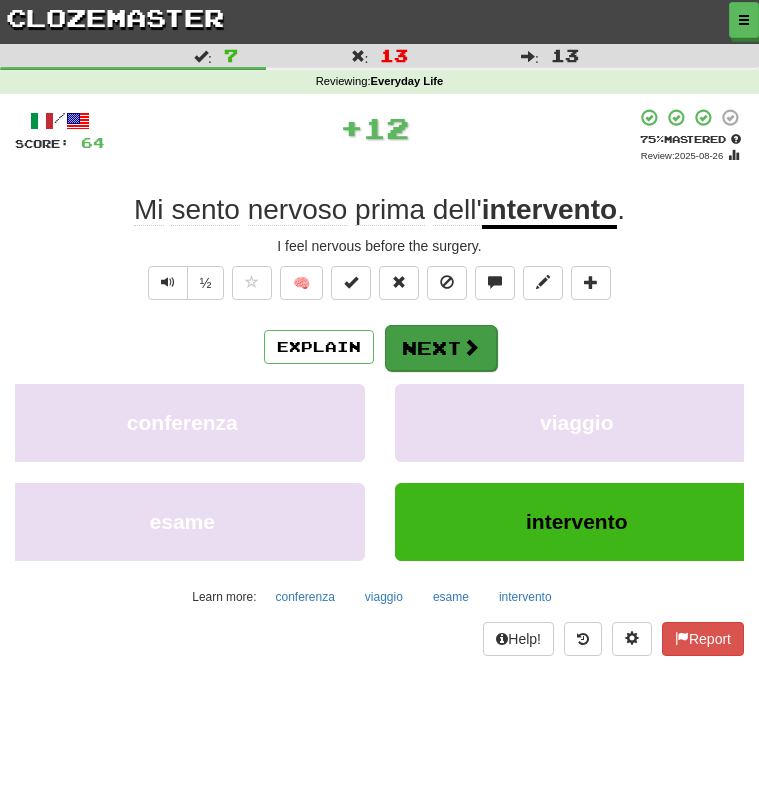 click on "Next" at bounding box center [441, 348] 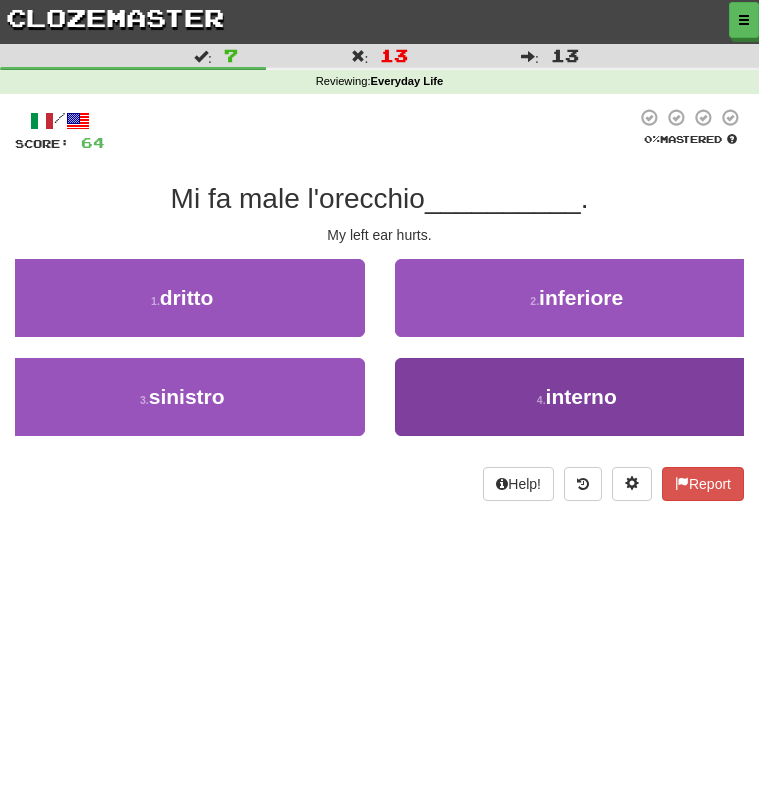 click on "4 .  interno" at bounding box center [577, 397] 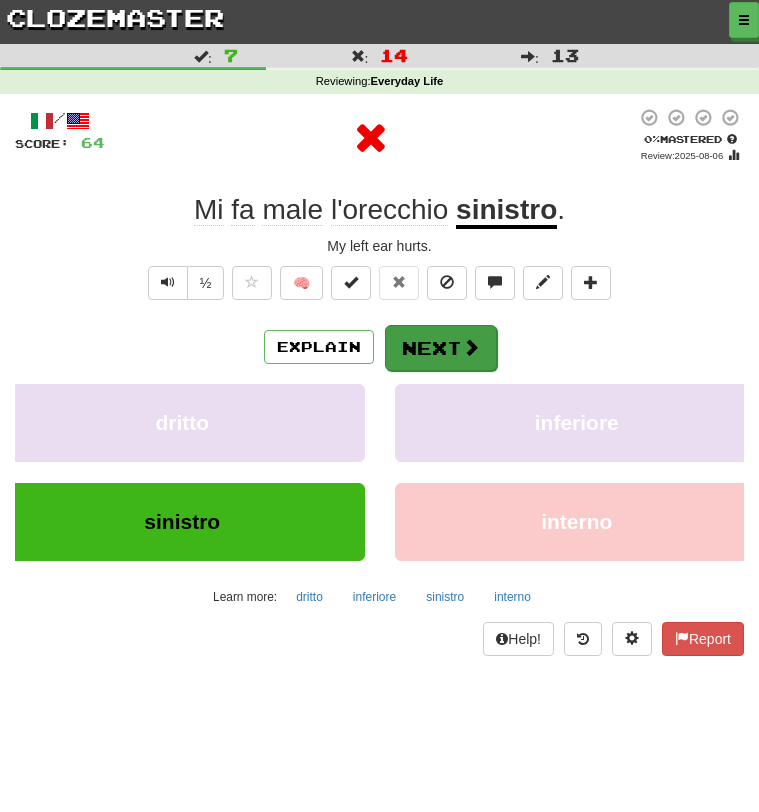 click on "Next" at bounding box center (441, 348) 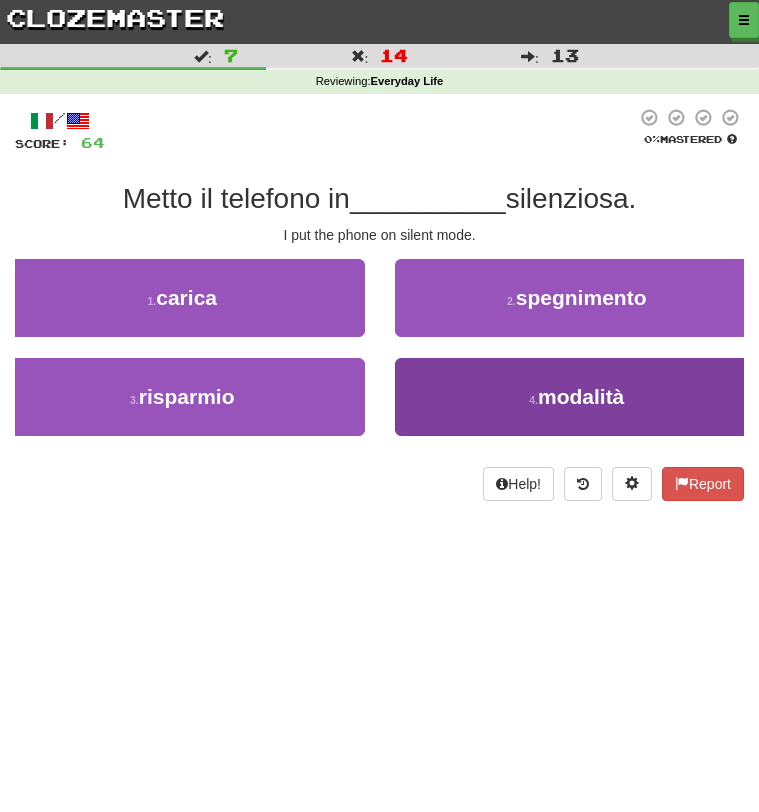 click on "4 .  modalità" at bounding box center (577, 397) 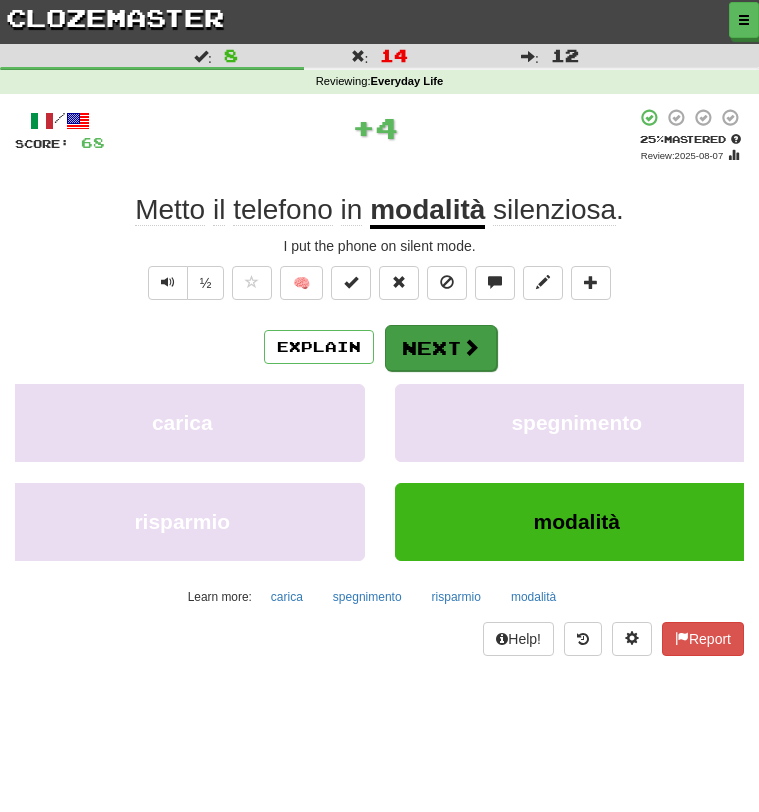 click on "Next" at bounding box center [441, 348] 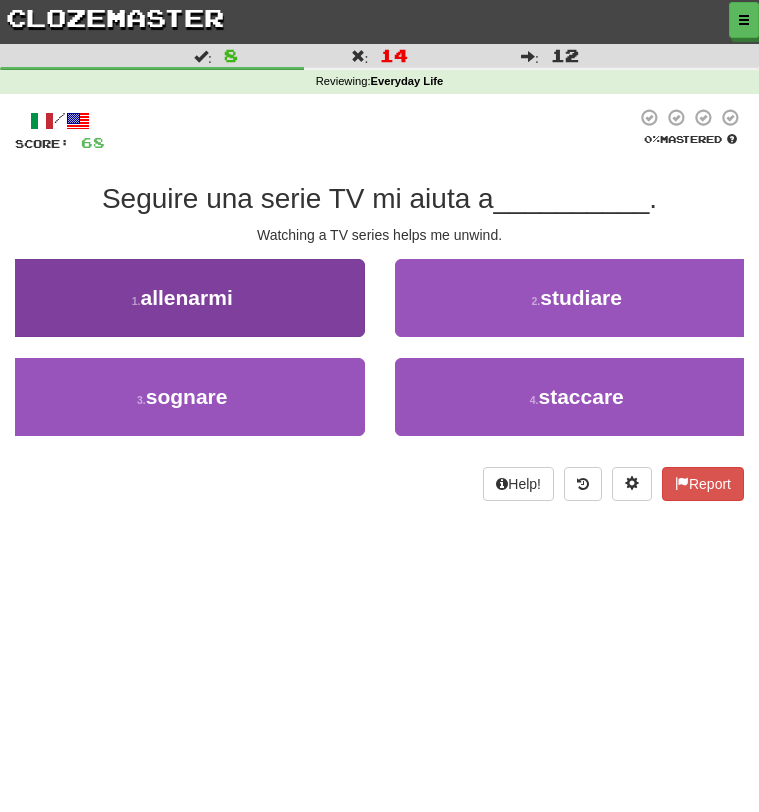 click on "1 .  allenarmi" at bounding box center (182, 298) 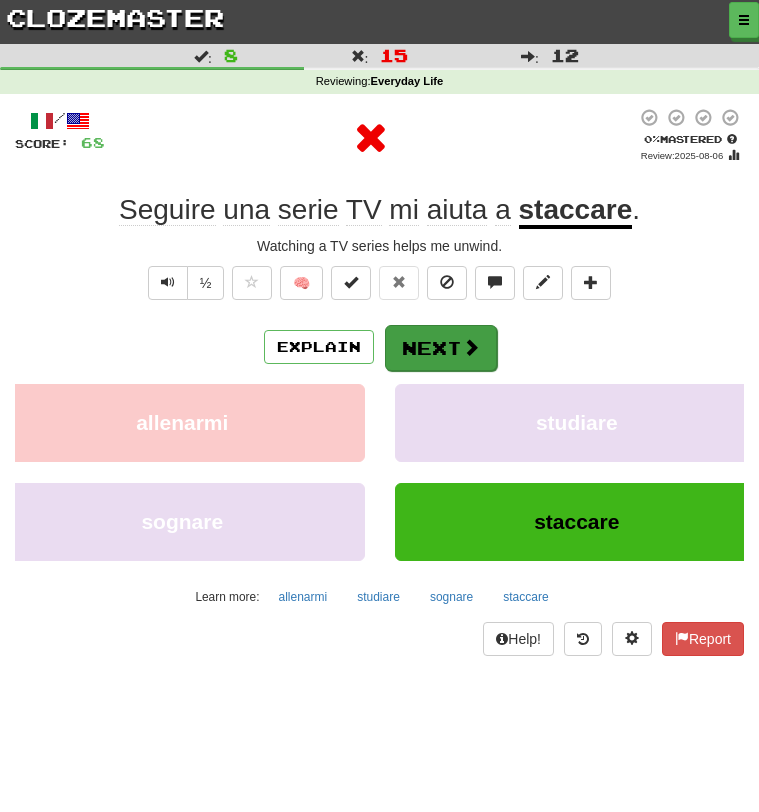 click on "Next" at bounding box center (441, 348) 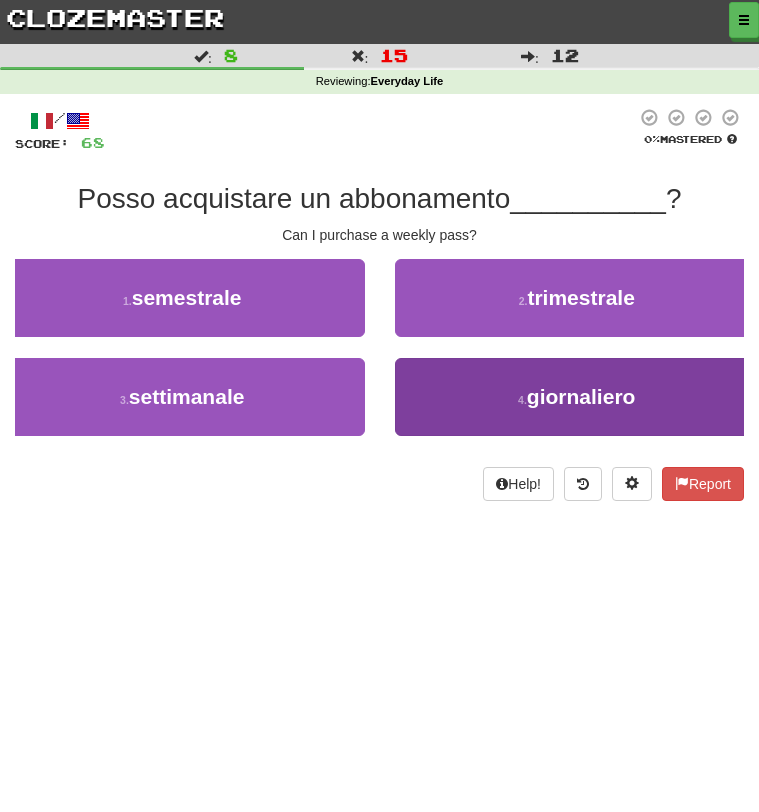 click on "4 .  giornaliero" at bounding box center [577, 397] 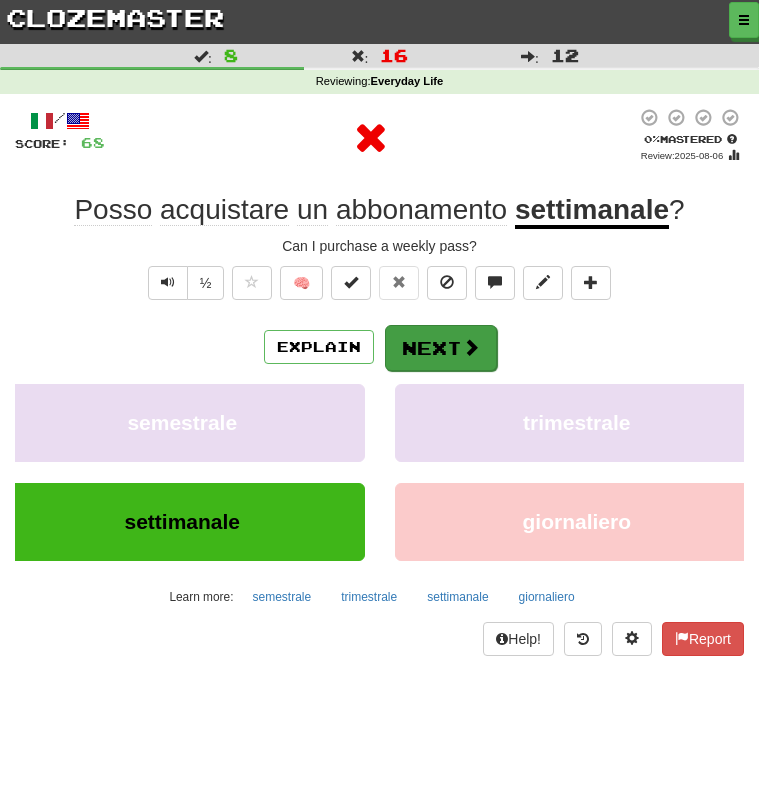click on "Next" at bounding box center (441, 348) 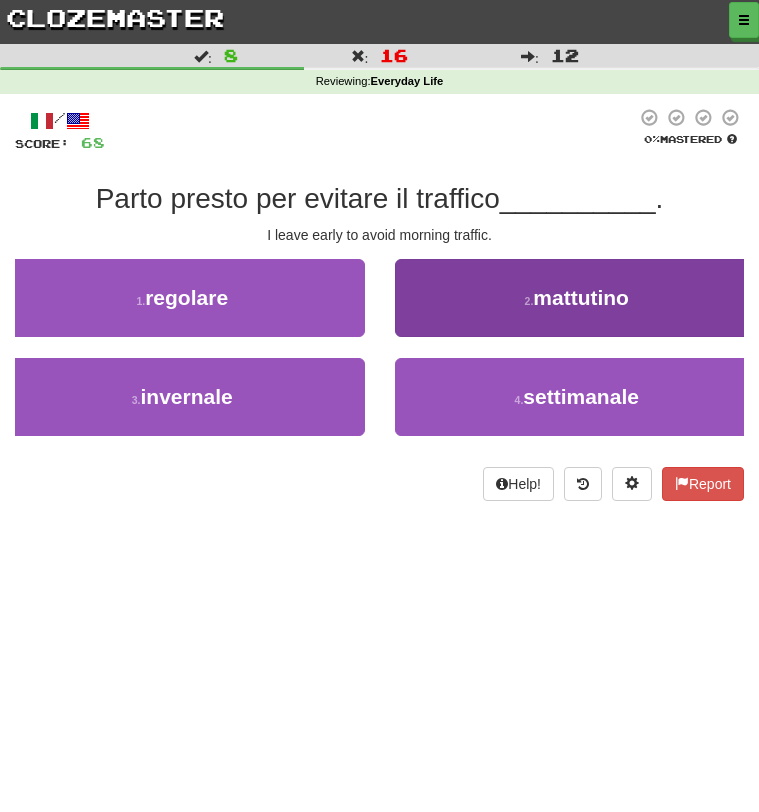 click on "2 .  mattutino" at bounding box center [577, 298] 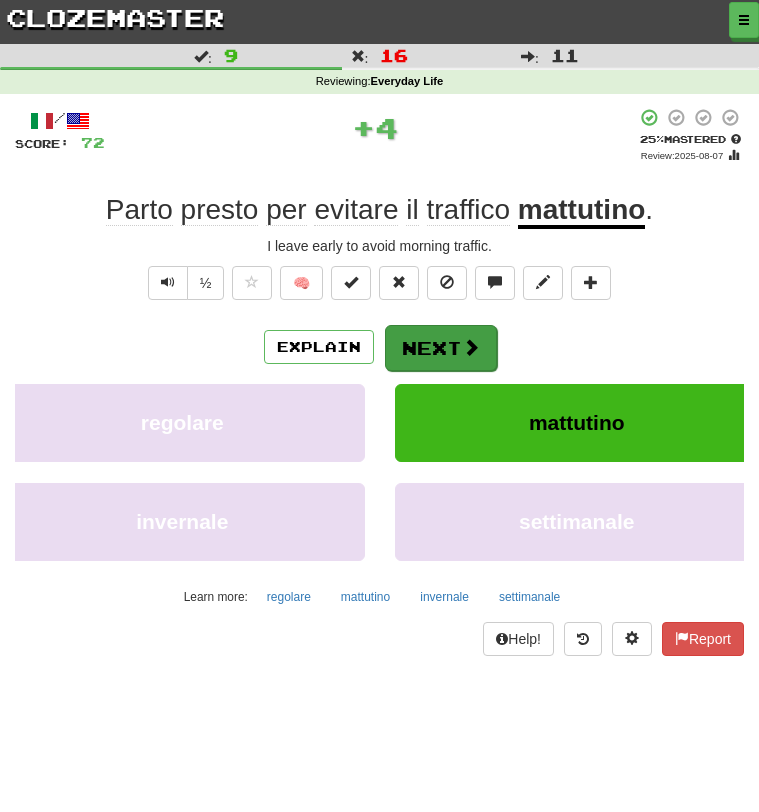click on "Next" at bounding box center [441, 348] 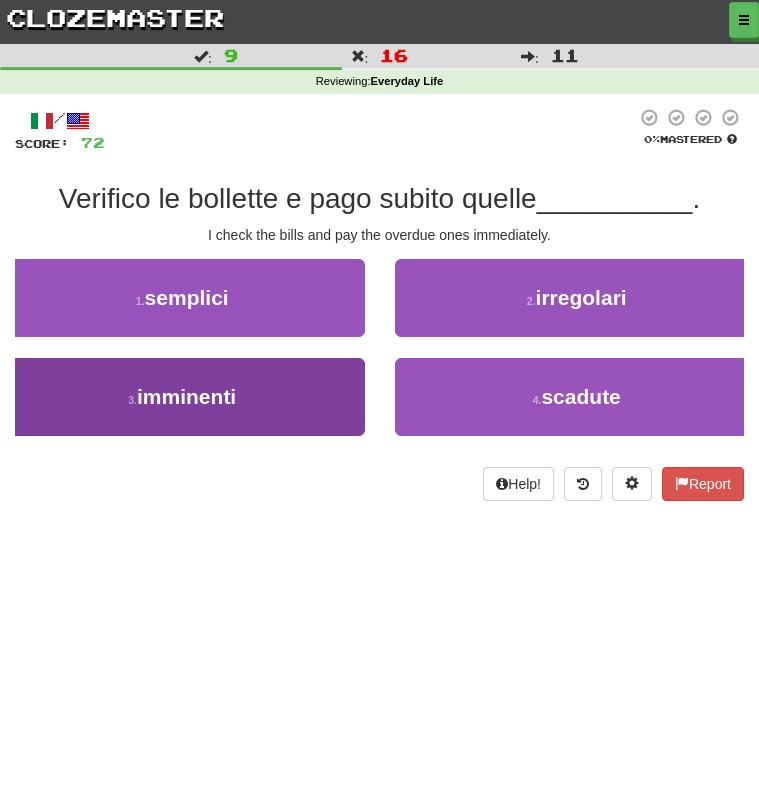 click on "3 .  imminenti" at bounding box center [182, 397] 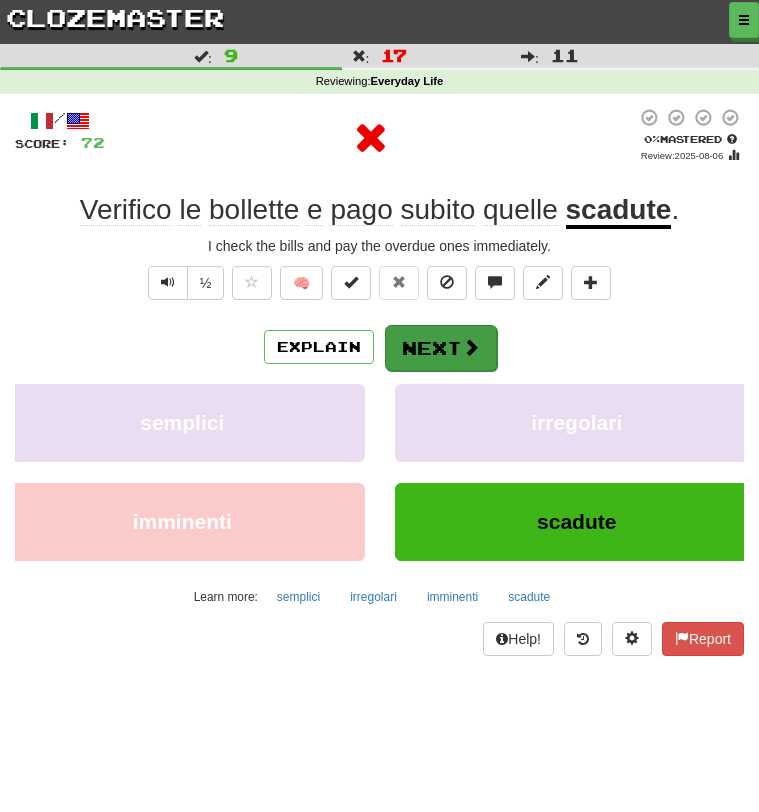 click on "Next" at bounding box center [441, 348] 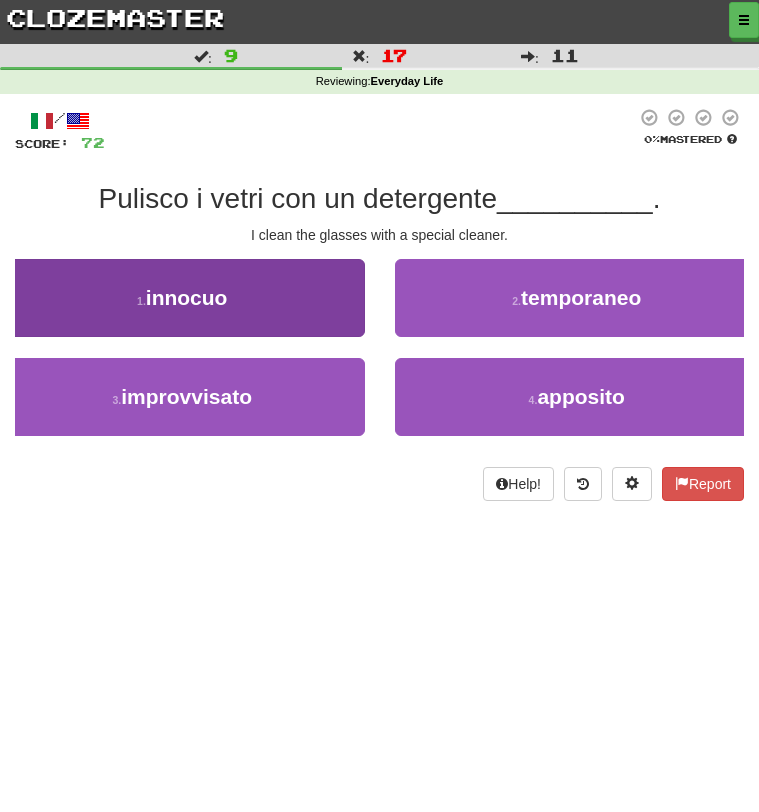 click on "1 .  innocuo" at bounding box center [182, 298] 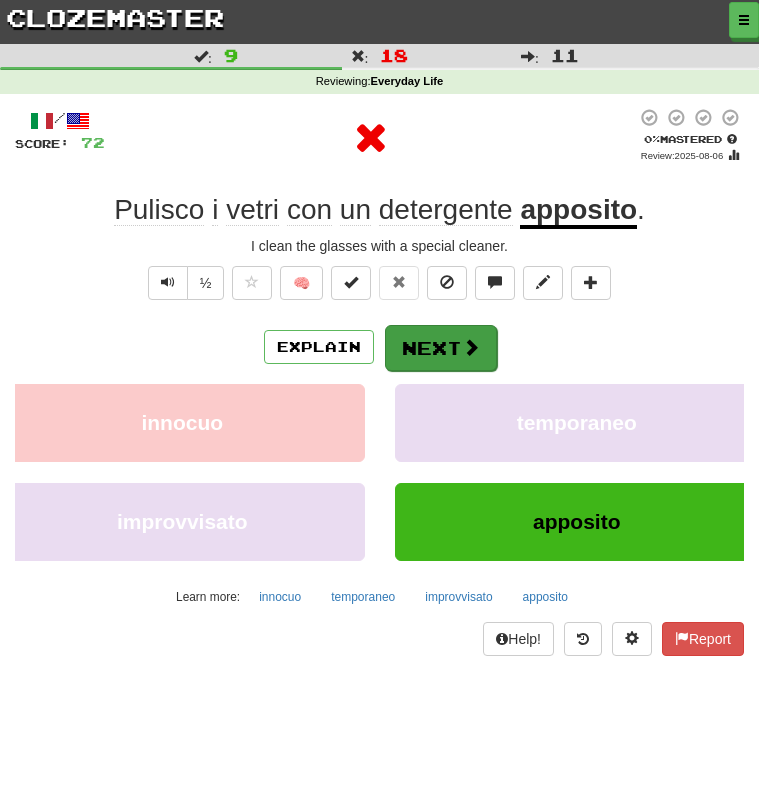 click on "Next" at bounding box center (441, 348) 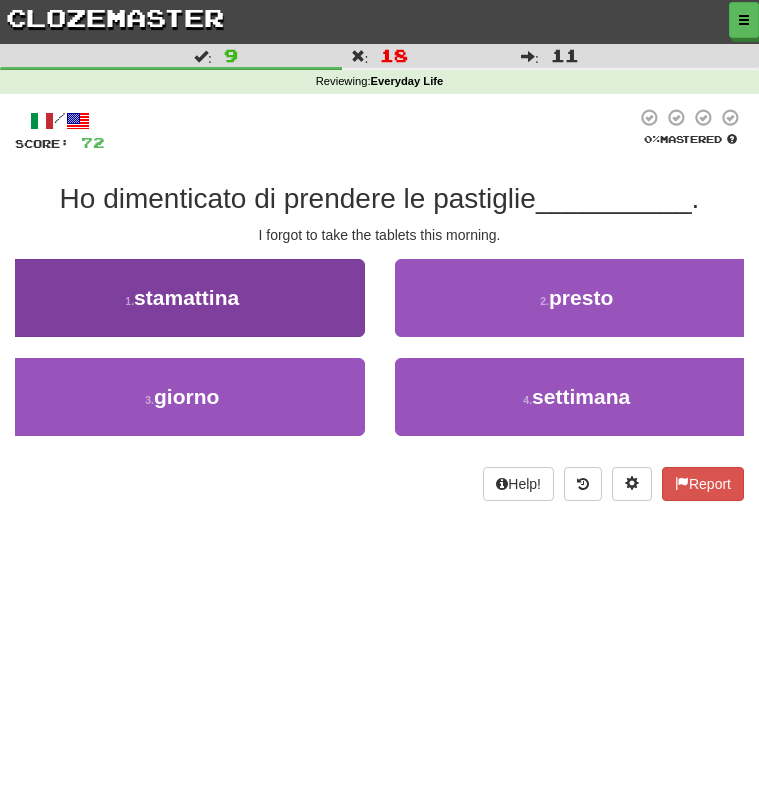 click on "Ho dimenticato di prendere le pastiglie" at bounding box center (298, 198) 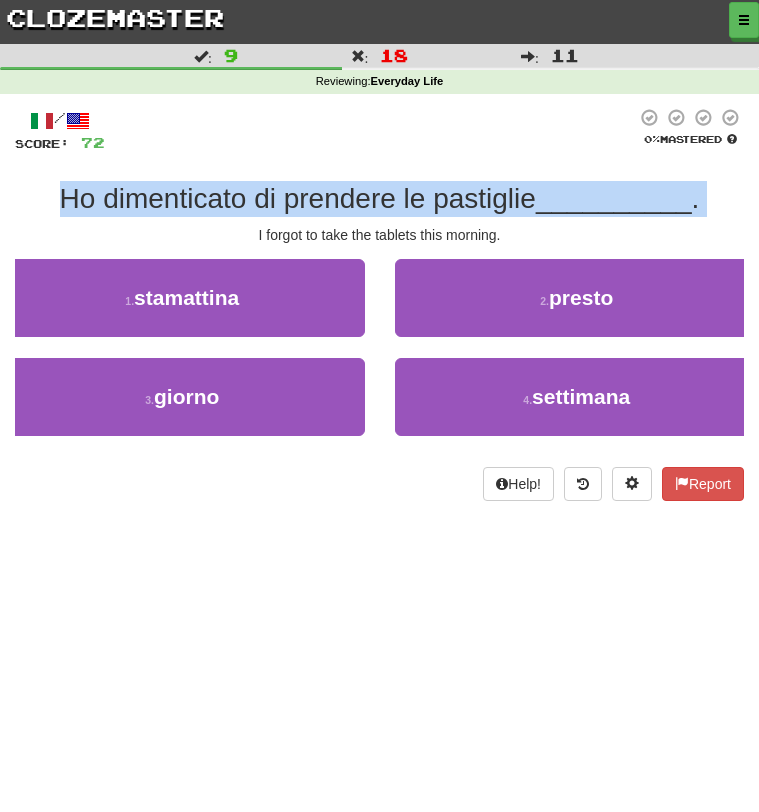 click on "I forgot to take the tablets this morning." at bounding box center (379, 235) 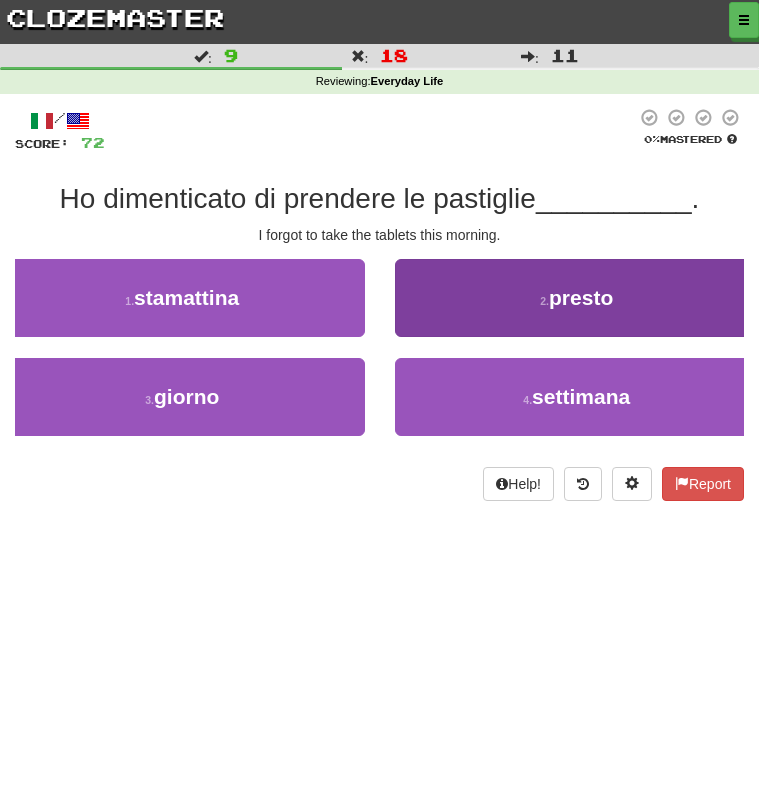 click on "2 .  presto" at bounding box center [577, 298] 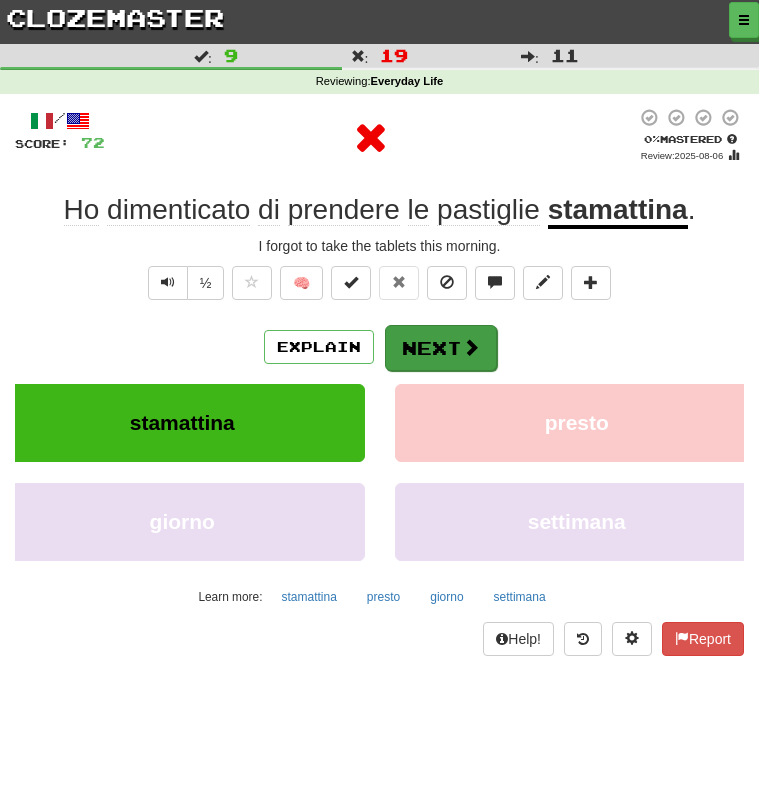 click on "Next" at bounding box center [441, 348] 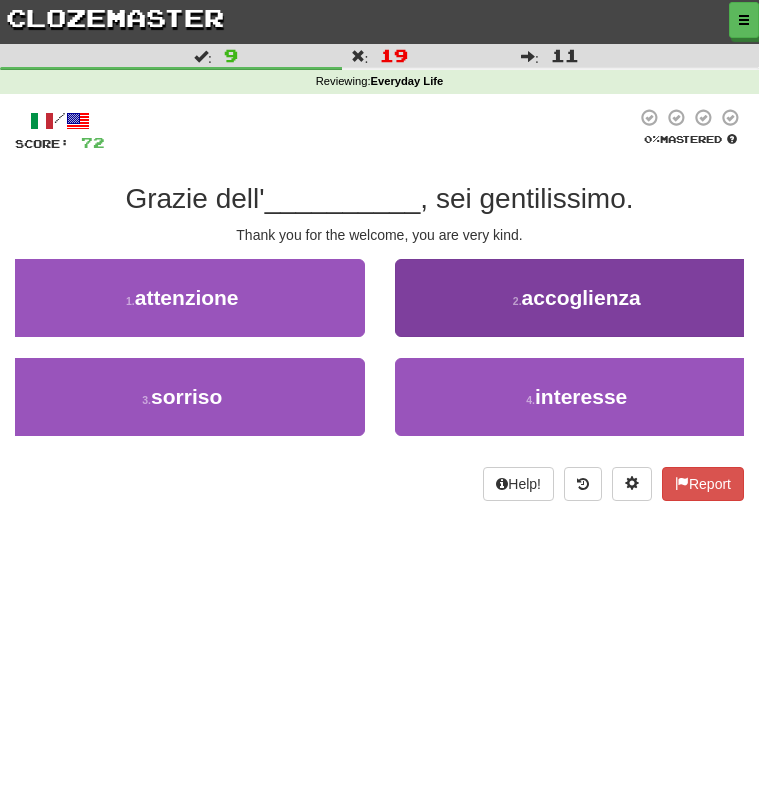 click on "2 .  accoglienza" at bounding box center (577, 298) 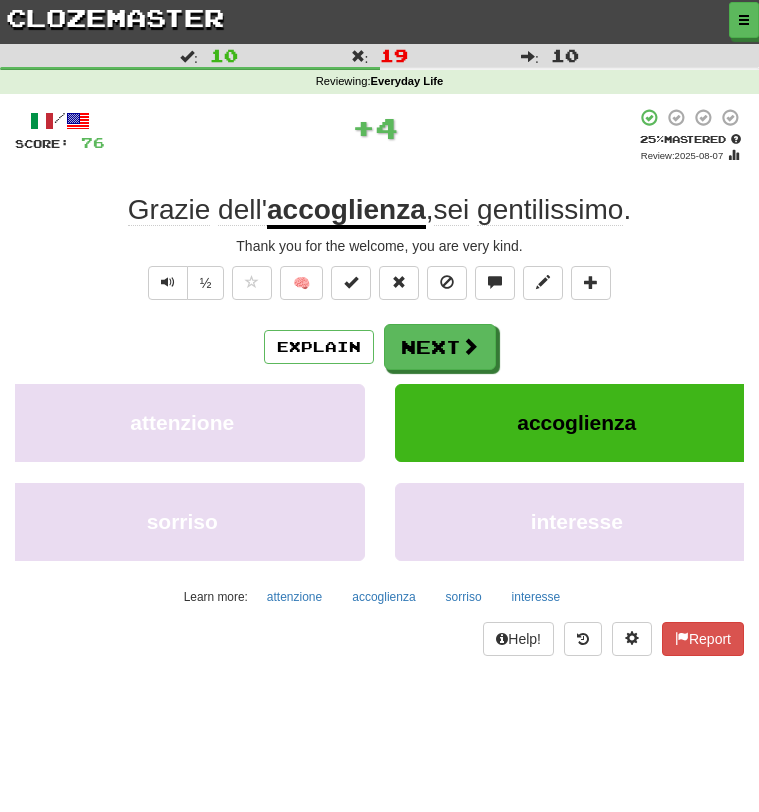 click on "Next" at bounding box center [440, 347] 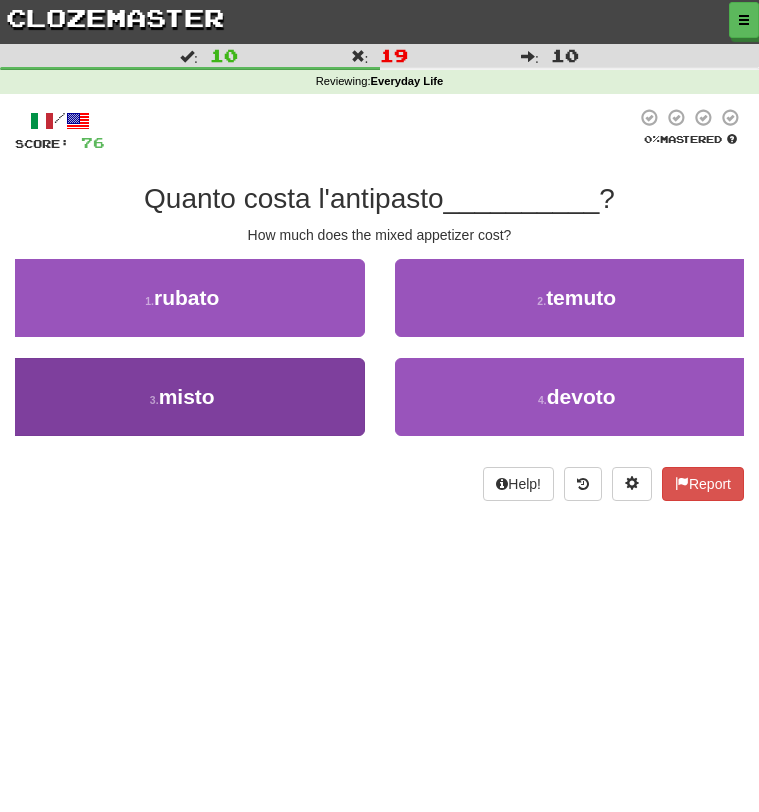 click on "3 .  misto" at bounding box center (182, 397) 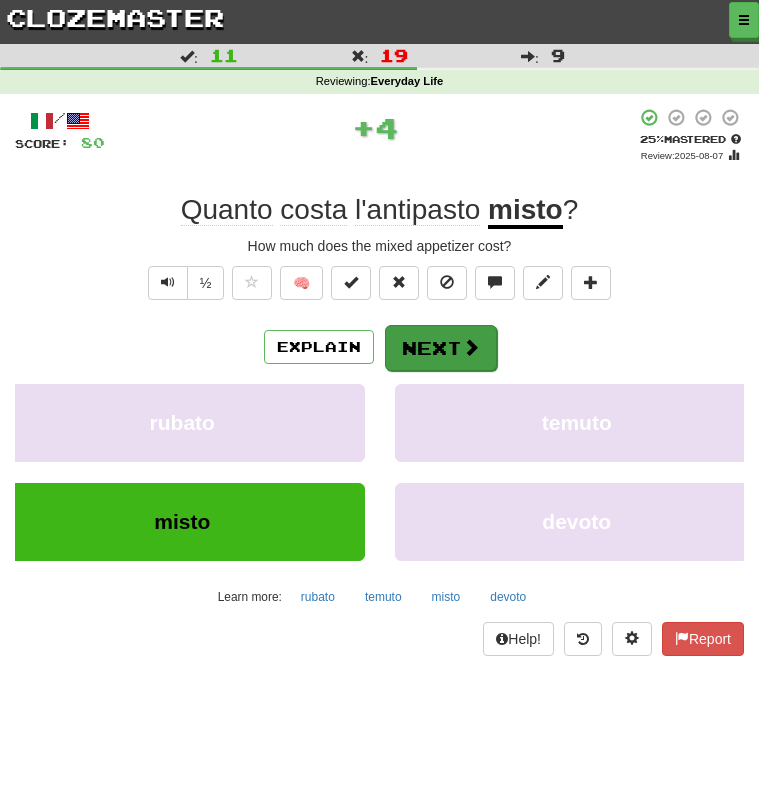 click on "Next" at bounding box center (441, 348) 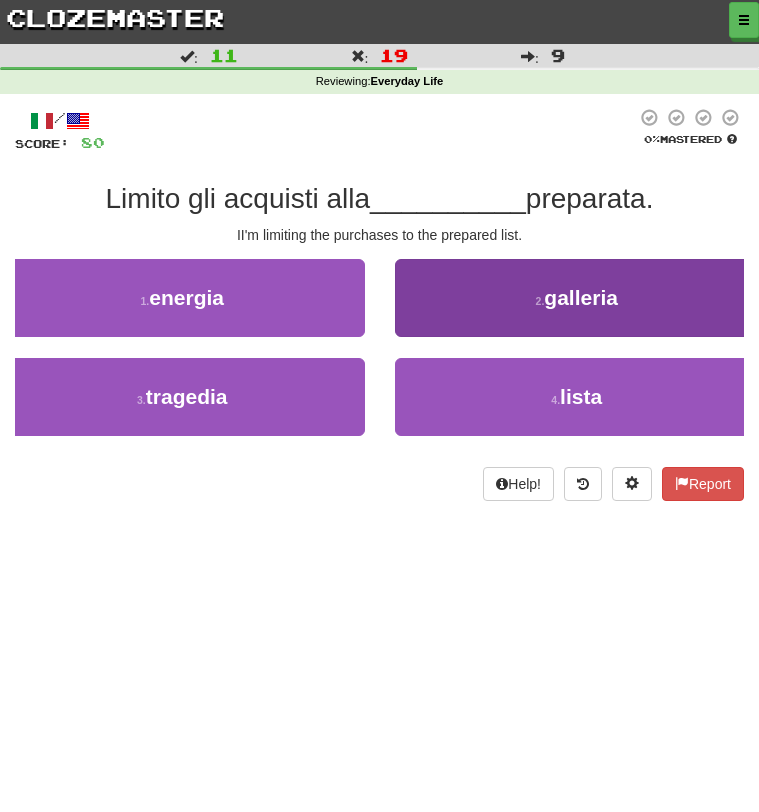 click on "2 .  galleria" at bounding box center (577, 298) 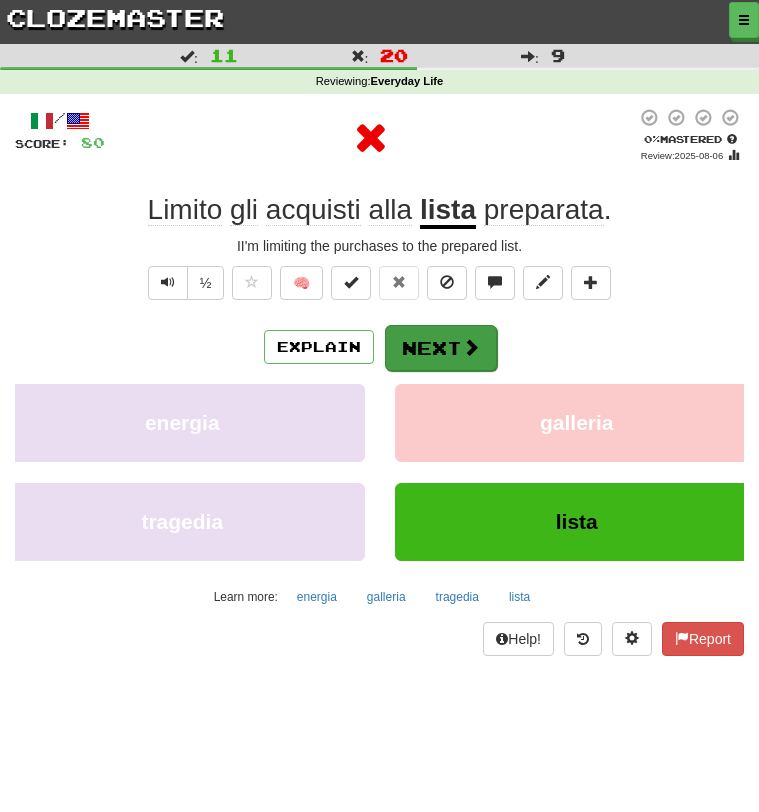 click on "Next" at bounding box center [441, 348] 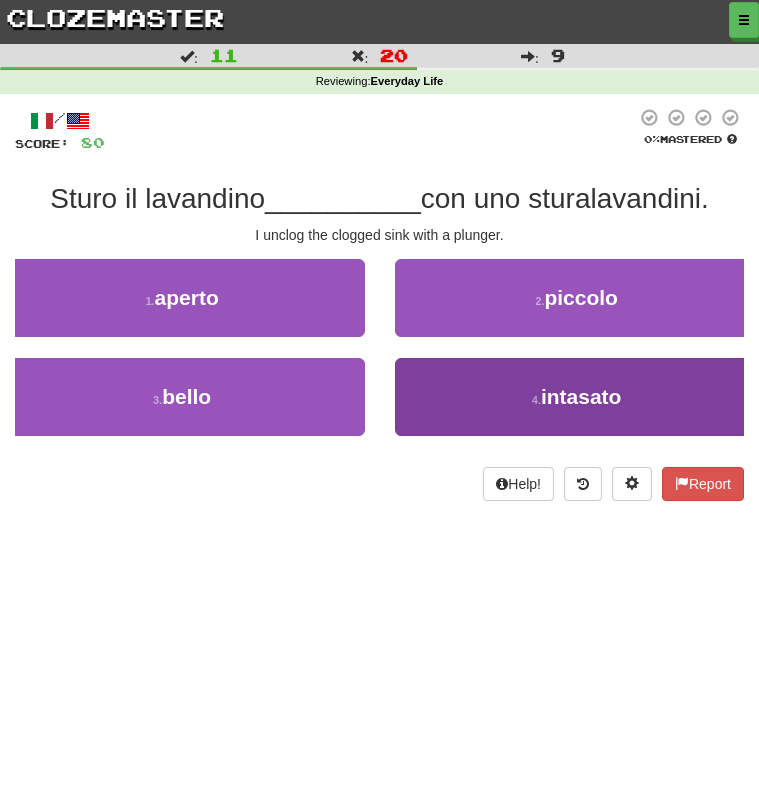 click on "4 .  intasato" at bounding box center (577, 397) 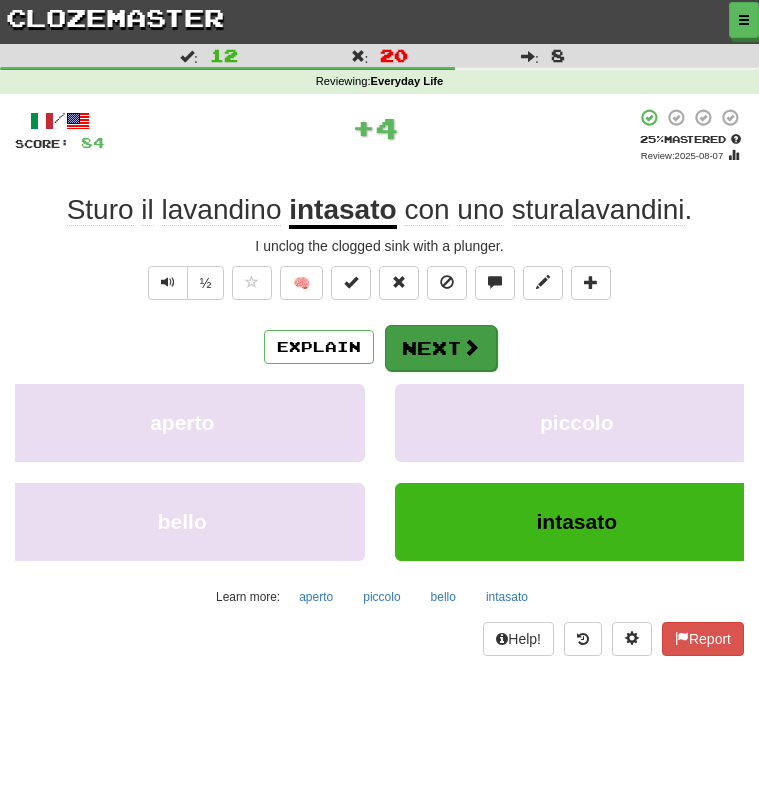 click on "Next" at bounding box center [441, 348] 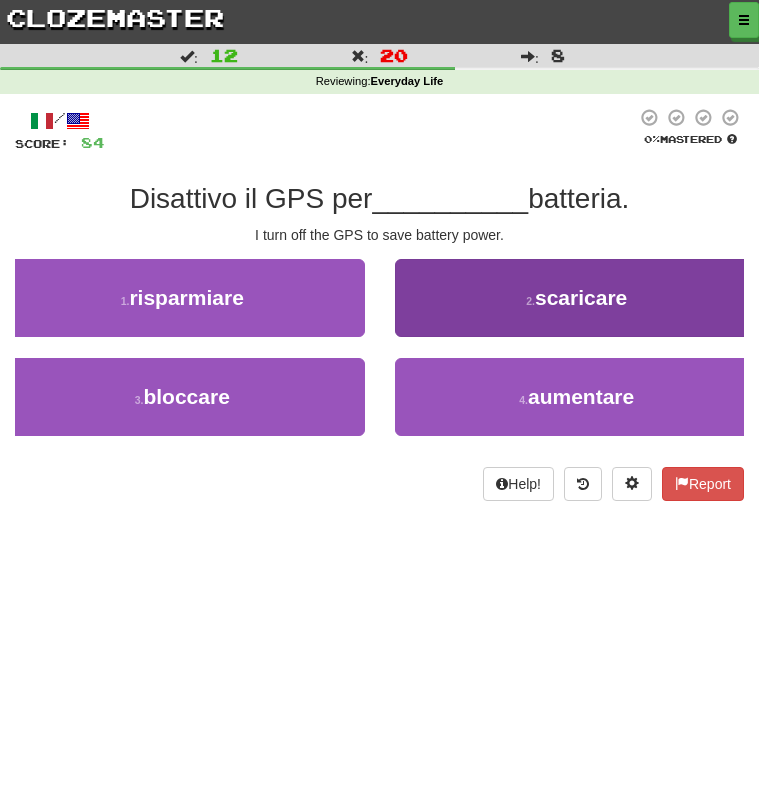 click on "2 .  scaricare" at bounding box center (577, 298) 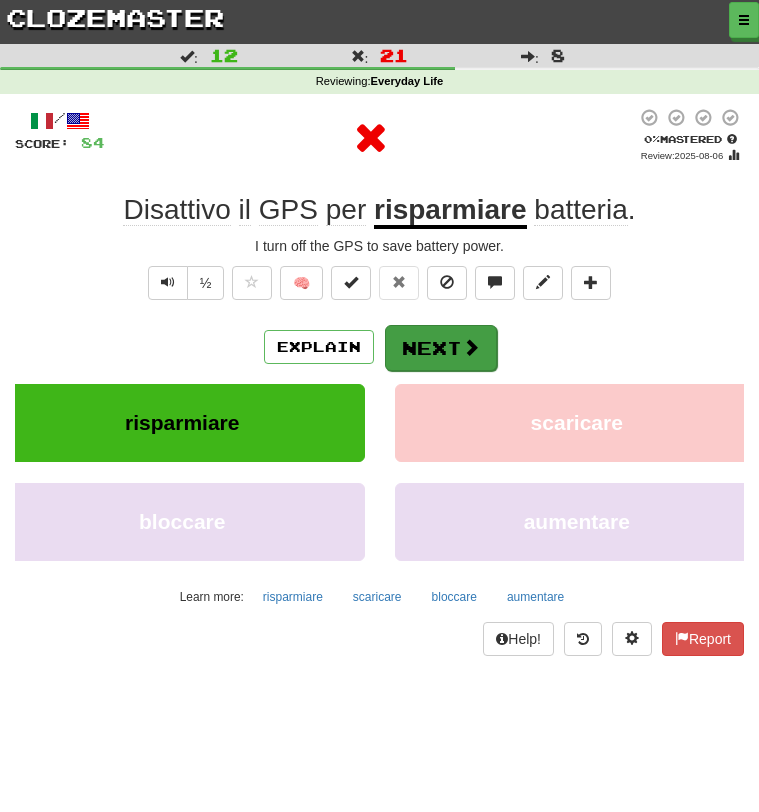 click on "Next" at bounding box center [441, 348] 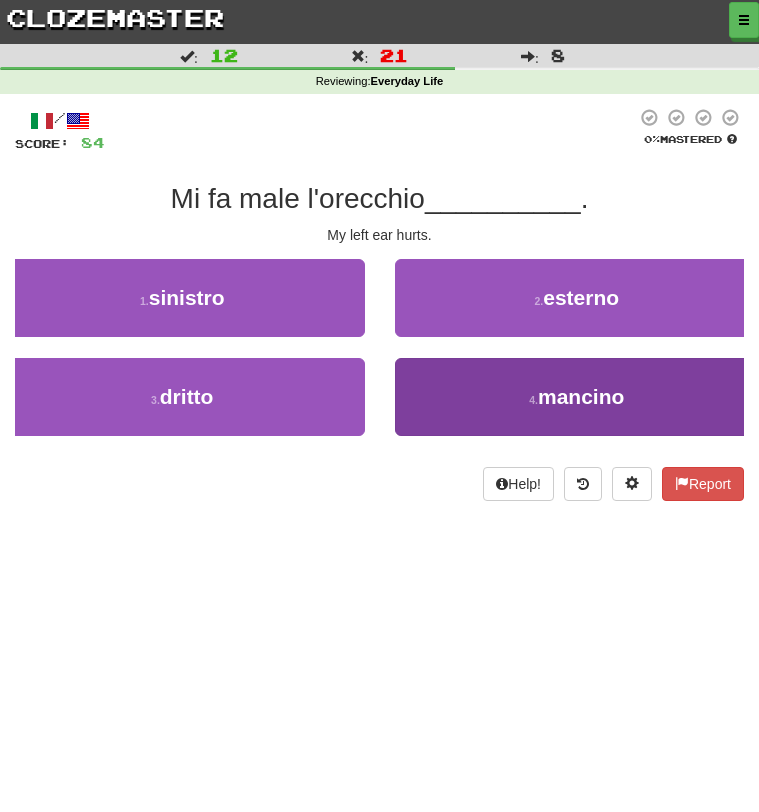 click on "4 .  mancino" at bounding box center [577, 397] 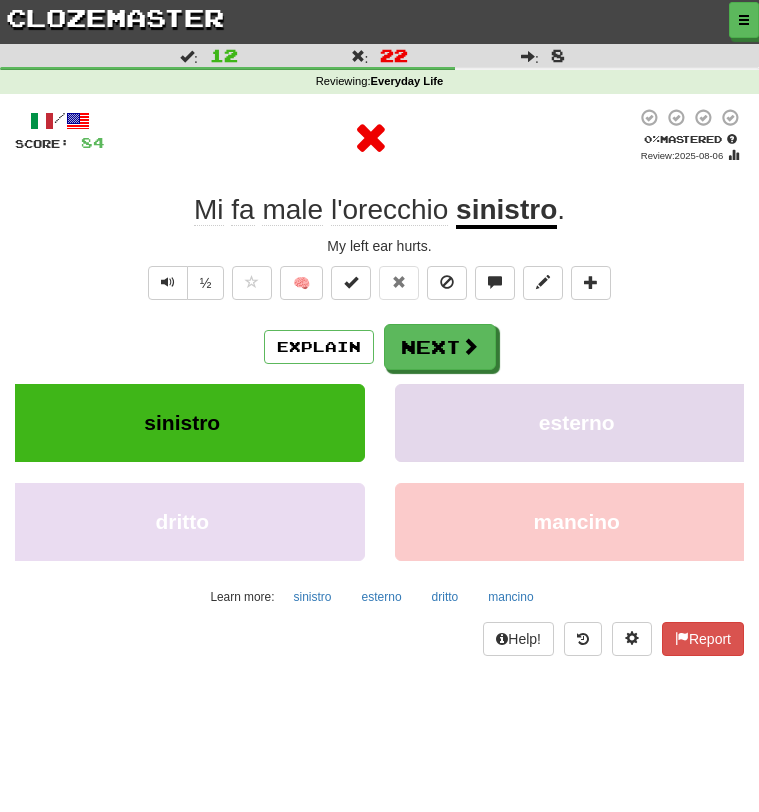 click on "esterno" at bounding box center [577, 423] 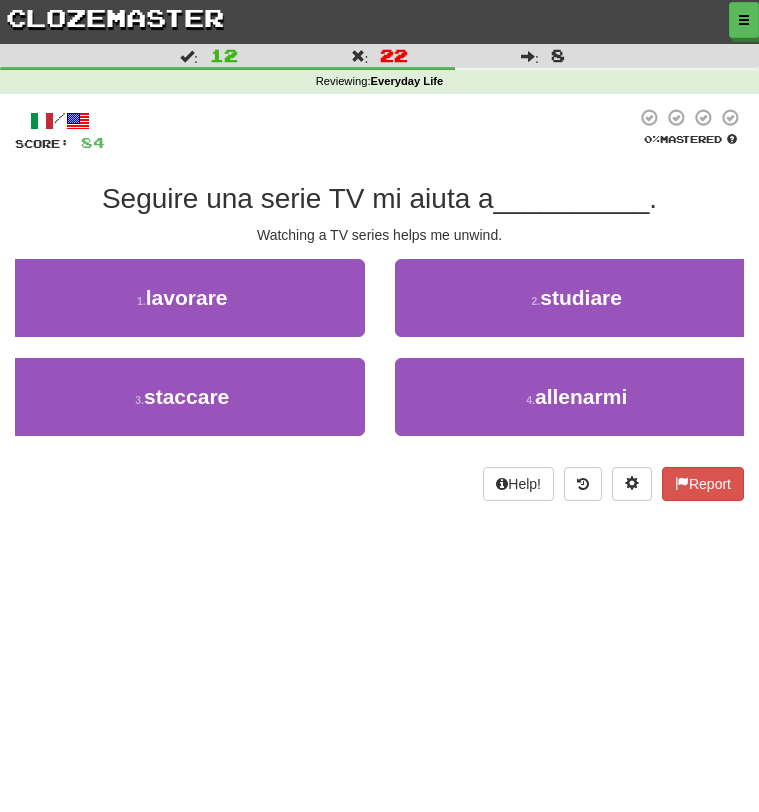 click on "clozemaster" at bounding box center [115, 17] 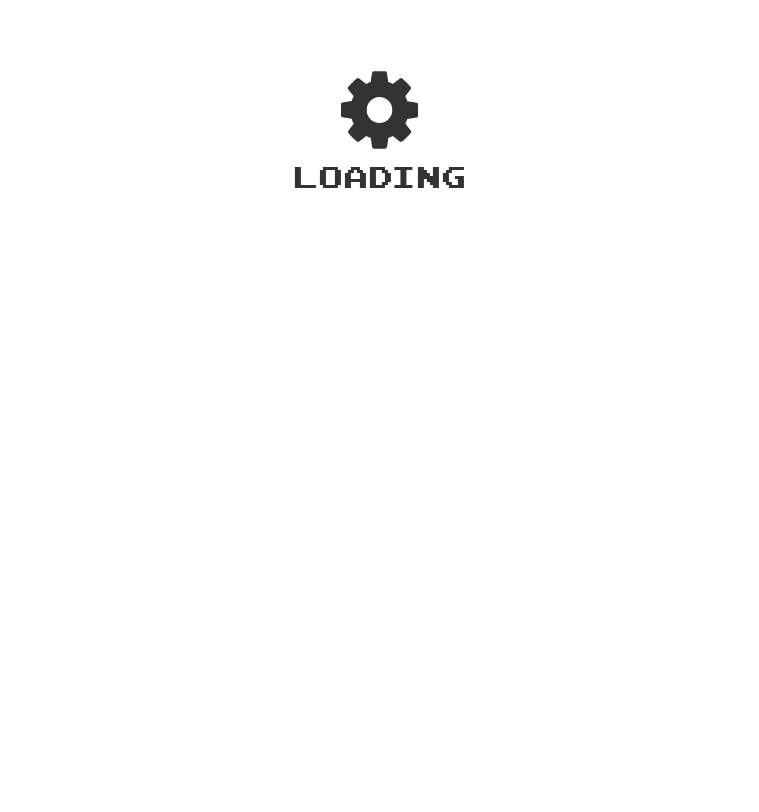 scroll, scrollTop: 0, scrollLeft: 0, axis: both 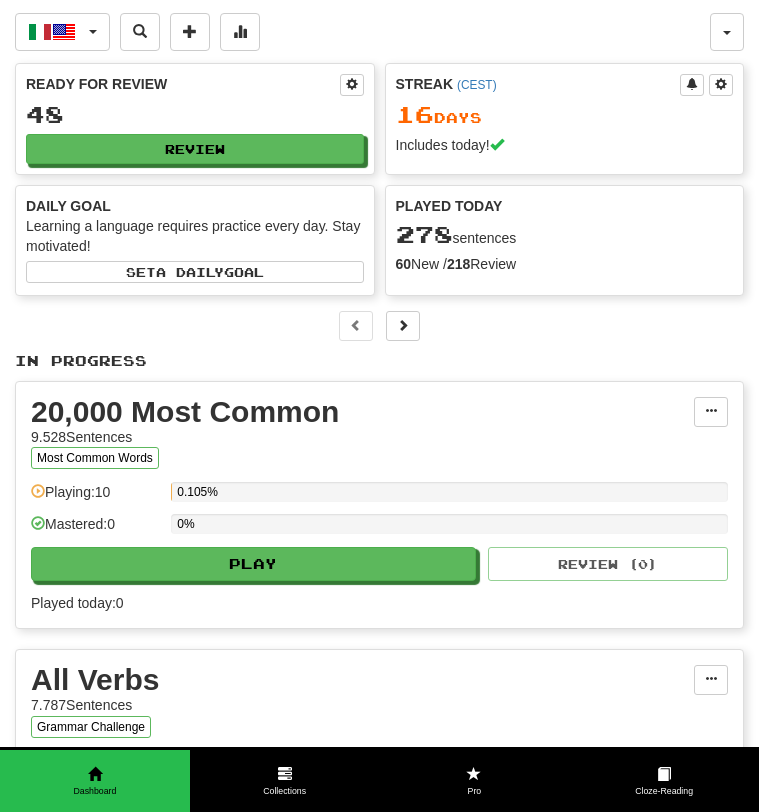 click on "48" at bounding box center [195, 114] 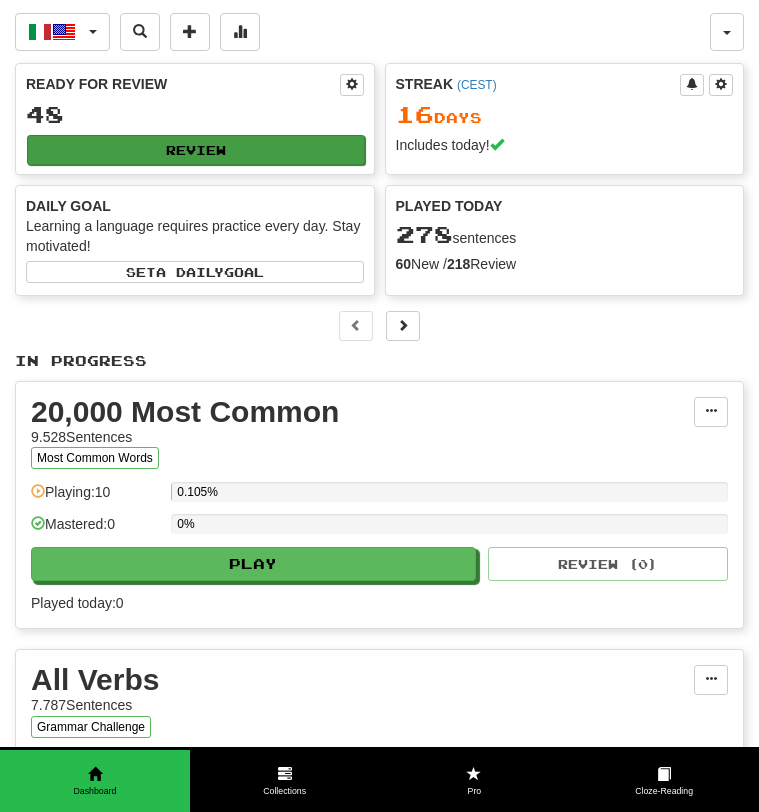 click on "Review" at bounding box center [196, 150] 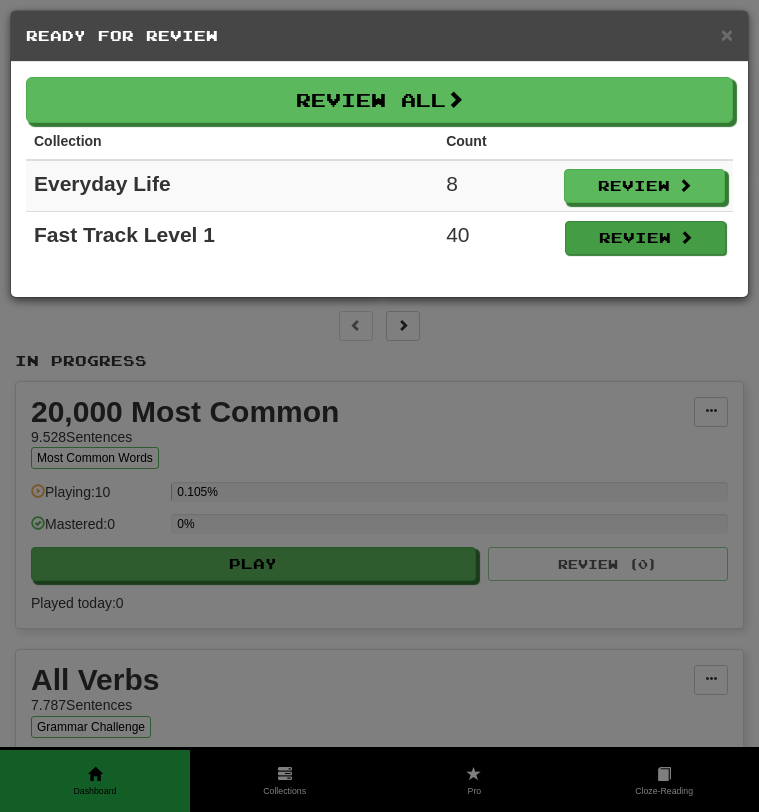 click on "Review" at bounding box center (645, 238) 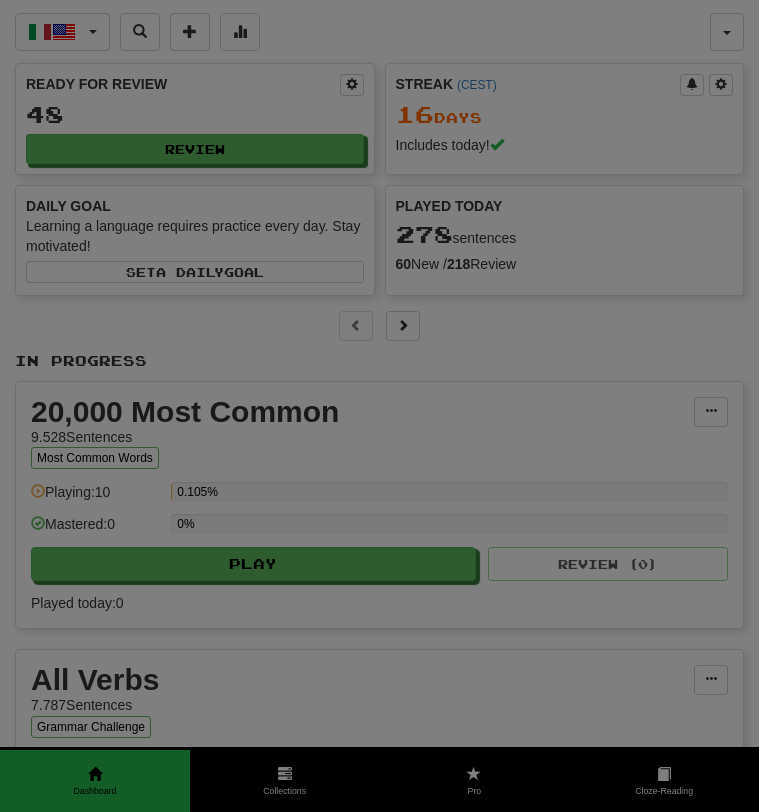select on "***" 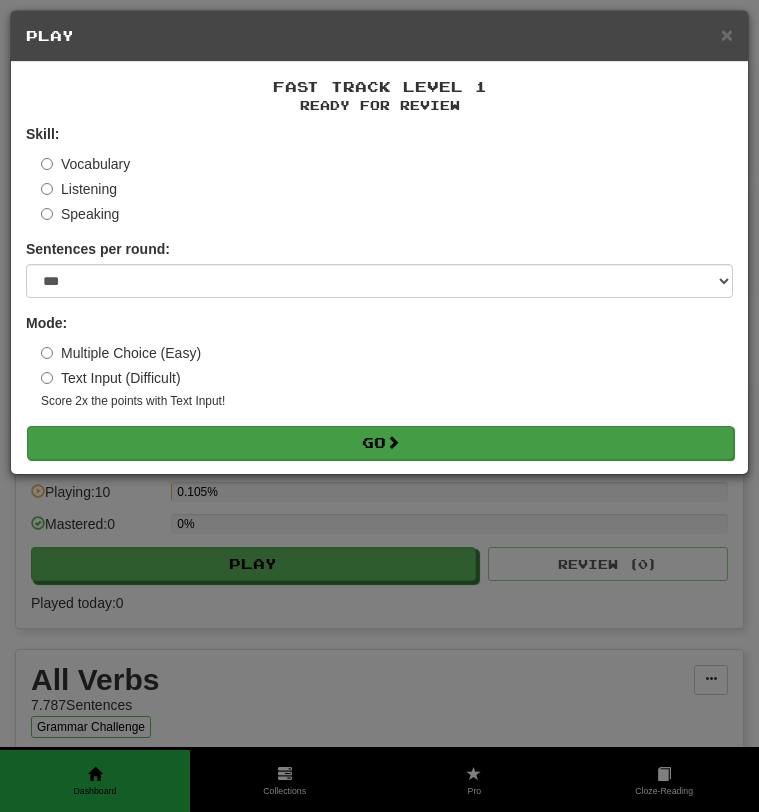click on "Go" at bounding box center (380, 443) 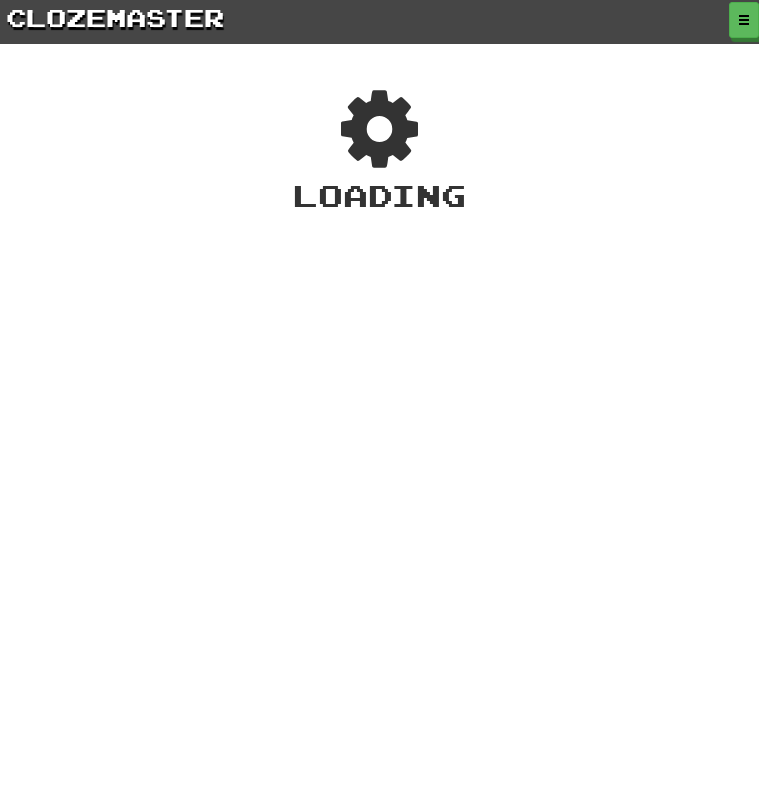scroll, scrollTop: 0, scrollLeft: 0, axis: both 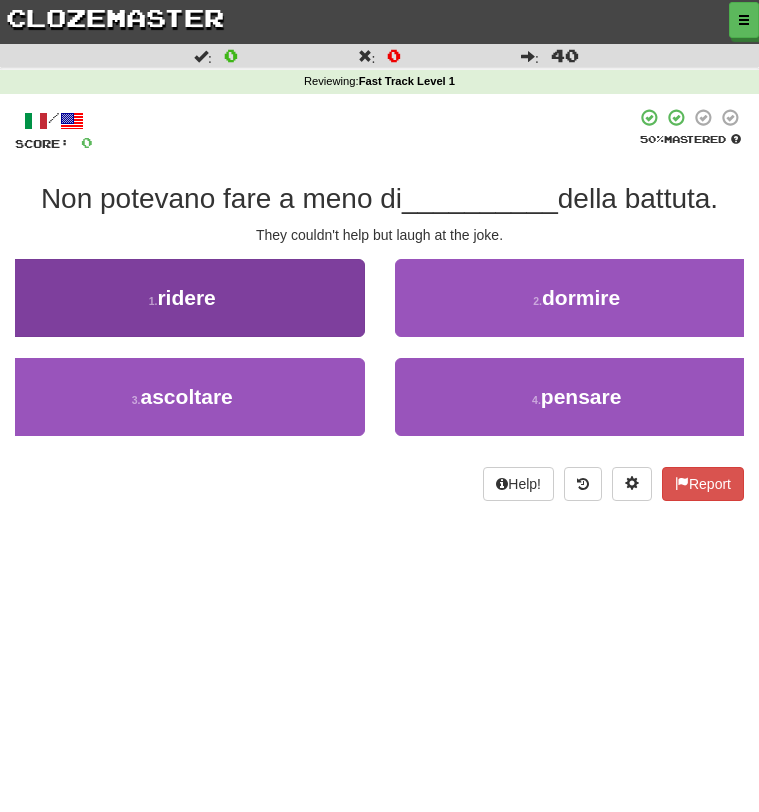 click on "1 .  ridere" at bounding box center (182, 298) 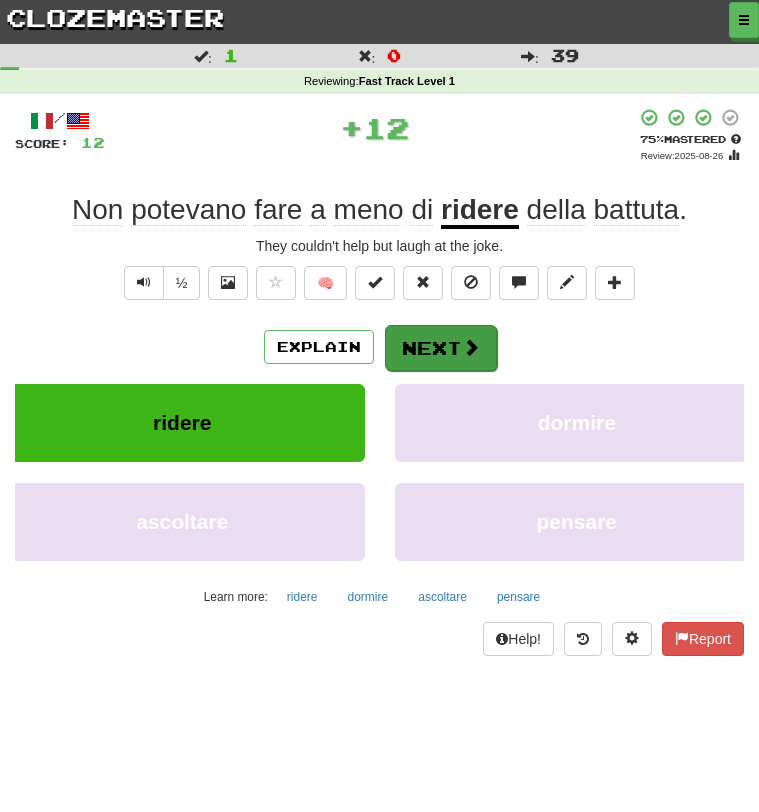 click on "Next" at bounding box center (441, 348) 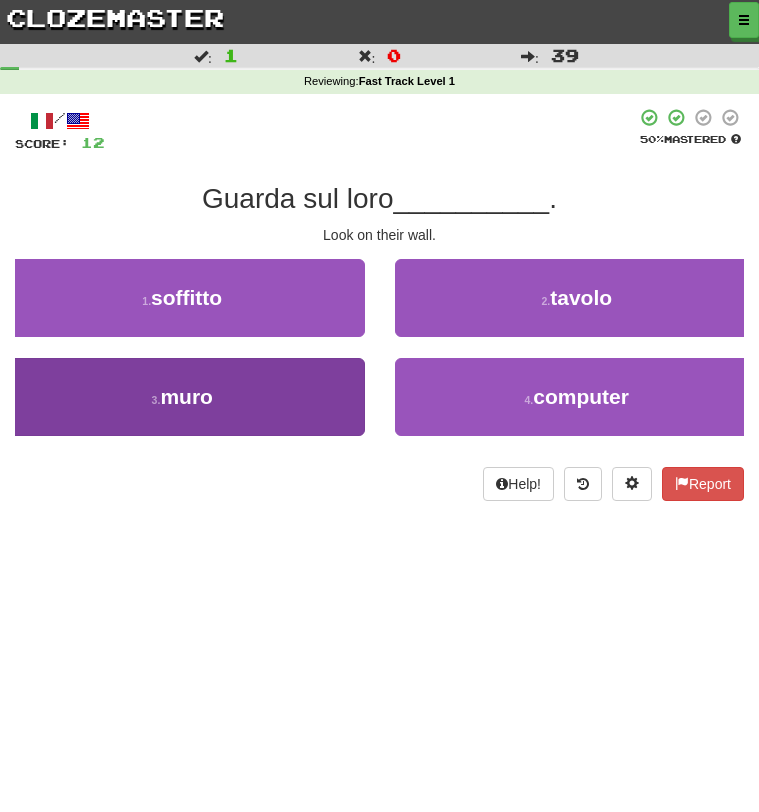 click on "3 .  muro" at bounding box center (182, 397) 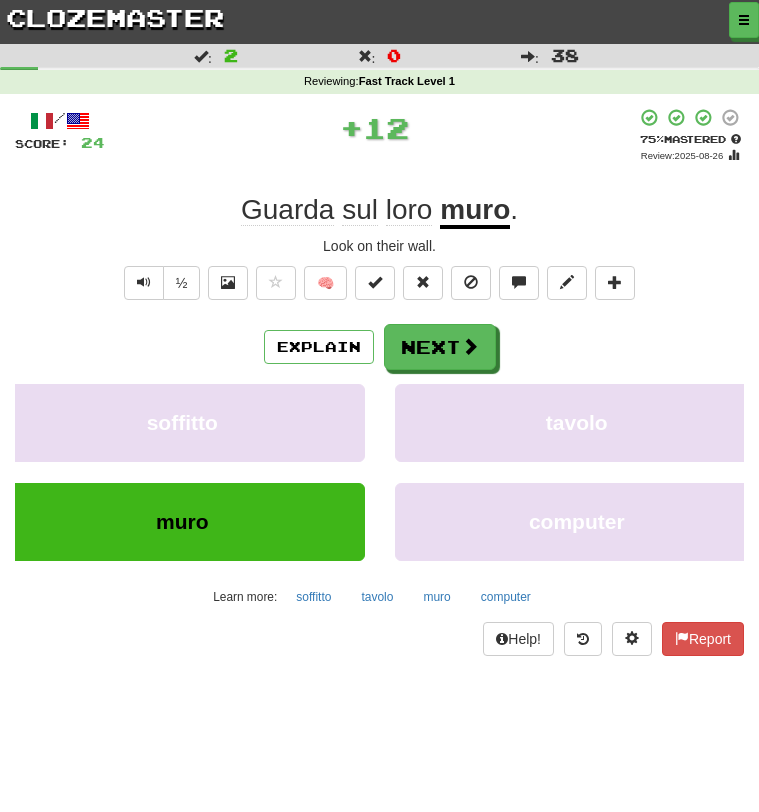 click on "Explain Next" at bounding box center [379, 347] 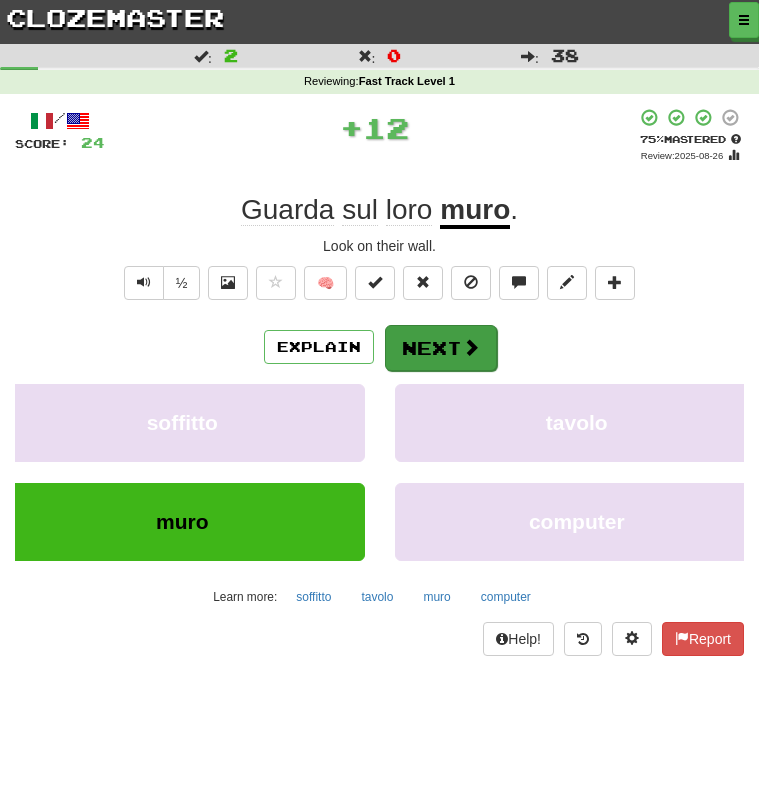click on "Next" at bounding box center [441, 348] 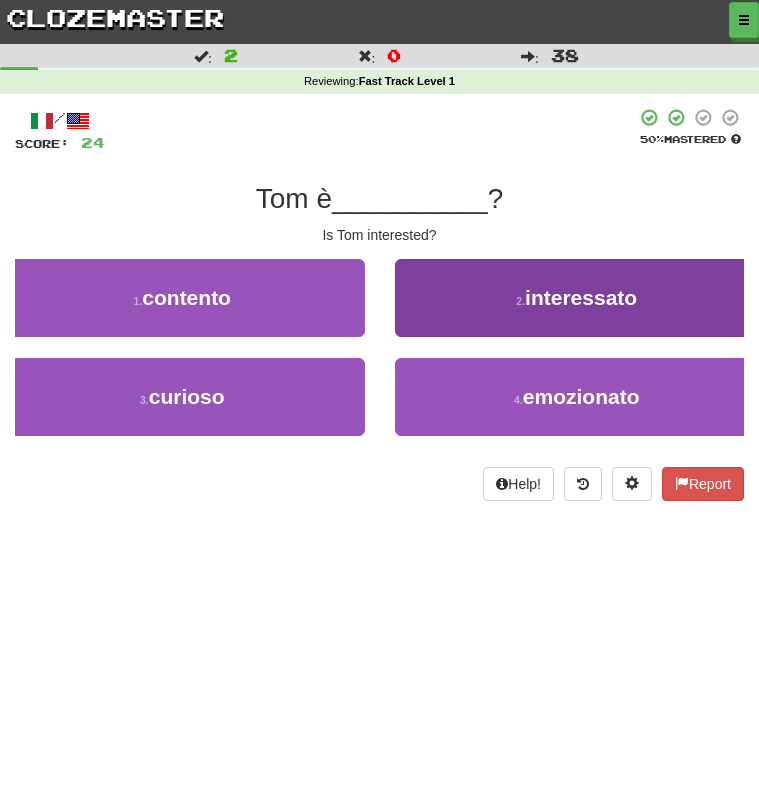 click on "2 .  interessato" at bounding box center [577, 298] 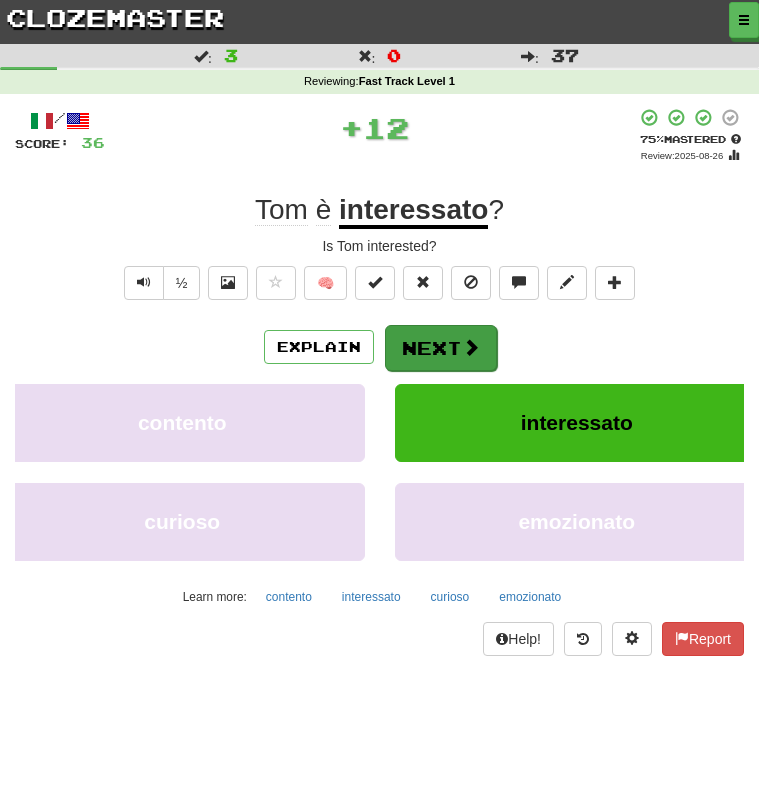 click on "Next" at bounding box center (441, 348) 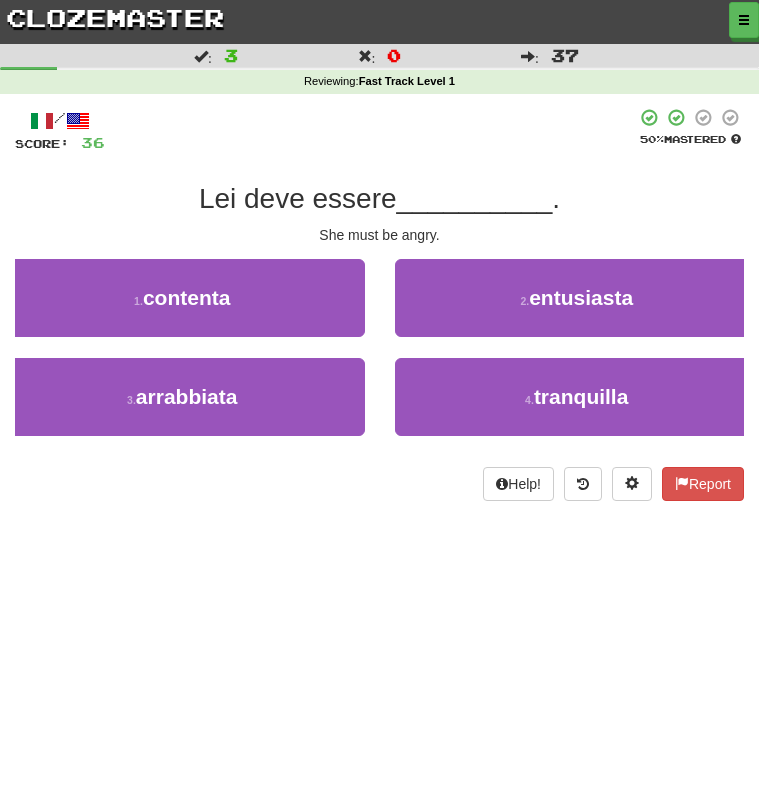 click on "1 .  contenta" at bounding box center (182, 308) 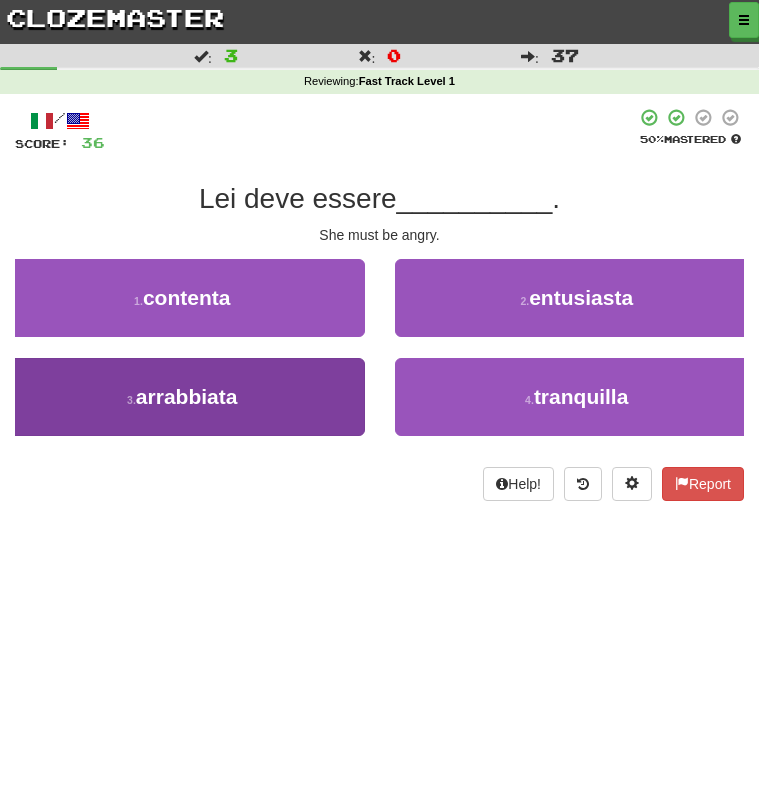 click on "3 .  arrabbiata" at bounding box center (182, 397) 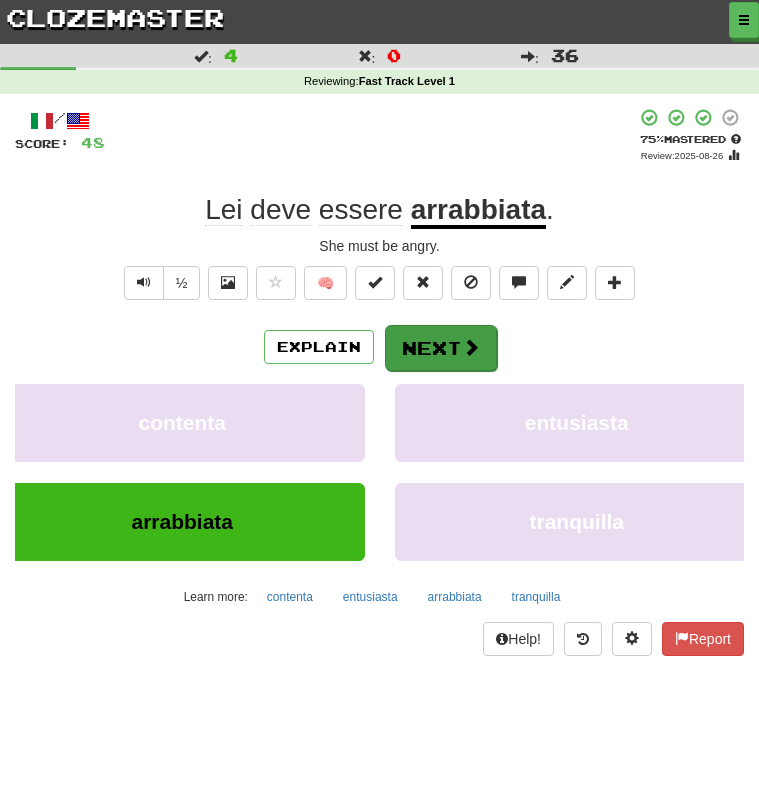 click on "Next" at bounding box center [441, 348] 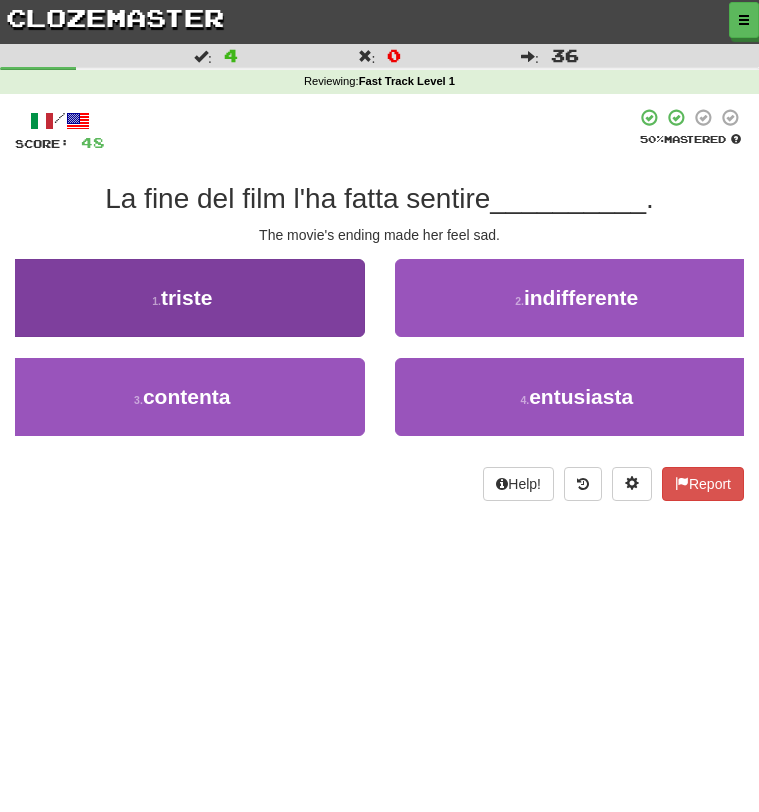 click on "1 .  triste" at bounding box center [182, 298] 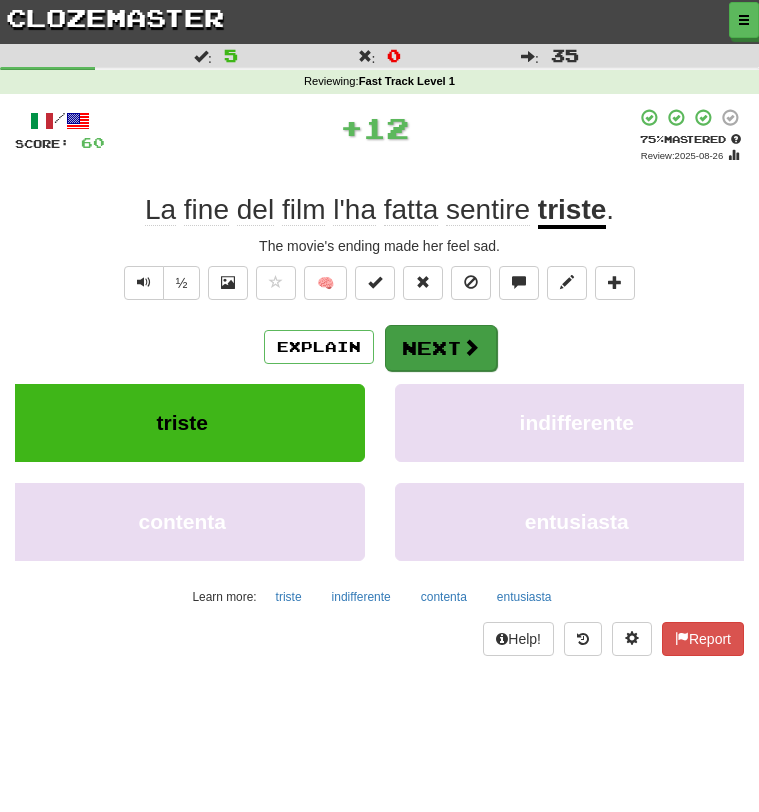 click at bounding box center (471, 347) 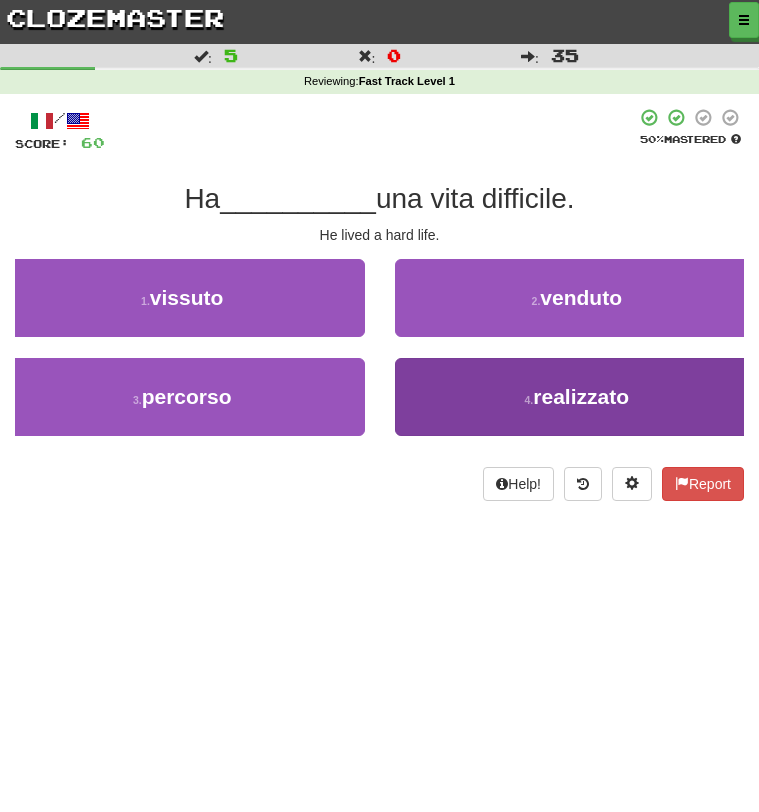 click on "4 .  realizzato" at bounding box center [577, 397] 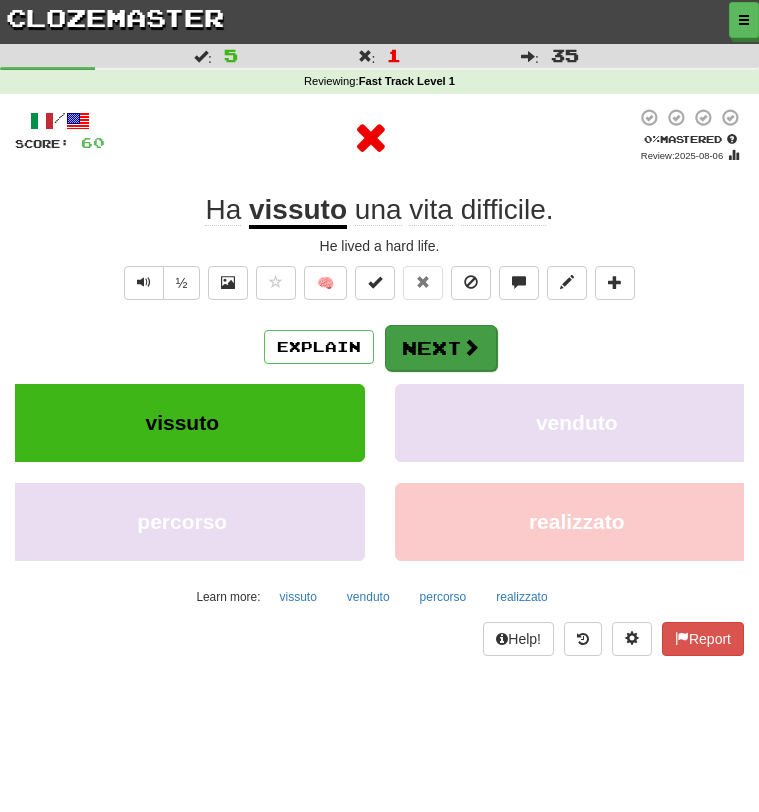 click on "Next" at bounding box center [441, 348] 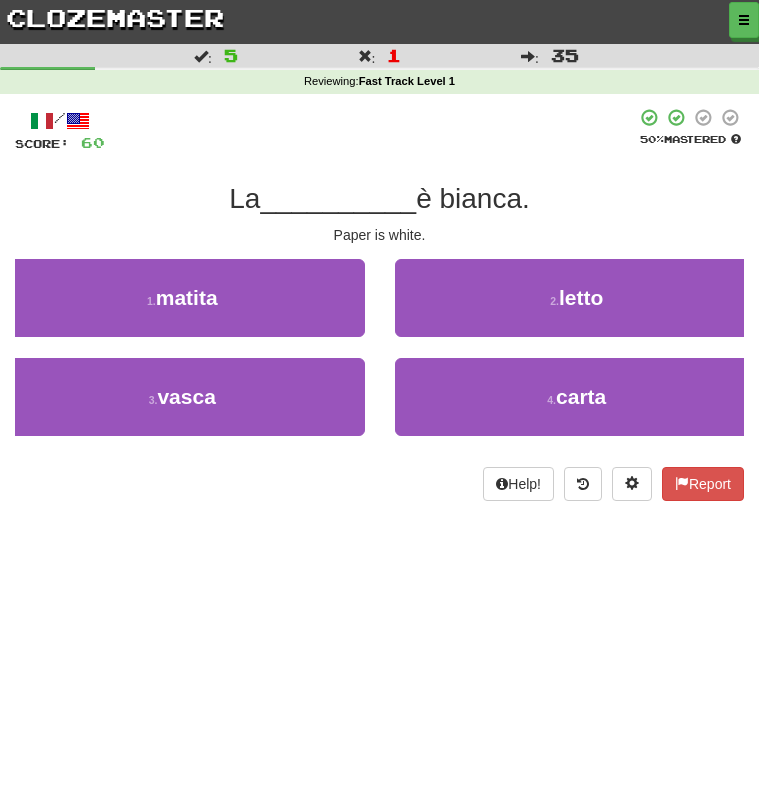 click on "4 .  carta" at bounding box center [577, 407] 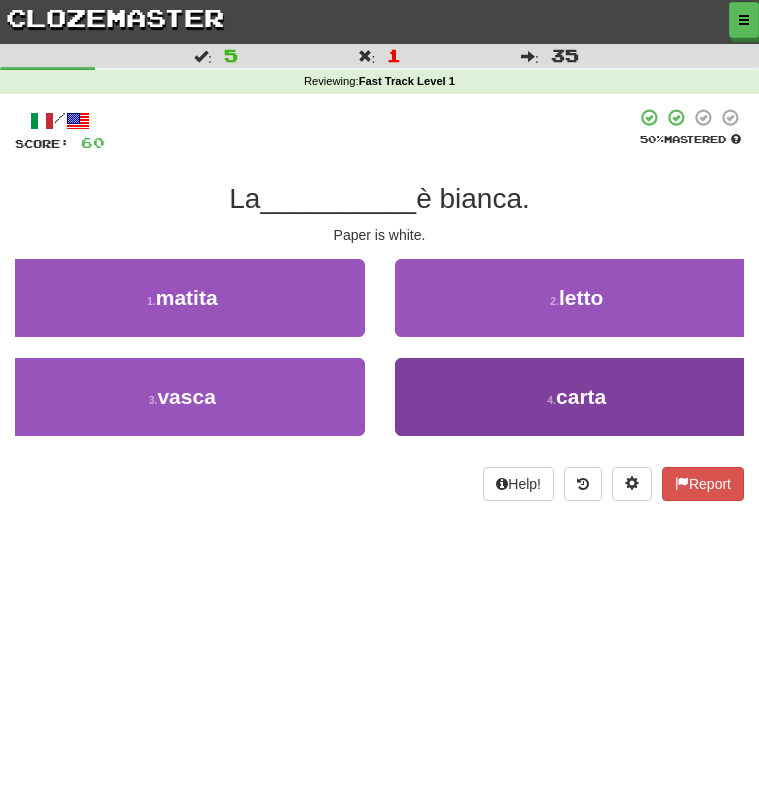 click on "4 .  carta" at bounding box center [577, 397] 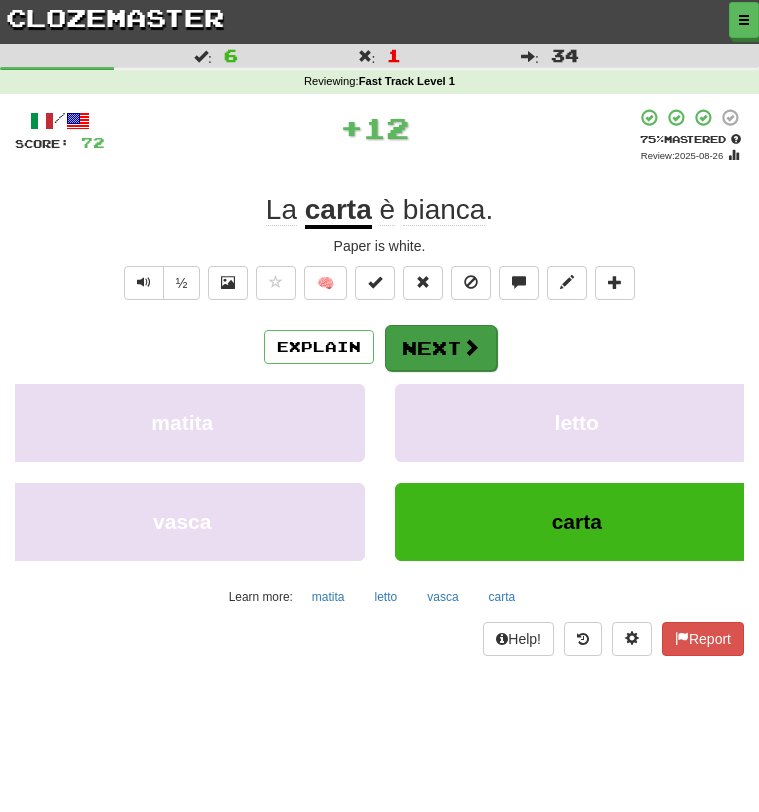 click on "Next" at bounding box center (441, 348) 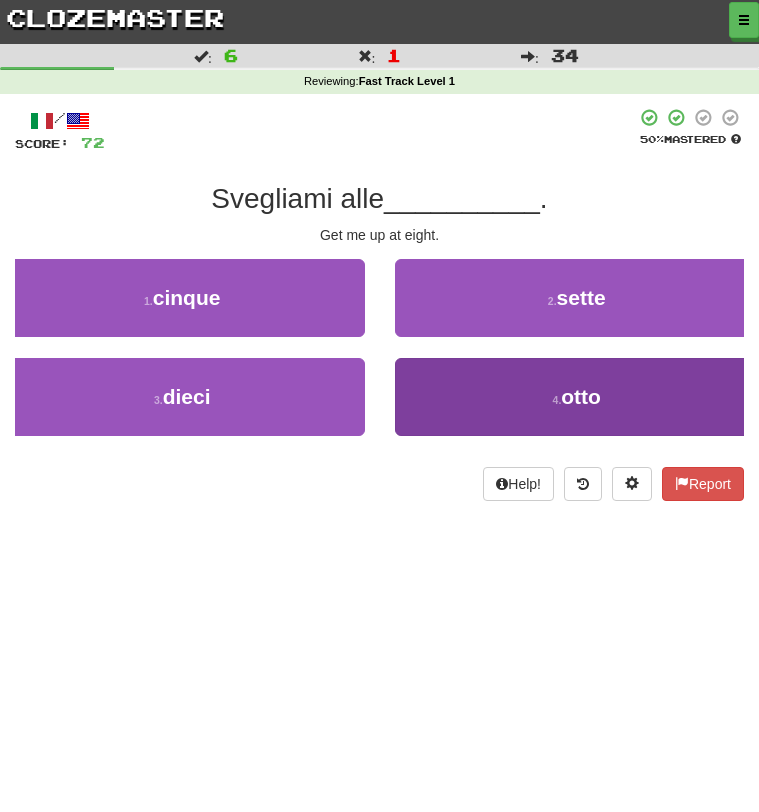 click on "4 .  otto" at bounding box center [577, 397] 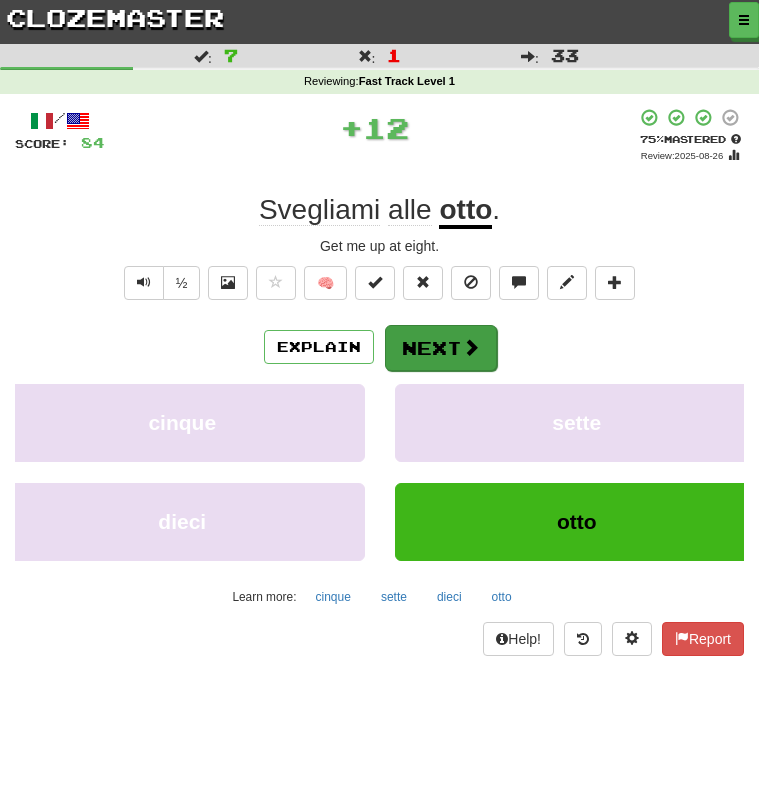 click on "Next" at bounding box center [441, 348] 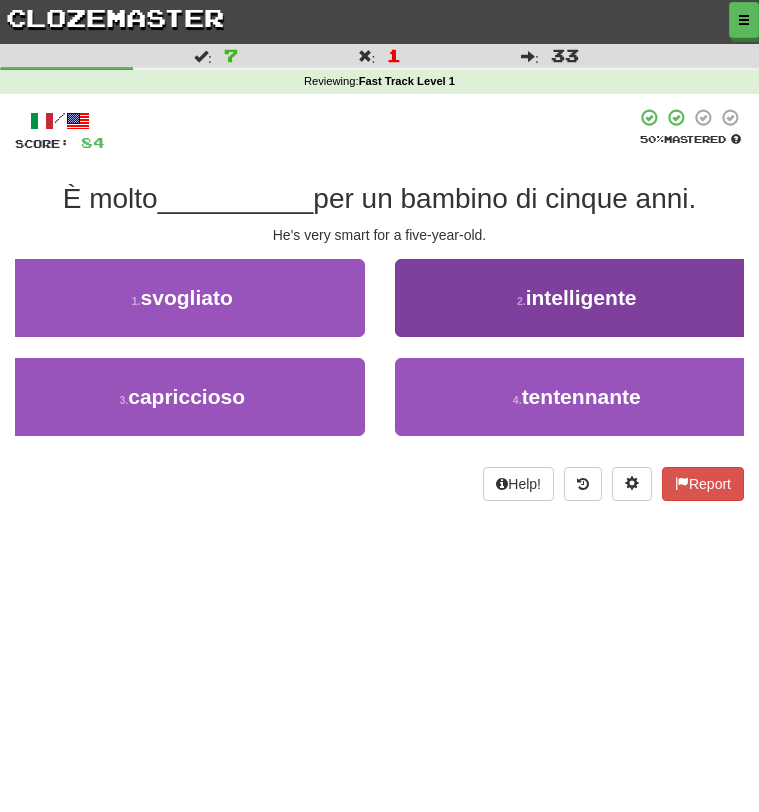 click on "2 .  intelligente" at bounding box center [577, 298] 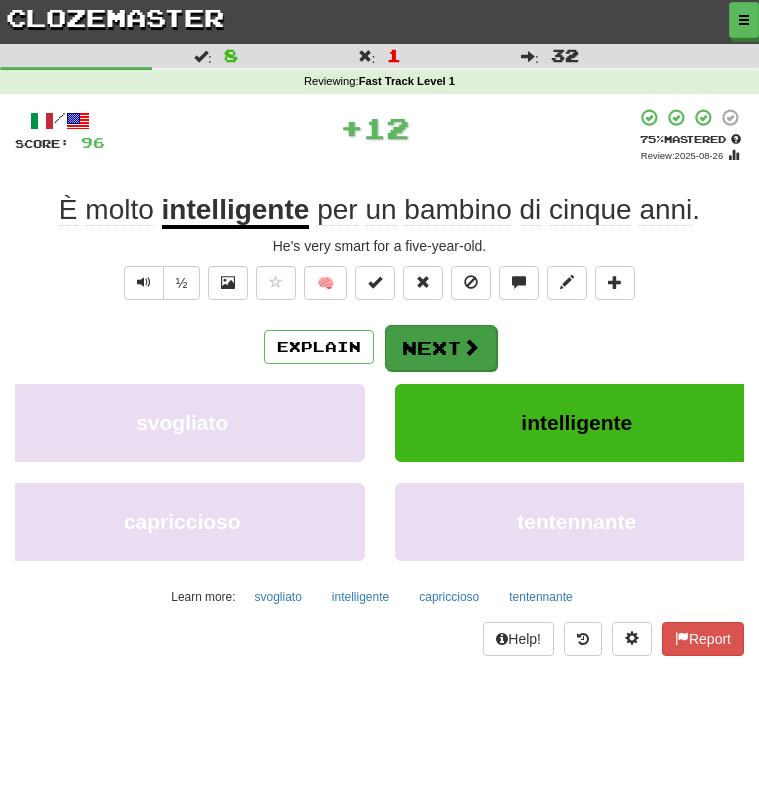 click on "Next" at bounding box center [441, 348] 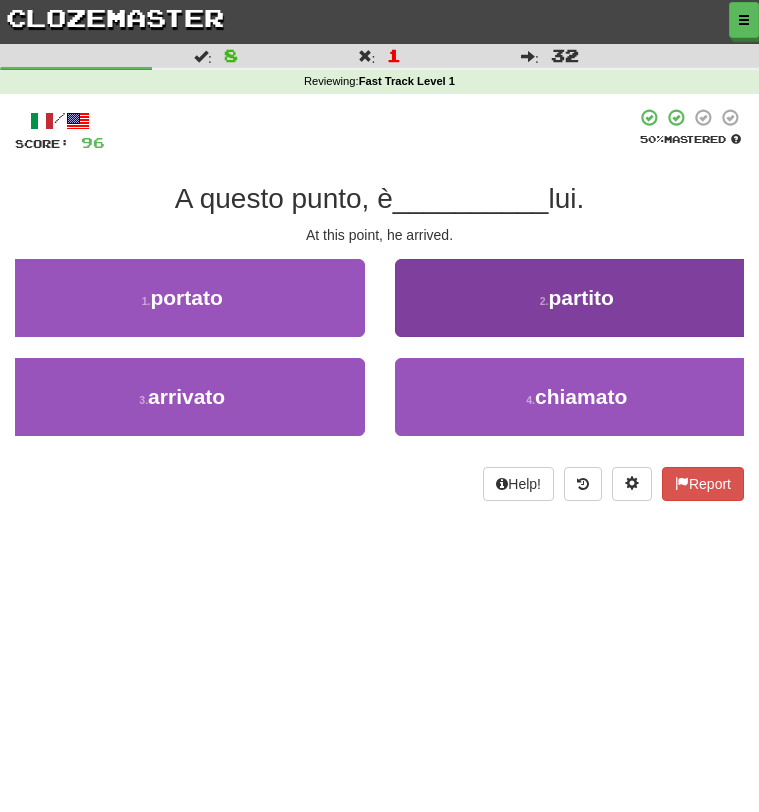 click on "2 .  partito" at bounding box center (577, 298) 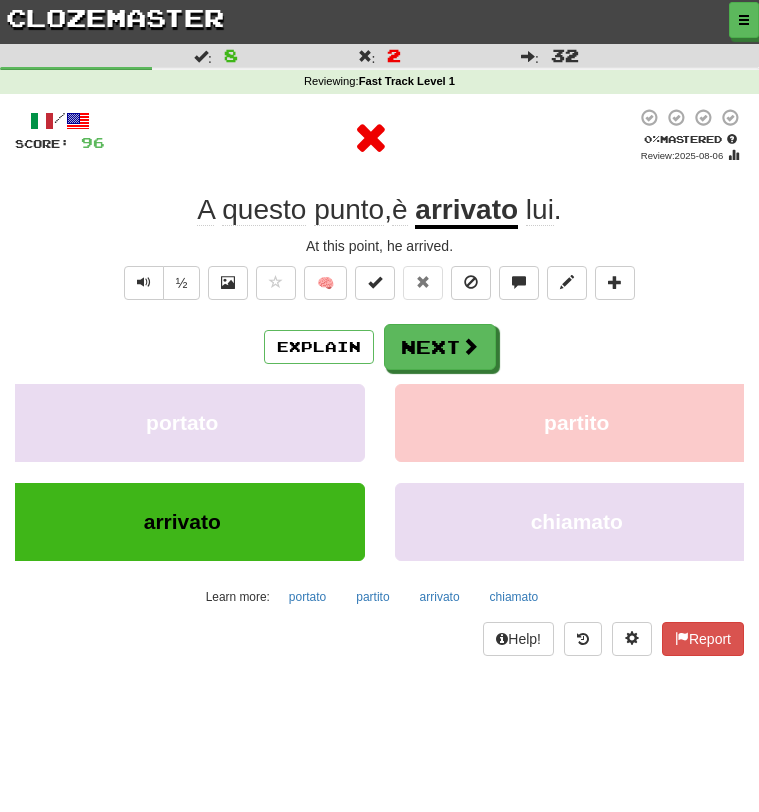click on "/  Score:   96 0 %  Mastered Review:  2025-08-06 A   questo   punto ,  è   arrivato   lui . At this point, he arrived. ½ 🧠 Explain Next portato partito arrivato chiamato Learn more: portato partito arrivato chiamato  Help!  Report" at bounding box center [379, 382] 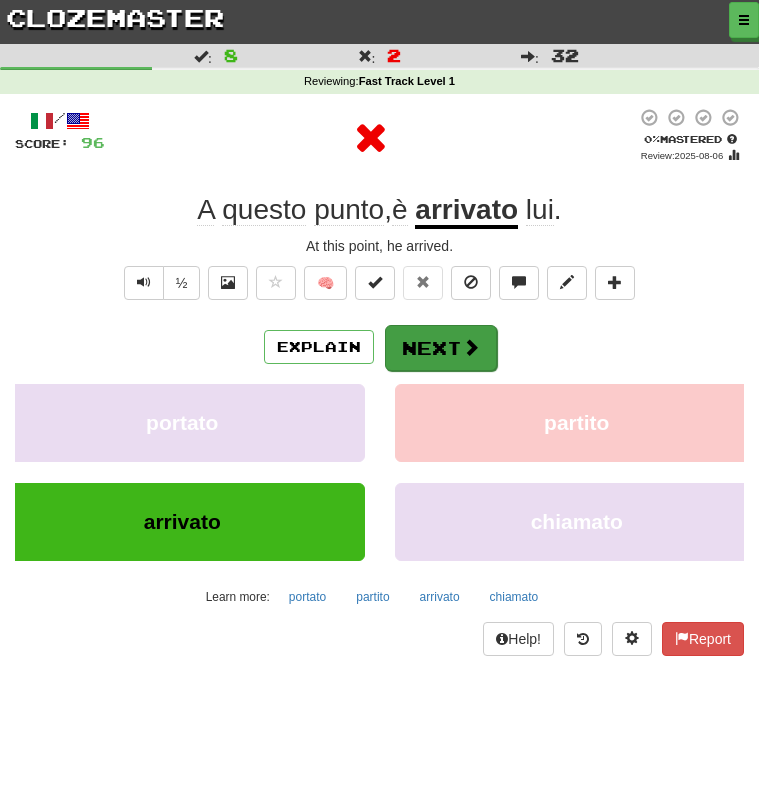click on "Next" at bounding box center (441, 348) 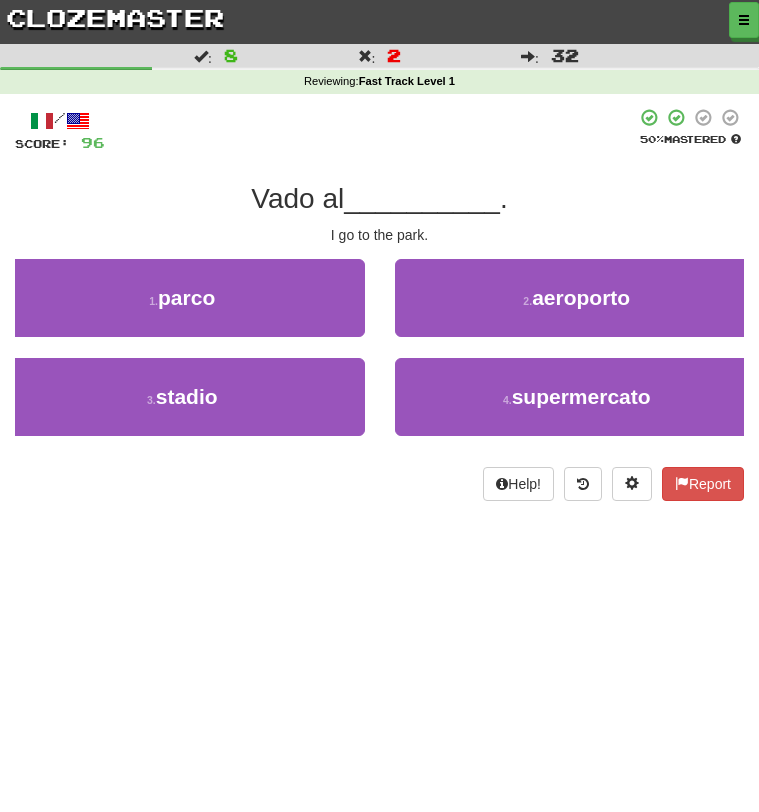 click on "clozemaster" at bounding box center [115, 17] 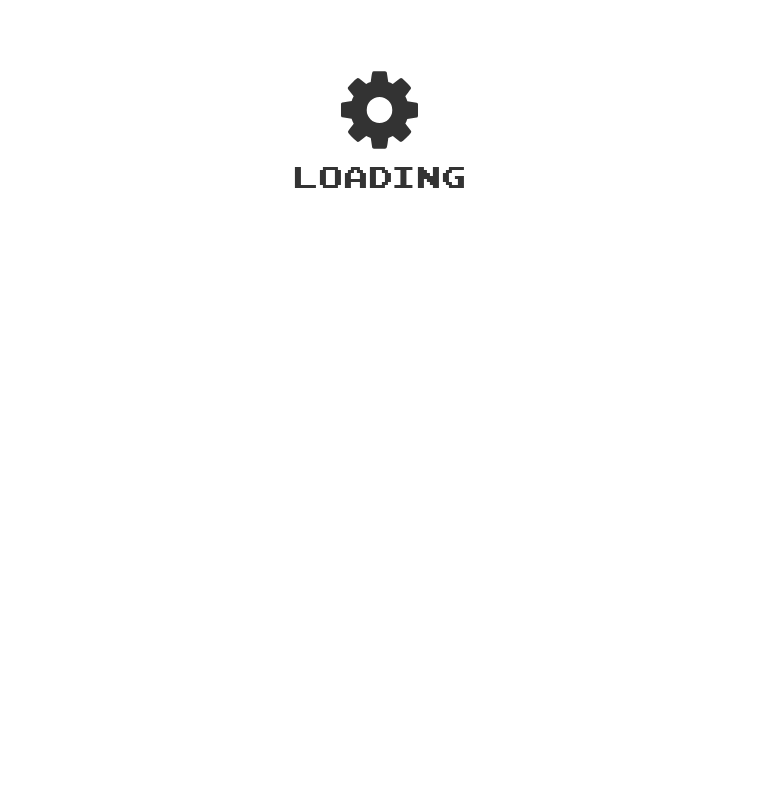 scroll, scrollTop: 0, scrollLeft: 0, axis: both 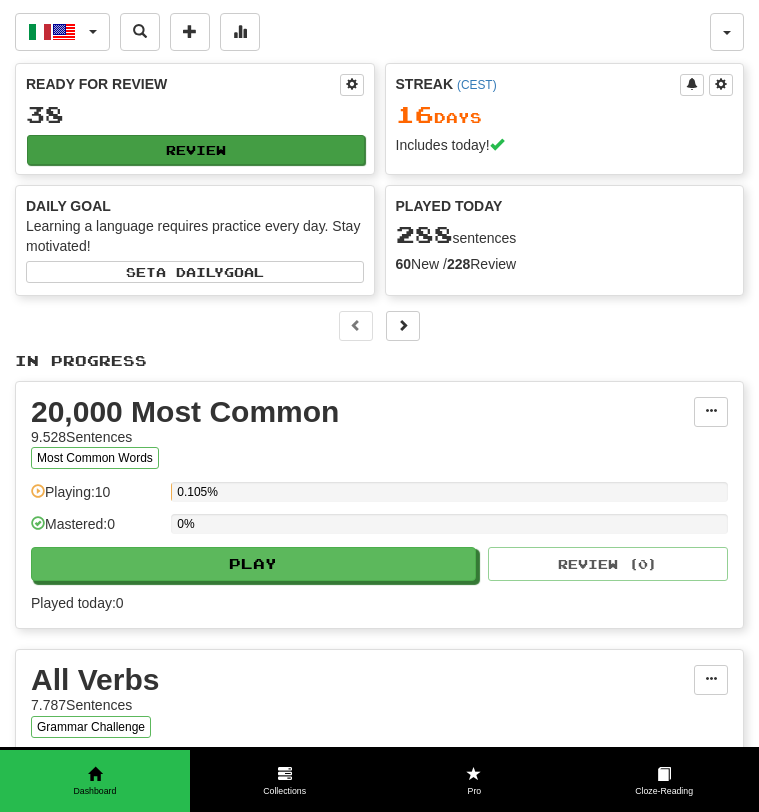 click on "Review" at bounding box center (196, 150) 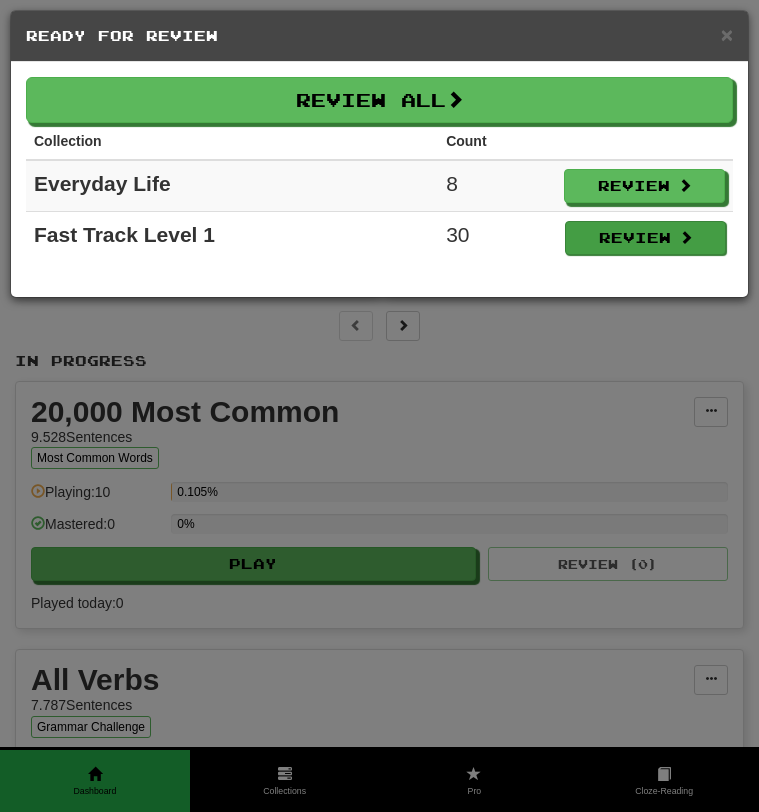 click on "Review" at bounding box center (645, 238) 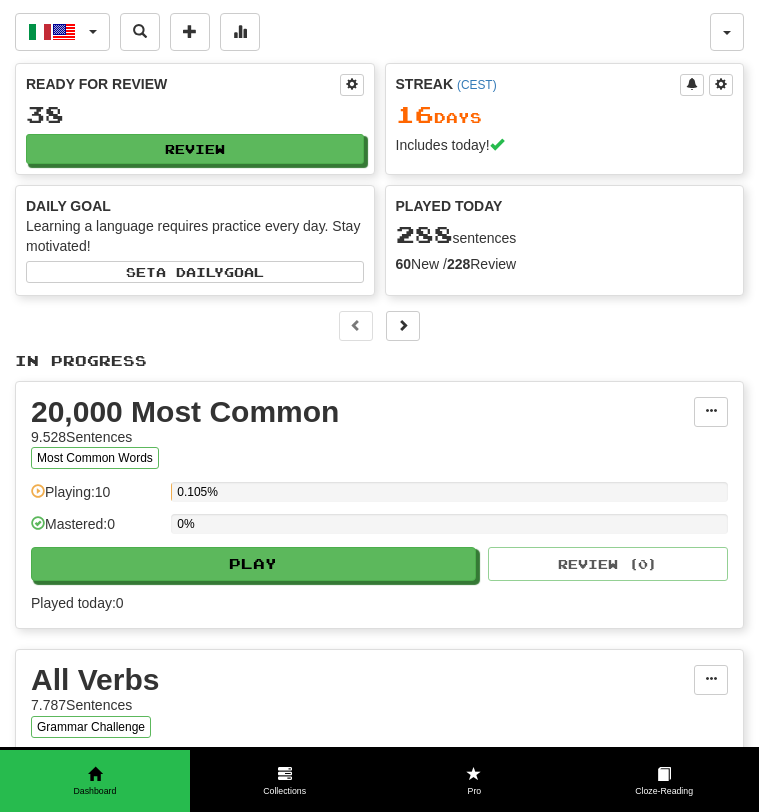select on "***" 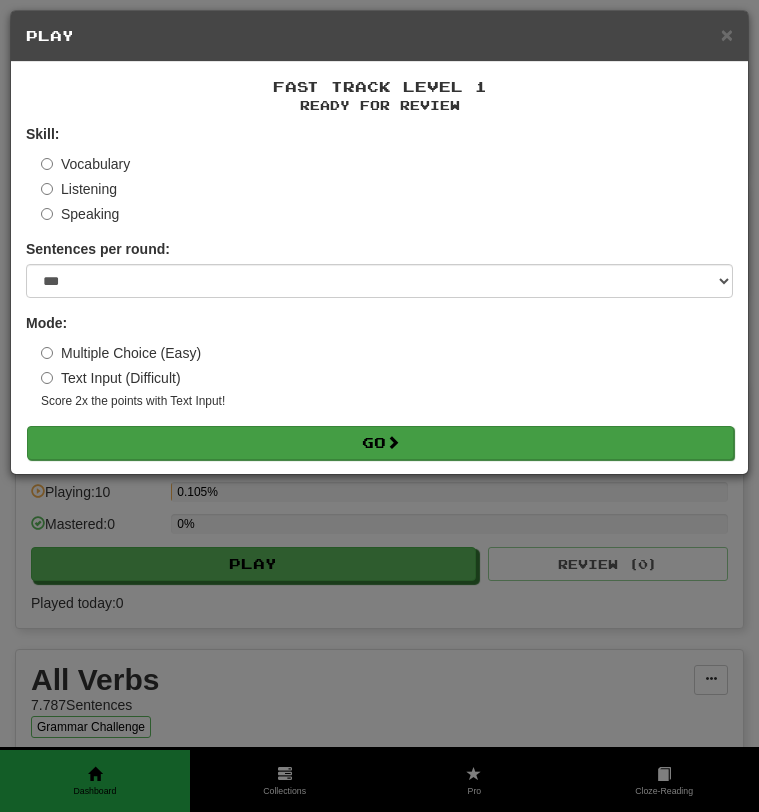 click on "Go" at bounding box center (380, 443) 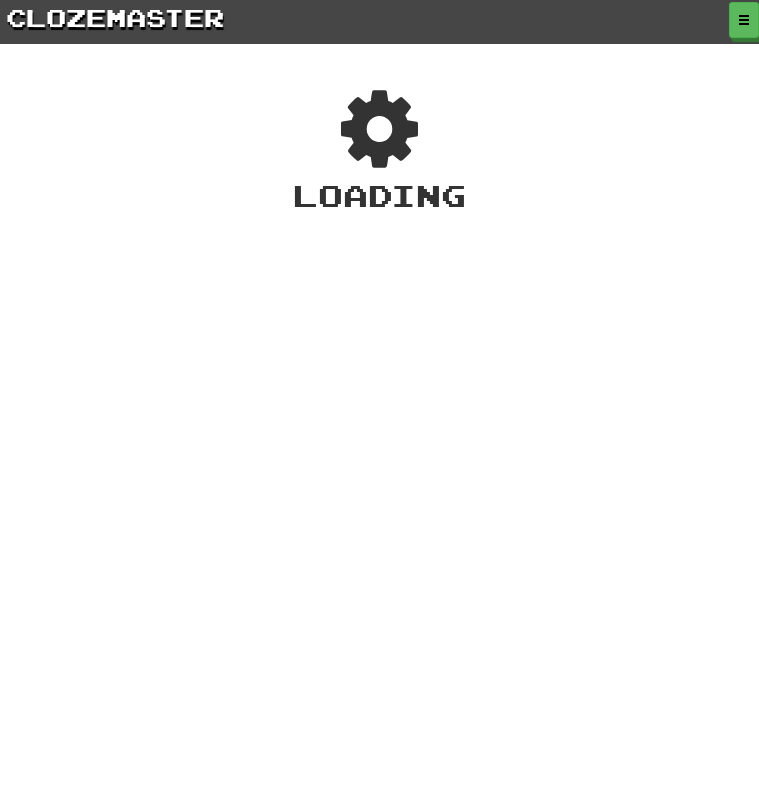 scroll, scrollTop: 0, scrollLeft: 0, axis: both 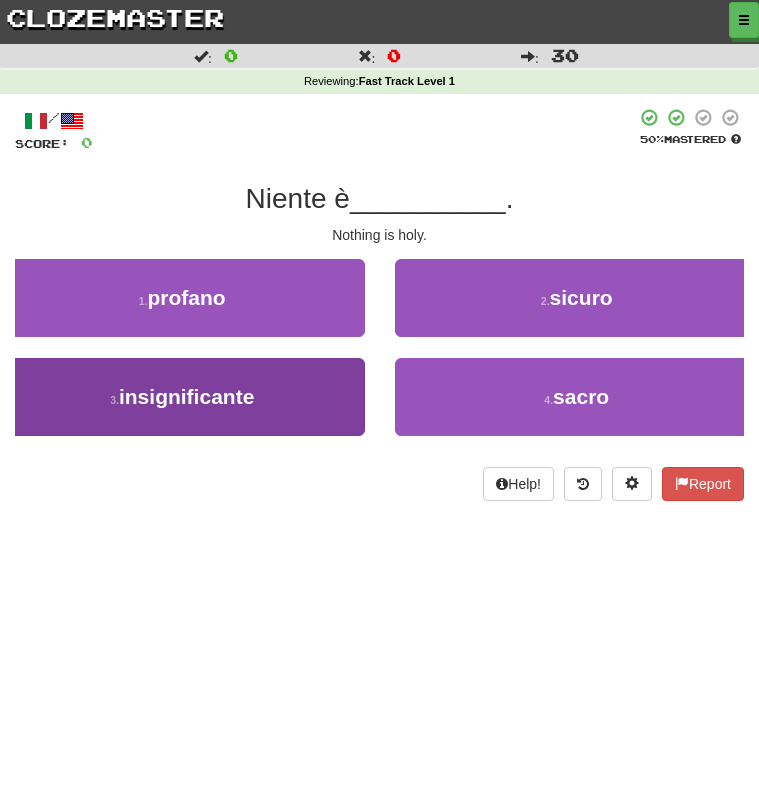 click on "3 .  insignificante" at bounding box center [182, 397] 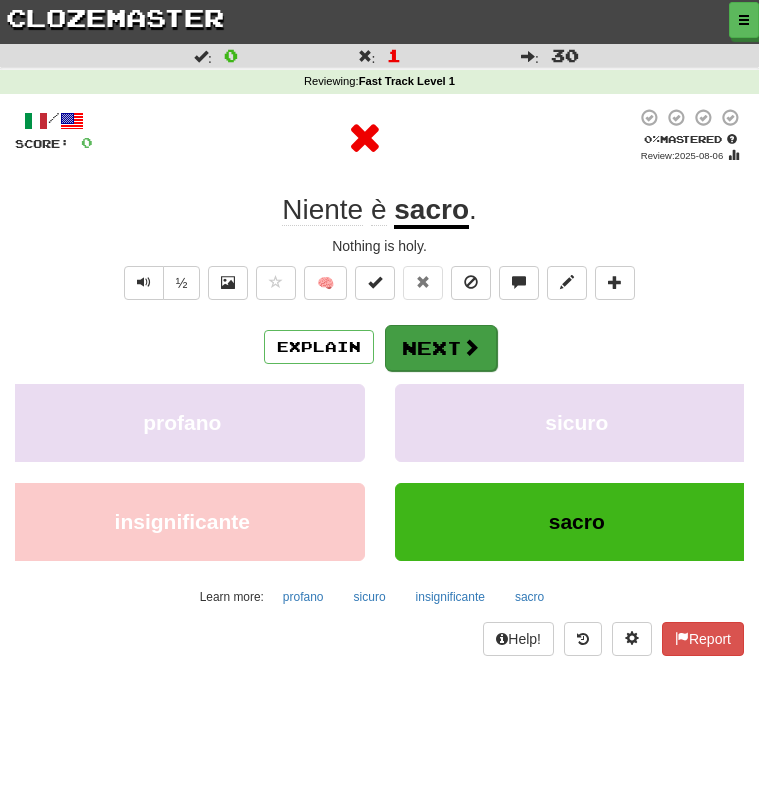 click on "Next" at bounding box center [441, 348] 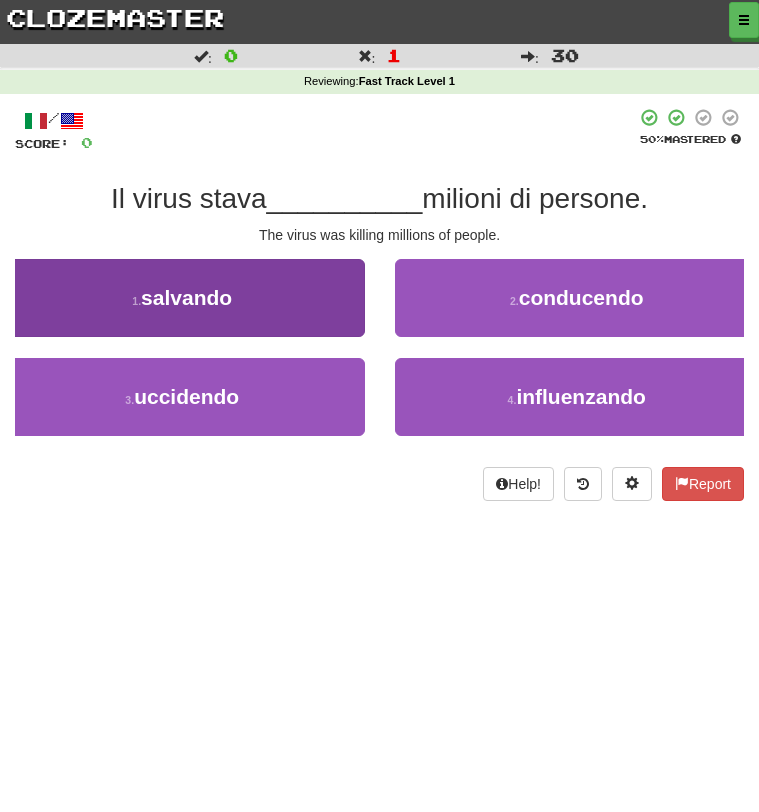 click on "1 .  salvando" at bounding box center [182, 298] 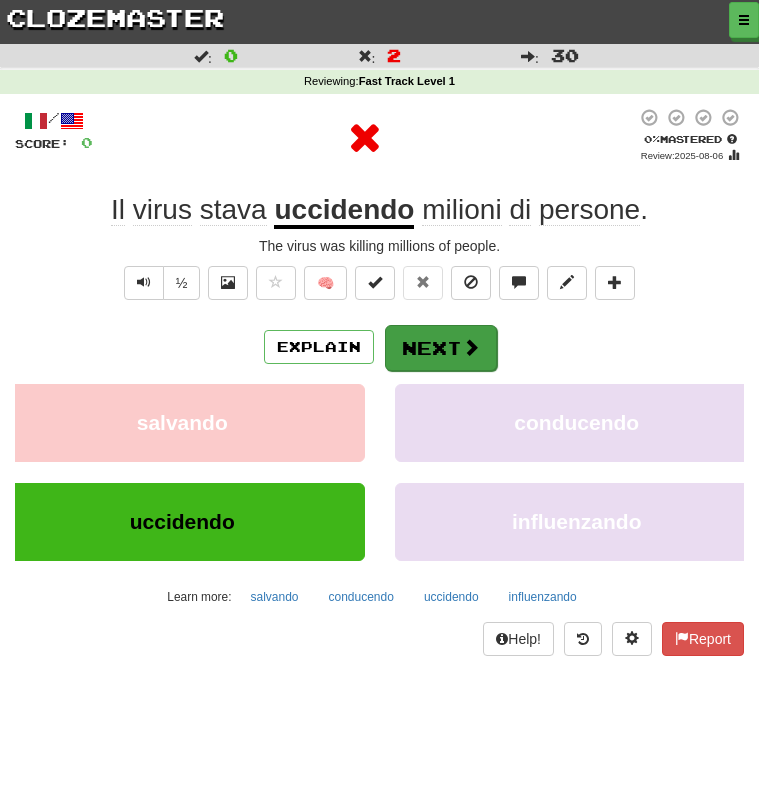 click on "Next" at bounding box center [441, 348] 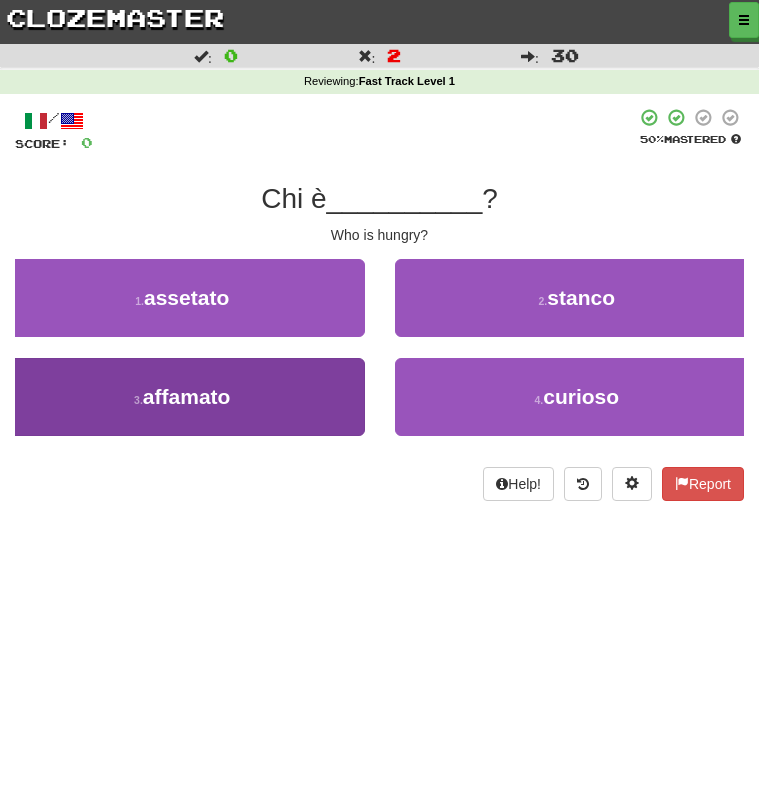 click on "3 .  affamato" at bounding box center [182, 397] 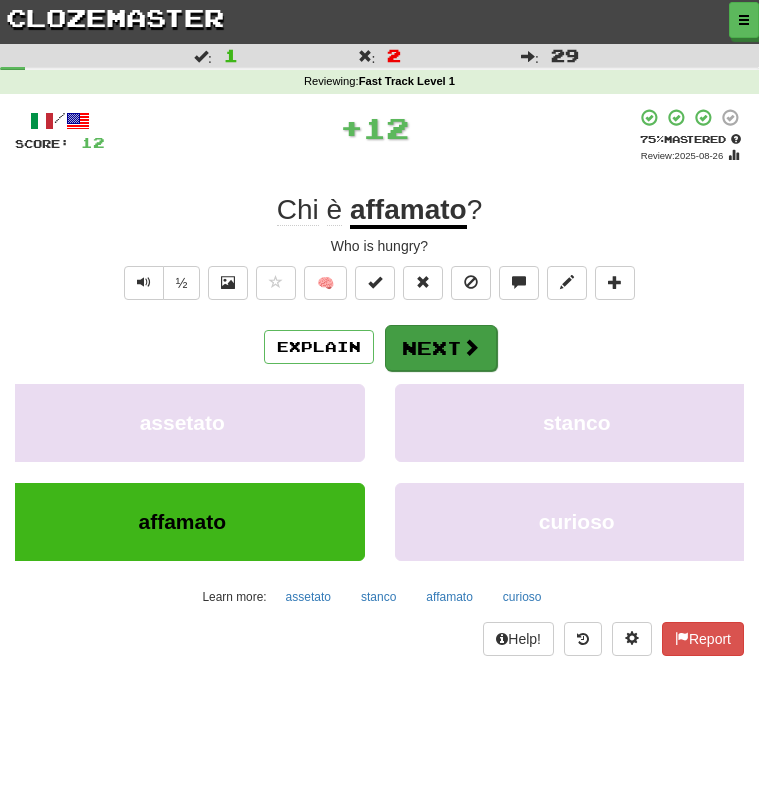 click at bounding box center (471, 347) 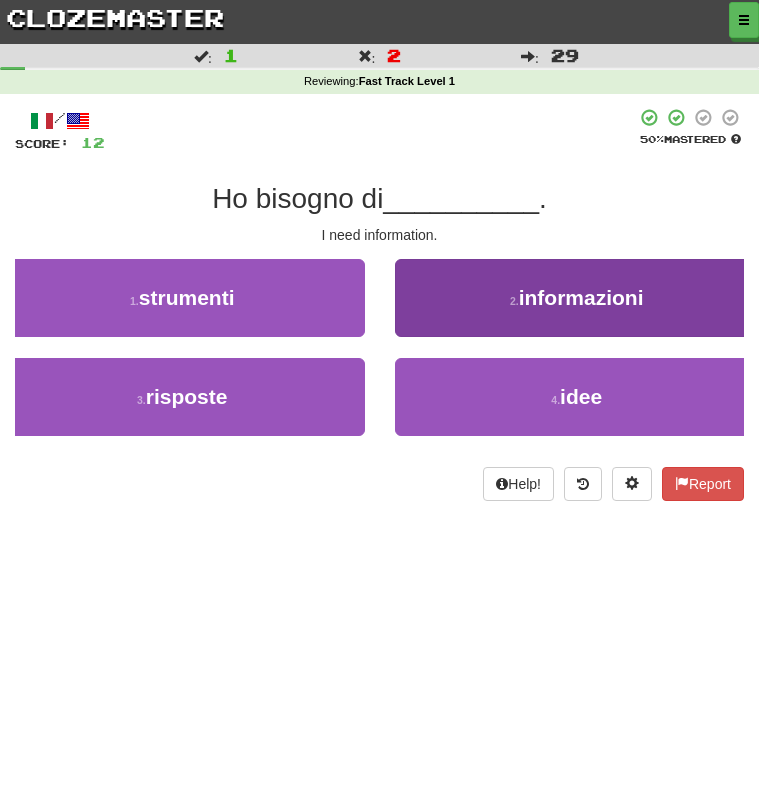 click on "2 .  informazioni" at bounding box center (577, 298) 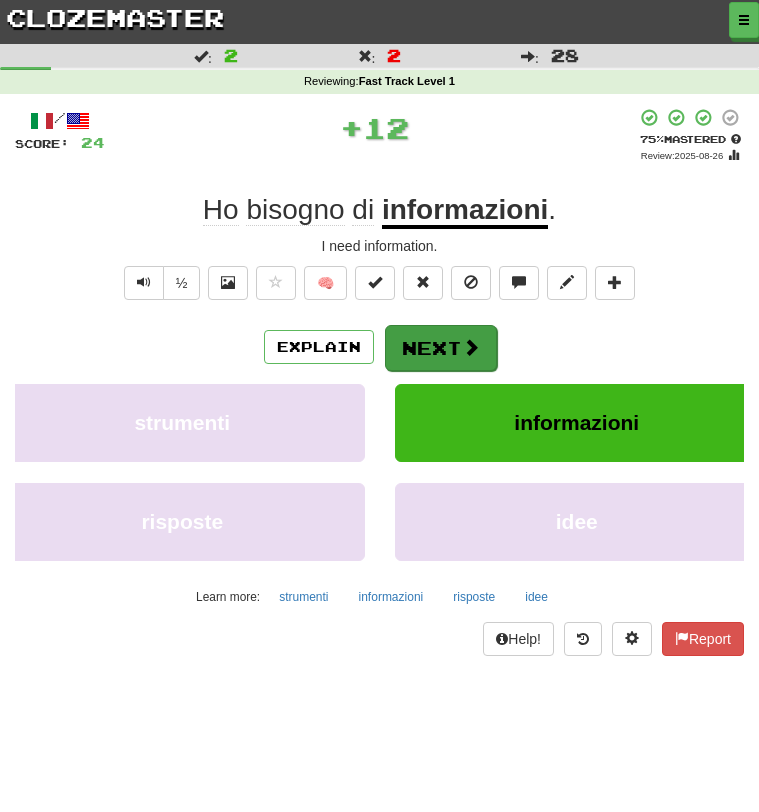 click on "Next" at bounding box center [441, 348] 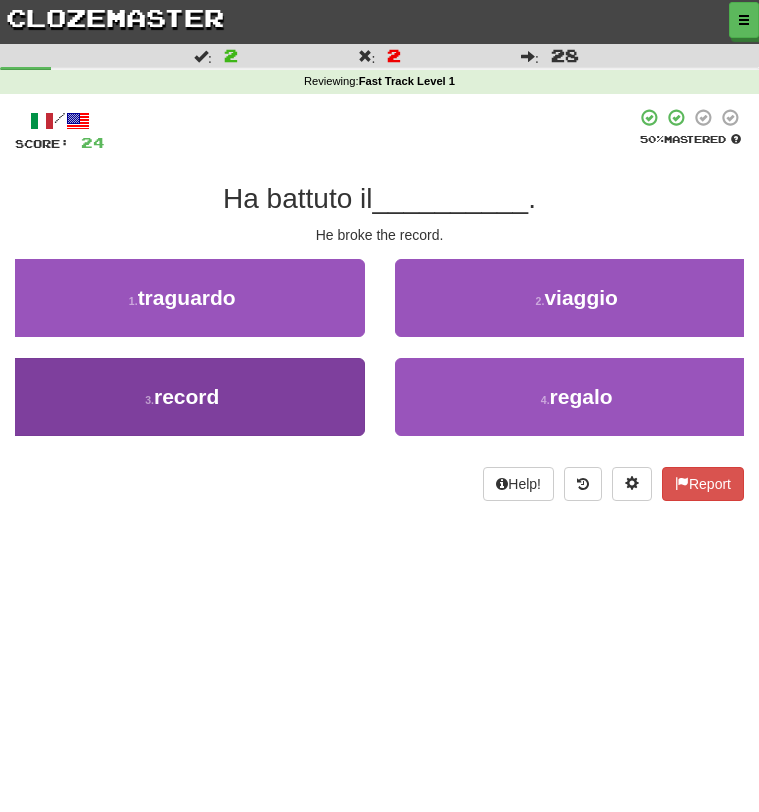 click on "3 .  record" at bounding box center [182, 397] 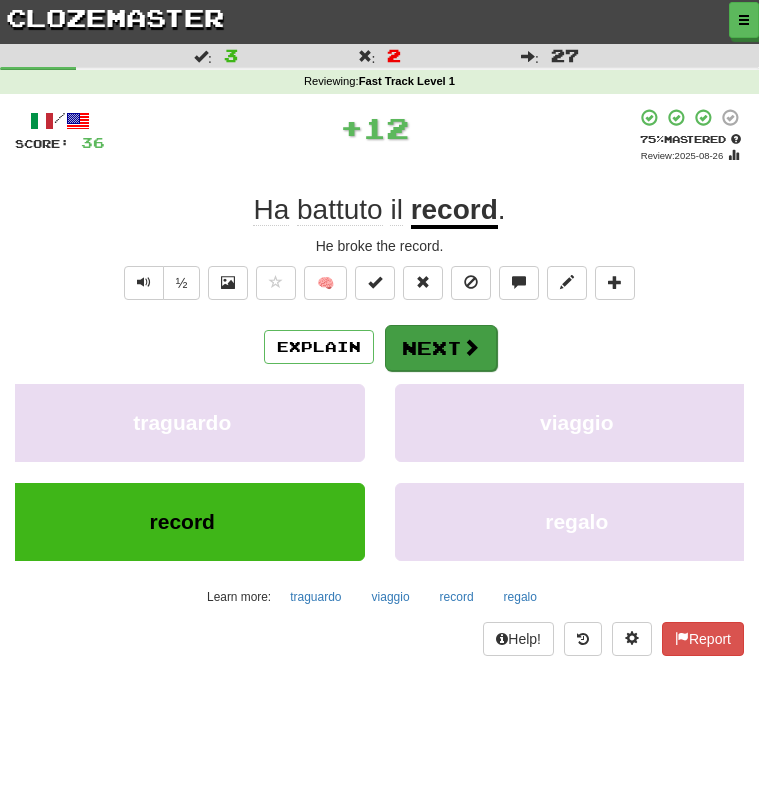 click on "Next" at bounding box center [441, 348] 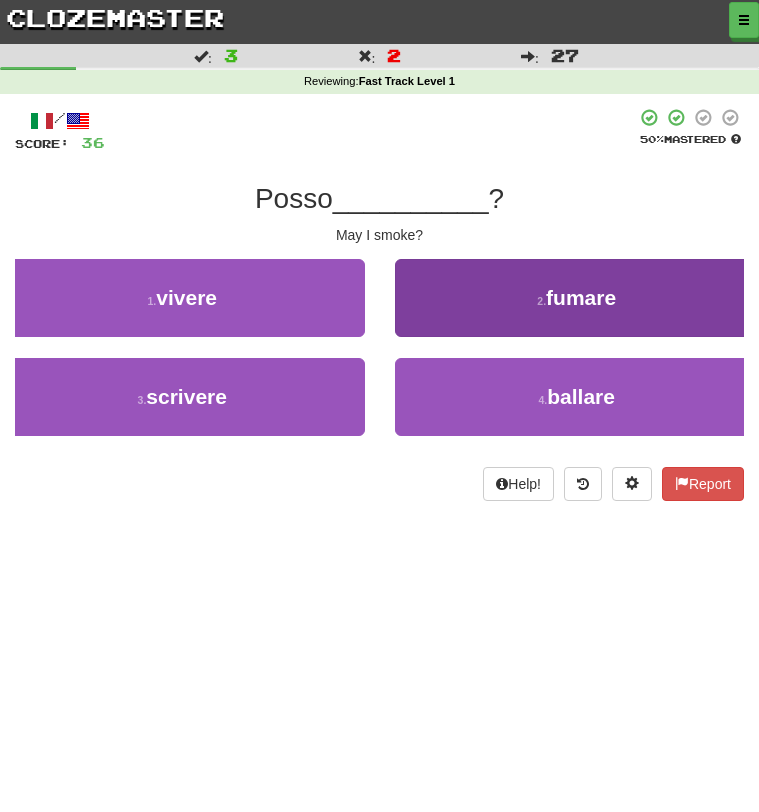 click on "2 .  fumare" at bounding box center (577, 298) 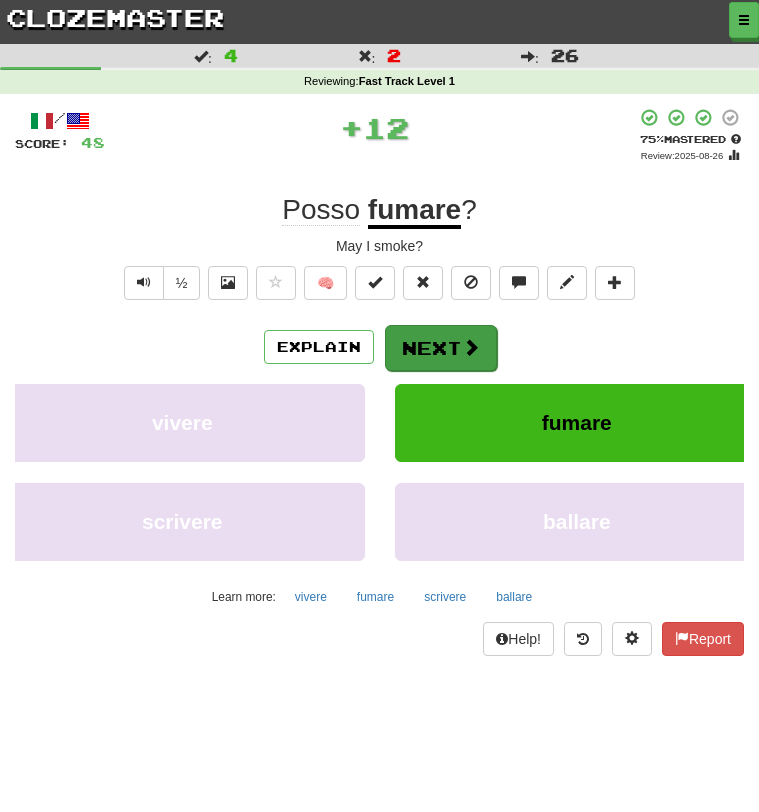 click on "Next" at bounding box center (441, 348) 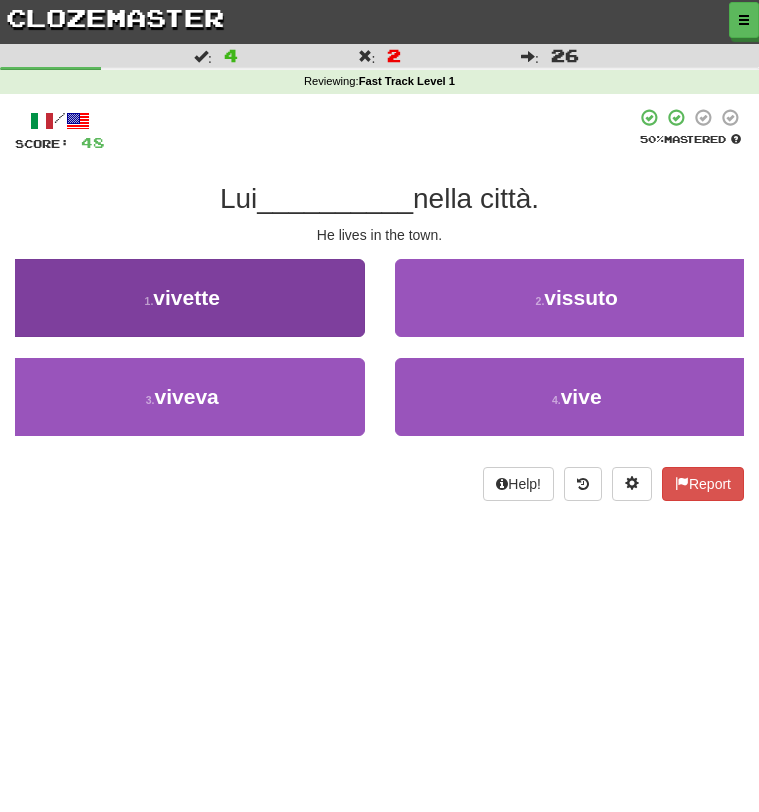 click on "1 .  vivette" at bounding box center [182, 298] 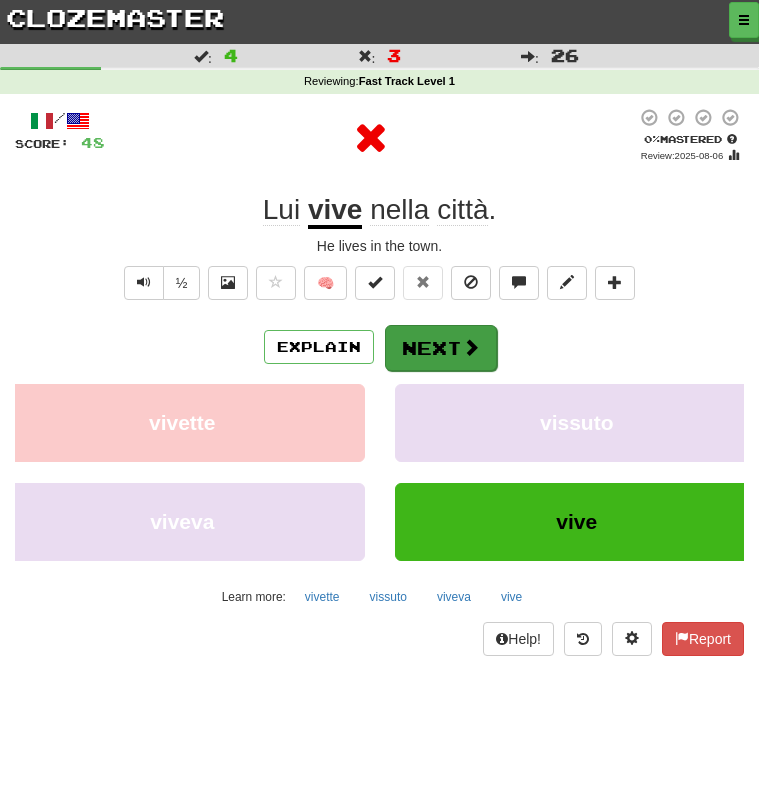 click on "Next" at bounding box center (441, 348) 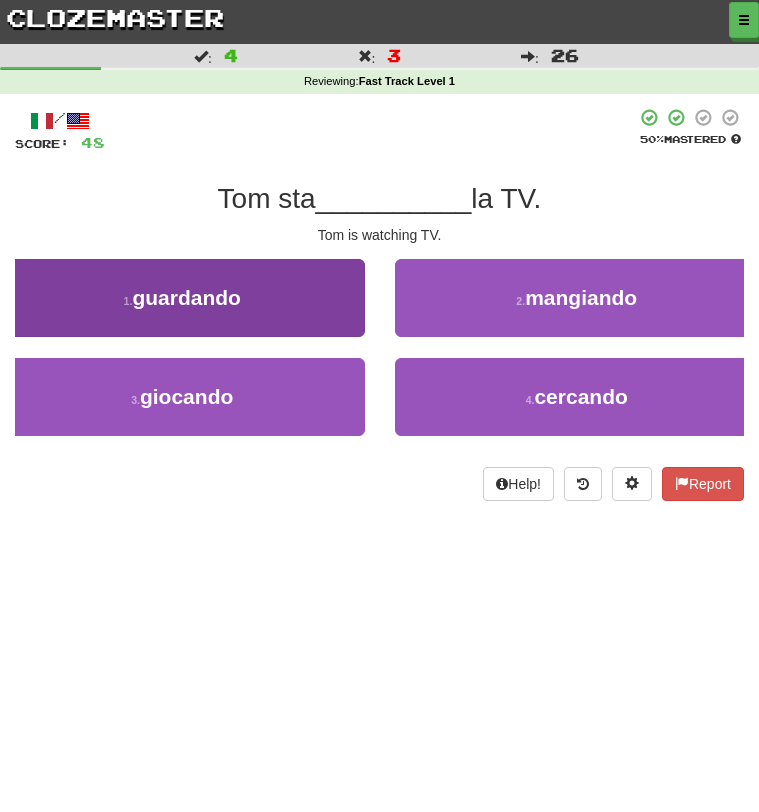 click on "1 .  guardando" at bounding box center [182, 298] 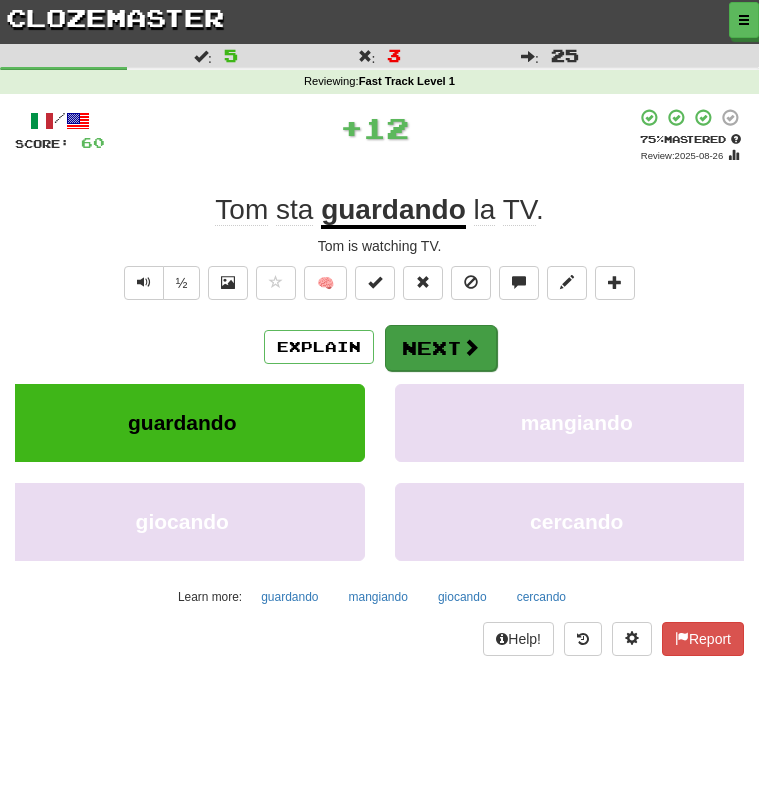 click on "Next" at bounding box center (441, 348) 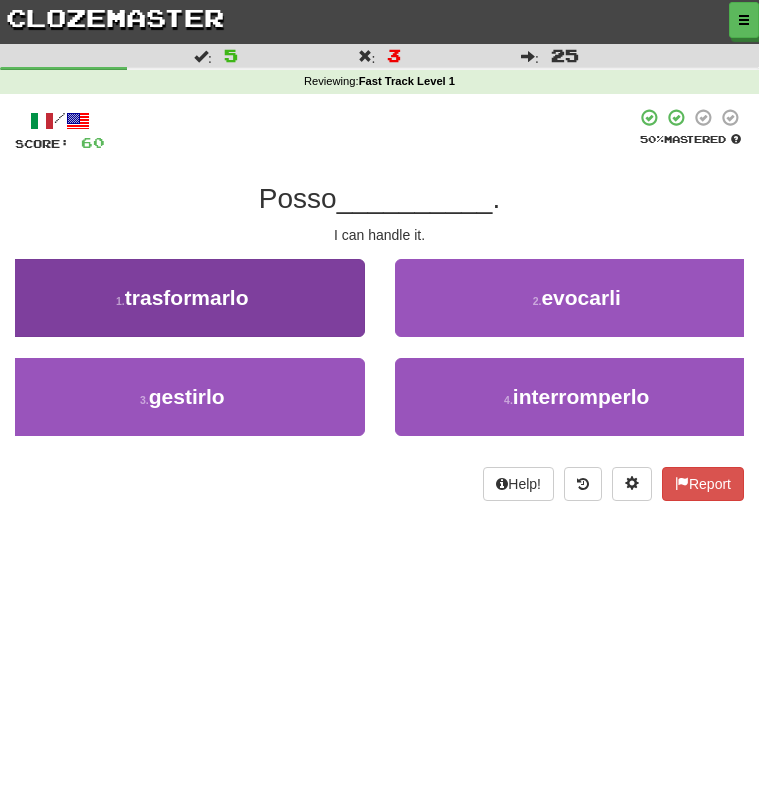 click on "1 .  trasformarlo" at bounding box center (182, 298) 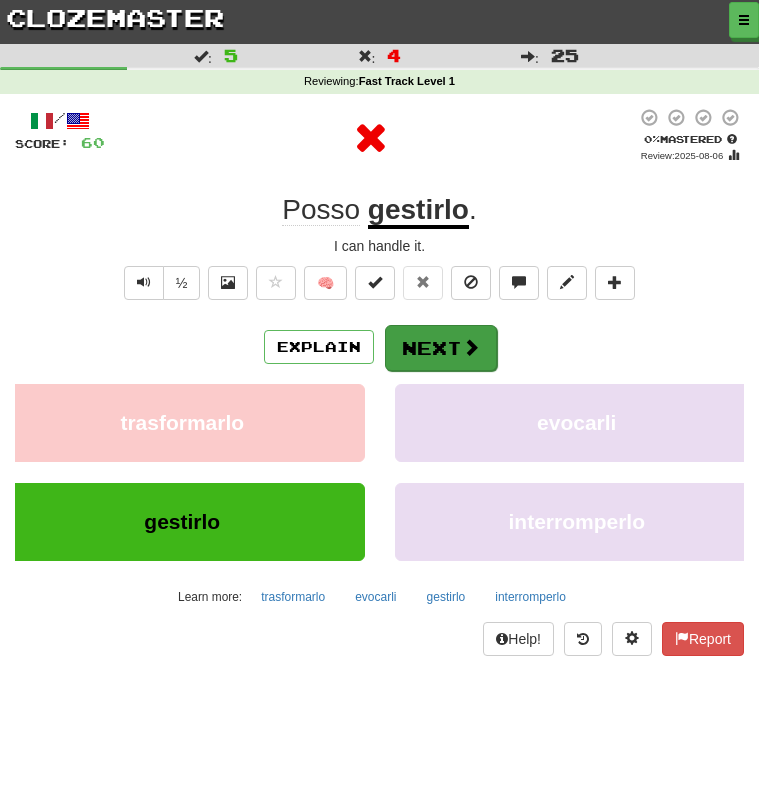click on "Next" at bounding box center (441, 348) 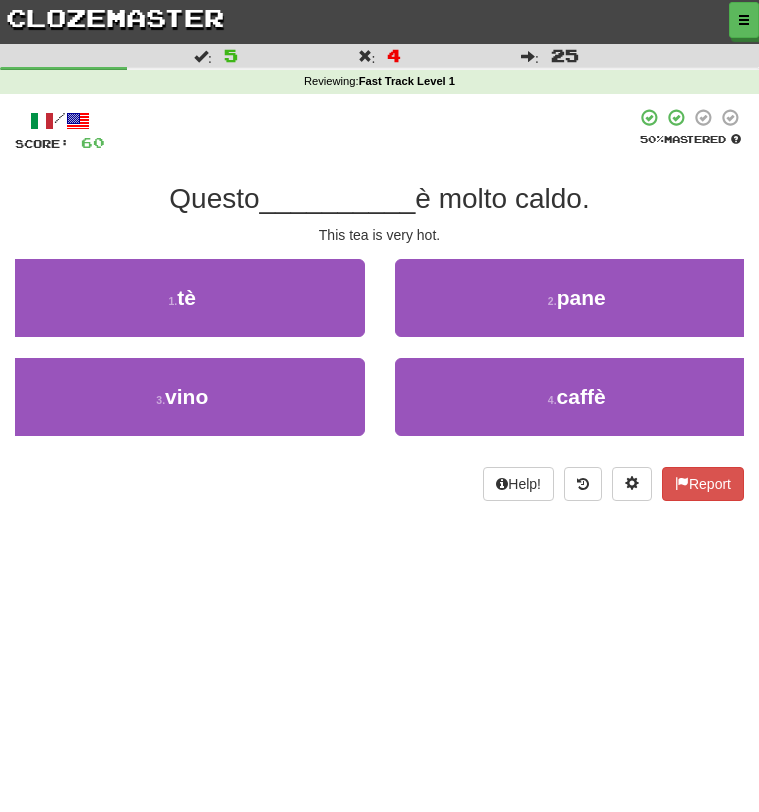 click on "clozemaster" at bounding box center (115, 17) 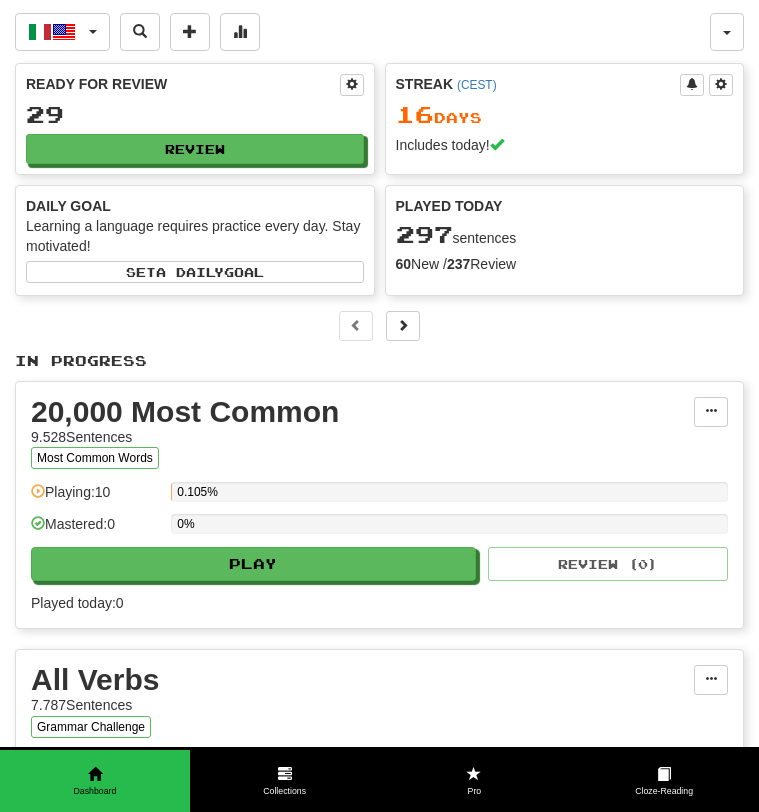 scroll, scrollTop: 0, scrollLeft: 0, axis: both 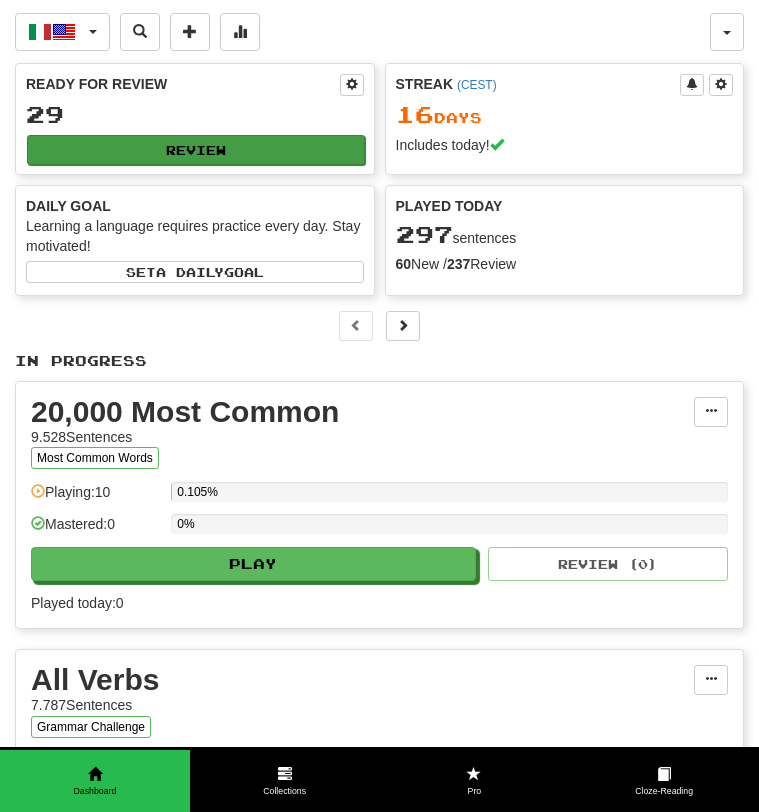 click on "Review" at bounding box center [196, 150] 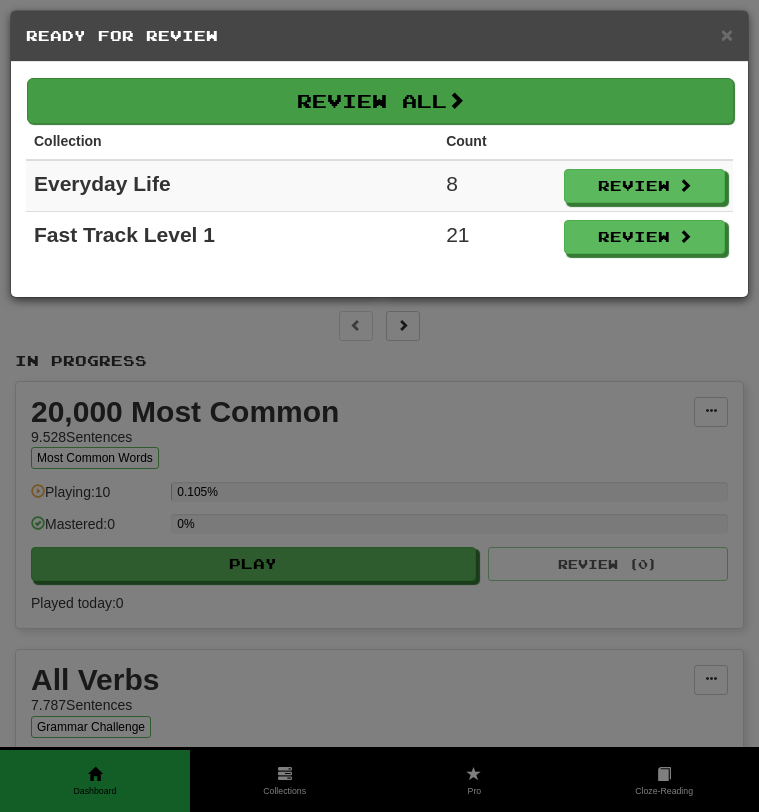 click on "Review All" at bounding box center (380, 101) 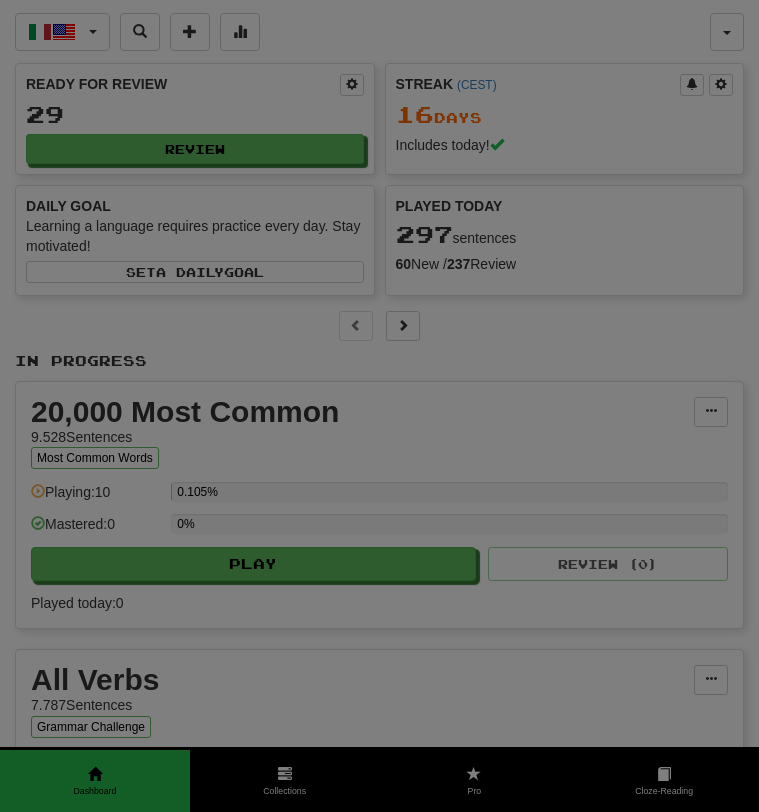 select on "***" 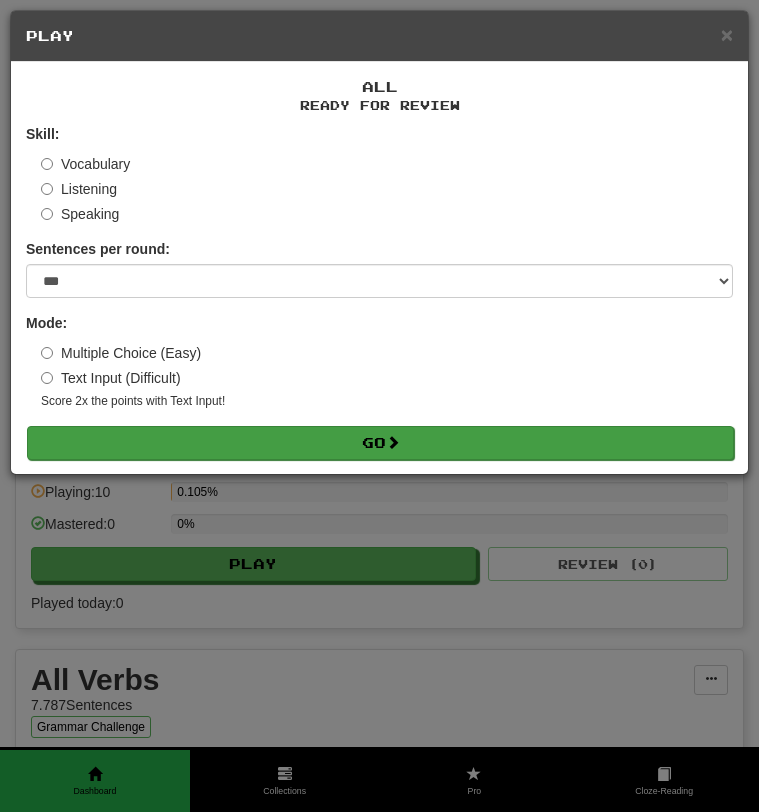 click on "Go" at bounding box center (380, 443) 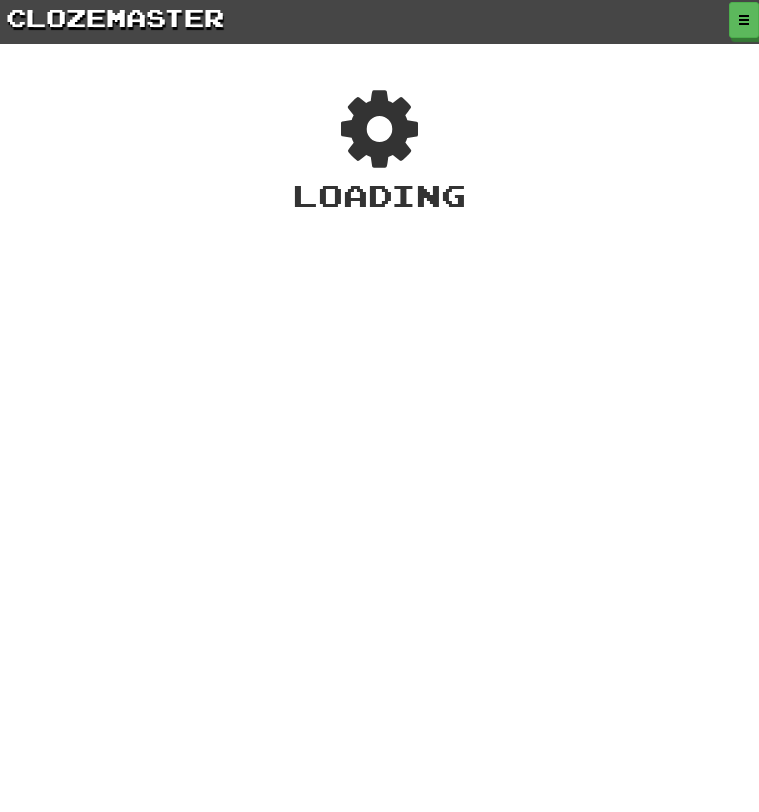 scroll, scrollTop: 0, scrollLeft: 0, axis: both 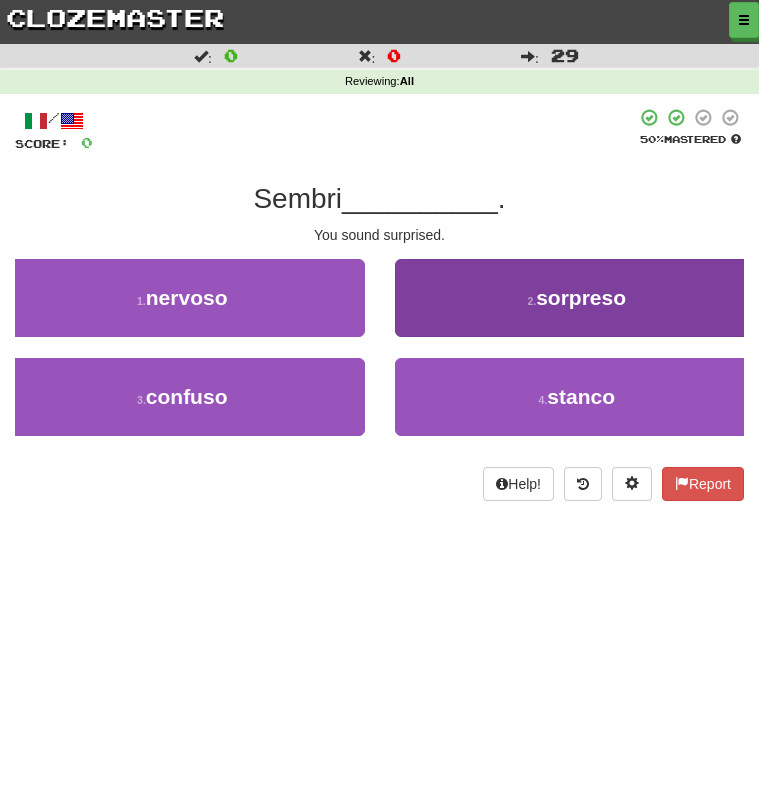 click on "2 .  sorpreso" at bounding box center [577, 298] 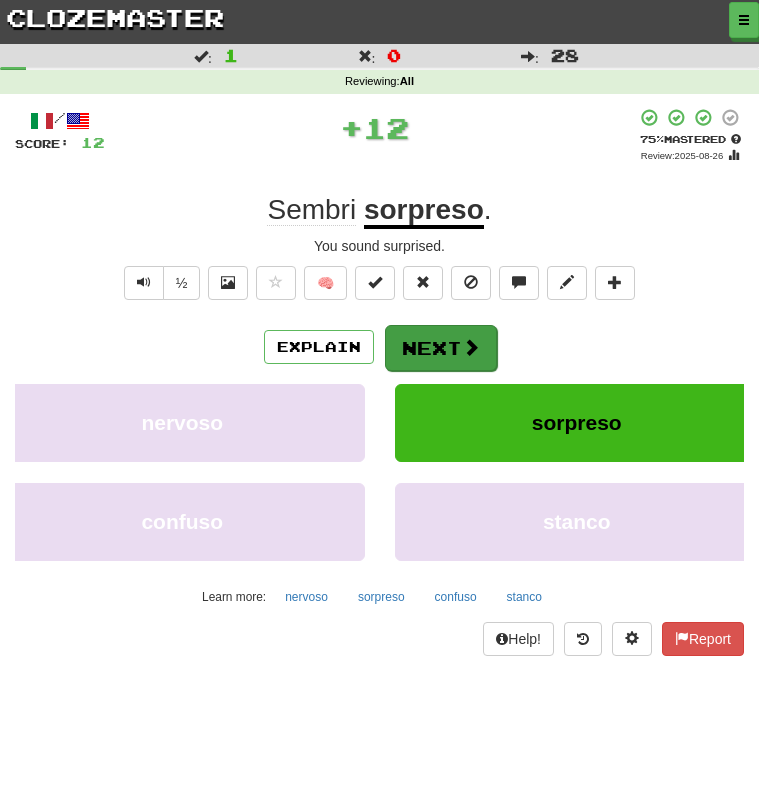 click on "Next" at bounding box center (441, 348) 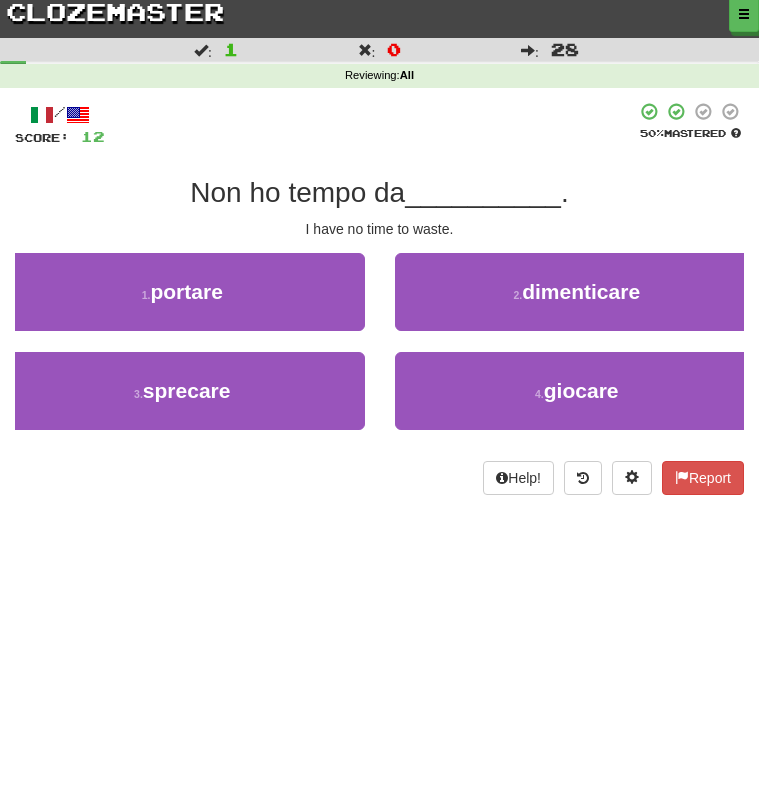 scroll, scrollTop: 0, scrollLeft: 0, axis: both 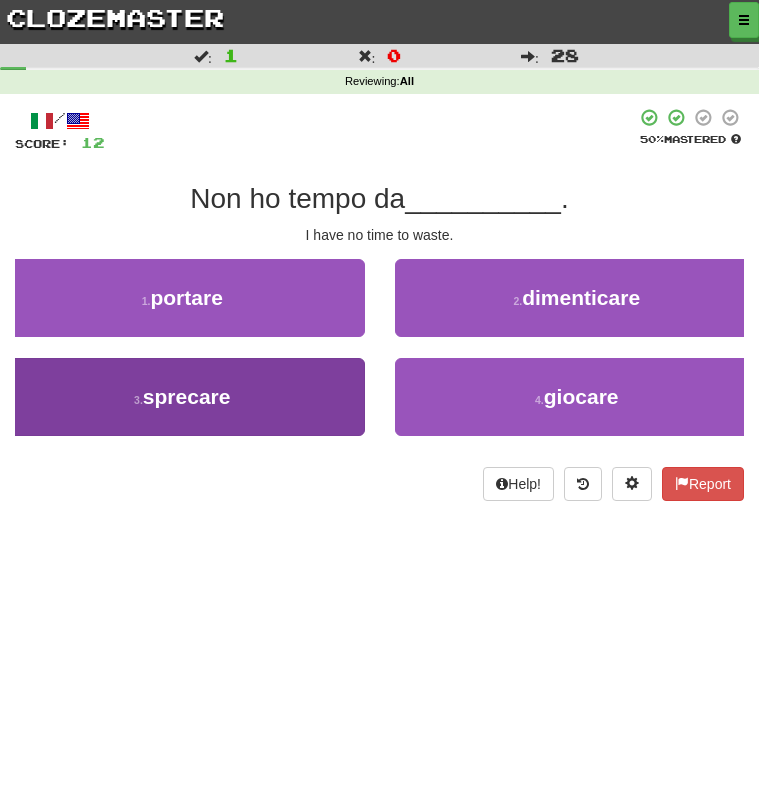 drag, startPoint x: 438, startPoint y: 329, endPoint x: 207, endPoint y: 421, distance: 248.64633 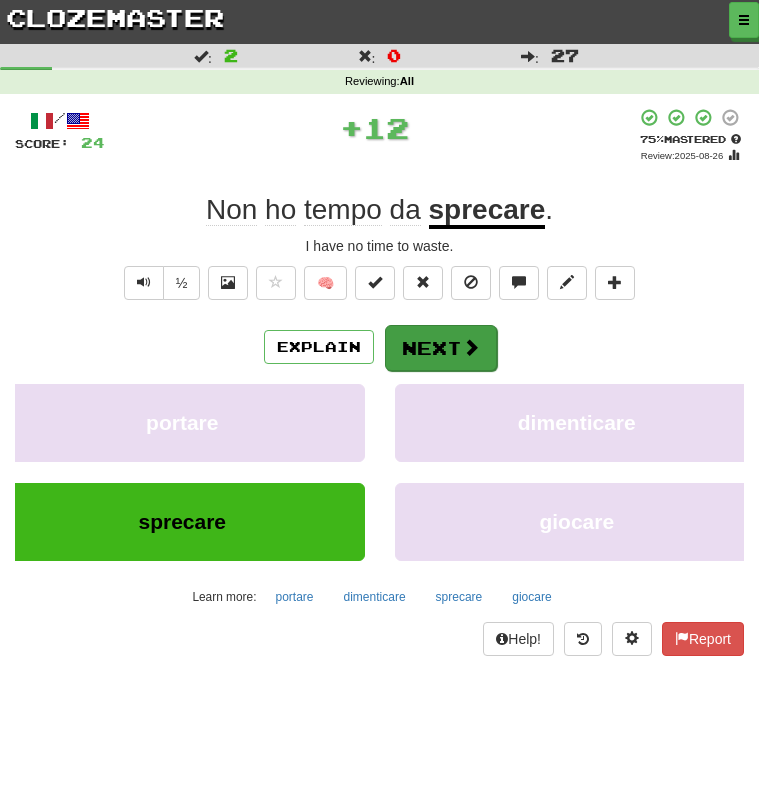 click on "Next" at bounding box center (441, 348) 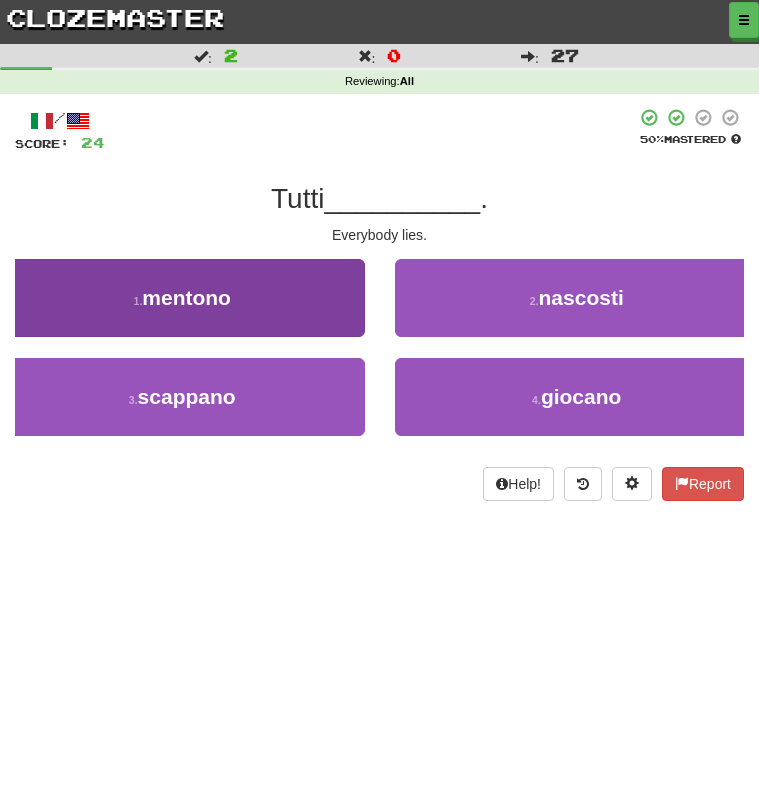 click on "1 .  mentono" at bounding box center [182, 298] 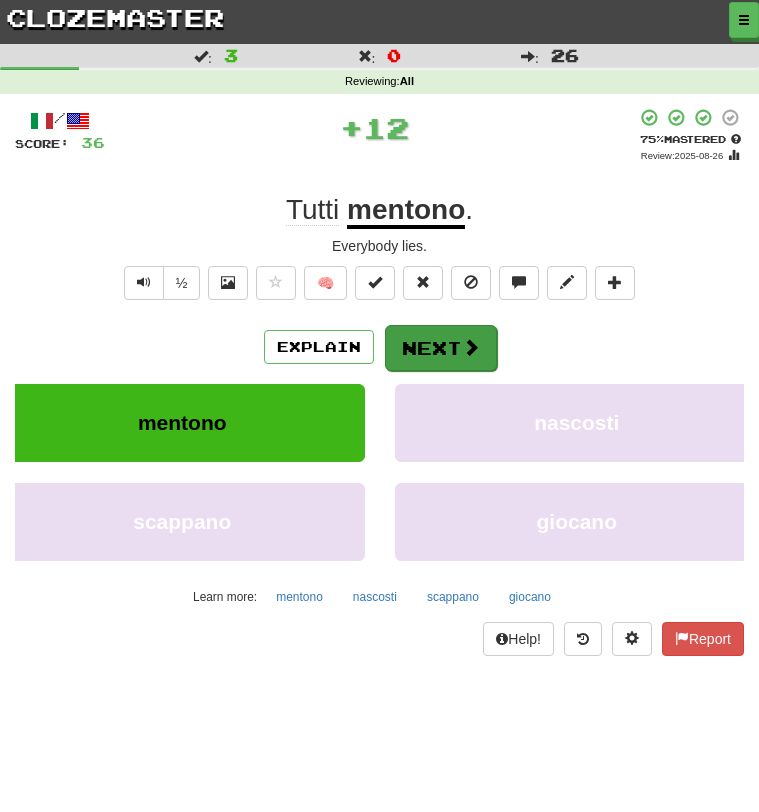 click on "Next" at bounding box center [441, 348] 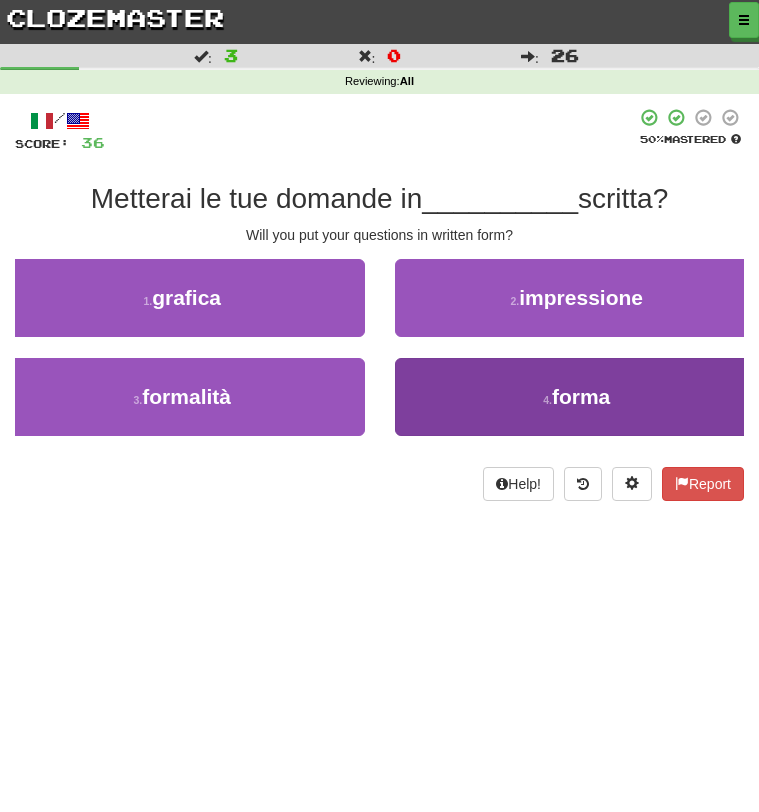 click on "4 .  forma" at bounding box center (577, 397) 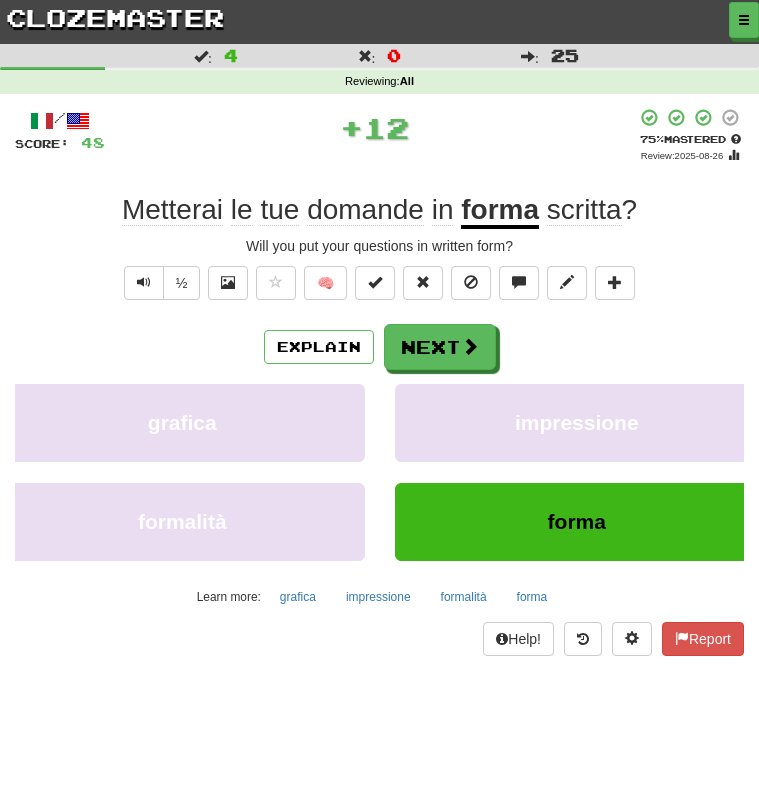 click on "Explain Next grafica impressione formalità forma Learn more: grafica impressione formalità forma" at bounding box center [379, 468] 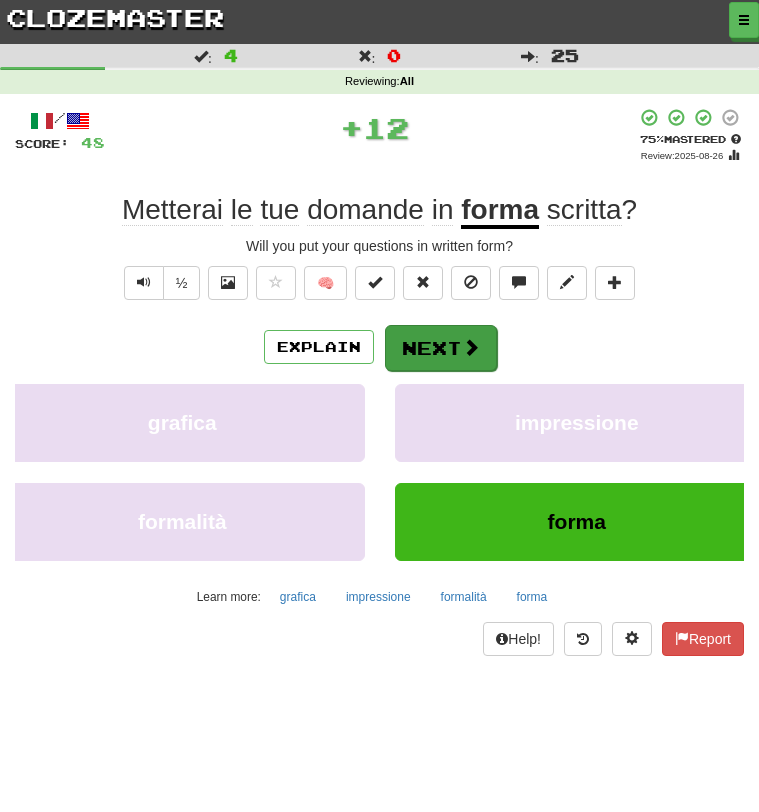 click at bounding box center (471, 347) 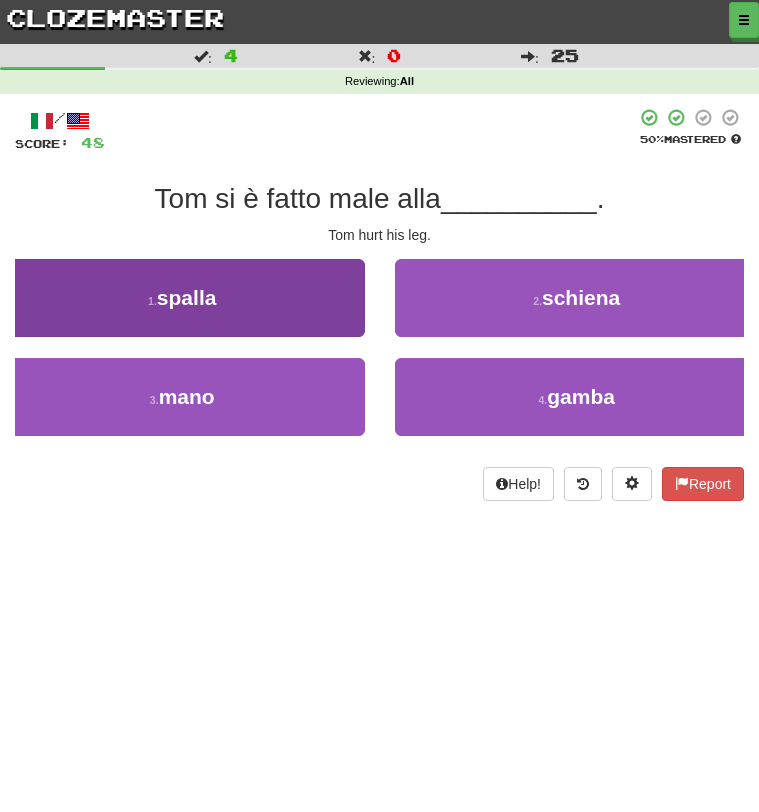 click on "1 .  spalla" at bounding box center [182, 298] 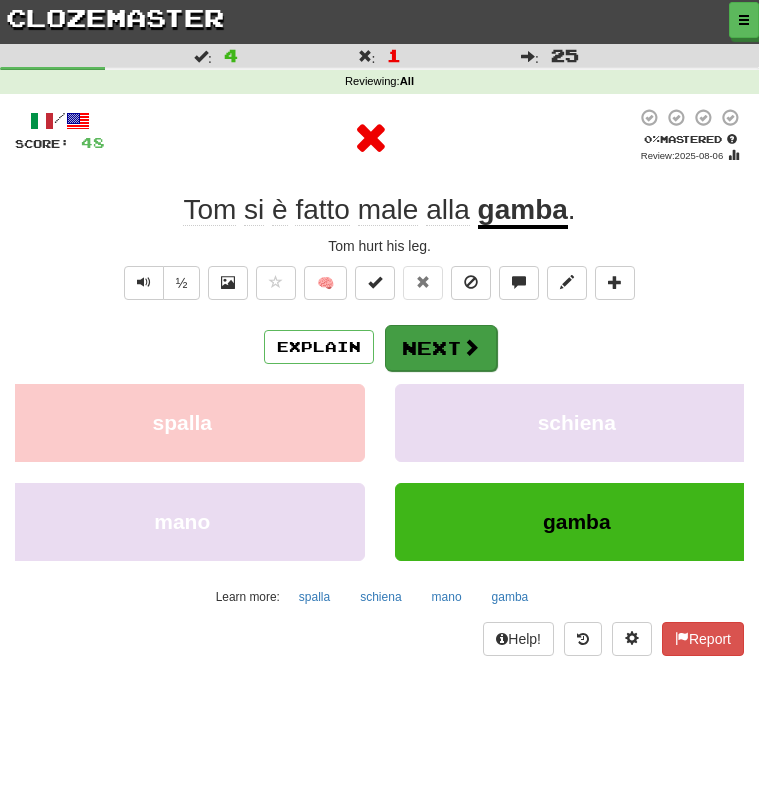 click at bounding box center [471, 347] 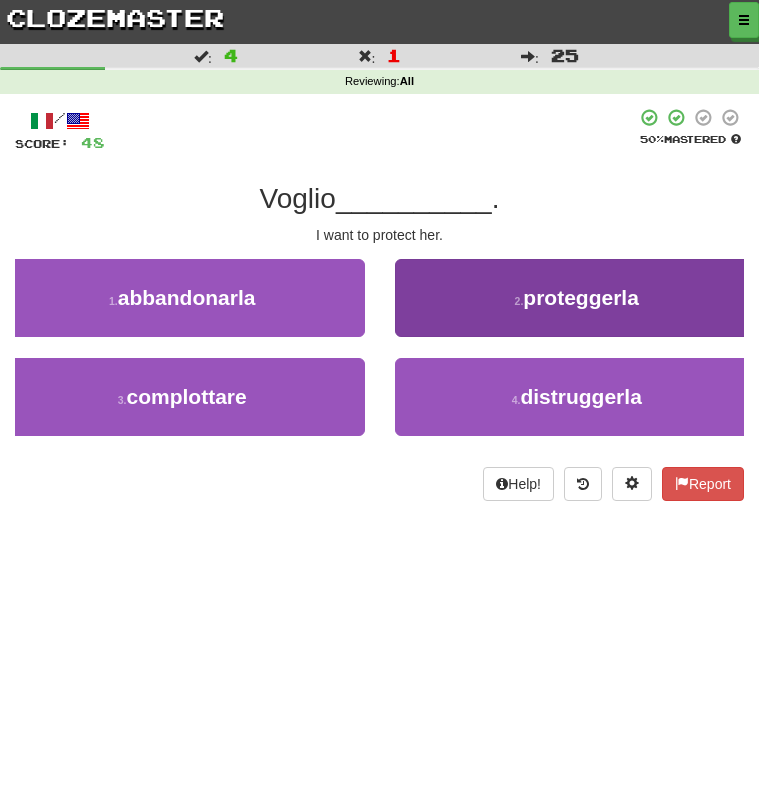 click on "2 .  proteggerla" at bounding box center (577, 298) 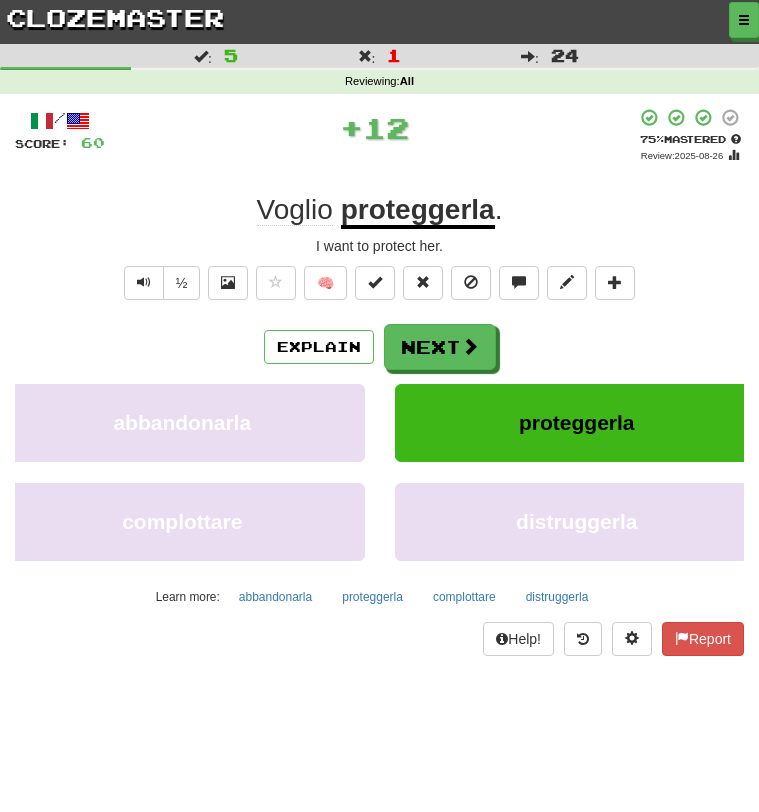 click on "Next" at bounding box center [440, 347] 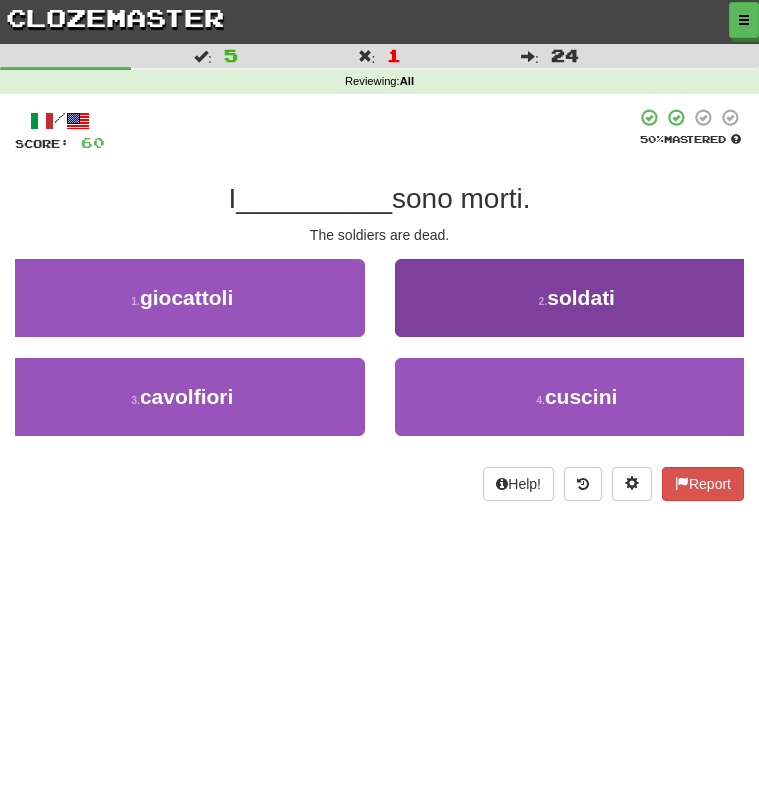 click on "2 .  soldati" at bounding box center [577, 298] 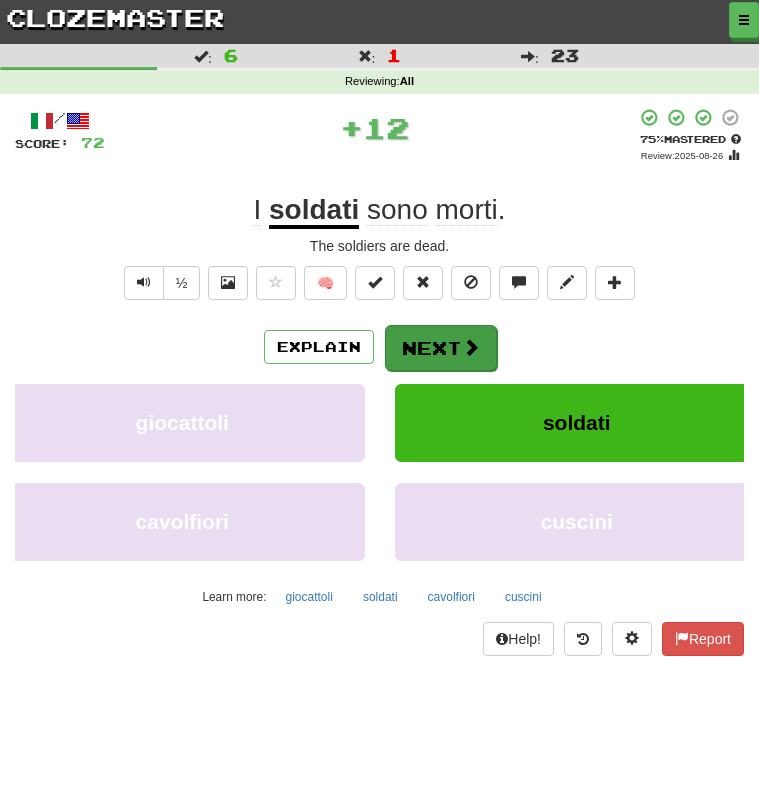 click on "Next" at bounding box center [441, 348] 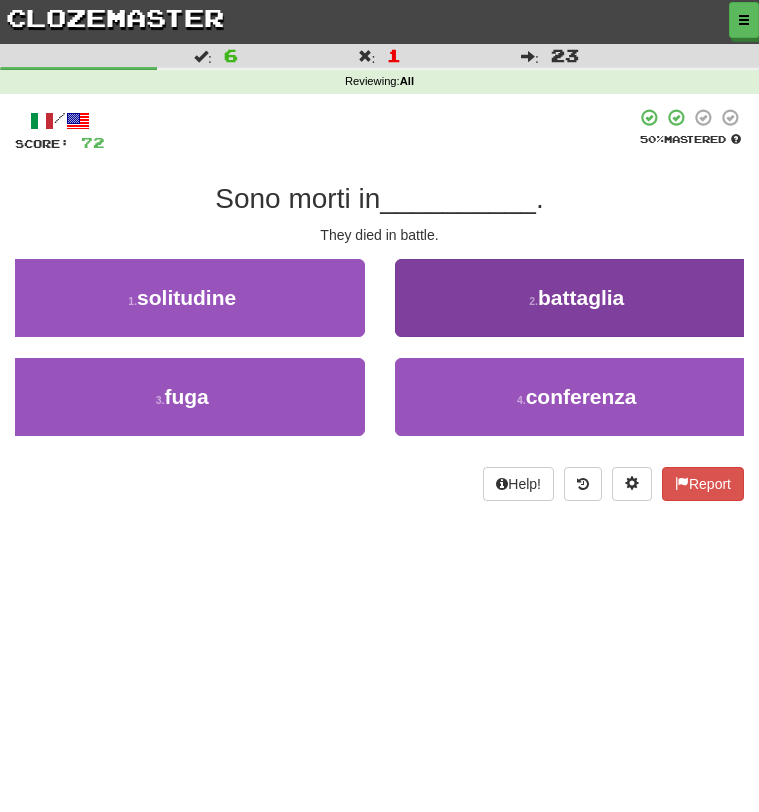 click on "2 .  battaglia" at bounding box center (577, 298) 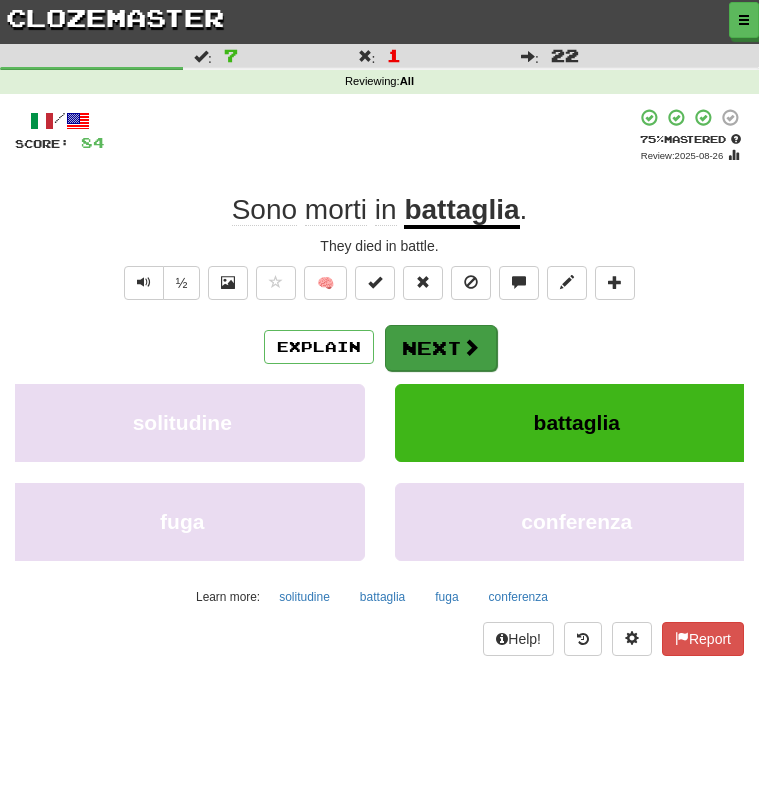 click on "Next" at bounding box center (441, 348) 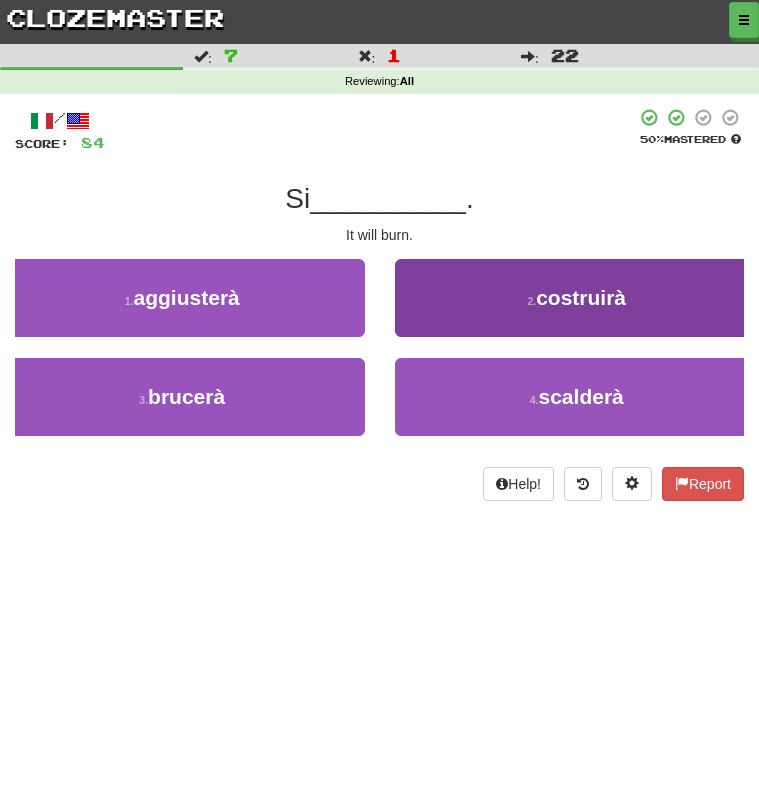 drag, startPoint x: 271, startPoint y: 307, endPoint x: 469, endPoint y: 260, distance: 203.50185 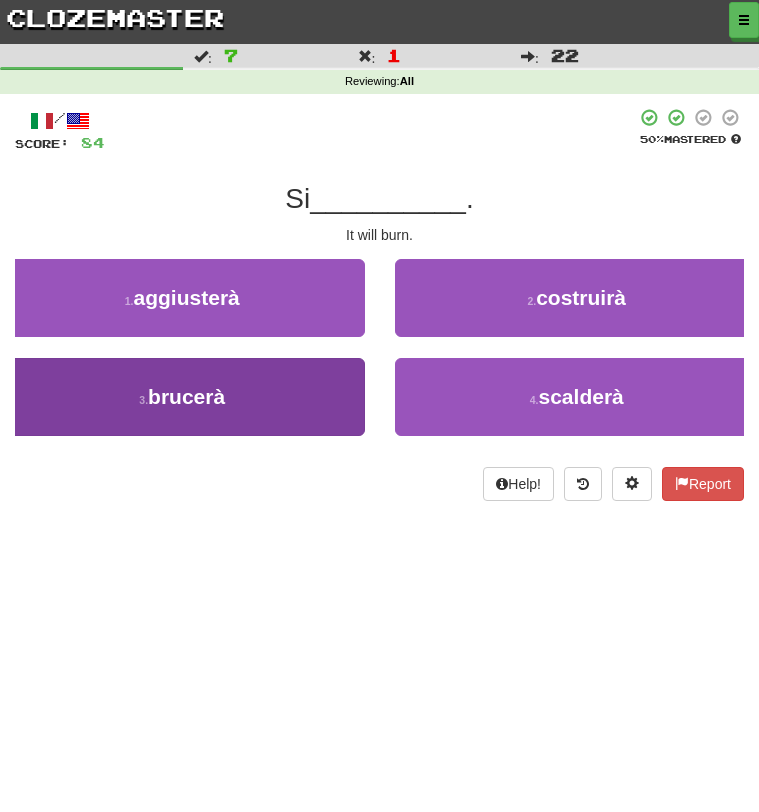 click on "3 .  brucerà" at bounding box center (182, 397) 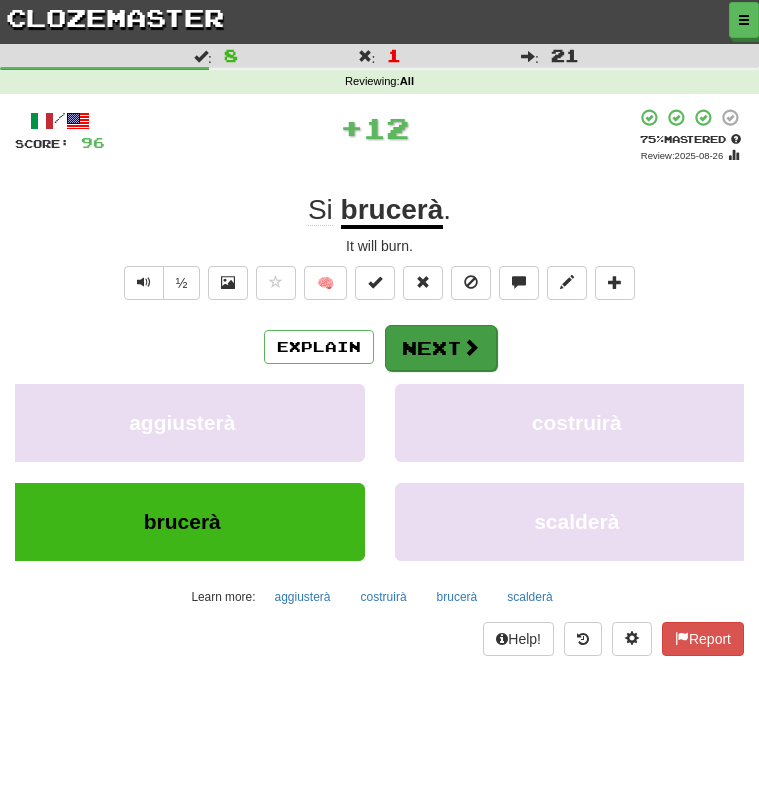 click on "Next" at bounding box center (441, 348) 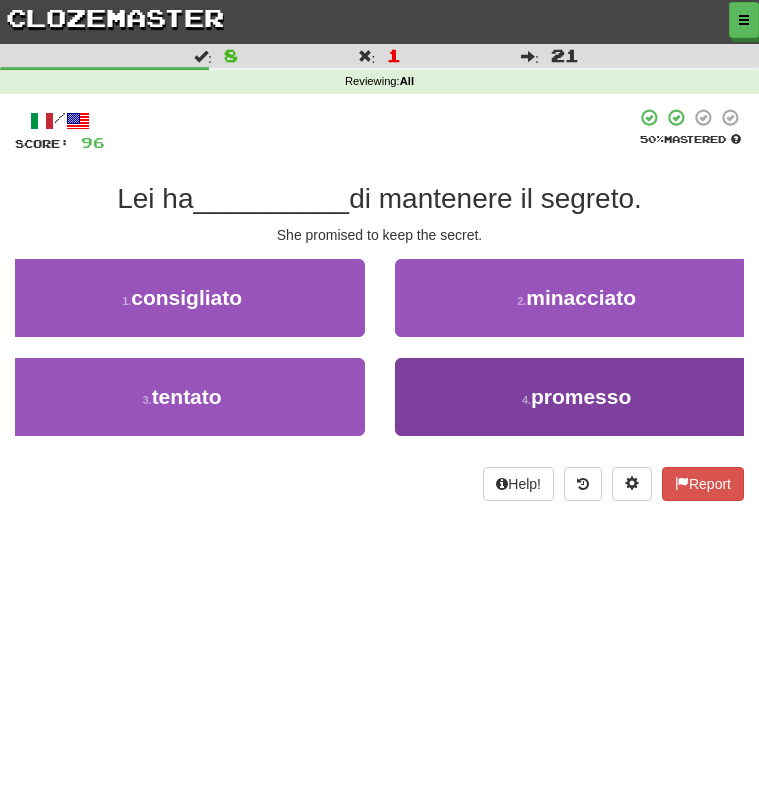 click on "4 .  promesso" at bounding box center [577, 397] 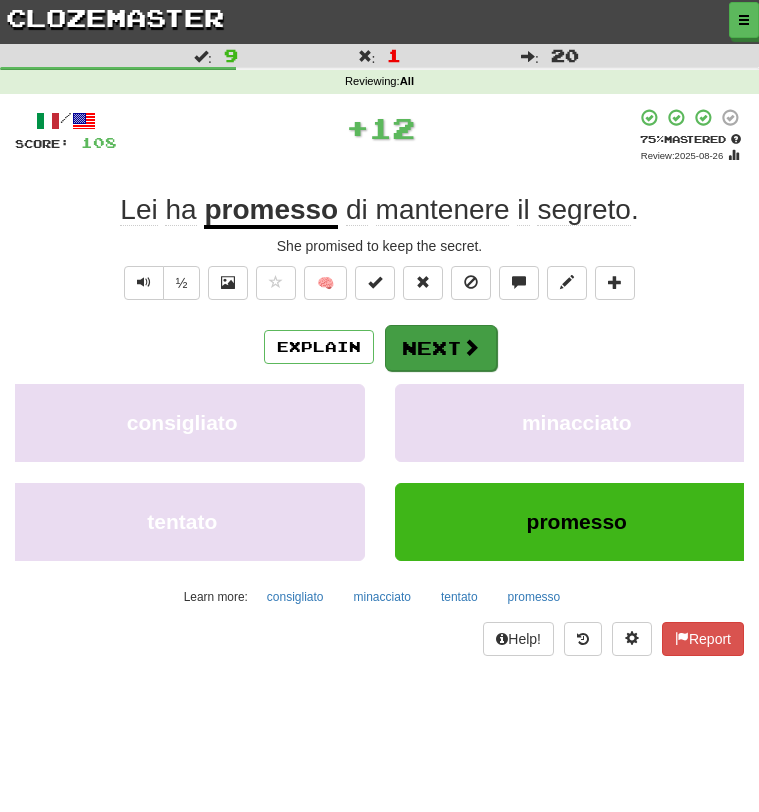 click on "Next" at bounding box center (441, 348) 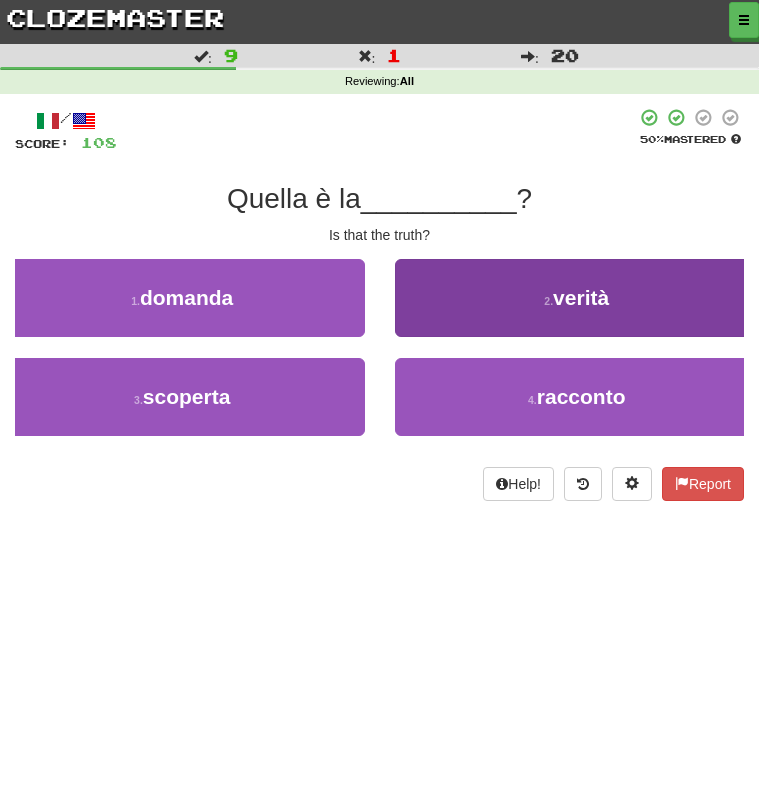 click on "2 .  verità" at bounding box center (577, 298) 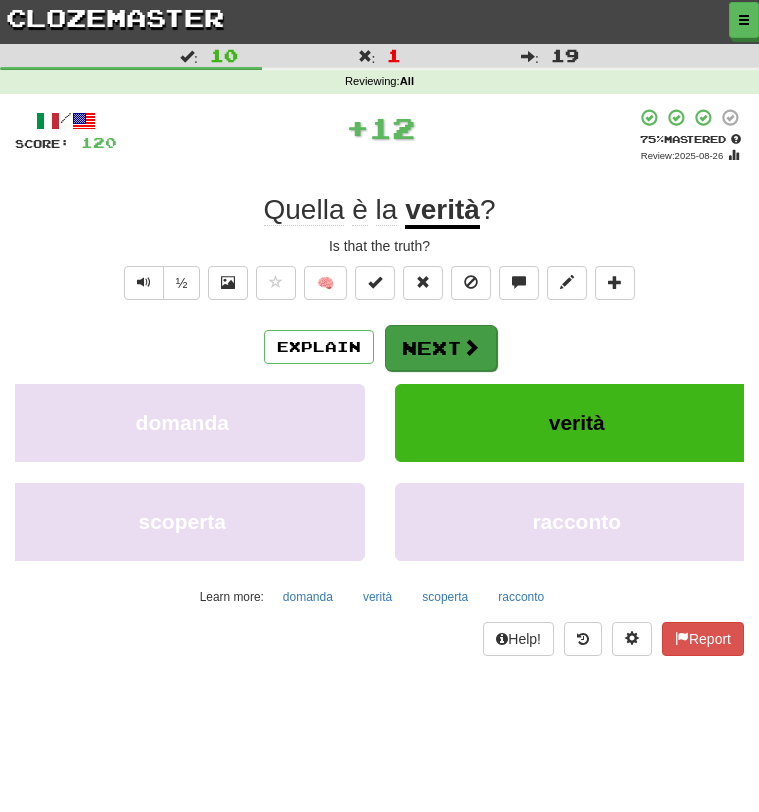 click on "Next" at bounding box center [441, 348] 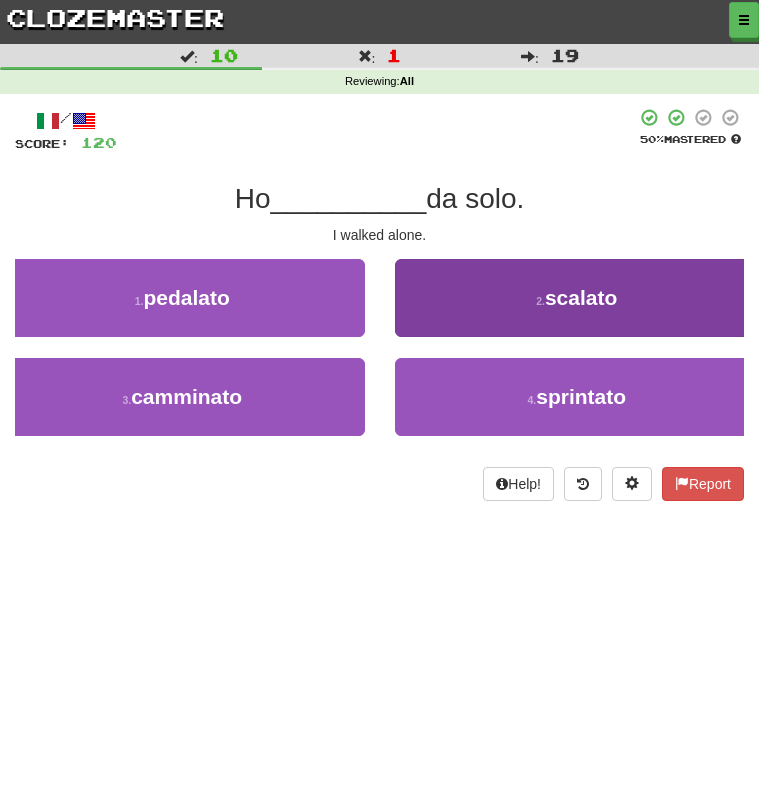click on "2 .  scalato" at bounding box center (577, 298) 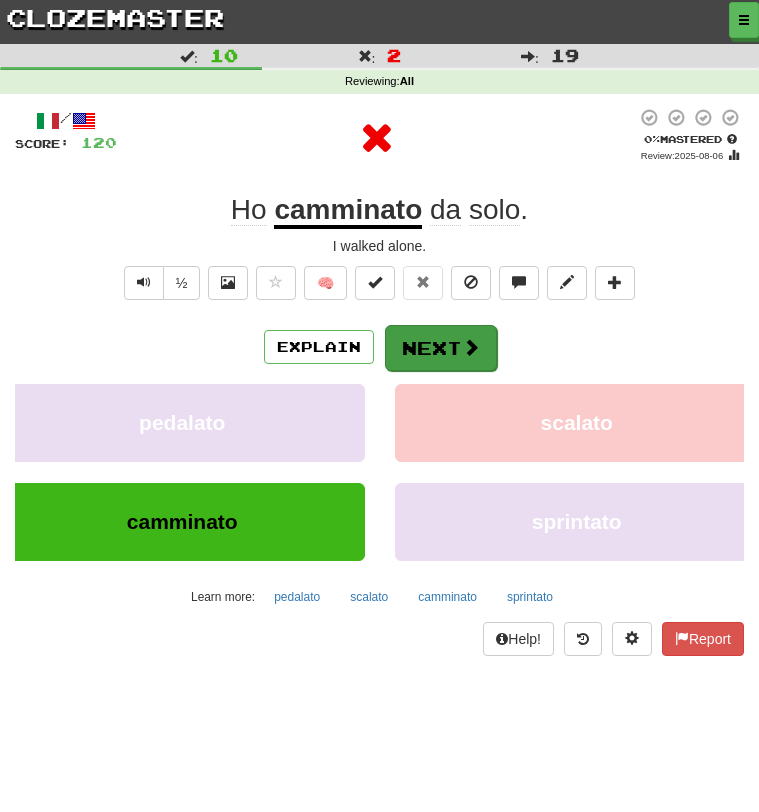 click at bounding box center [471, 347] 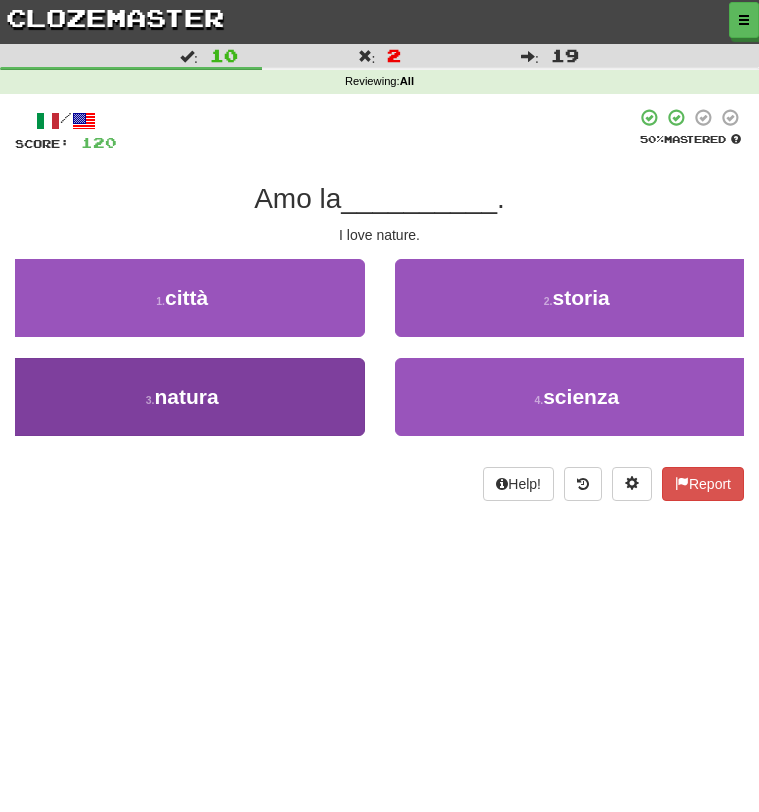click on "3 .  natura" at bounding box center (182, 397) 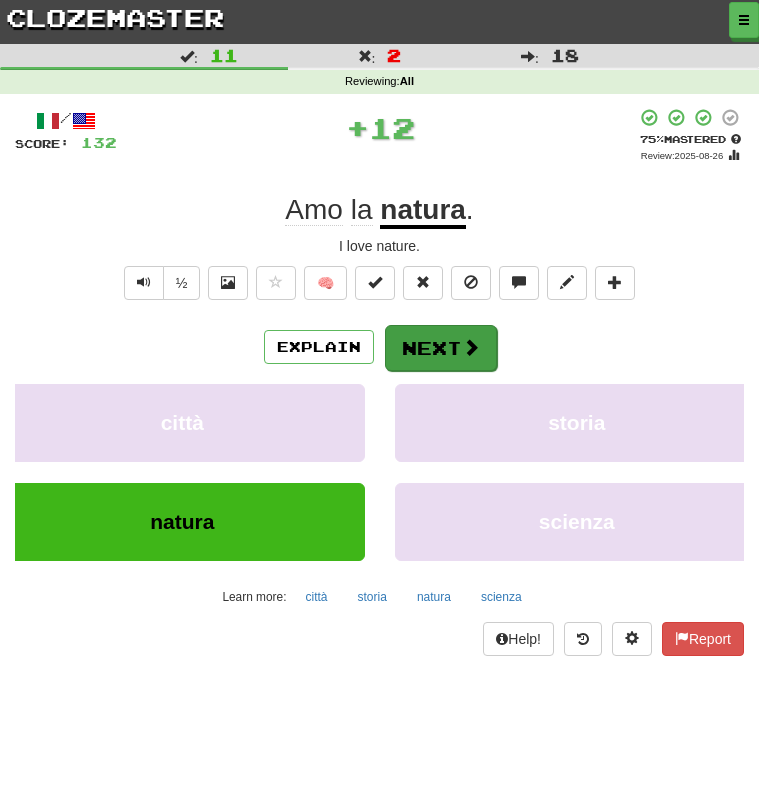 click on "Next" at bounding box center [441, 348] 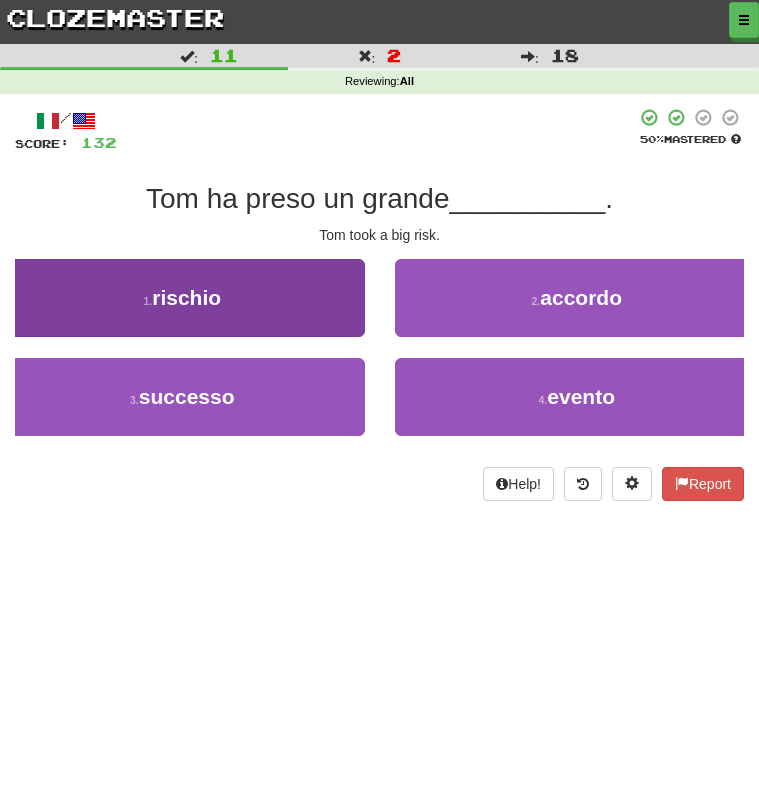 click on "1 .  rischio" at bounding box center (182, 298) 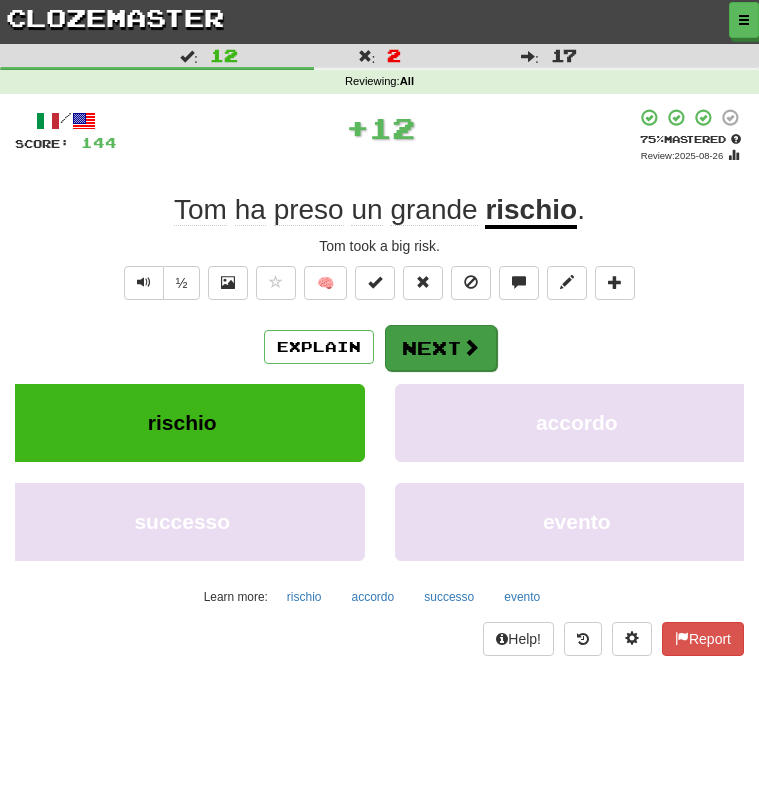 click on "Next" at bounding box center [441, 348] 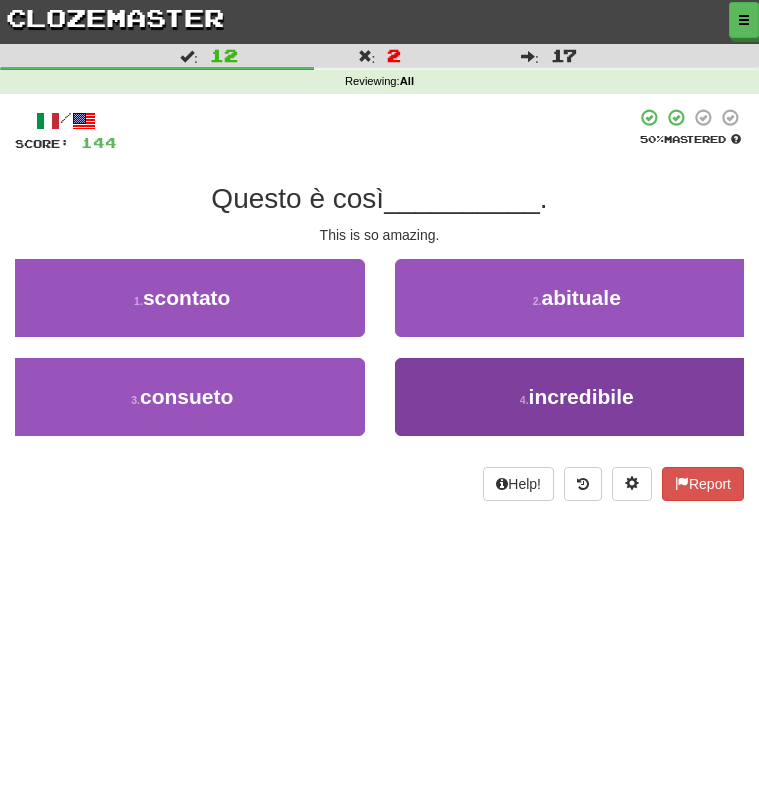 click on "4 .  incredibile" at bounding box center [577, 397] 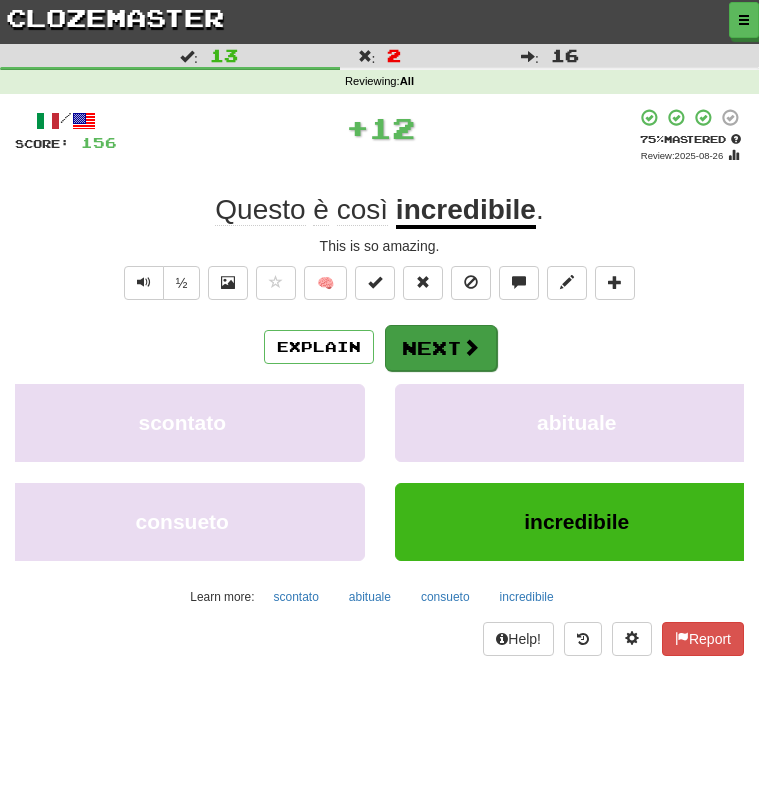 click on "Next" at bounding box center [441, 348] 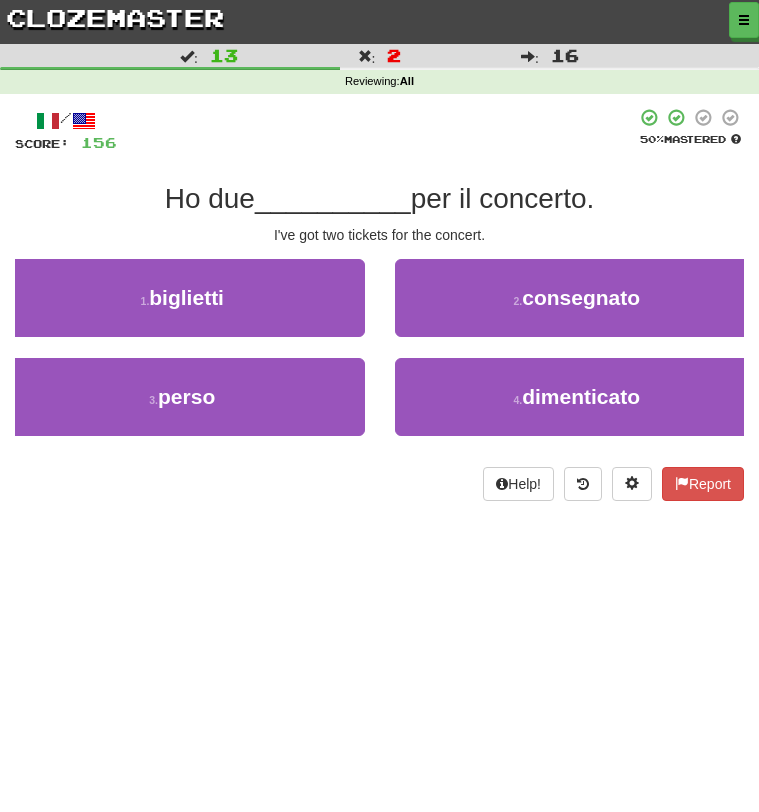 click on "clozemaster" at bounding box center (115, 17) 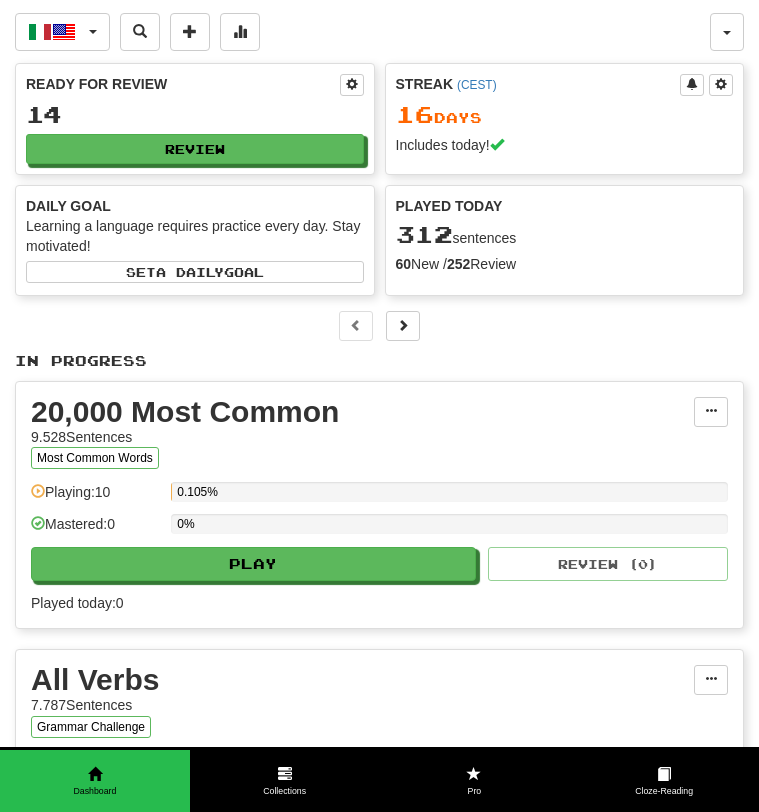 scroll, scrollTop: 0, scrollLeft: 0, axis: both 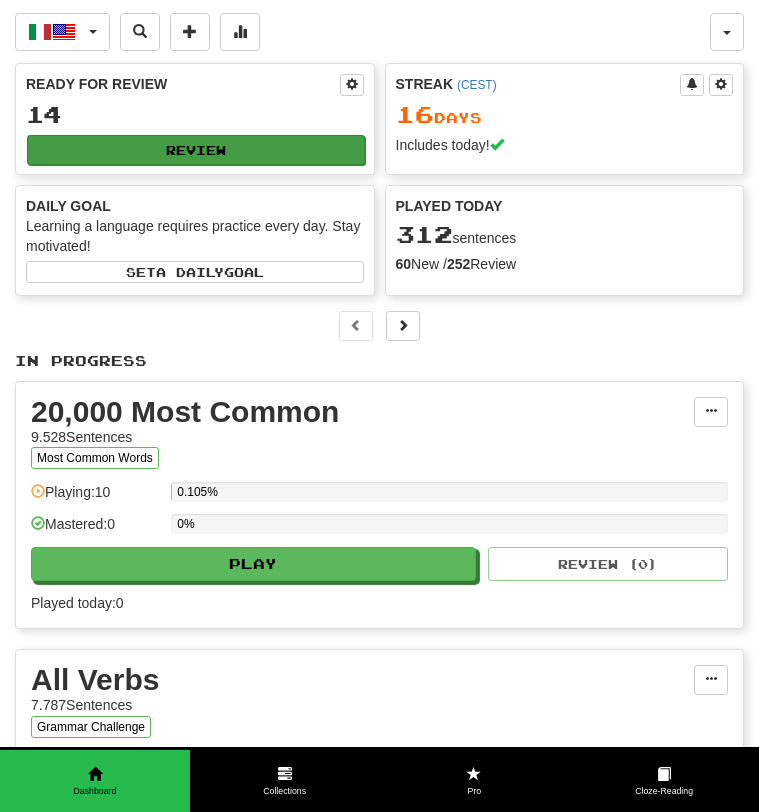 click on "Ready for Review 14   Review" at bounding box center [195, 119] 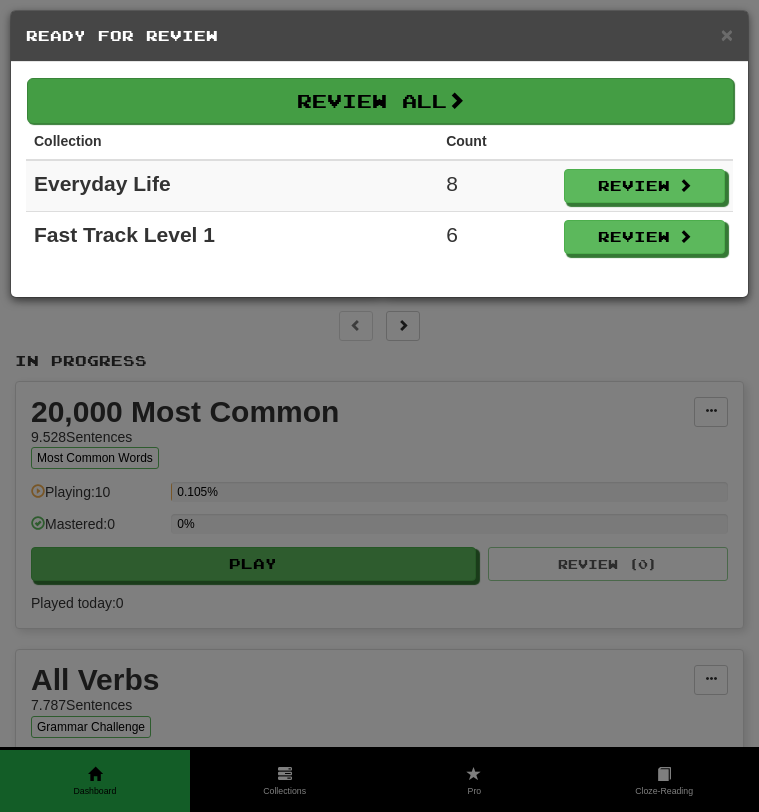 click on "Review All" at bounding box center [380, 101] 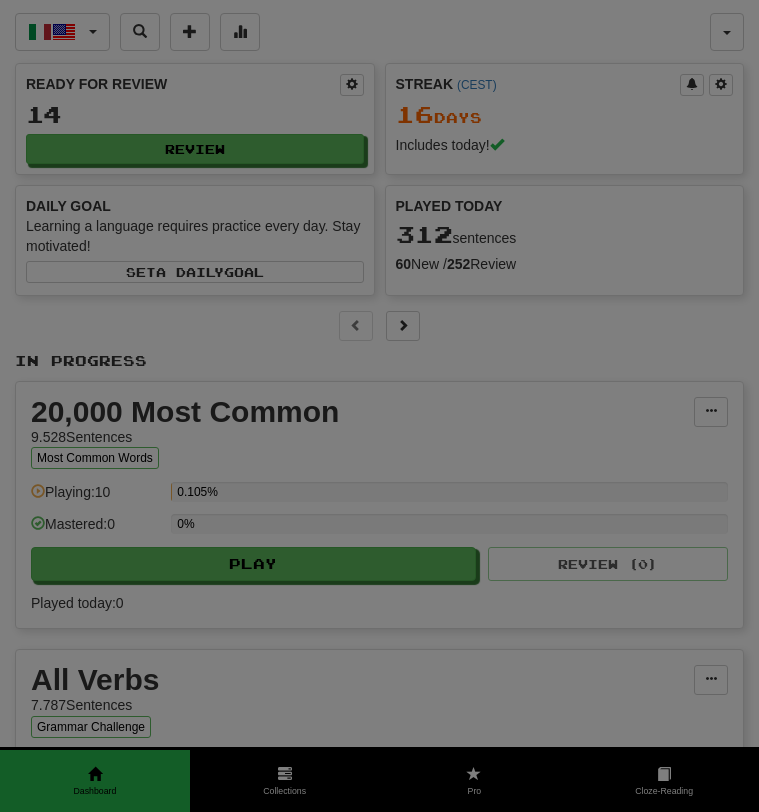 select on "***" 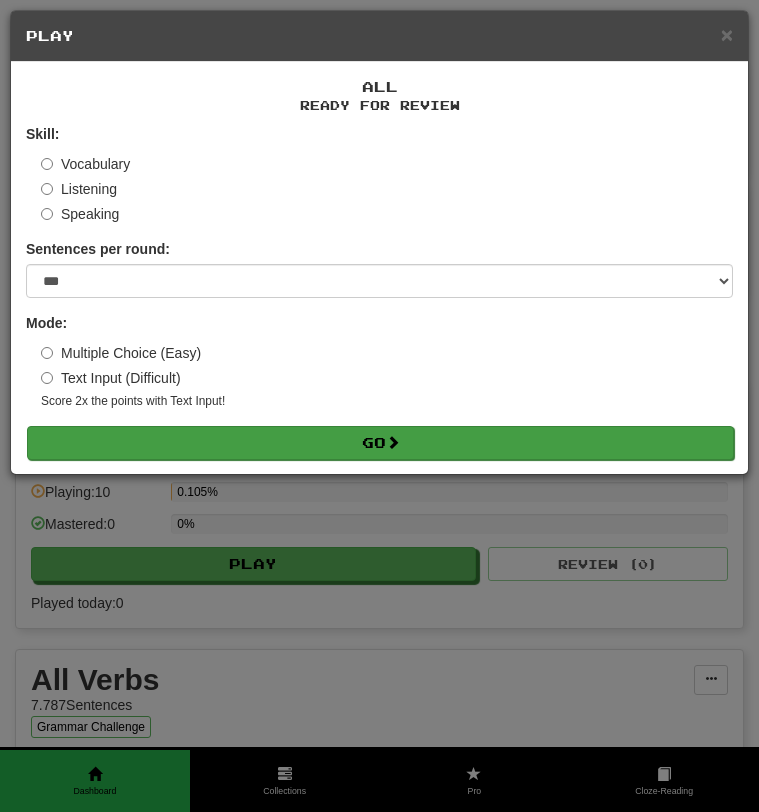 click on "Go" at bounding box center (380, 443) 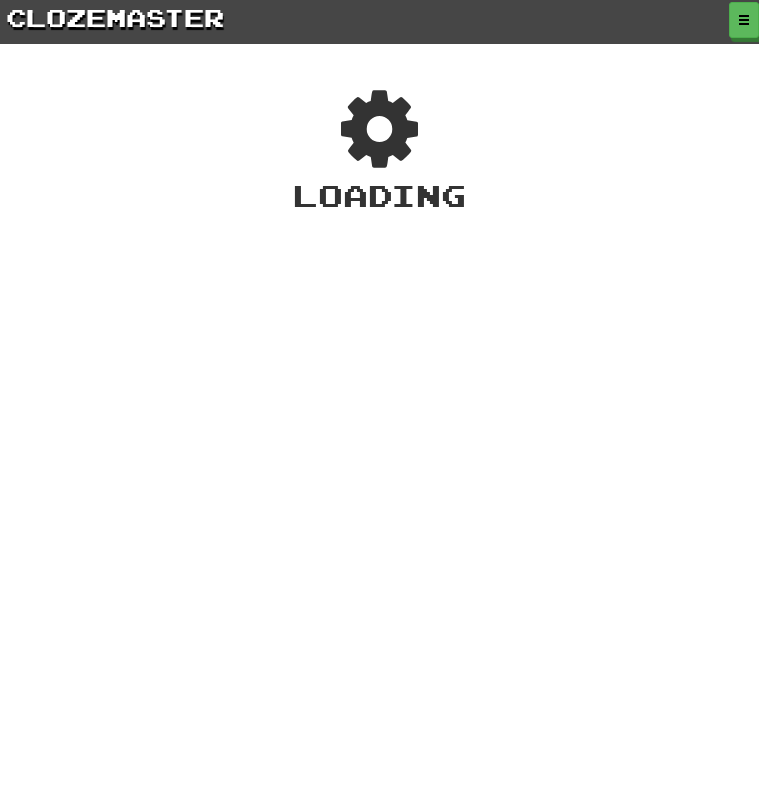 scroll, scrollTop: 0, scrollLeft: 0, axis: both 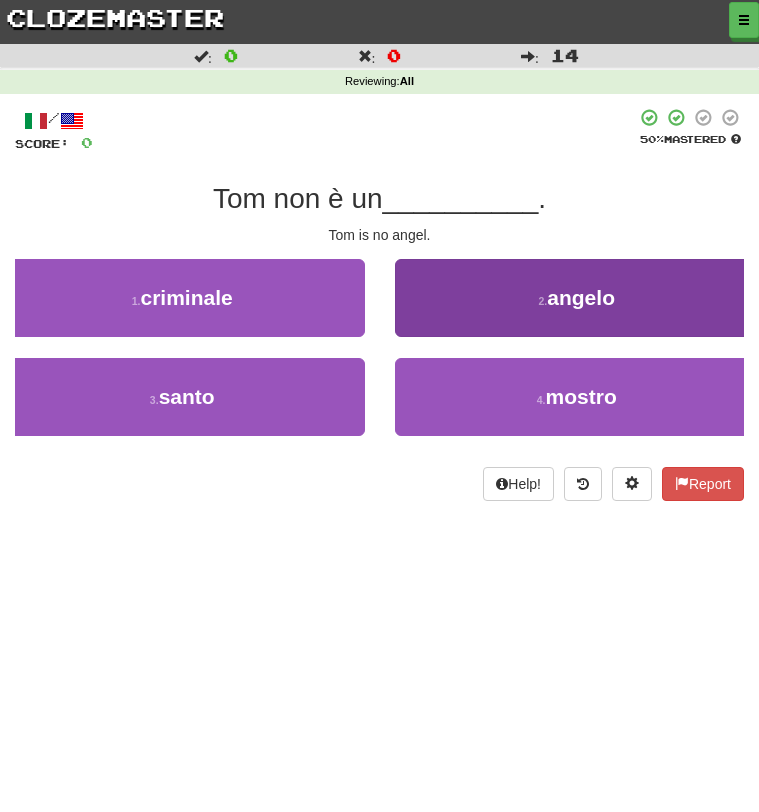 click on "angelo" at bounding box center (581, 297) 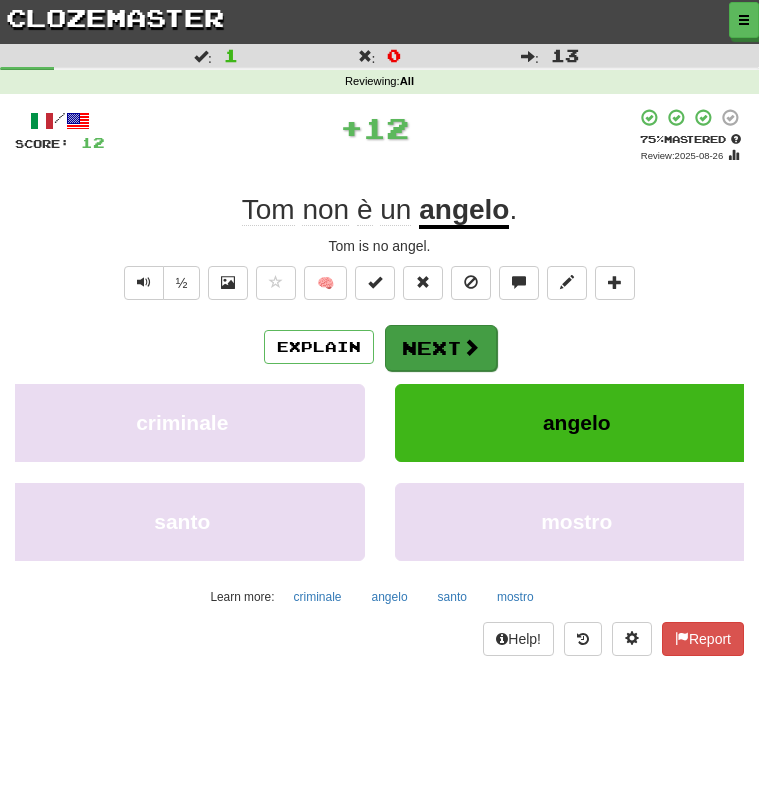click at bounding box center [471, 347] 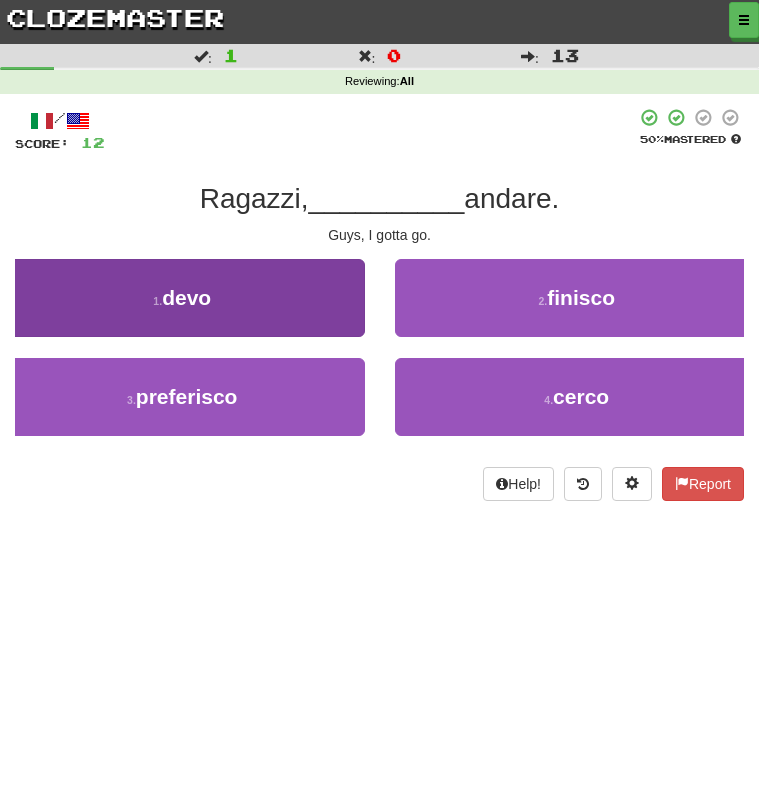 click on "1 .  devo" at bounding box center [182, 298] 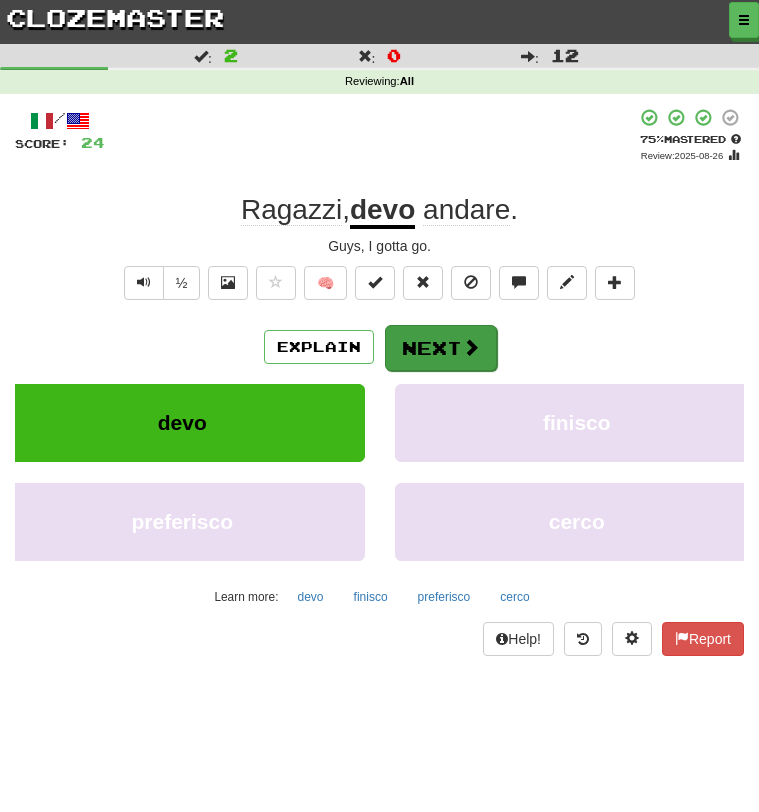click on "Next" at bounding box center (441, 348) 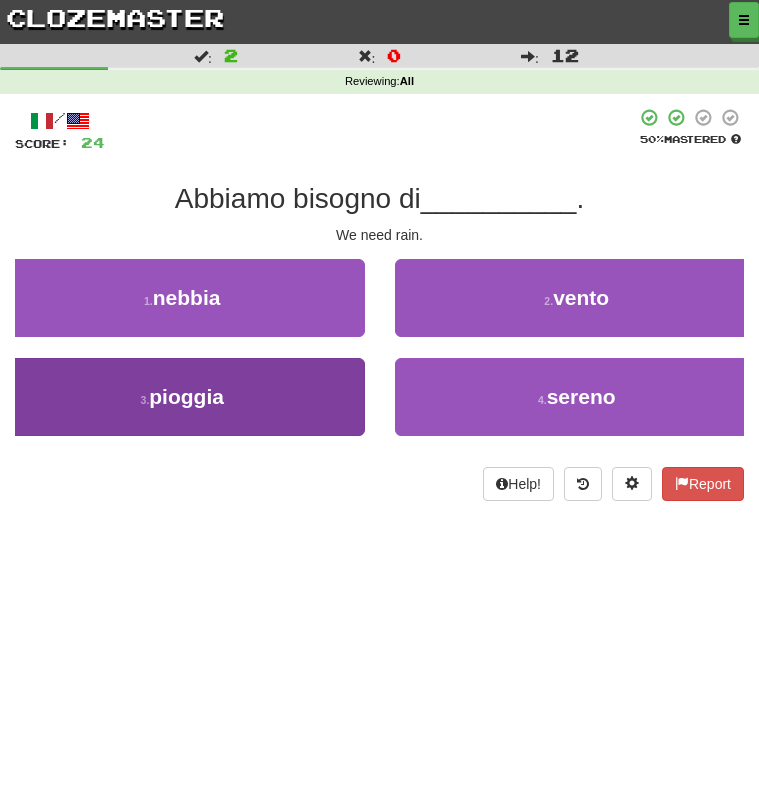 click on "3 .  pioggia" at bounding box center [182, 397] 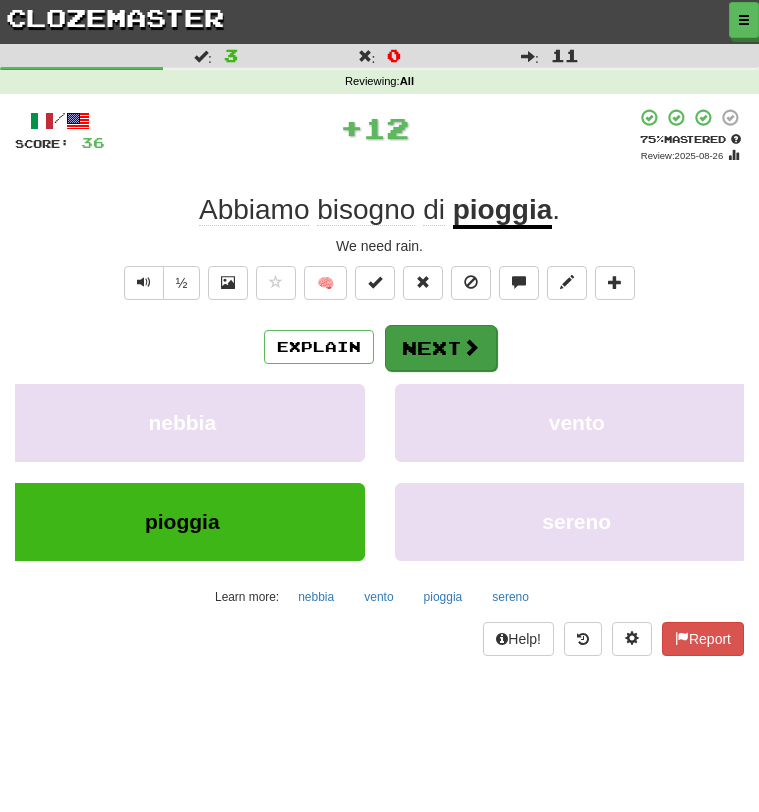 click on "Next" at bounding box center [441, 348] 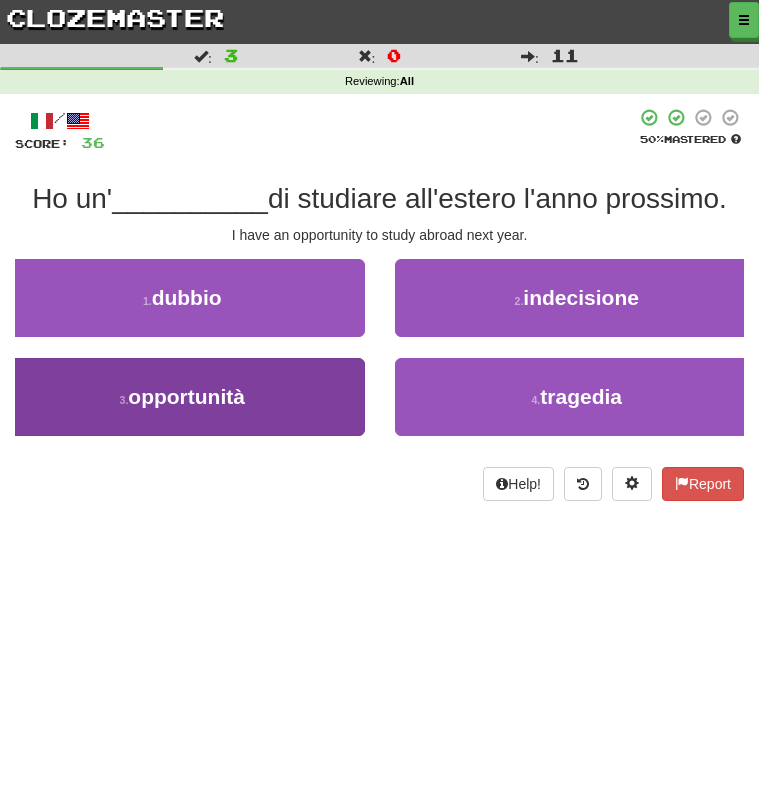 click on "3 .  opportunità" at bounding box center (182, 397) 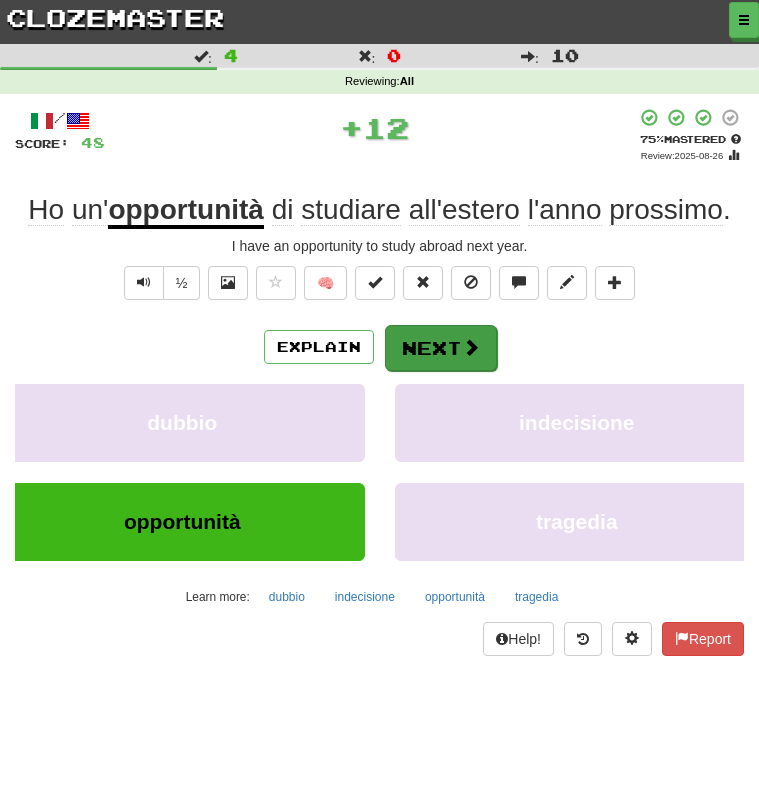 click on "Next" at bounding box center (441, 348) 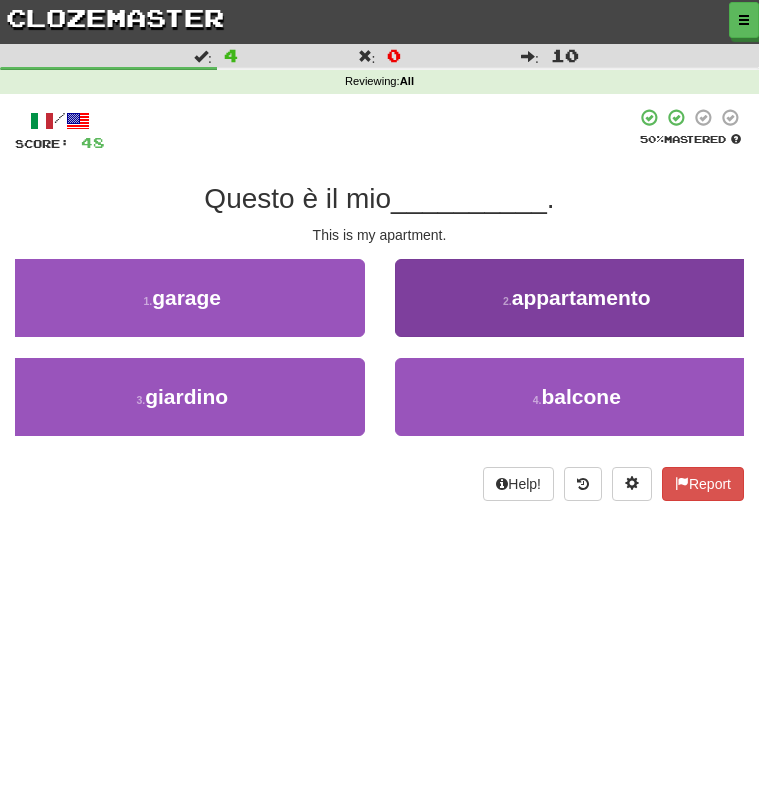 click on "2 .  appartamento" at bounding box center (577, 298) 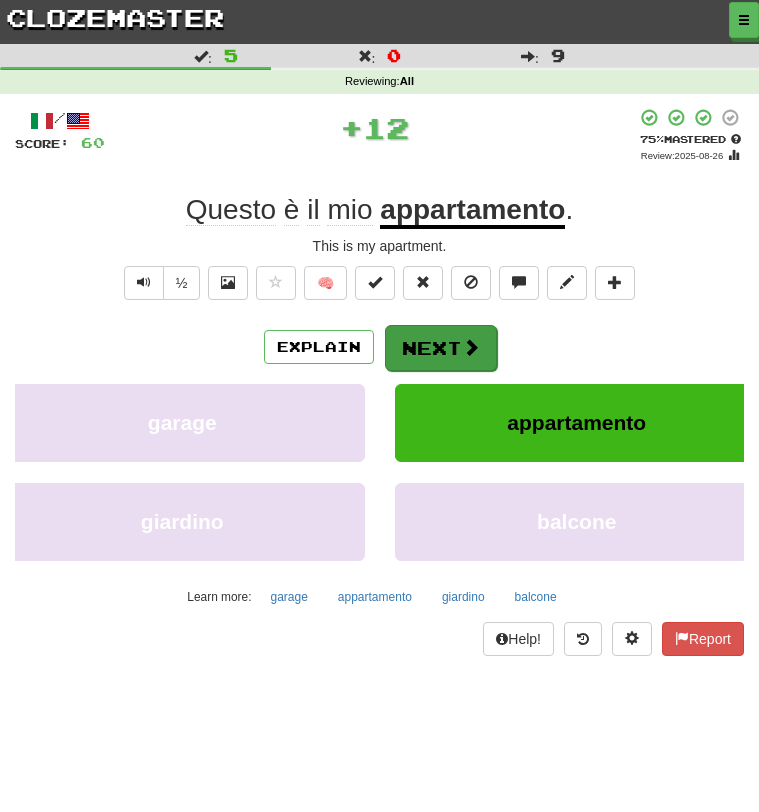 click on "Next" at bounding box center (441, 348) 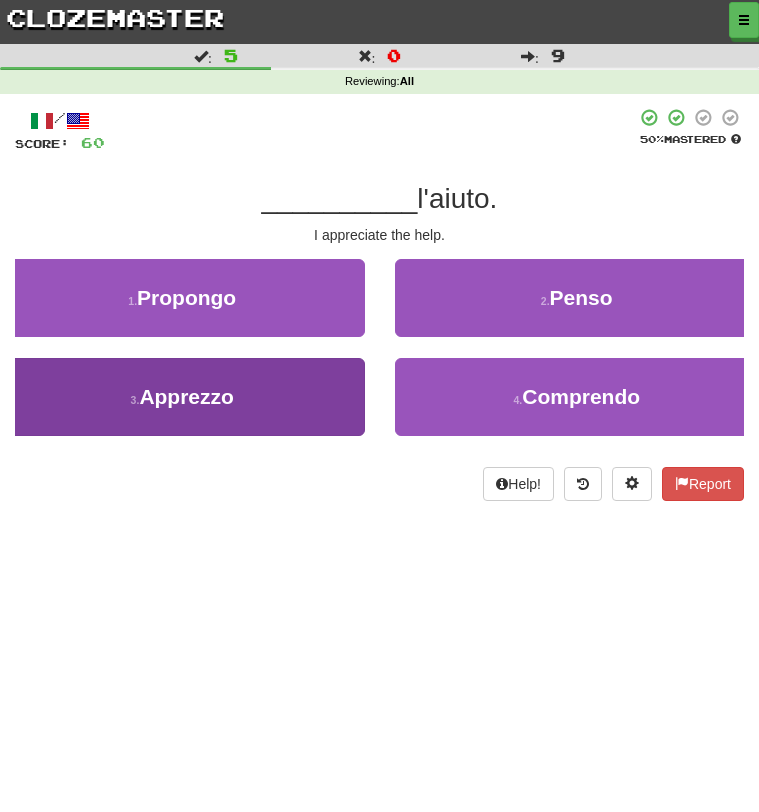 click on "3 .  Apprezzo" at bounding box center (182, 397) 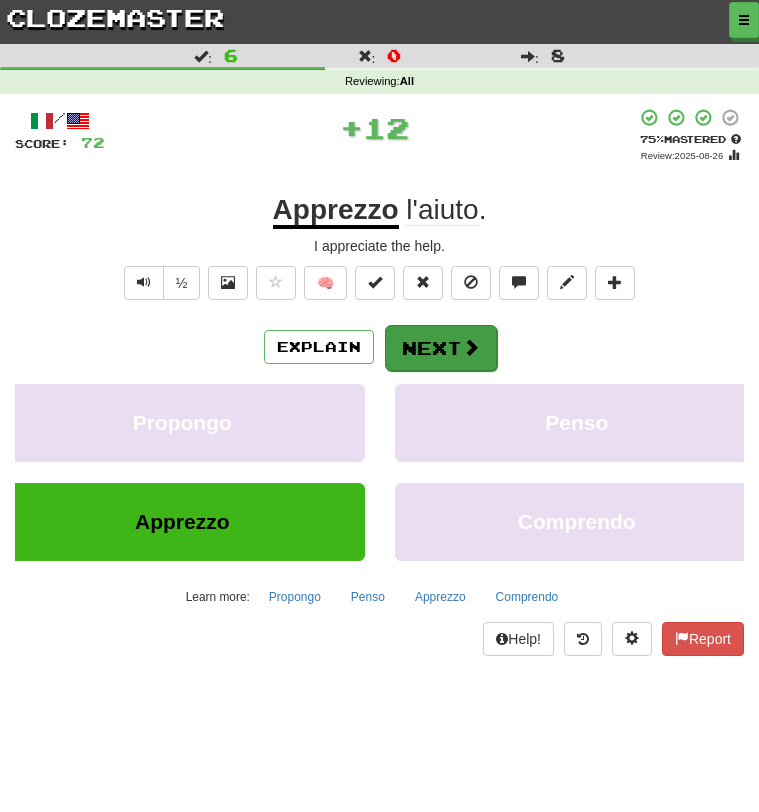 click on "Next" at bounding box center [441, 348] 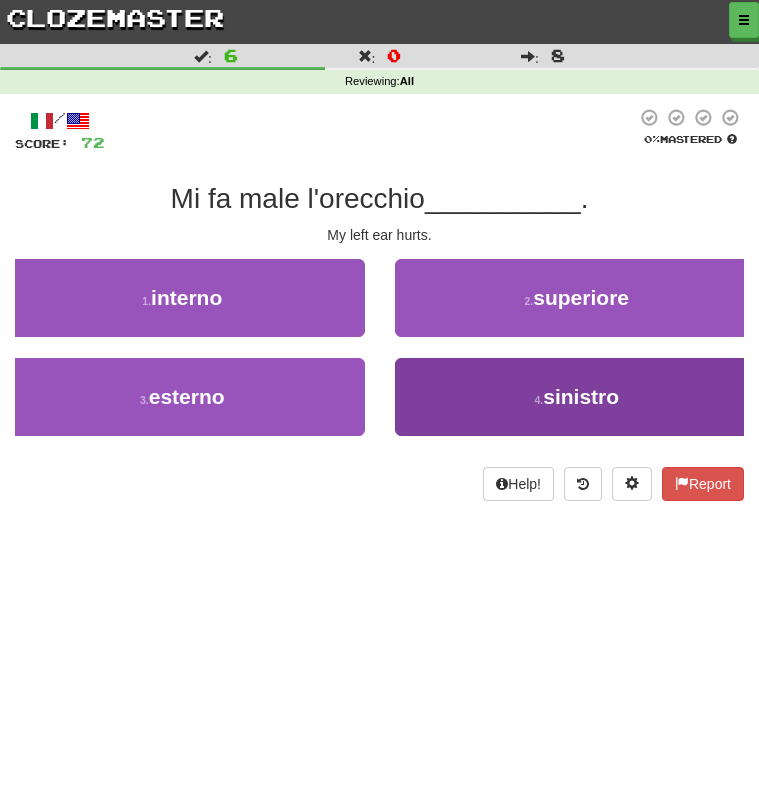 click on "4 .  sinistro" at bounding box center [577, 397] 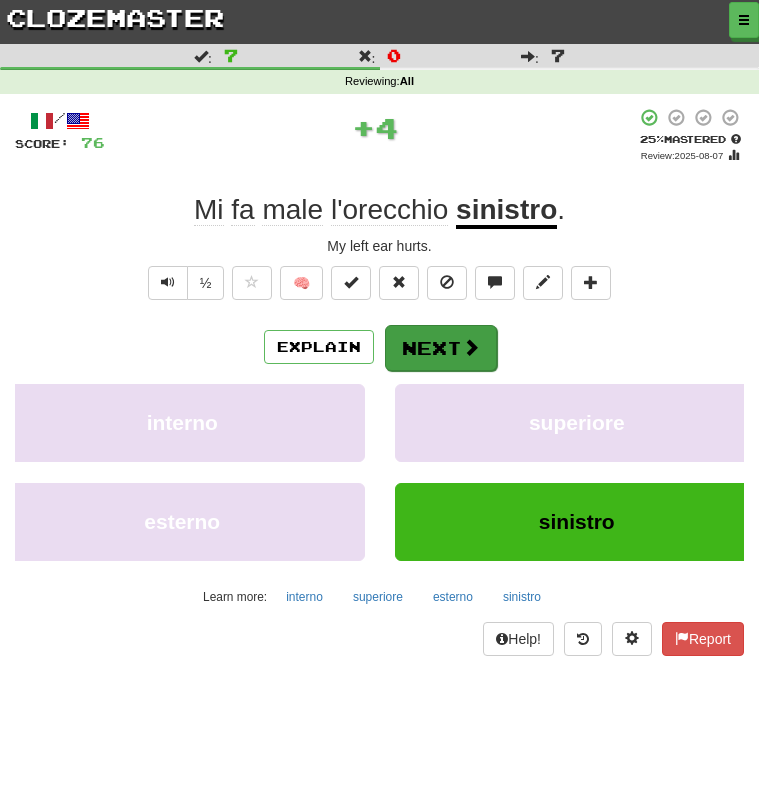 click on "Next" at bounding box center (441, 348) 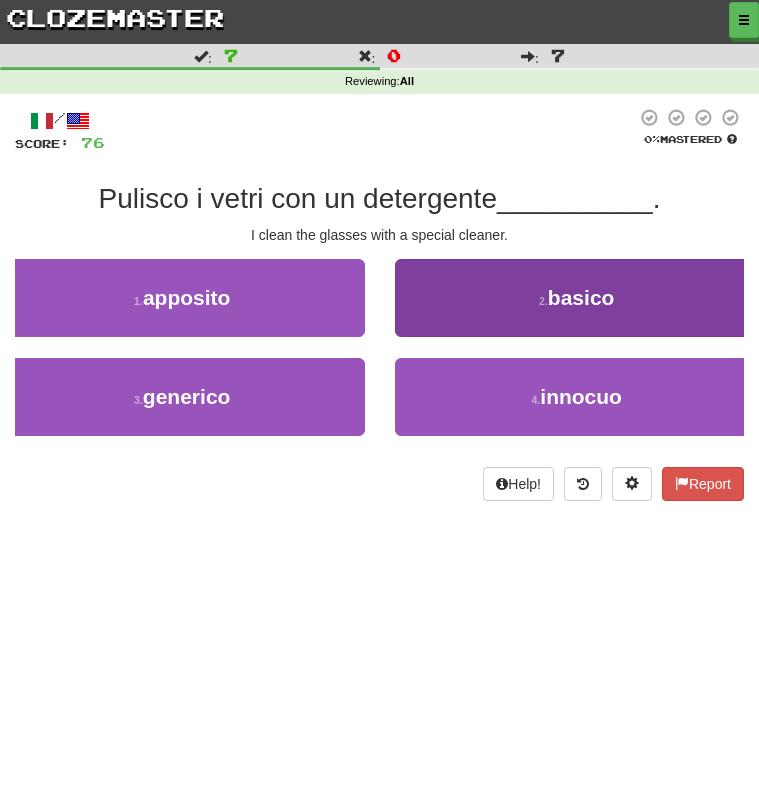 click on "2 .  basico" at bounding box center (577, 298) 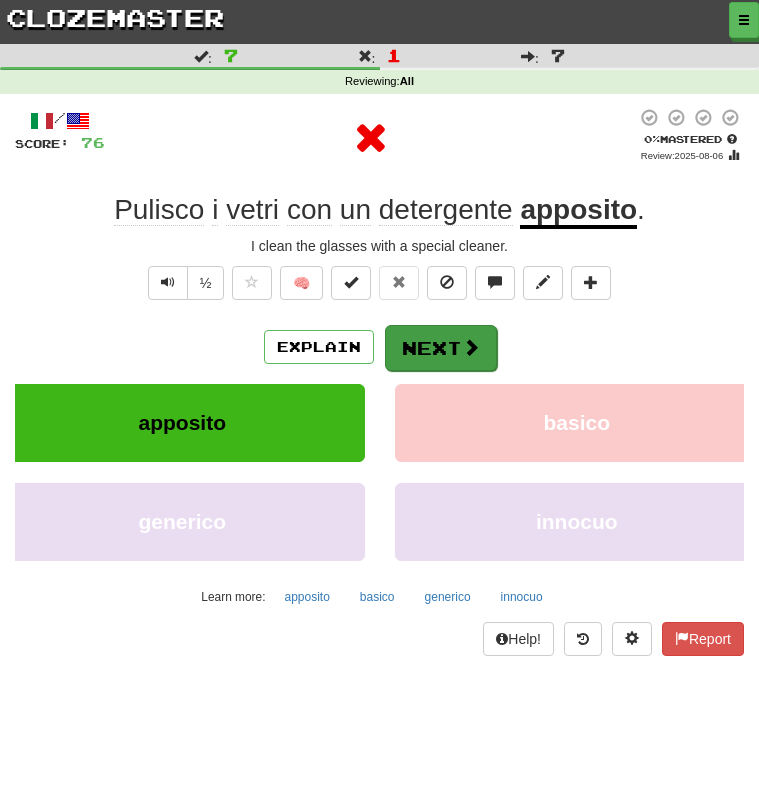 click on "Next" at bounding box center [441, 348] 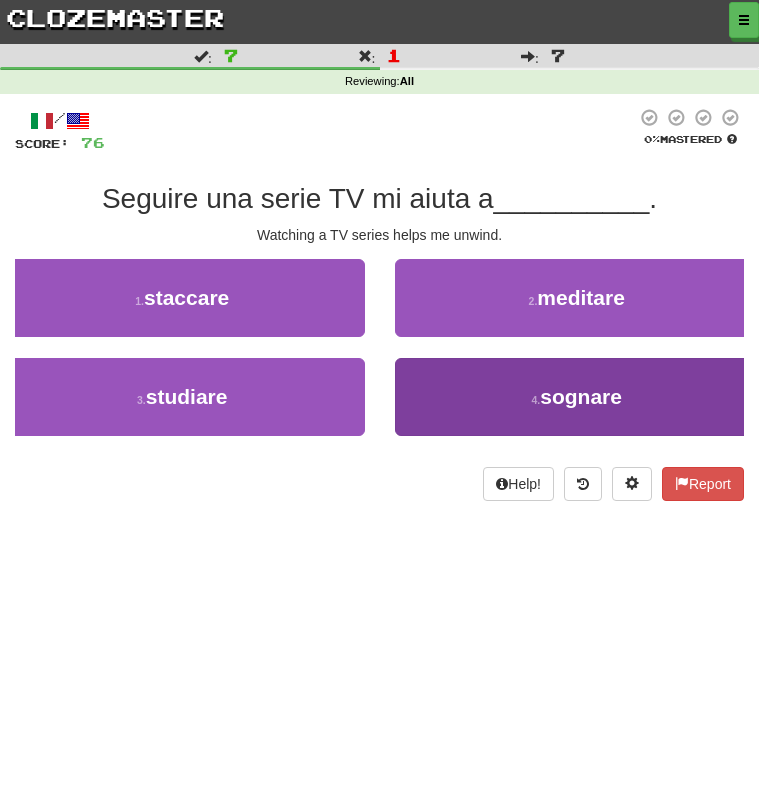 click on "4 .  sognare" at bounding box center (577, 397) 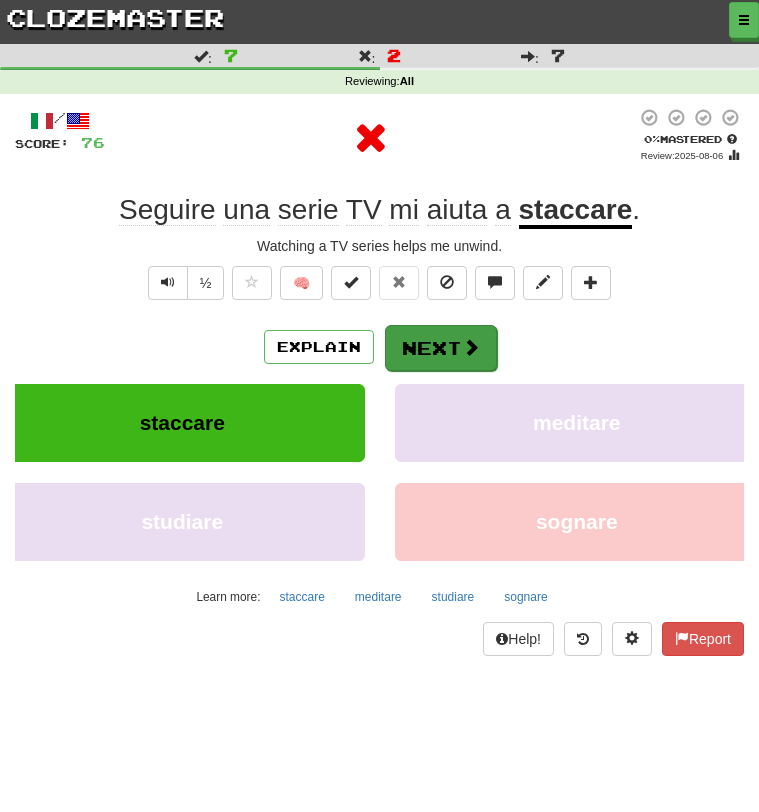 click on "Next" at bounding box center (441, 348) 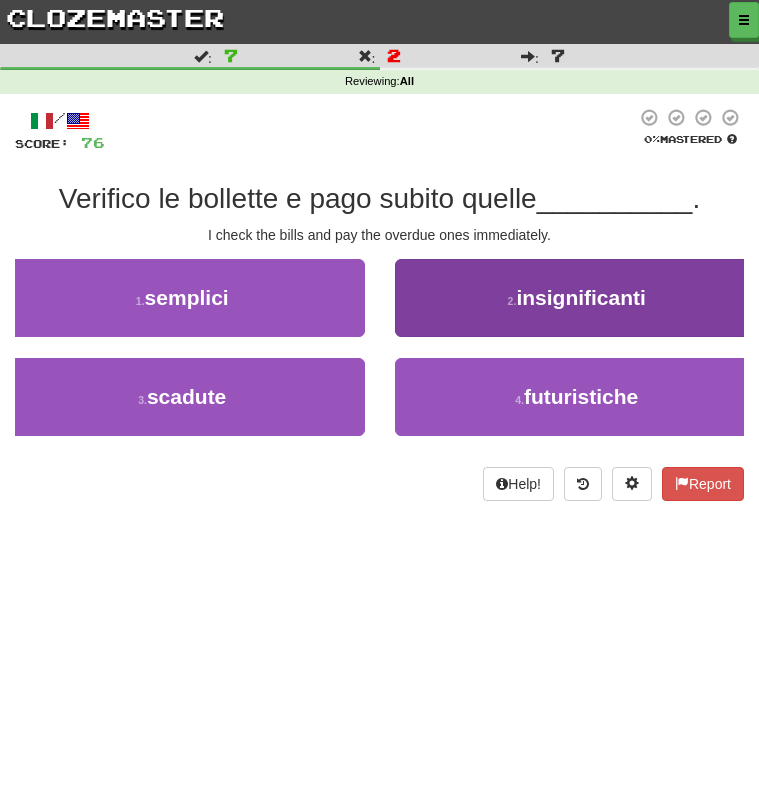 click on "2 .  insignificanti" at bounding box center [577, 298] 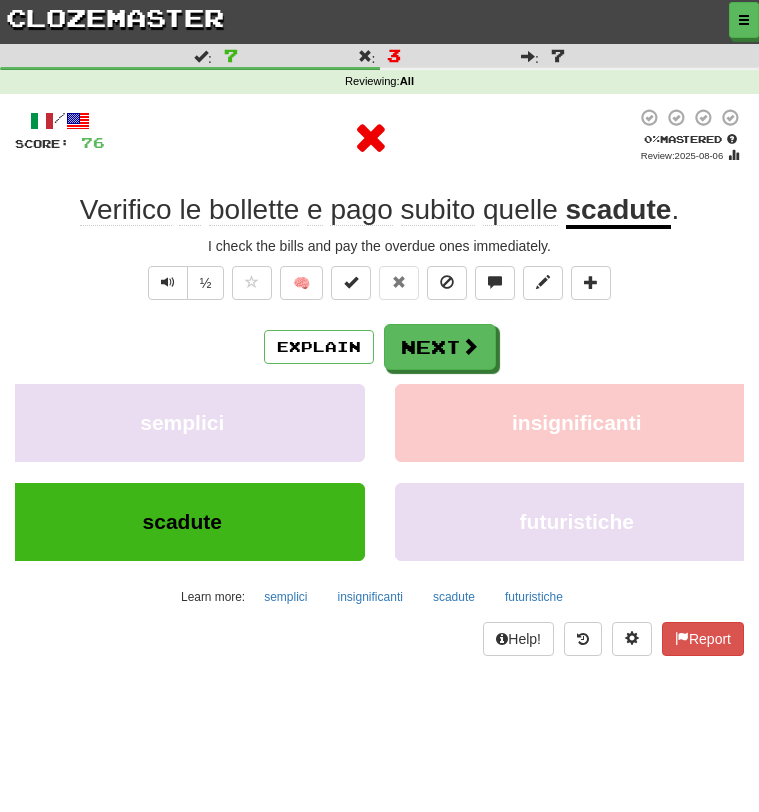 click on "Explain Next" at bounding box center [379, 347] 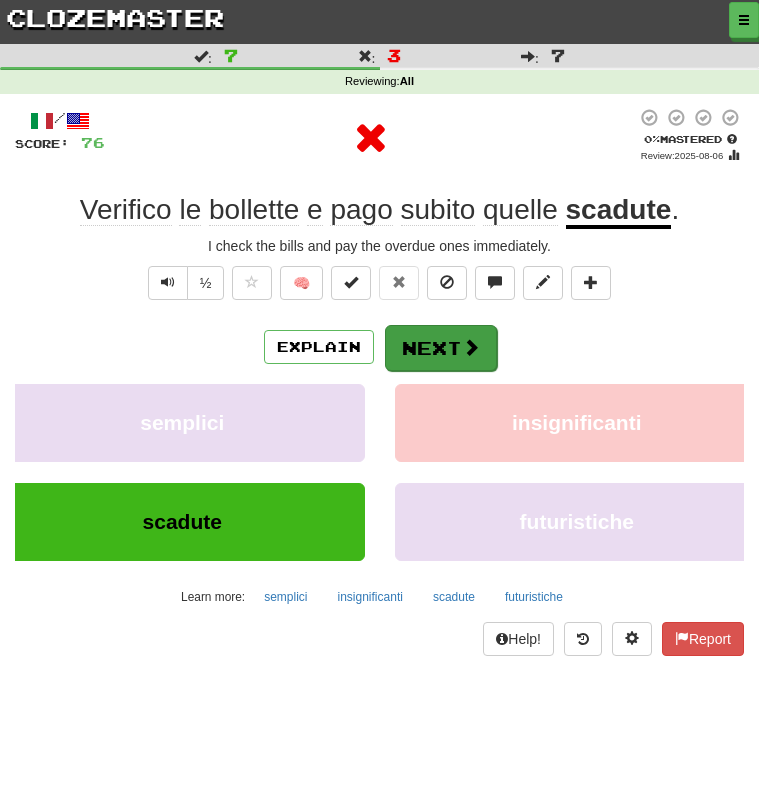 click on "Next" at bounding box center [441, 348] 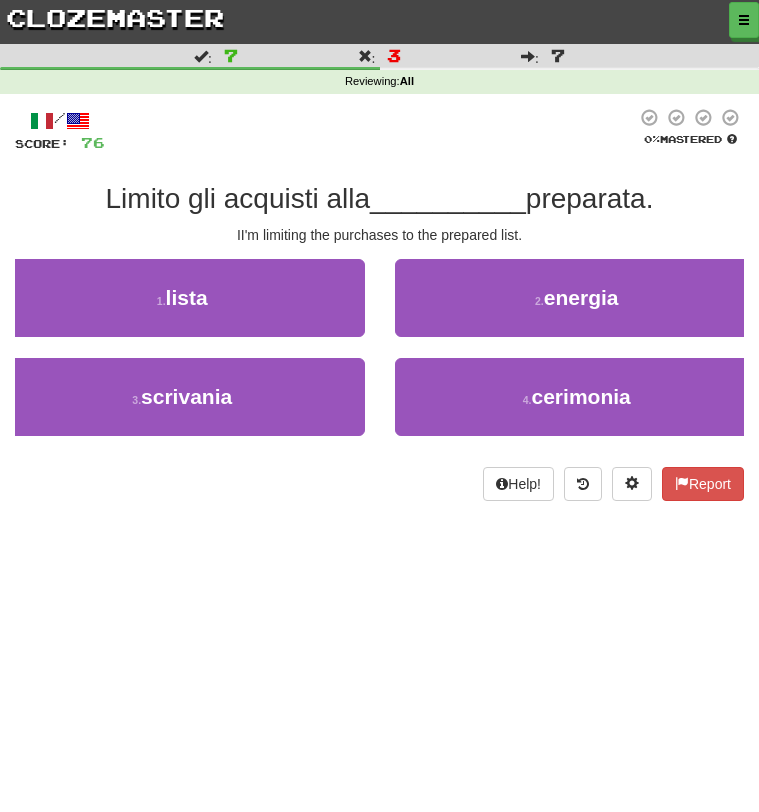 click on "2 .  energia" at bounding box center (577, 308) 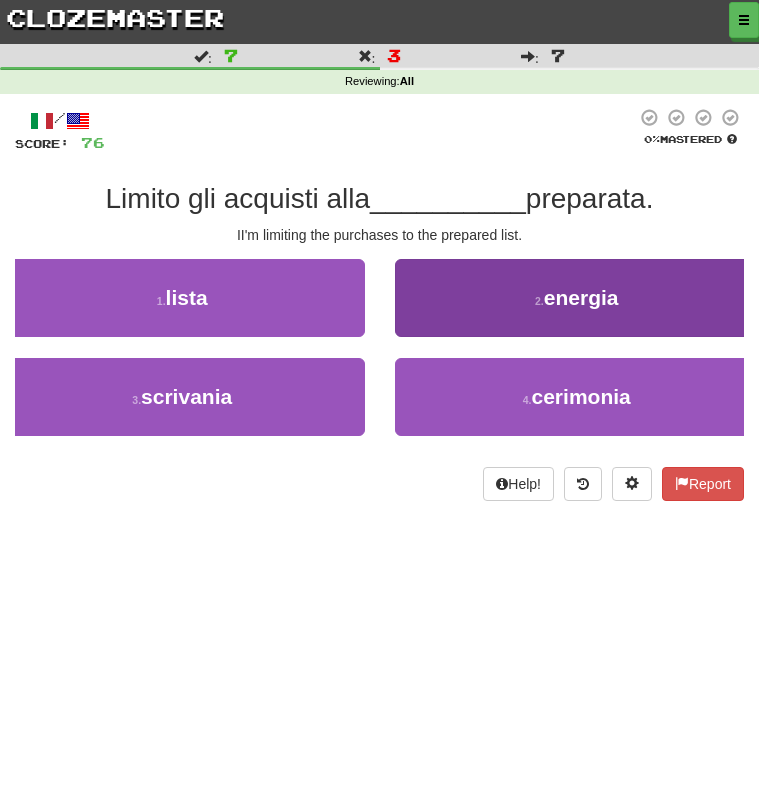 click on "2 .  energia" at bounding box center (577, 298) 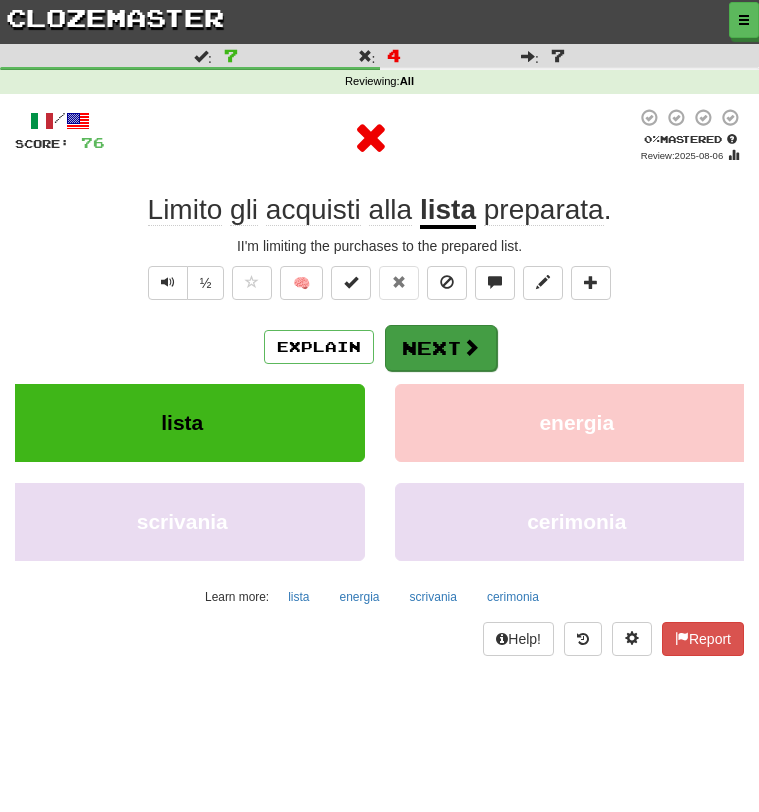 click on "Next" at bounding box center (441, 348) 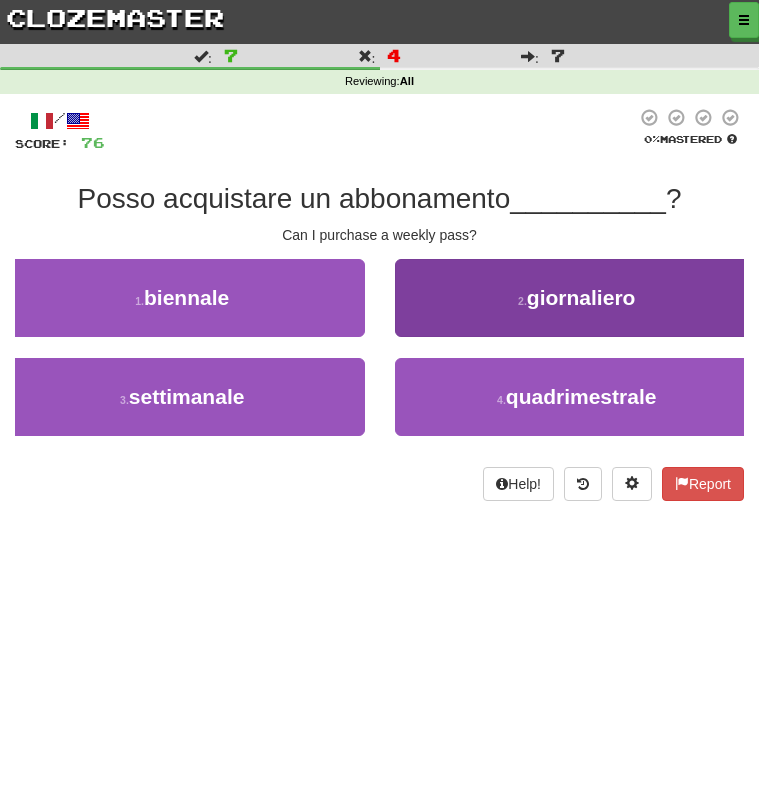 click on "2 .  giornaliero" at bounding box center [577, 298] 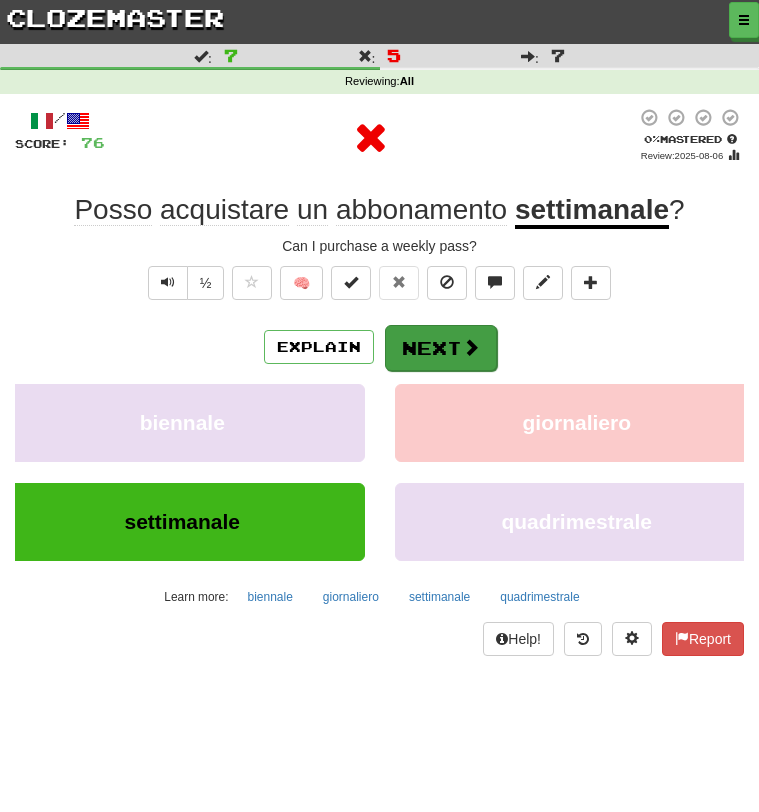 click at bounding box center [471, 347] 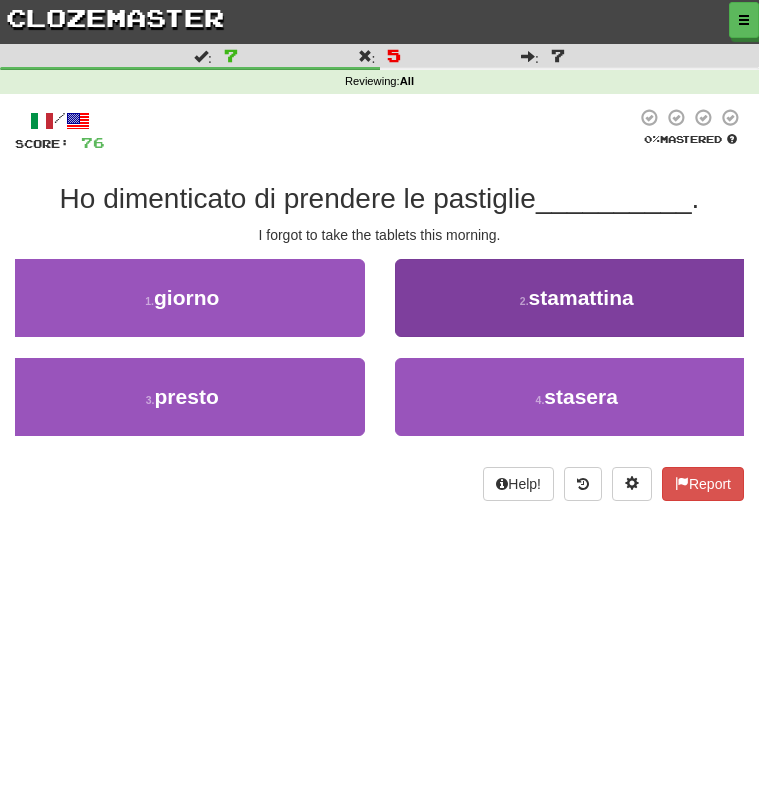click on "2 .  stamattina" at bounding box center [577, 298] 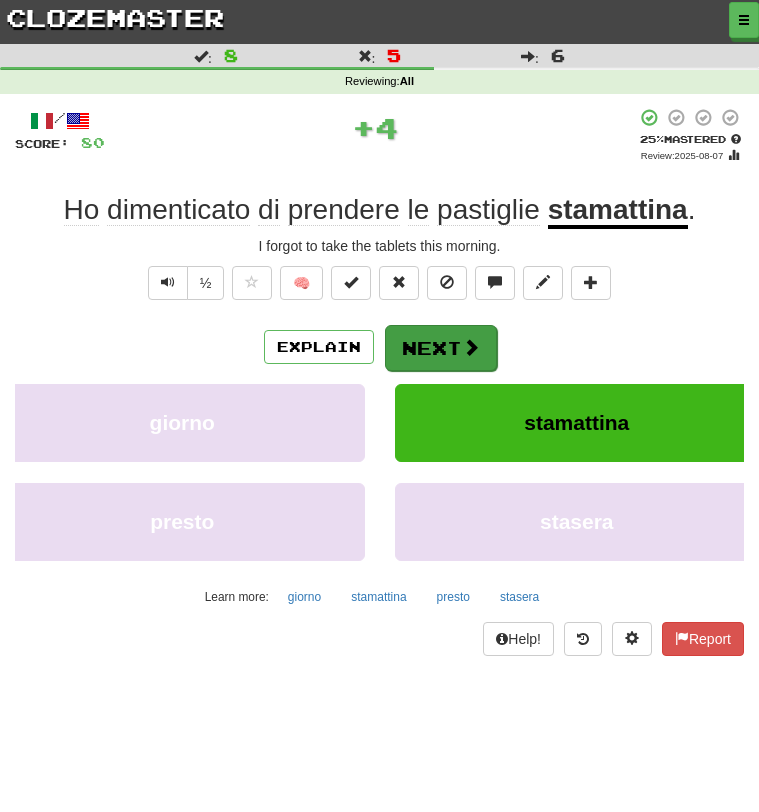 click on "Next" at bounding box center [441, 348] 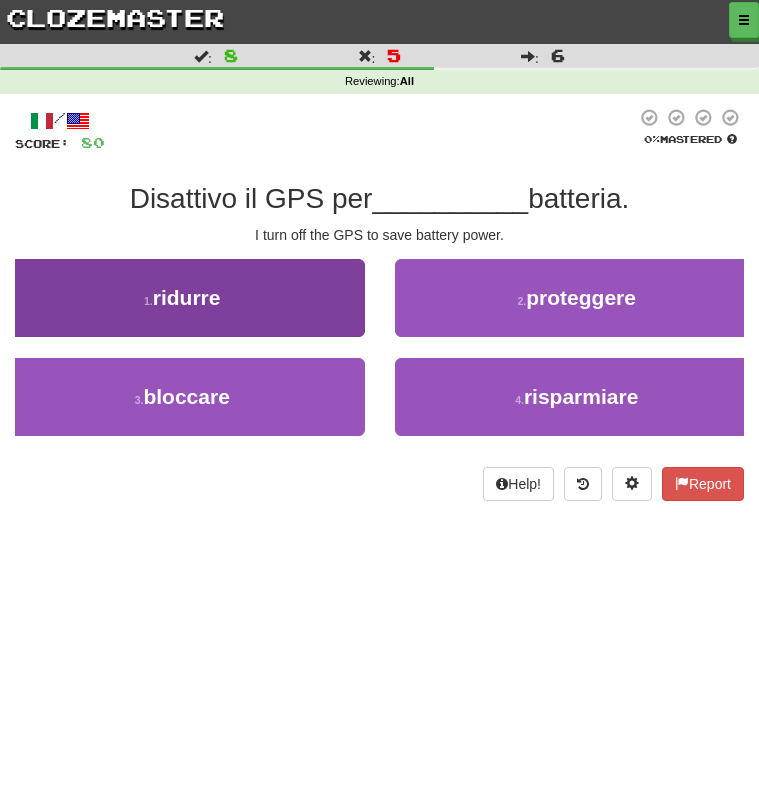click on "1 .  ridurre" at bounding box center [182, 298] 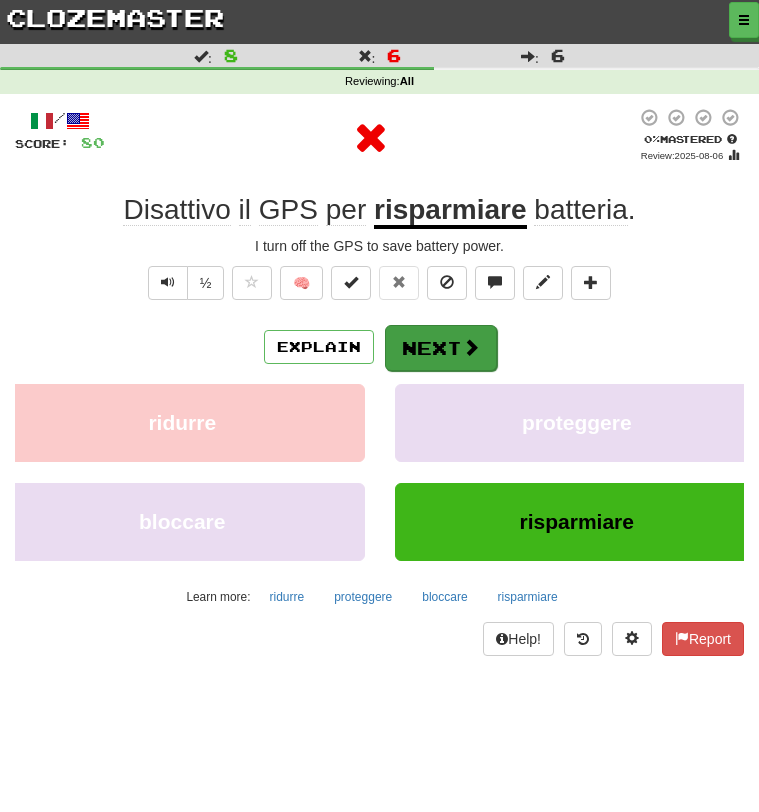 click on "Next" at bounding box center [441, 348] 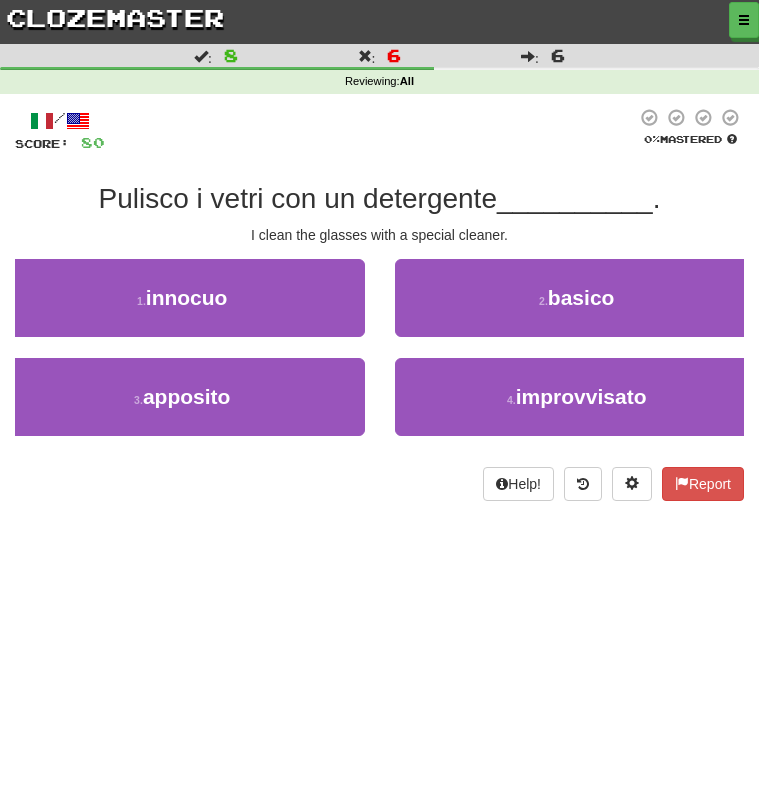 click on "2 .  basico" at bounding box center (577, 308) 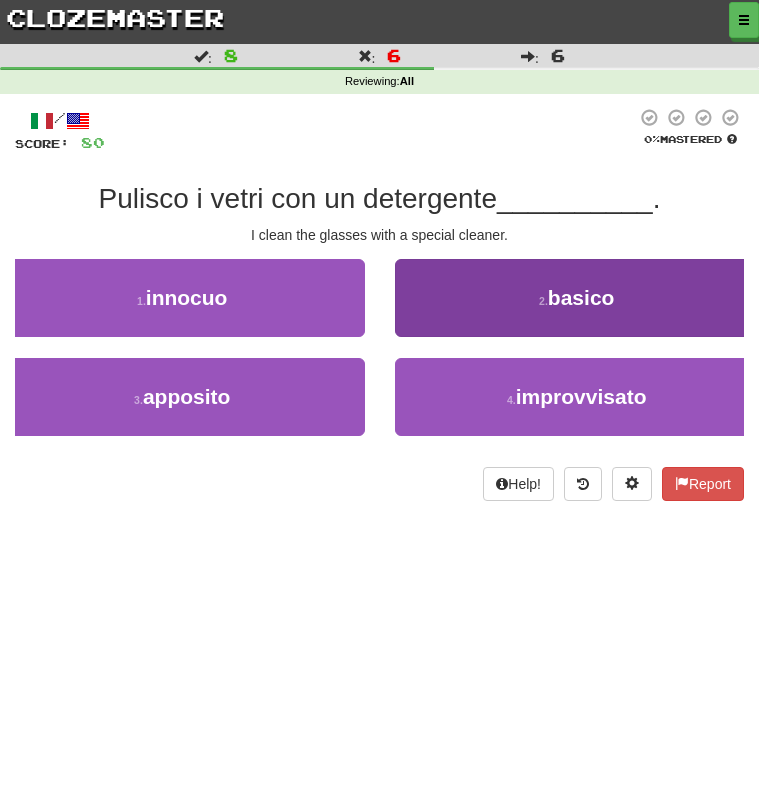 click on "2 .  basico" at bounding box center [577, 298] 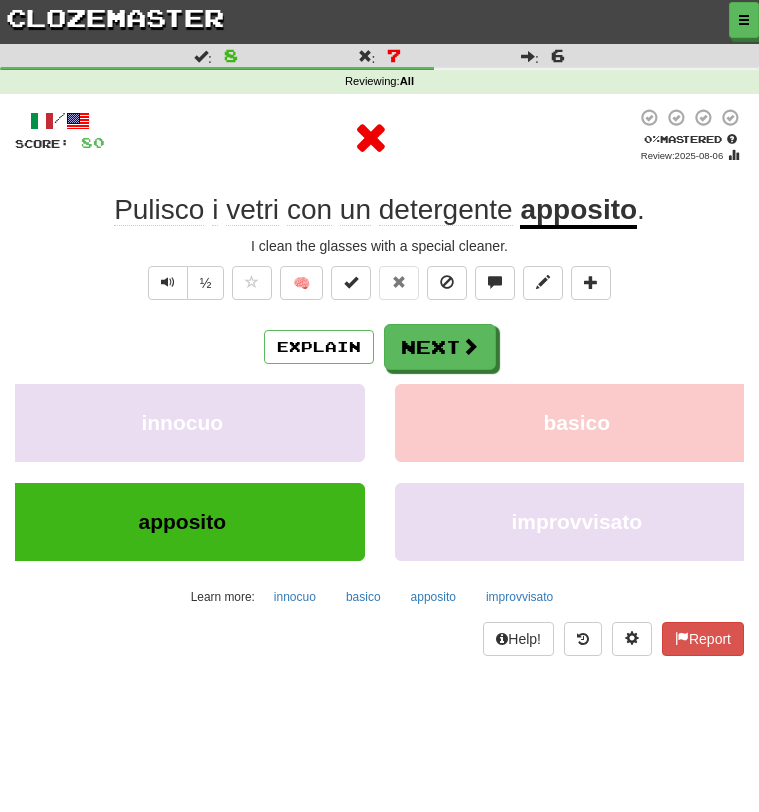 click on "Explain Next" at bounding box center (379, 347) 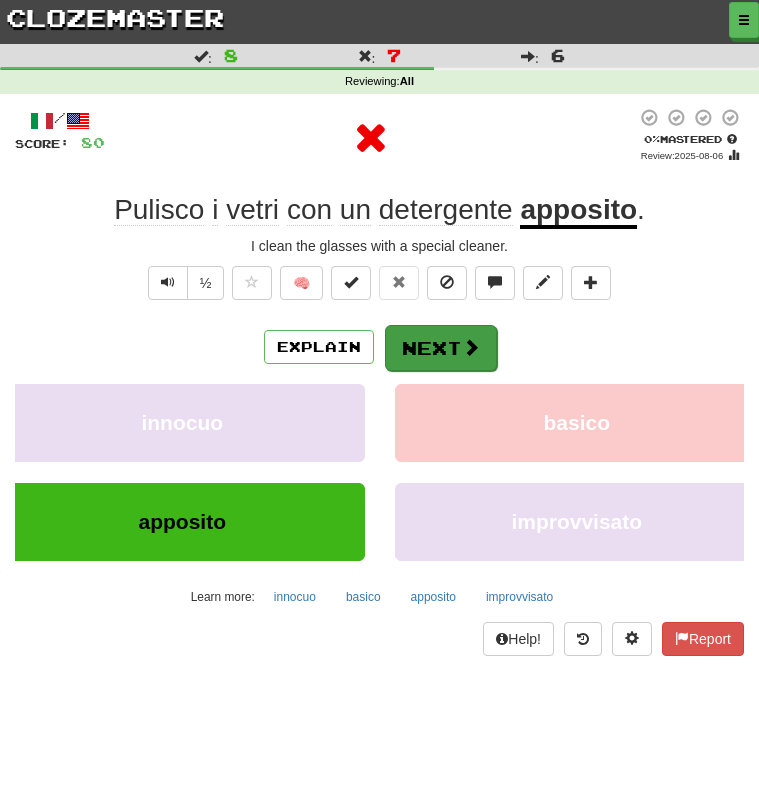 click on "Next" at bounding box center (441, 348) 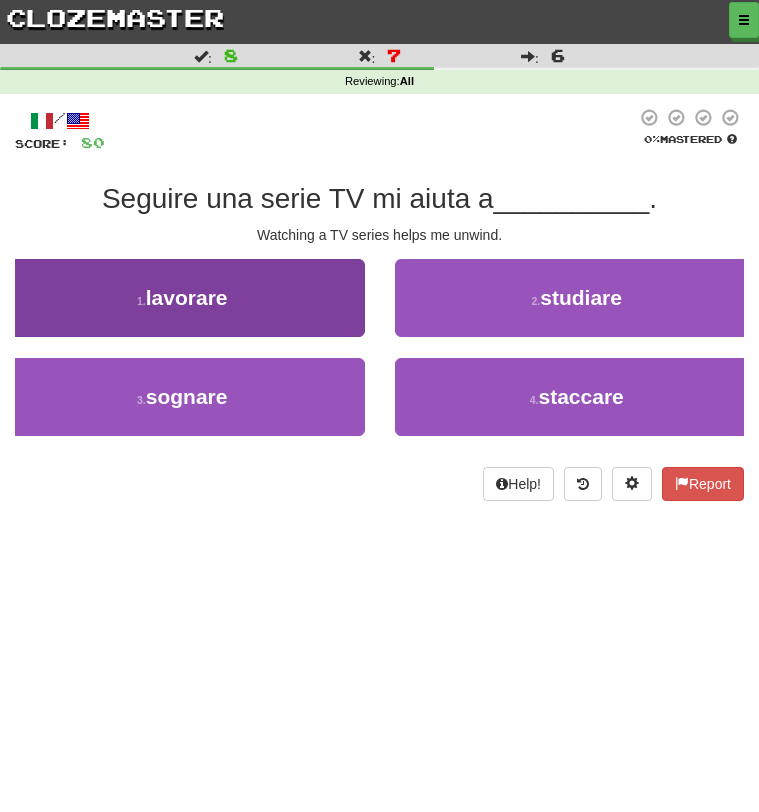 click on "1 .  lavorare" at bounding box center [182, 298] 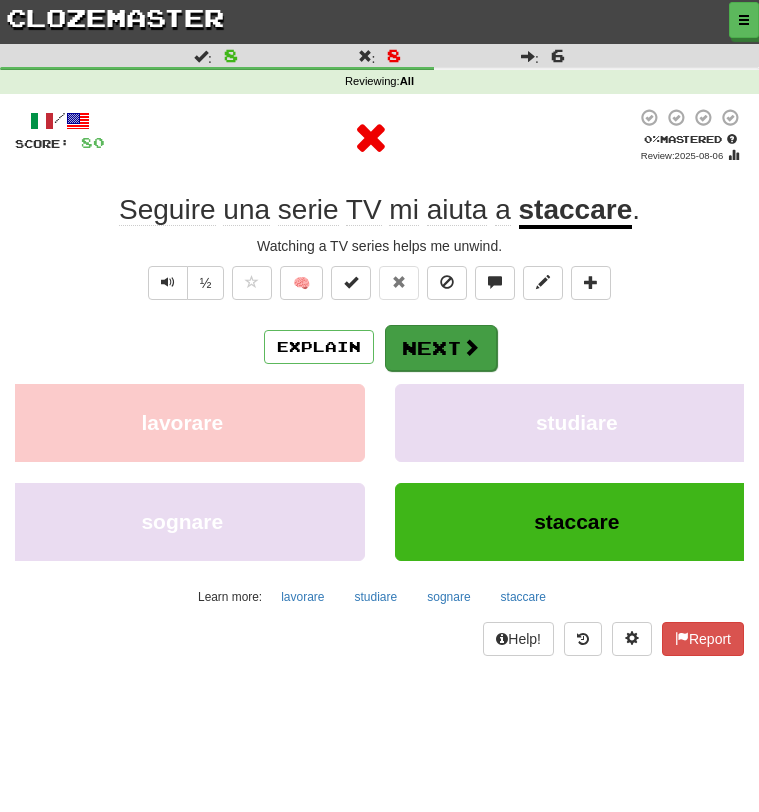 click on "Next" at bounding box center (441, 348) 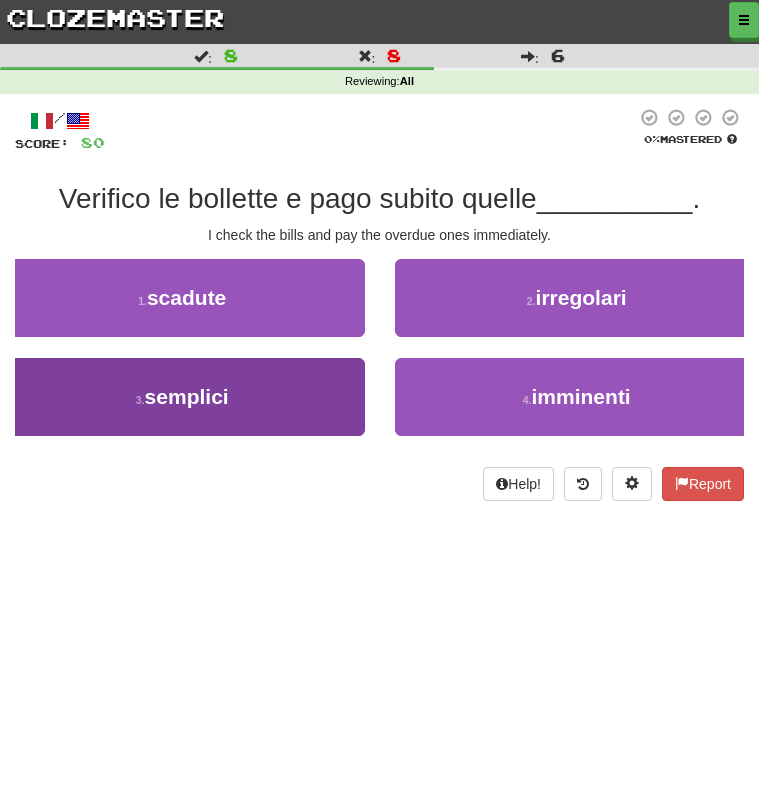 click on "3 .  semplici" at bounding box center (182, 397) 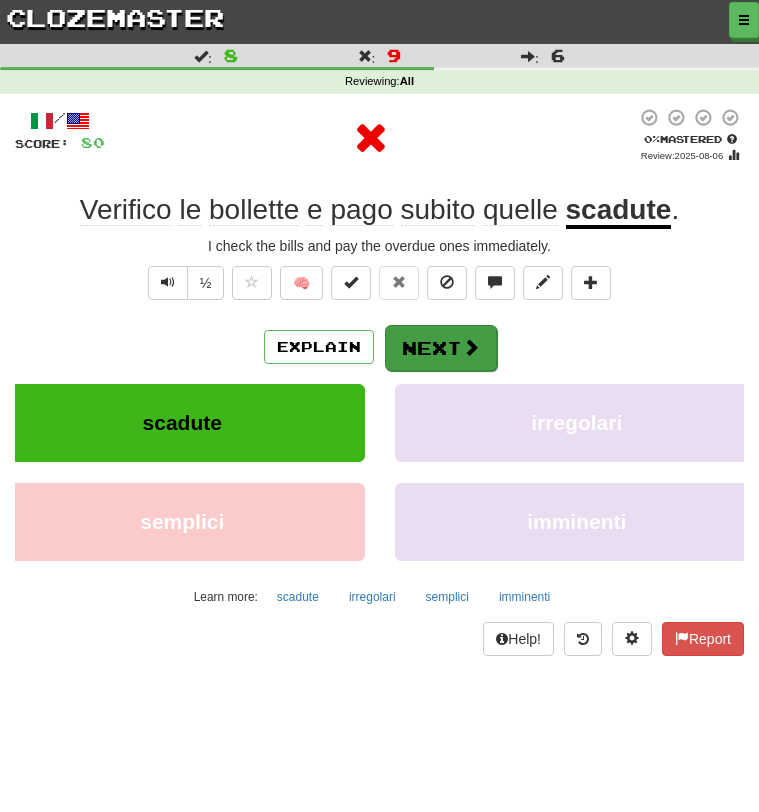 click on "Next" at bounding box center (441, 348) 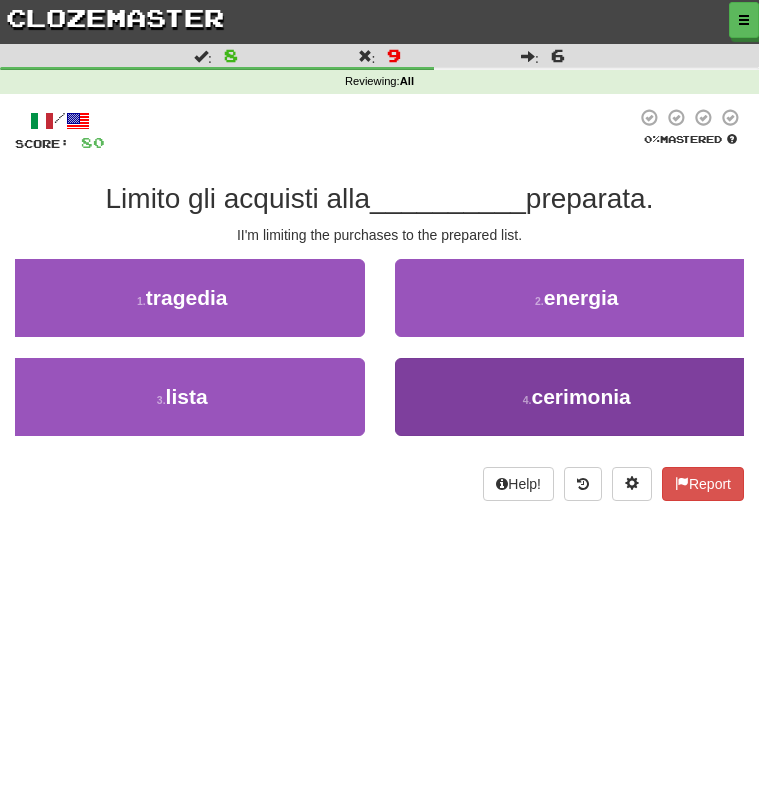 click on "4 .  cerimonia" at bounding box center (577, 397) 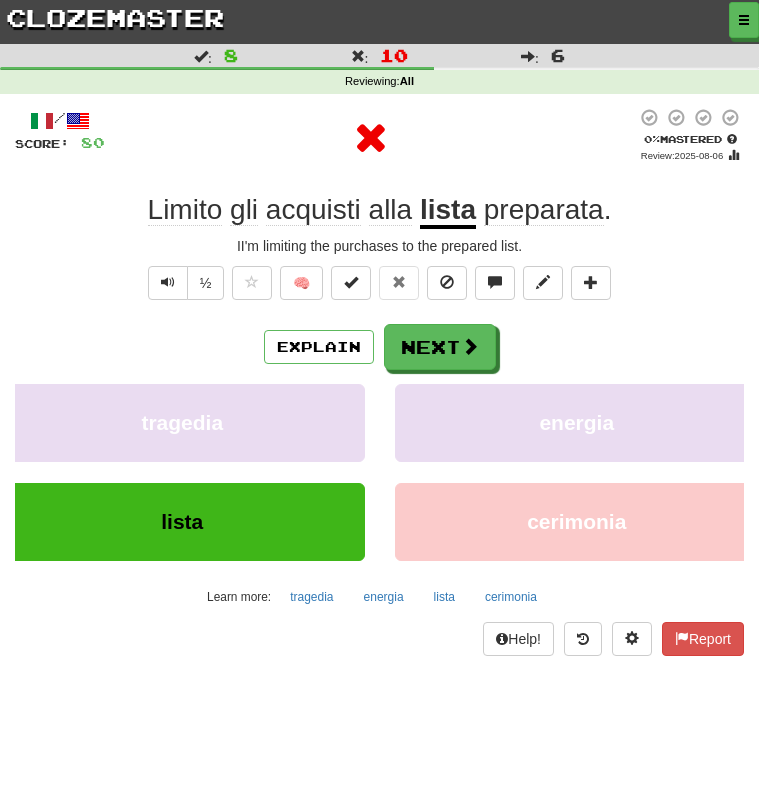 click on "Explain Next tragedia energia lista cerimonia Learn more: tragedia energia lista cerimonia" at bounding box center (379, 468) 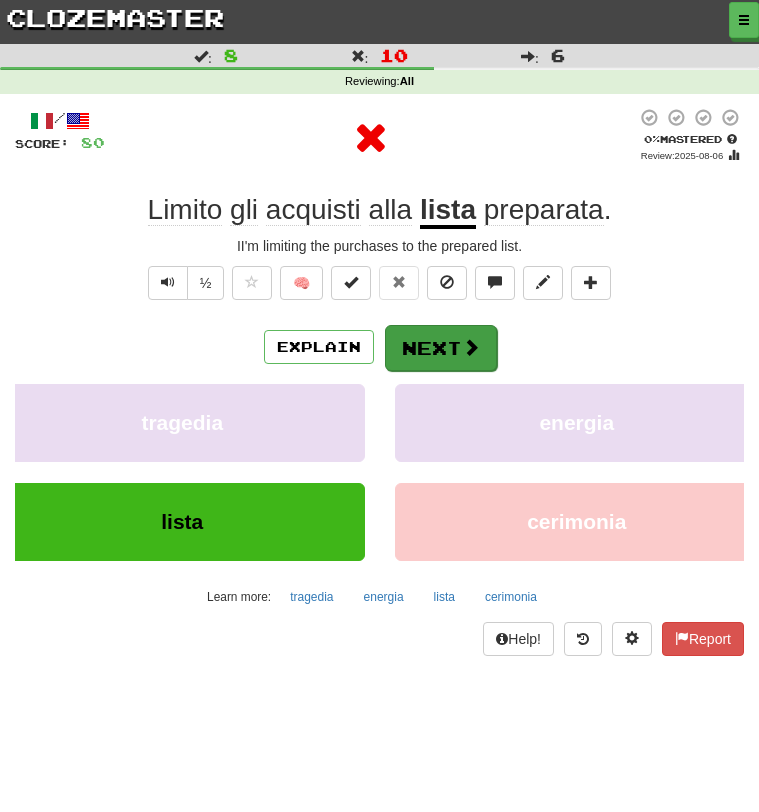 click on "Next" at bounding box center [441, 348] 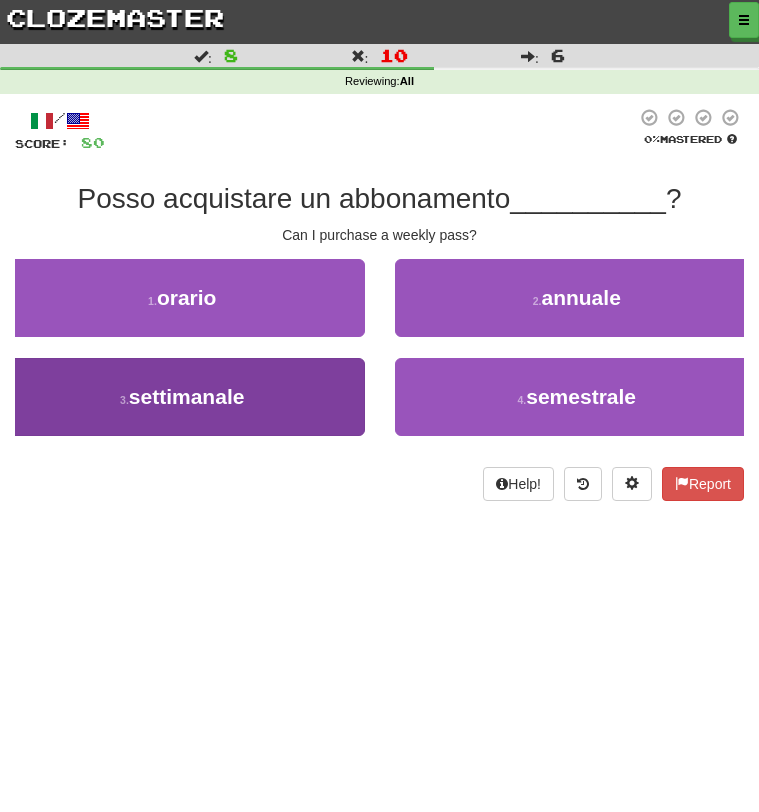 click on "3 .  settimanale" at bounding box center (182, 397) 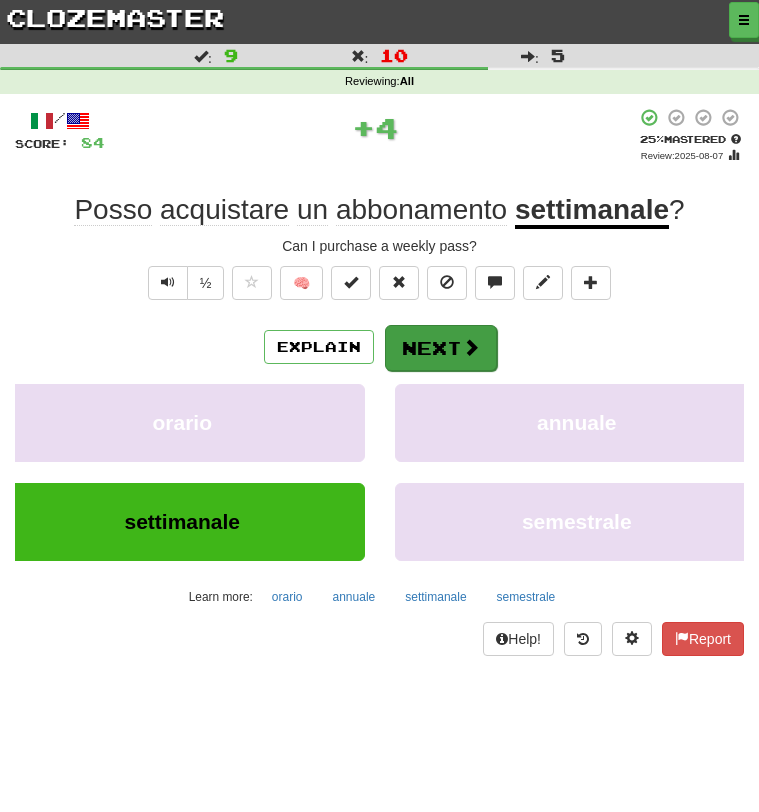click on "Next" at bounding box center (441, 348) 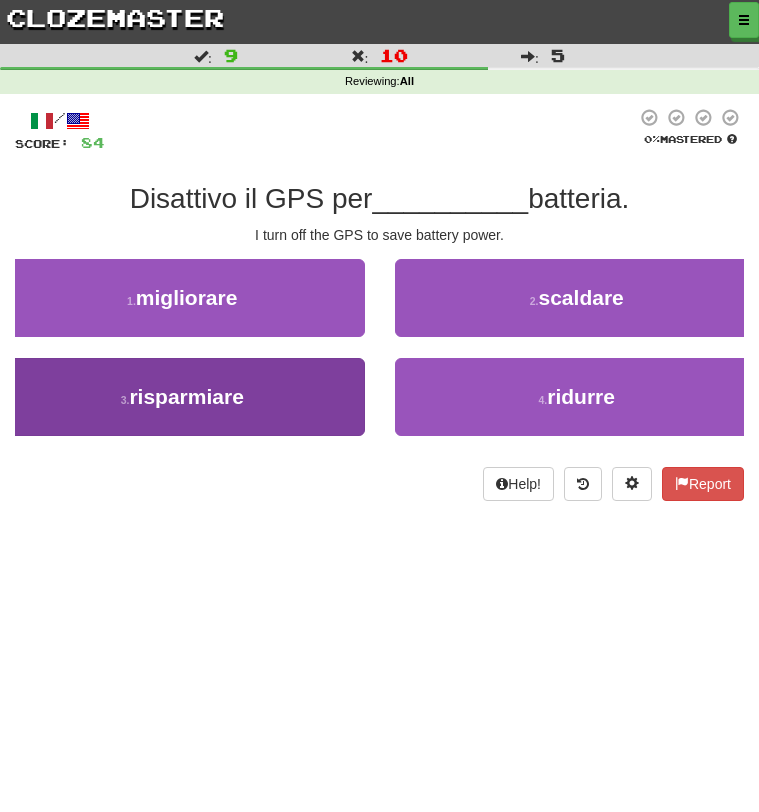 click on "3 .  risparmiare" at bounding box center (182, 397) 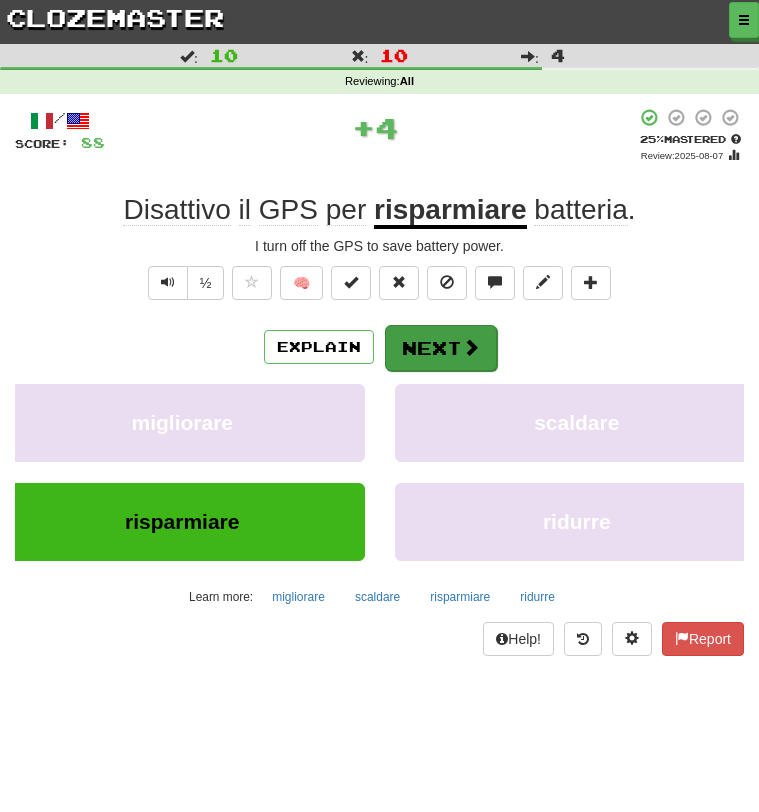 click on "Next" at bounding box center [441, 348] 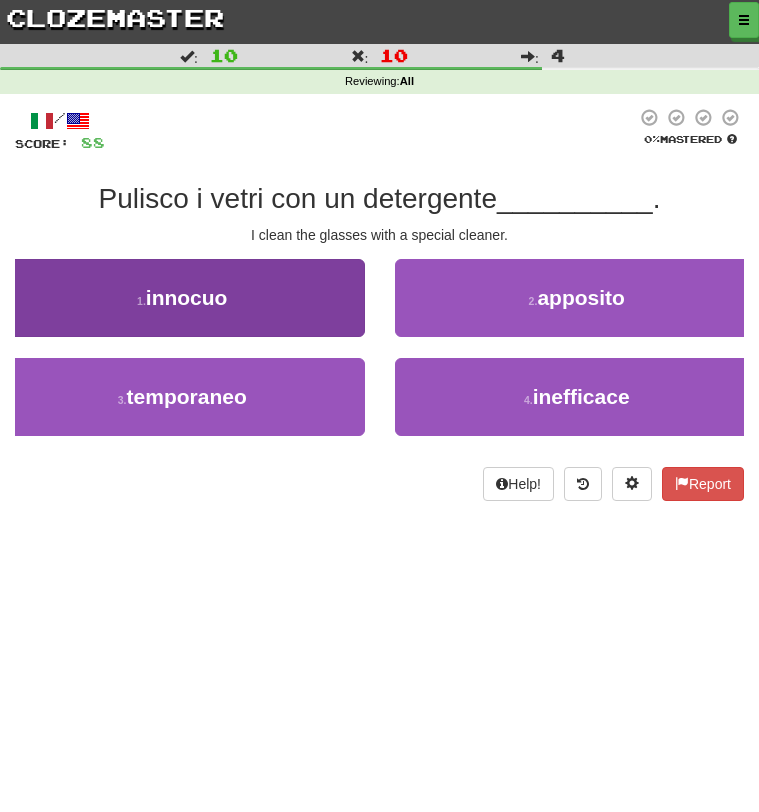 click on "1 .  innocuo" at bounding box center [182, 298] 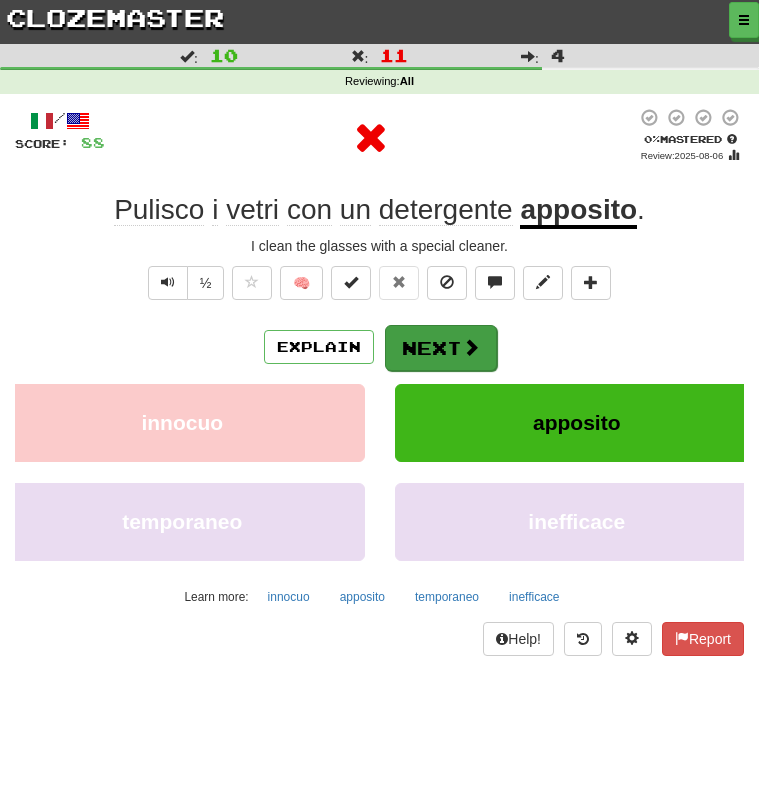 click on "Next" at bounding box center [441, 348] 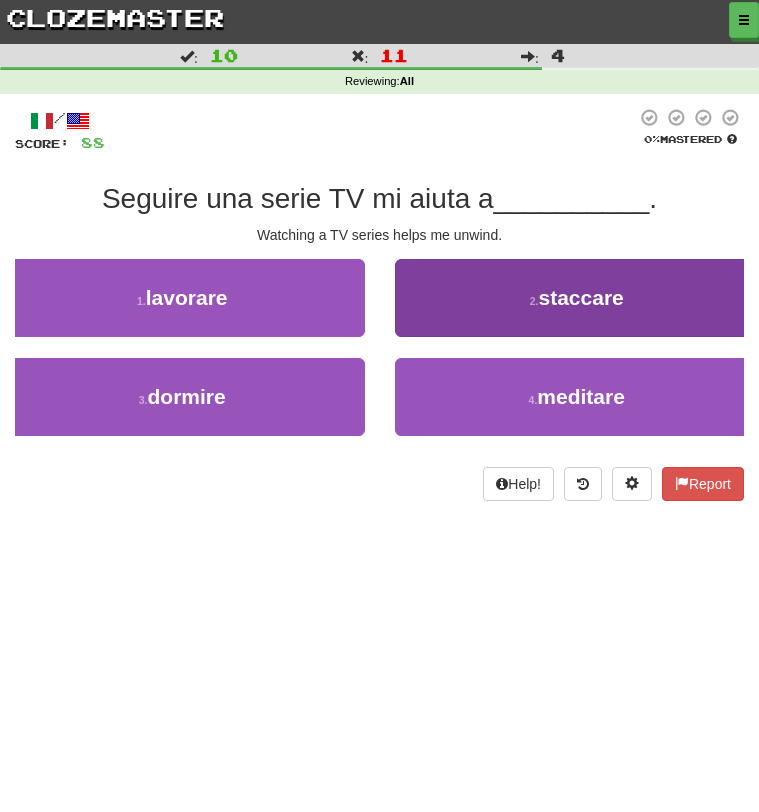 click on "2 .  staccare" at bounding box center [577, 298] 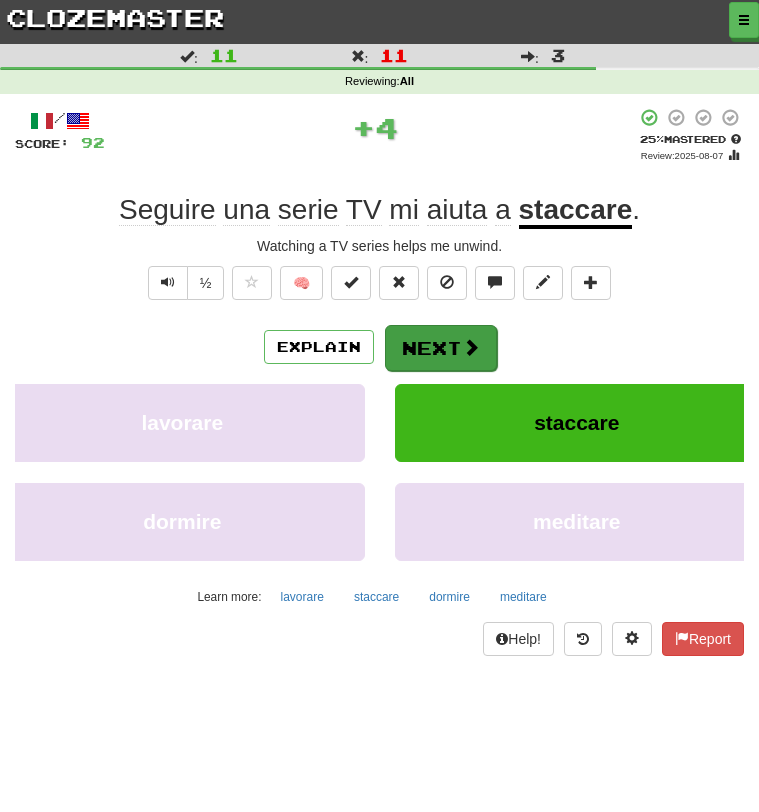 click on "Next" at bounding box center [441, 348] 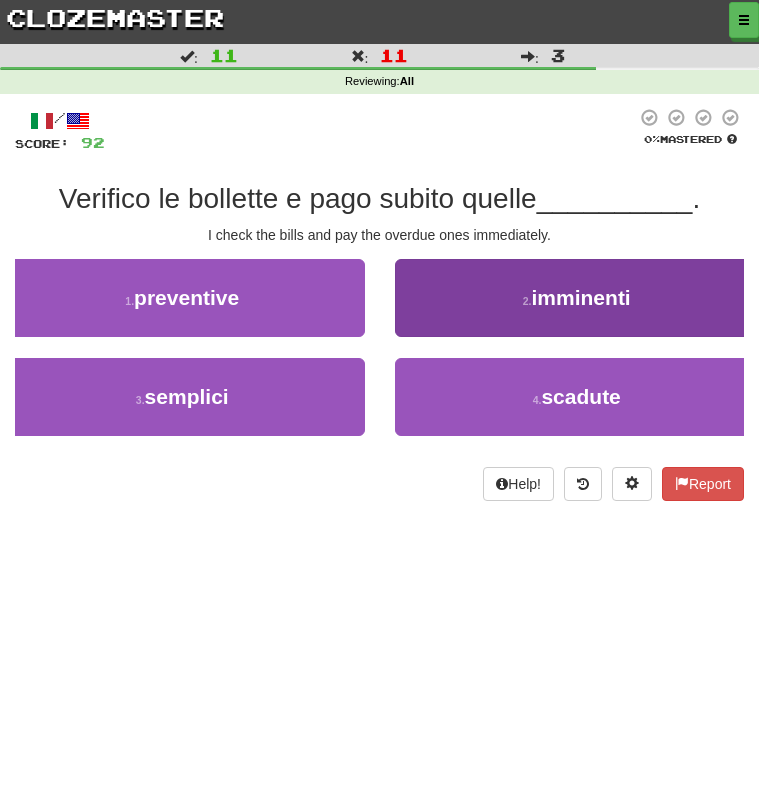 click on "2 .  imminenti" at bounding box center [577, 298] 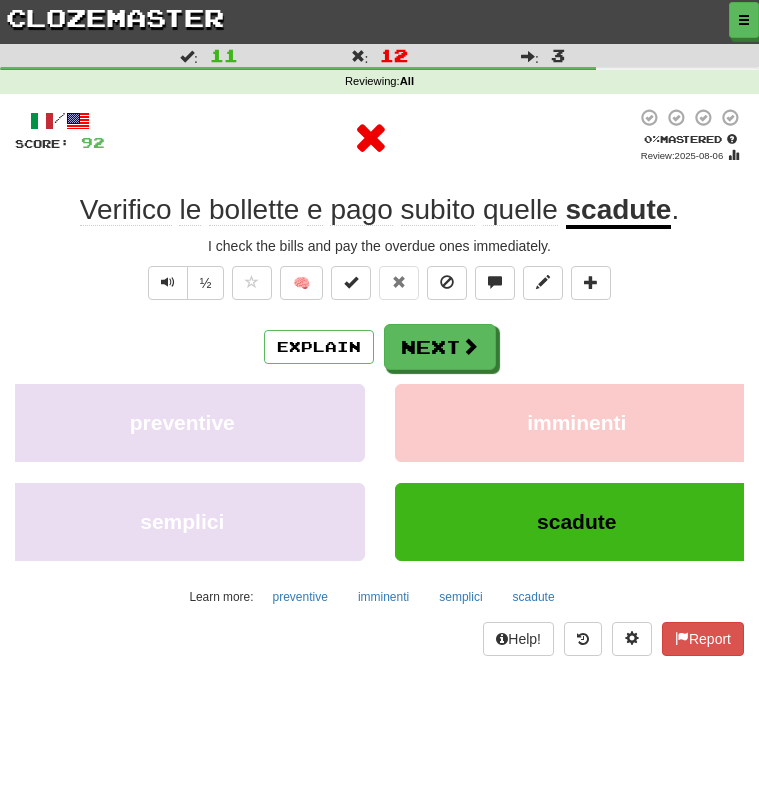click on "/  Score:   92 0 %  Mastered Review:  2025-08-06 Verifico   le   bollette   e   pago   subito   quelle   scadute . I check the bills and pay the overdue ones immediately. ½ 🧠 Explain Next preventive imminenti semplici scadute Learn more: preventive imminenti semplici scadute  Help!  Report" at bounding box center [379, 382] 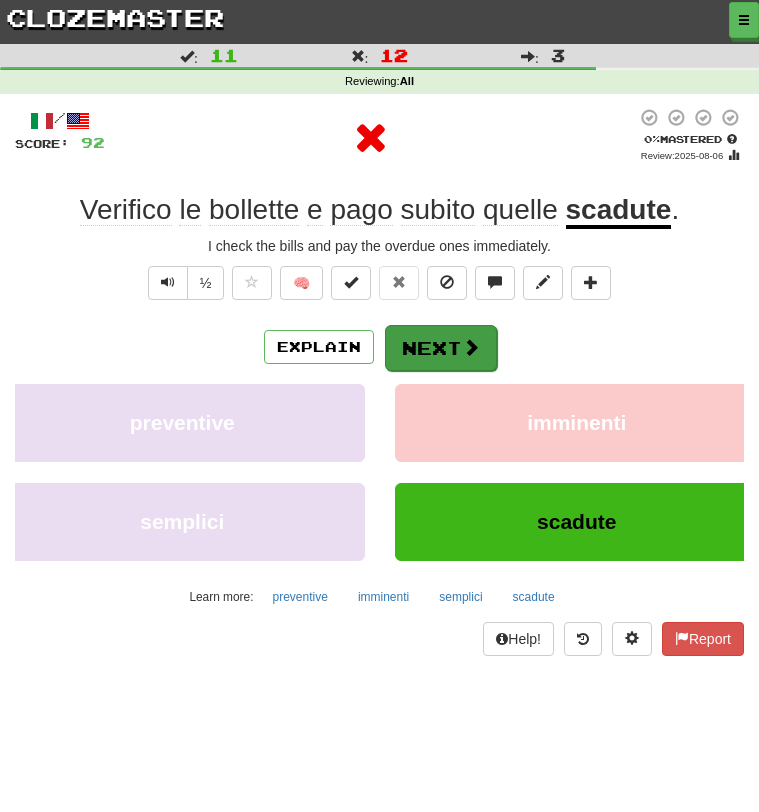 click on "Next" at bounding box center (441, 348) 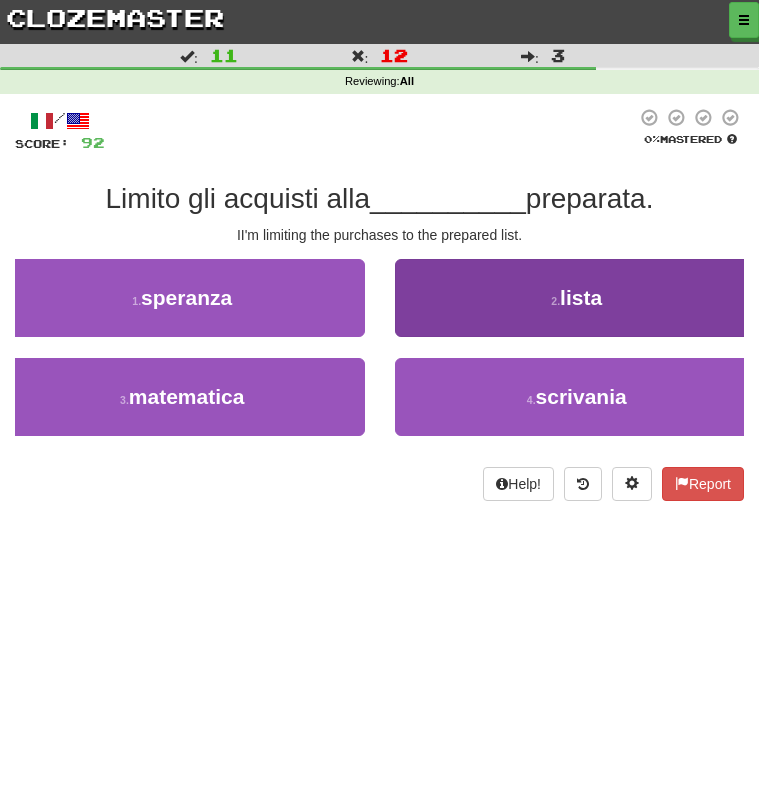 click on "2 .  lista" at bounding box center (577, 298) 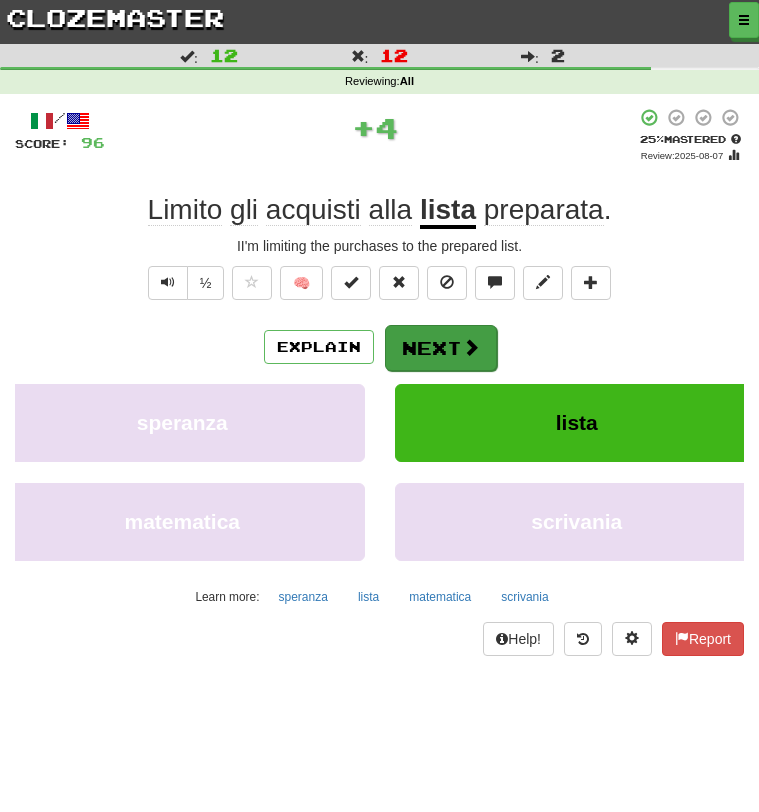 click on "Next" at bounding box center (441, 348) 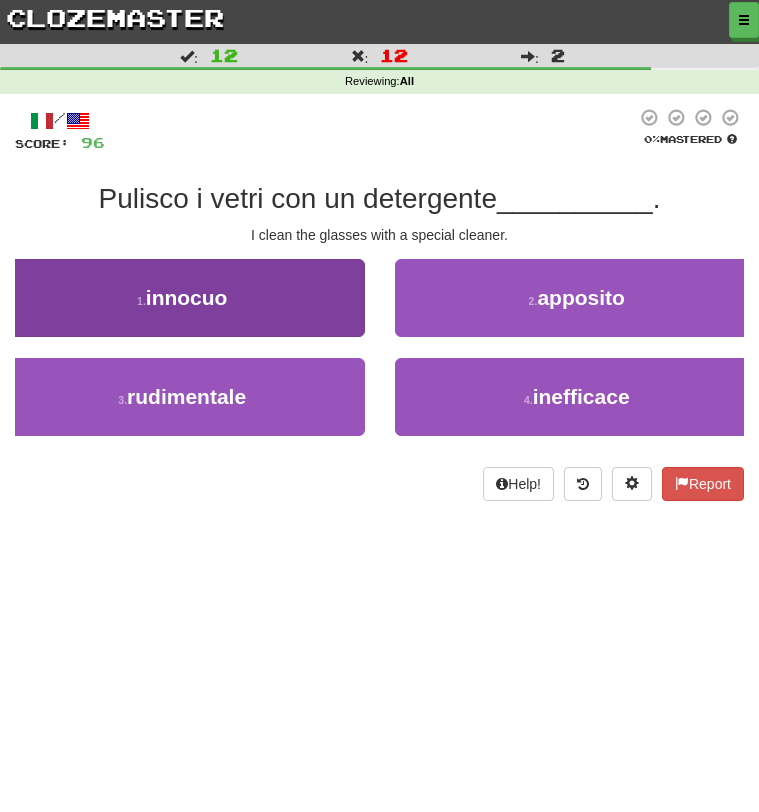 click on "1 .  innocuo" at bounding box center (182, 298) 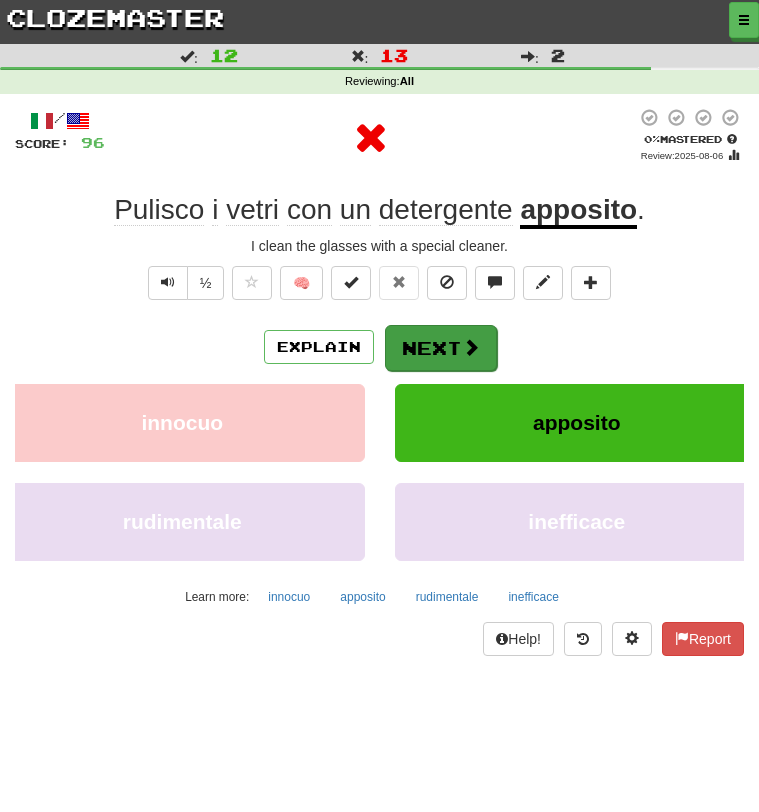 click on "Next" at bounding box center (441, 348) 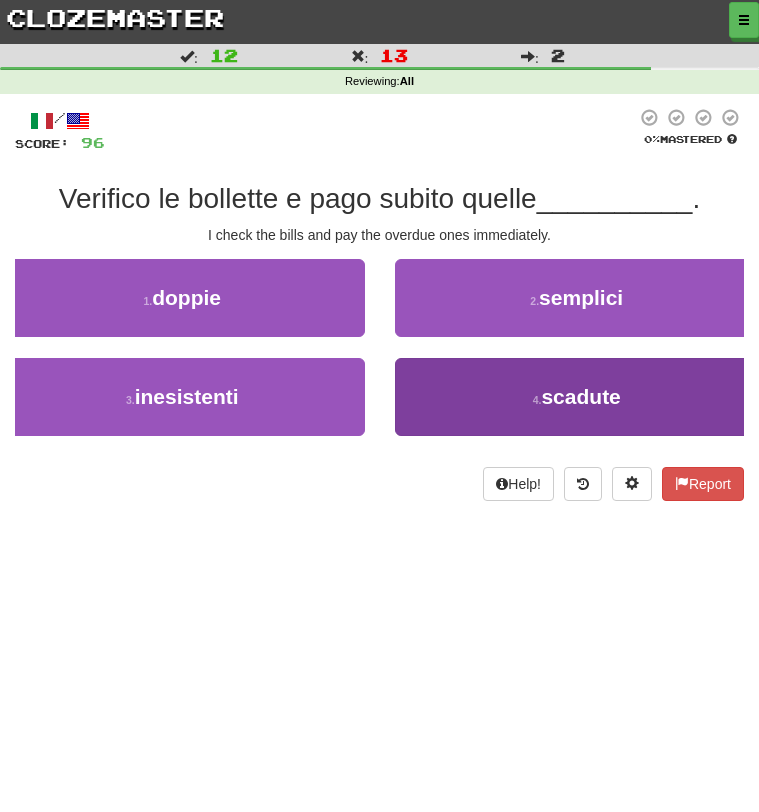 click on "4 .  scadute" at bounding box center [577, 397] 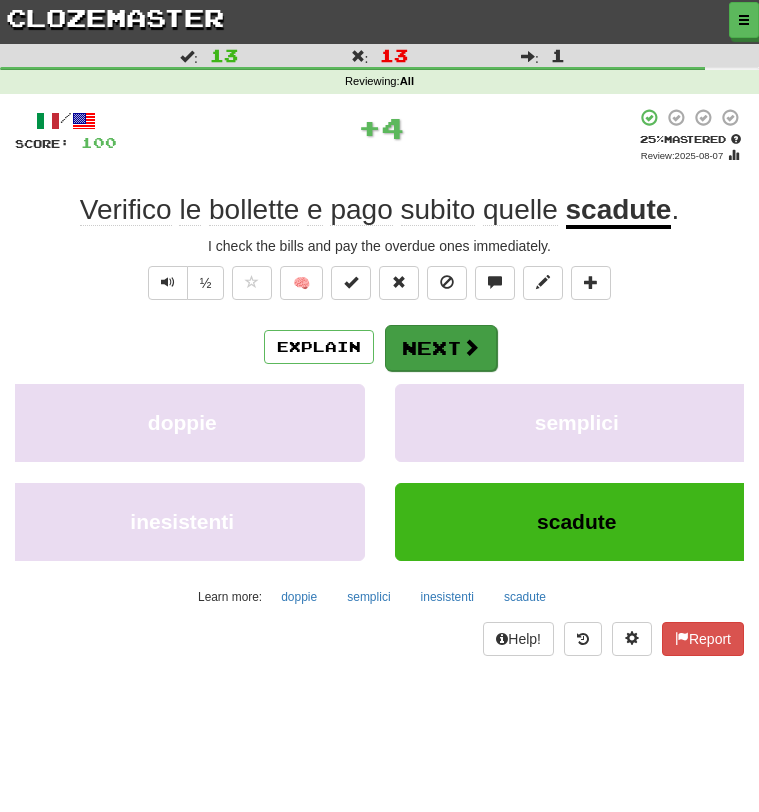 click on "Next" at bounding box center (441, 348) 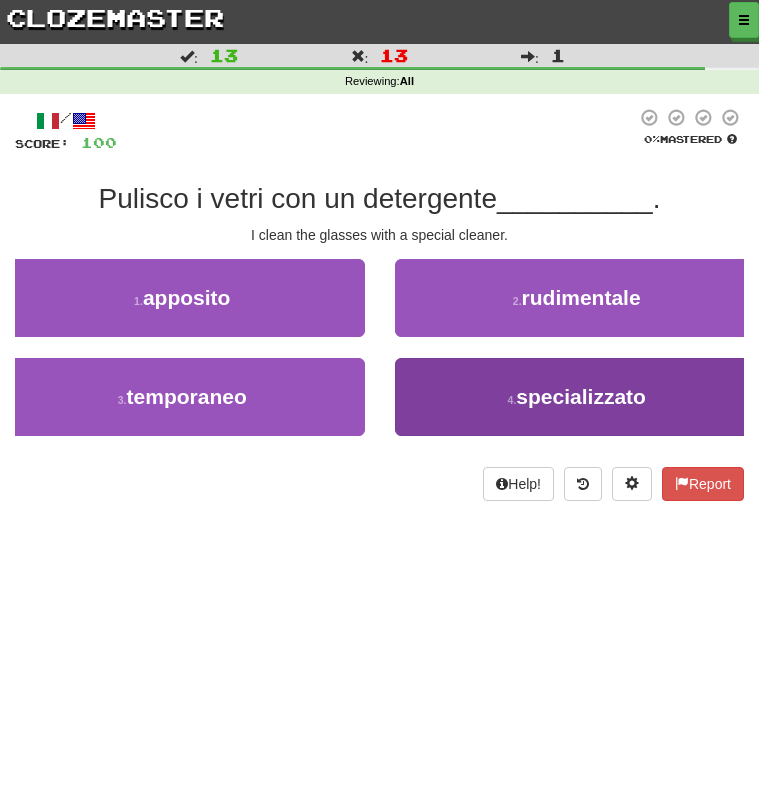 click on "4 .  specializzato" at bounding box center [577, 397] 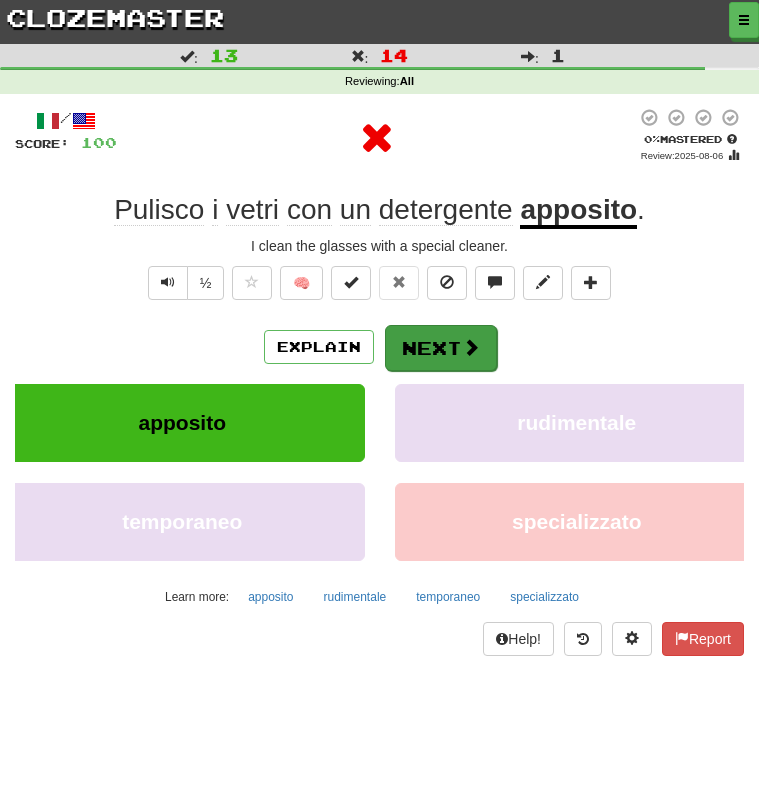 click on "Next" at bounding box center [441, 348] 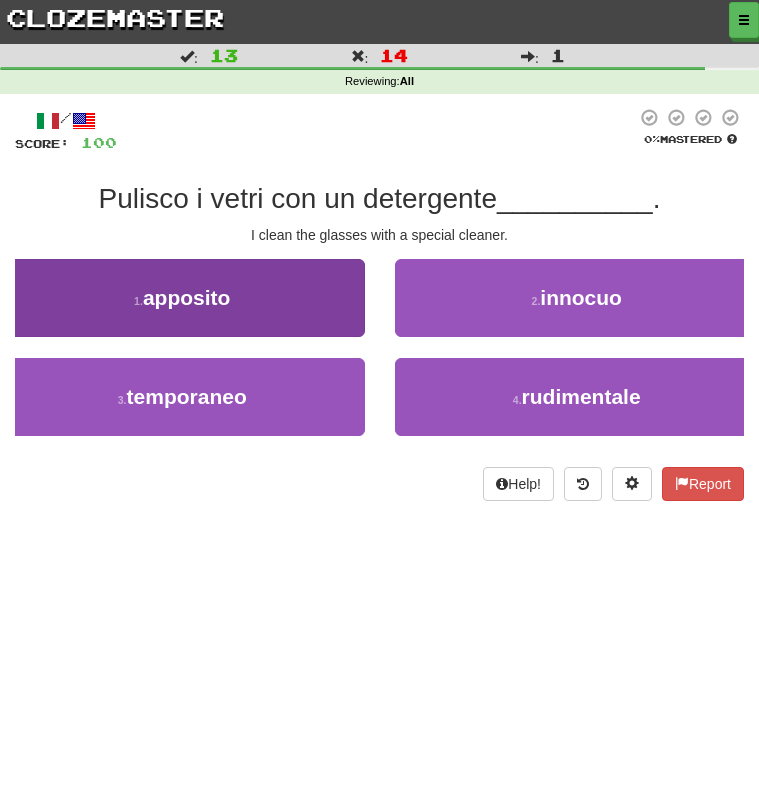 click on "1 .  apposito" at bounding box center [182, 298] 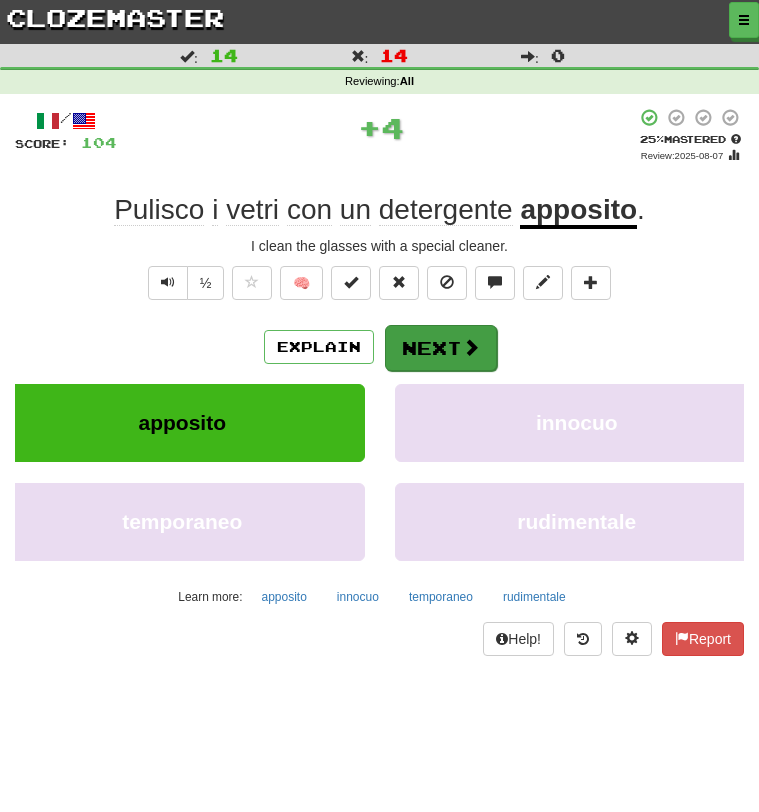click on "Next" at bounding box center (441, 348) 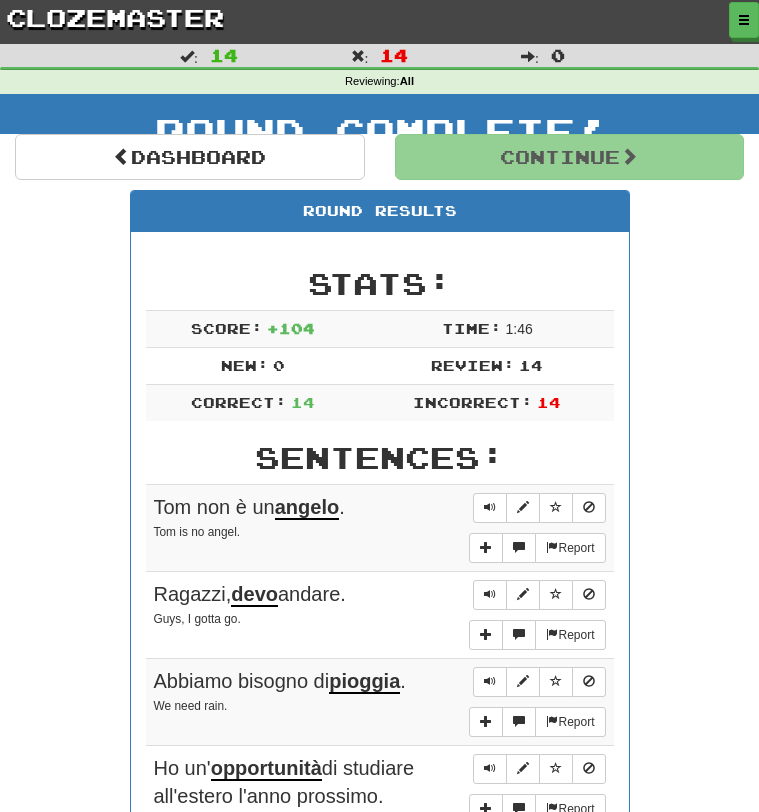 click on "Score:   + 104 Time:   1 : 46 New:   0 Review:   14 Correct:   14 Incorrect:   14" at bounding box center [380, 365] 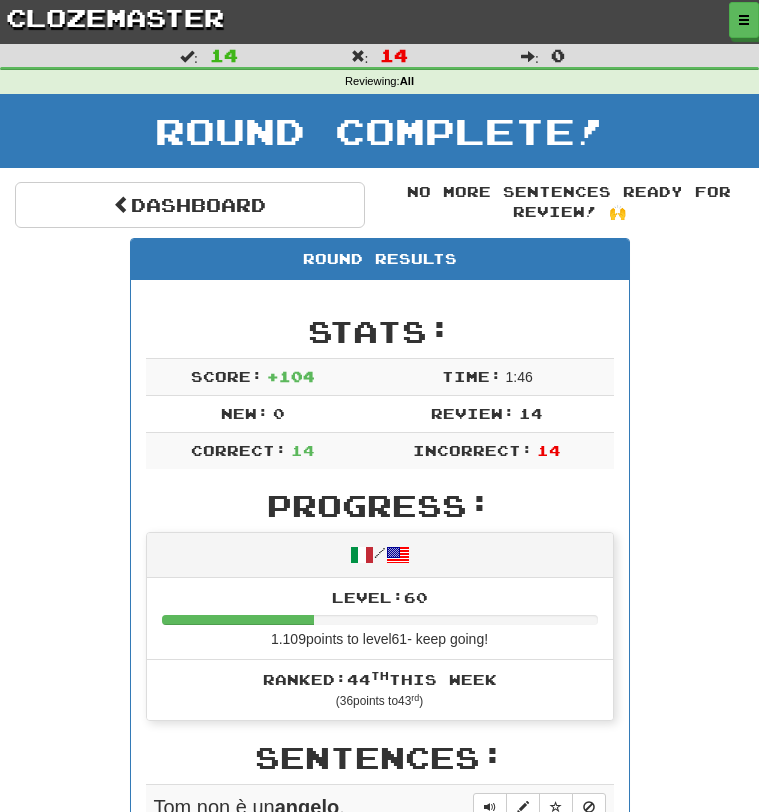 click on "clozemaster" at bounding box center (115, 17) 